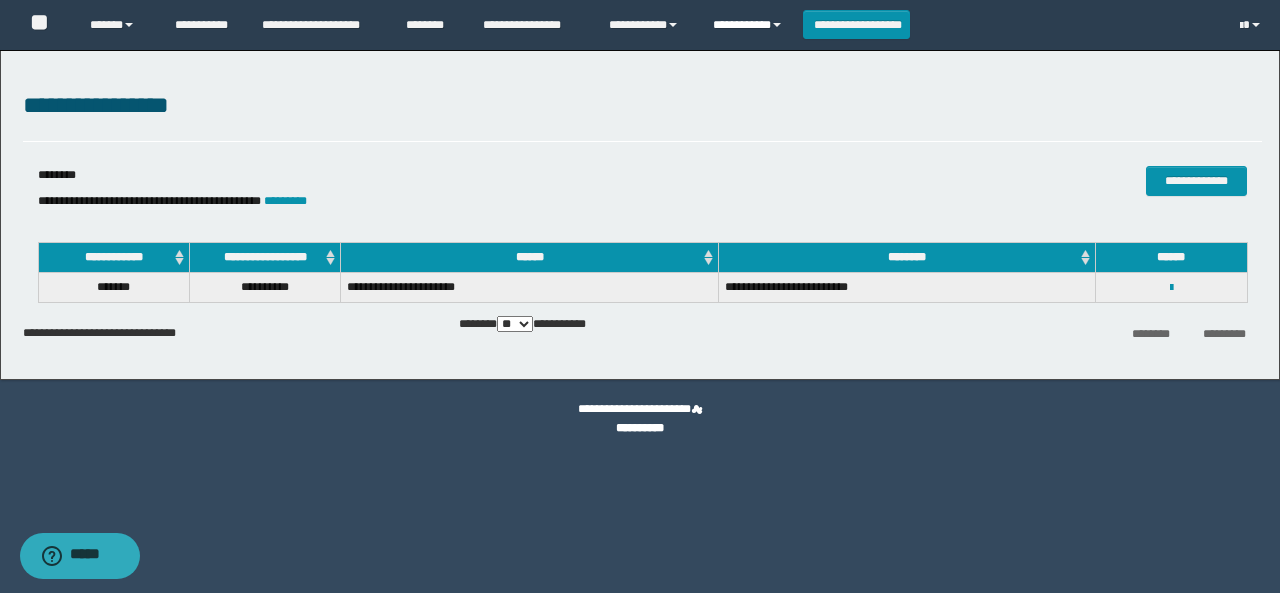 scroll, scrollTop: 0, scrollLeft: 0, axis: both 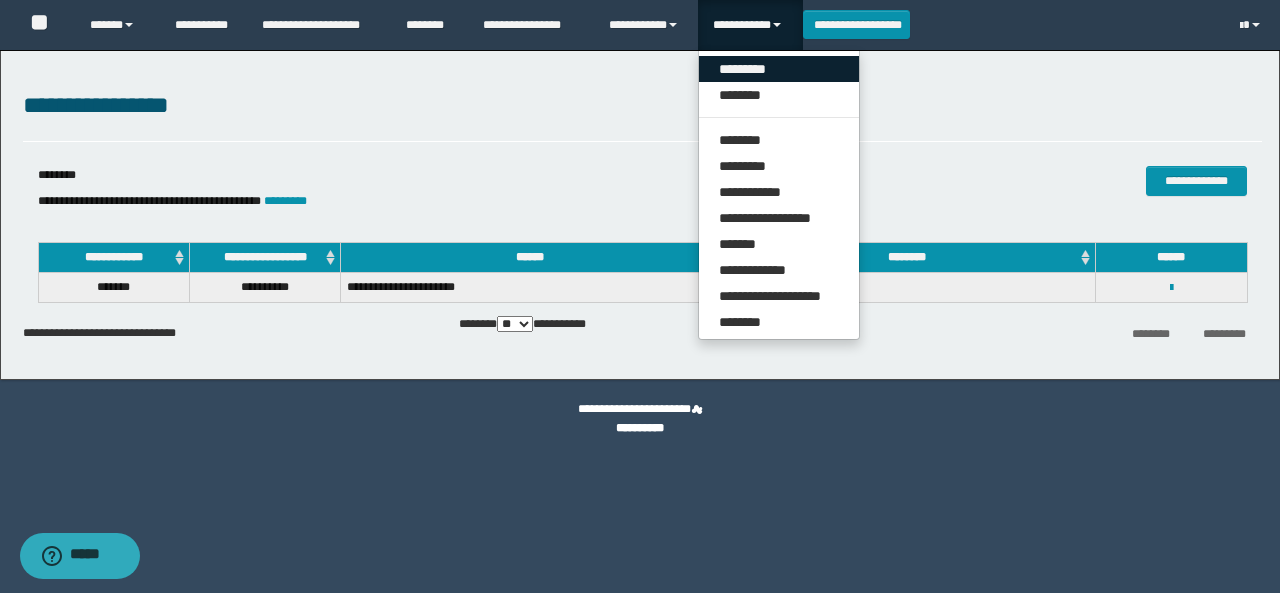 click on "*********" at bounding box center (779, 69) 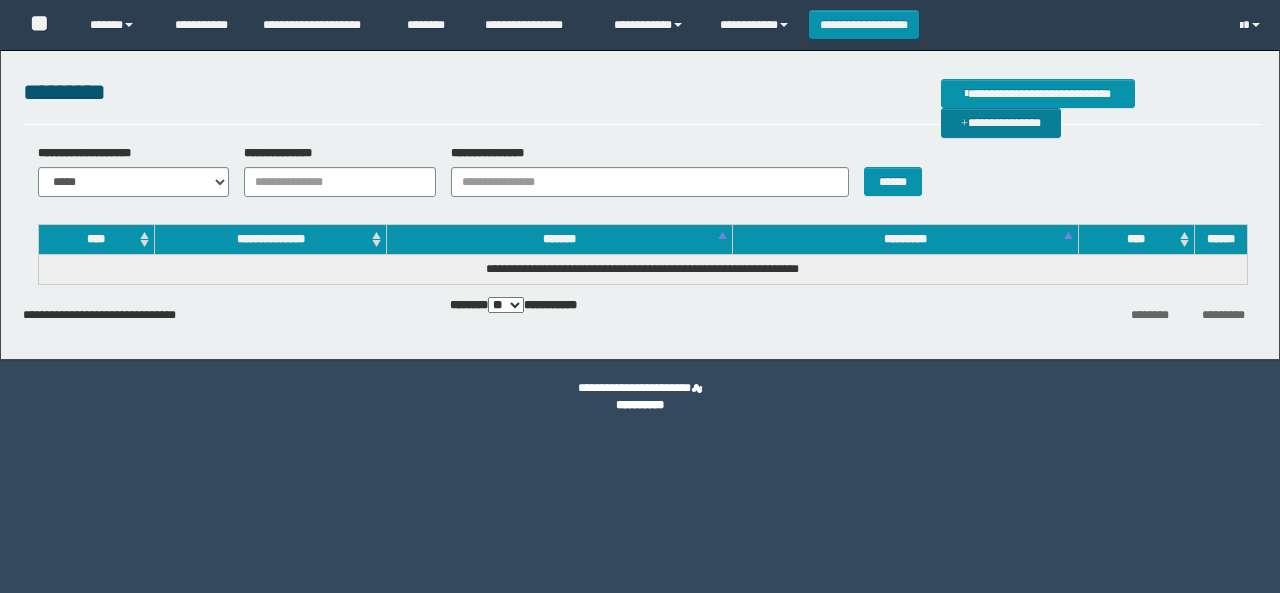 scroll, scrollTop: 0, scrollLeft: 0, axis: both 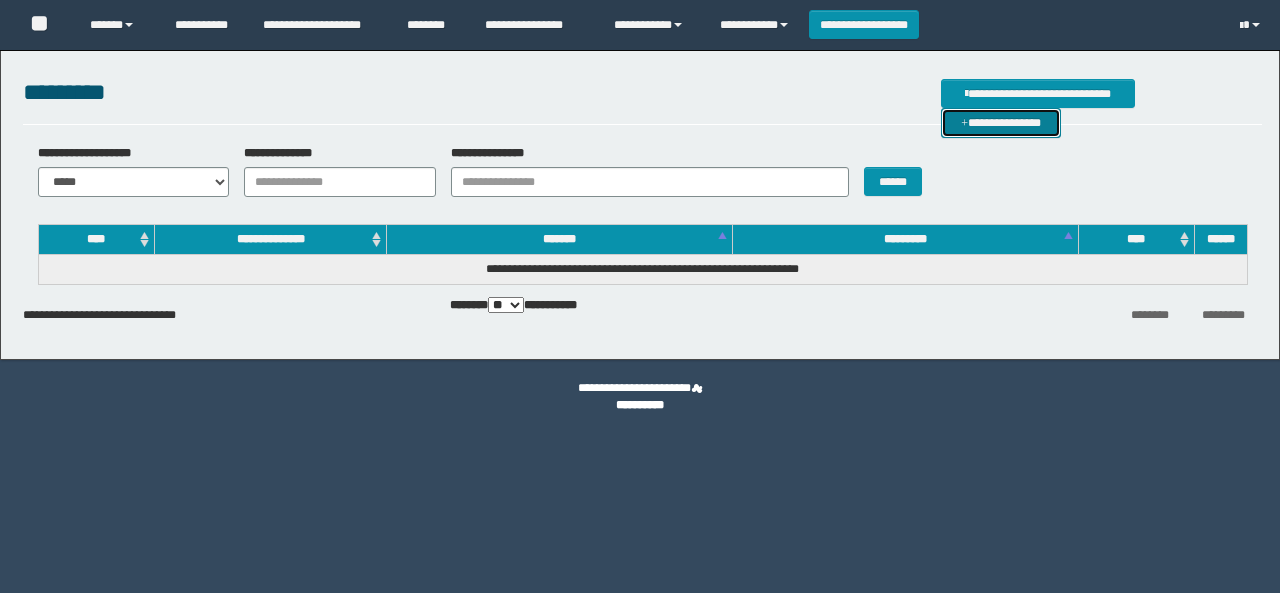 click on "**********" at bounding box center (1001, 122) 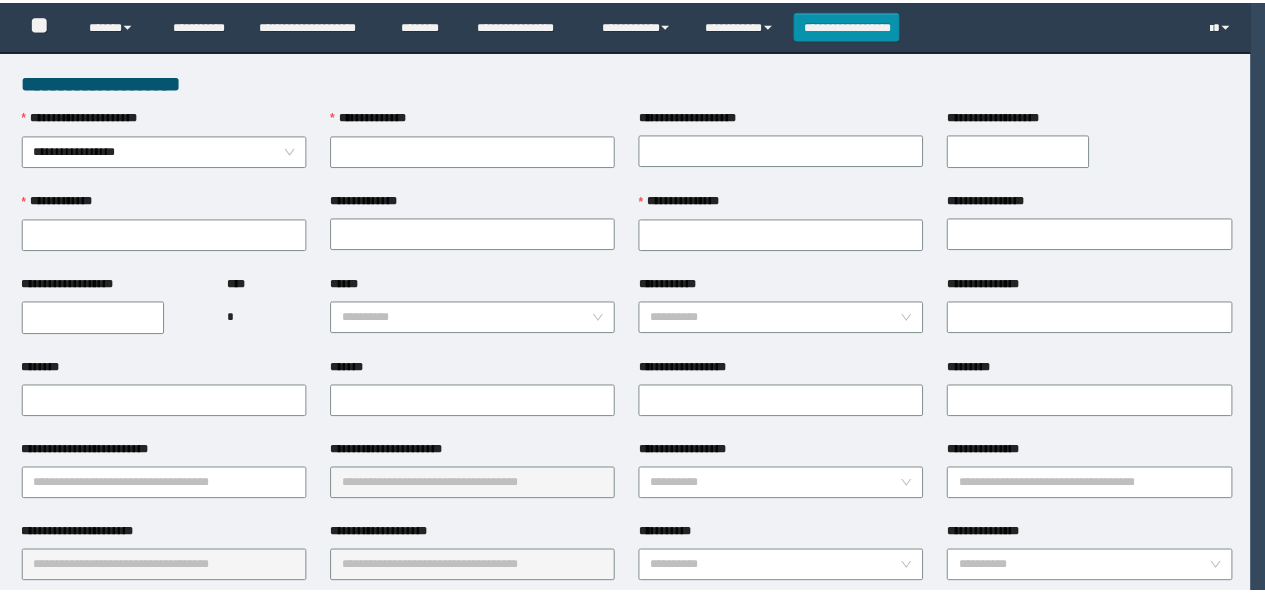 scroll, scrollTop: 0, scrollLeft: 0, axis: both 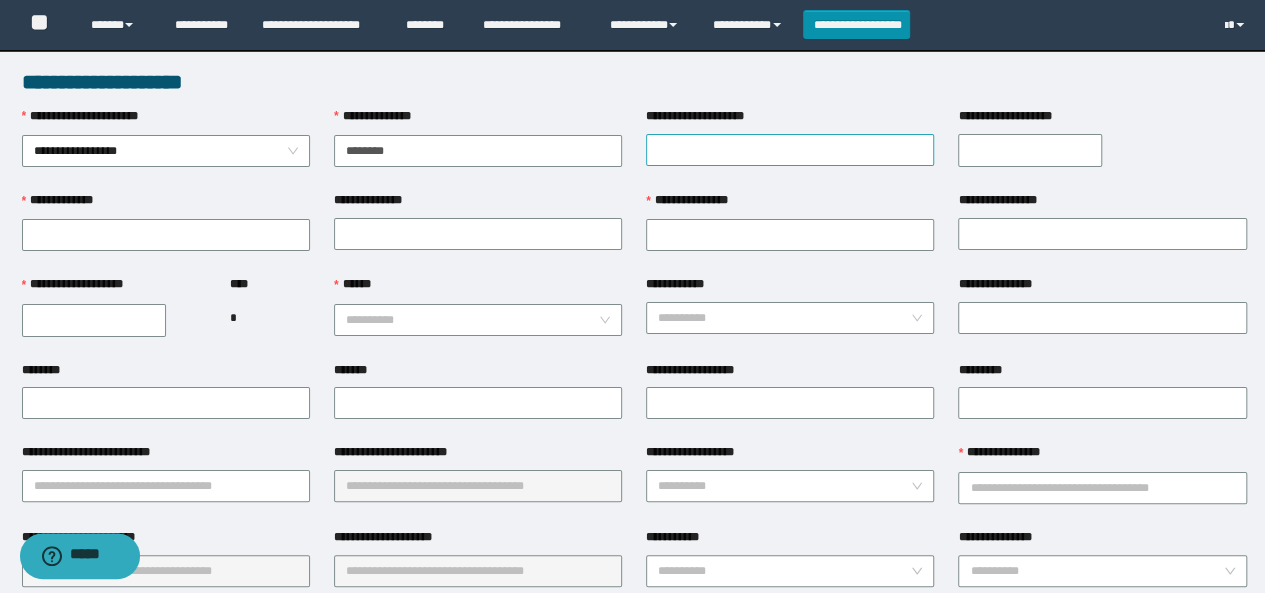 type on "********" 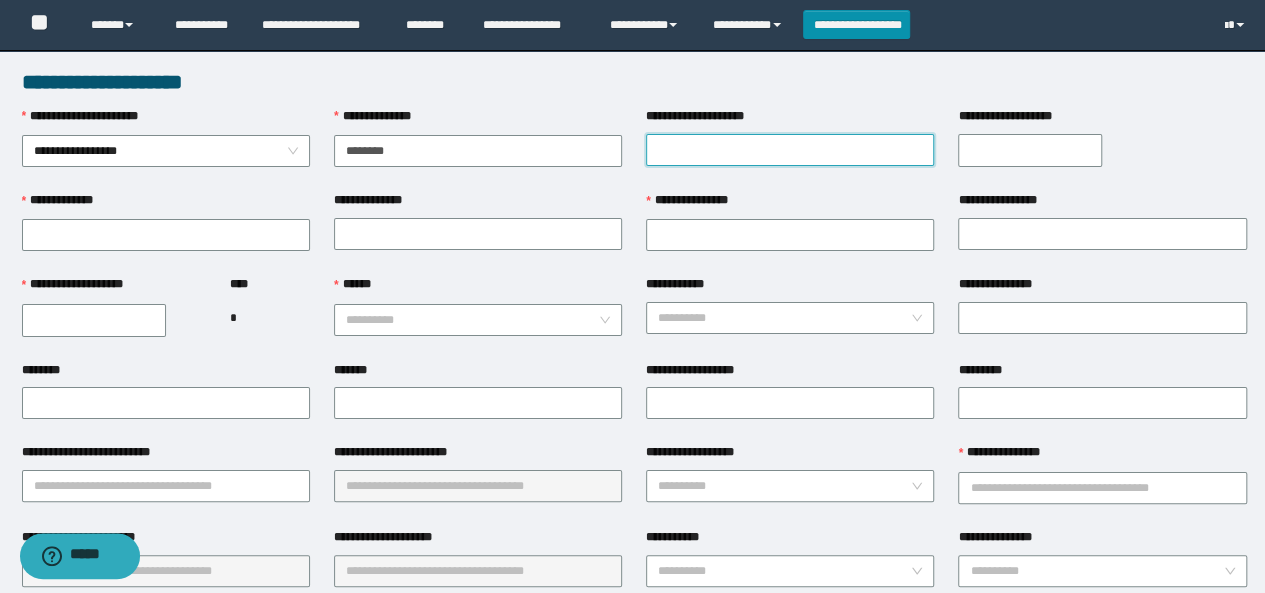 click on "**********" at bounding box center [790, 150] 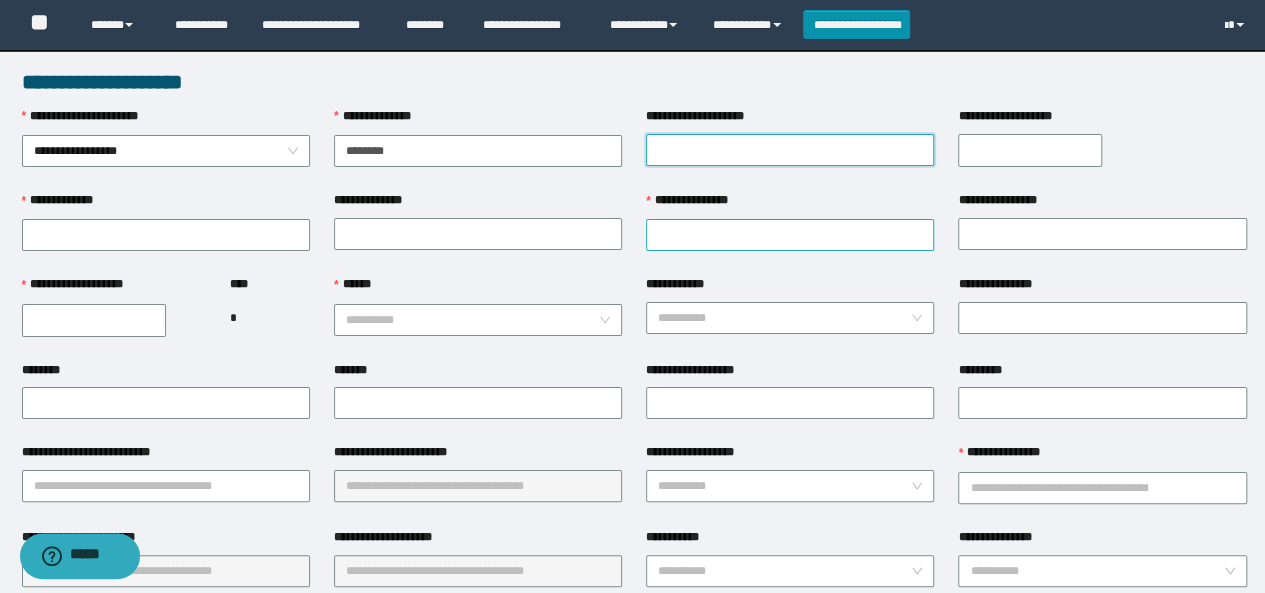 type on "**********" 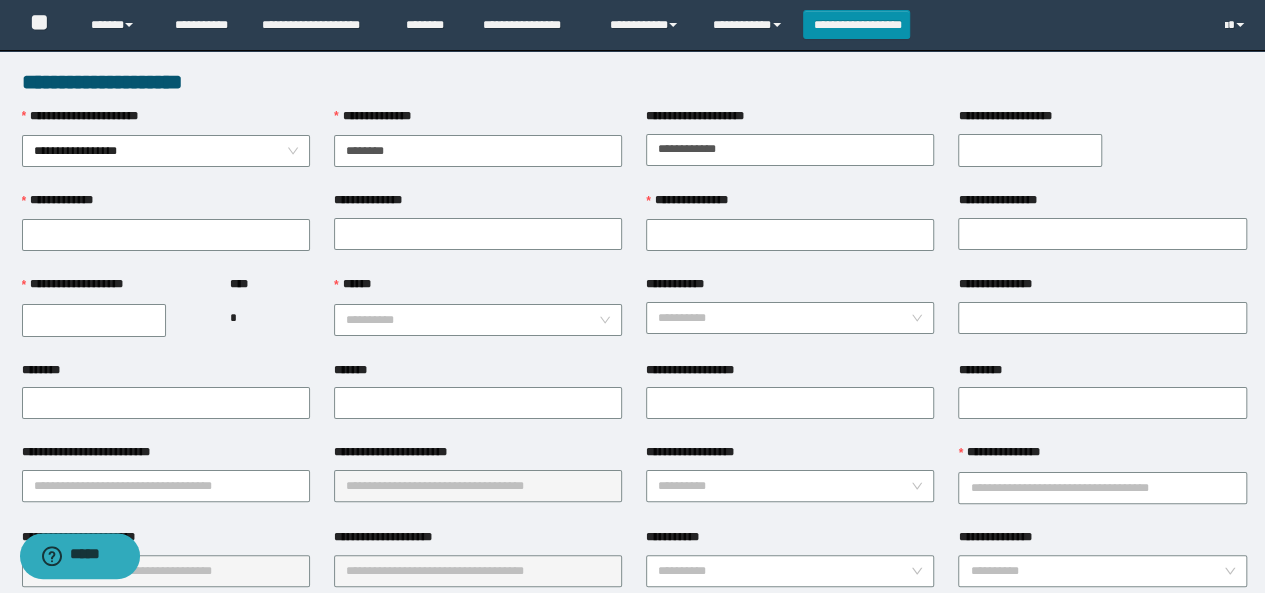click on "**********" at bounding box center [166, 233] 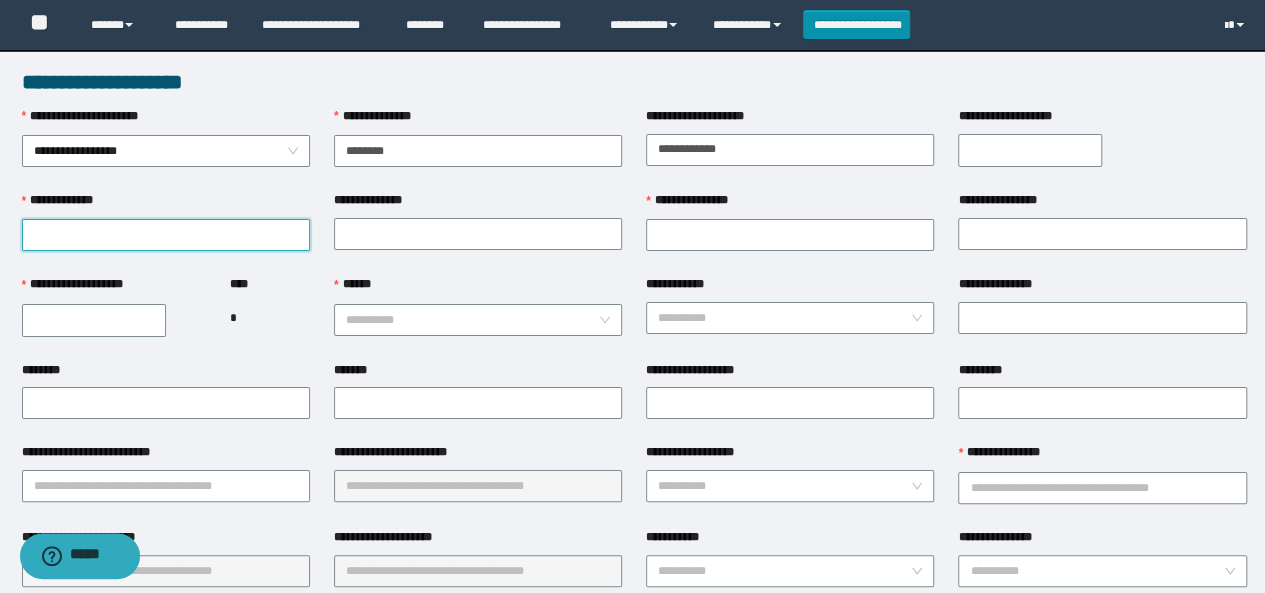 click on "**********" at bounding box center (166, 235) 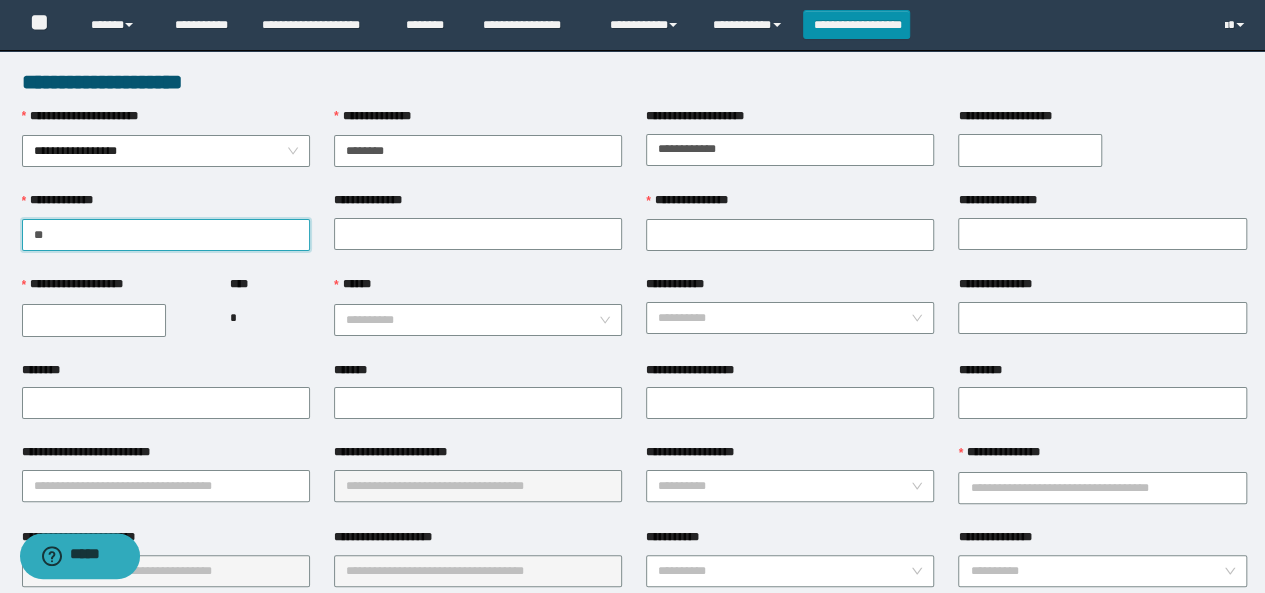 type on "*****" 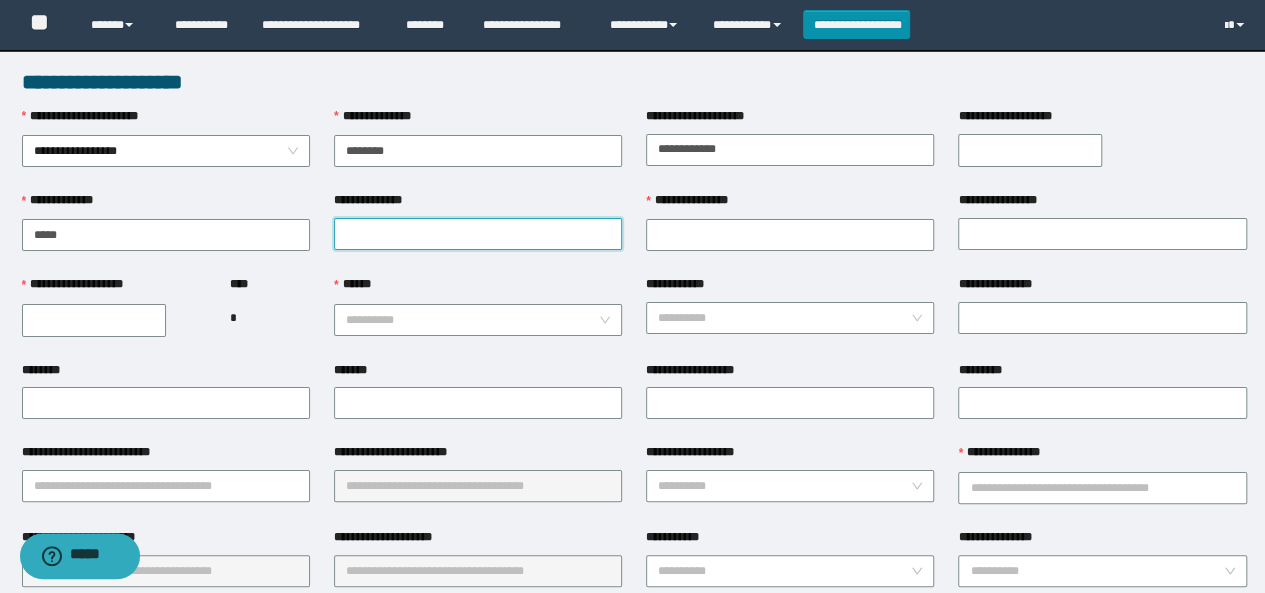 click on "**********" at bounding box center (478, 234) 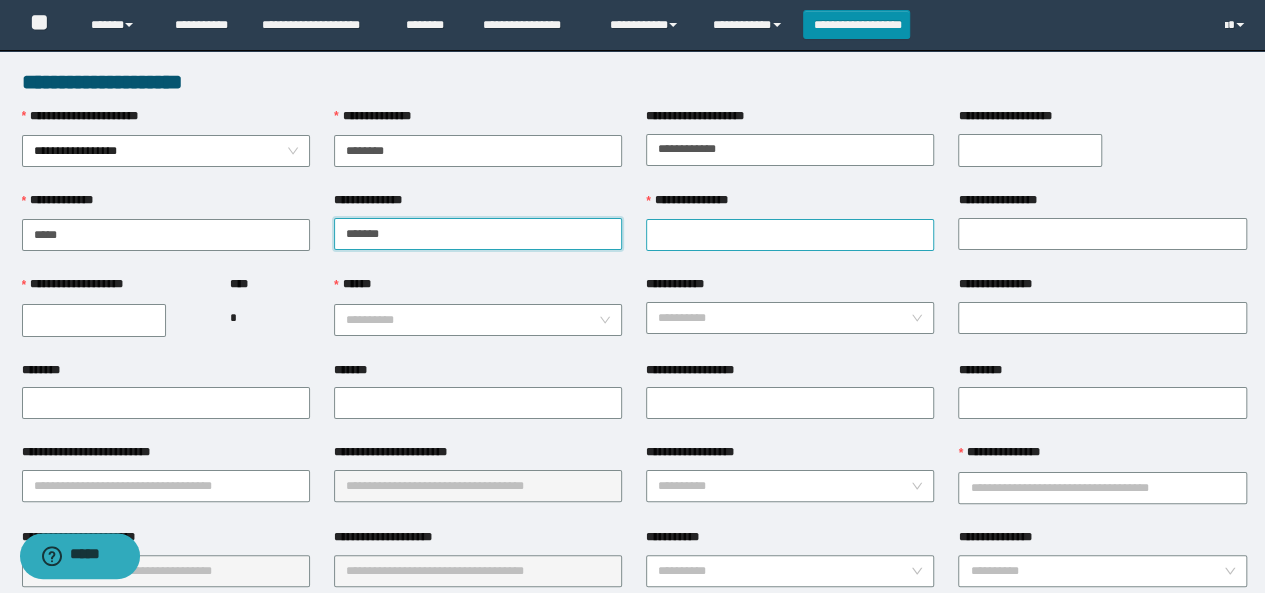 type on "*******" 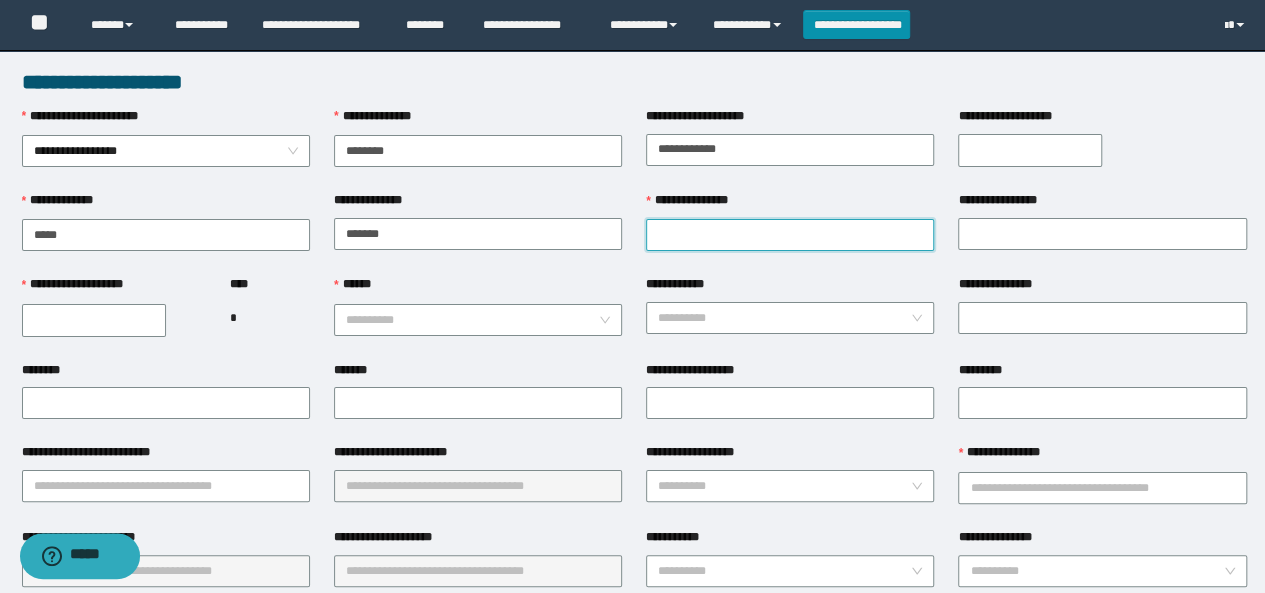 click on "**********" at bounding box center (790, 235) 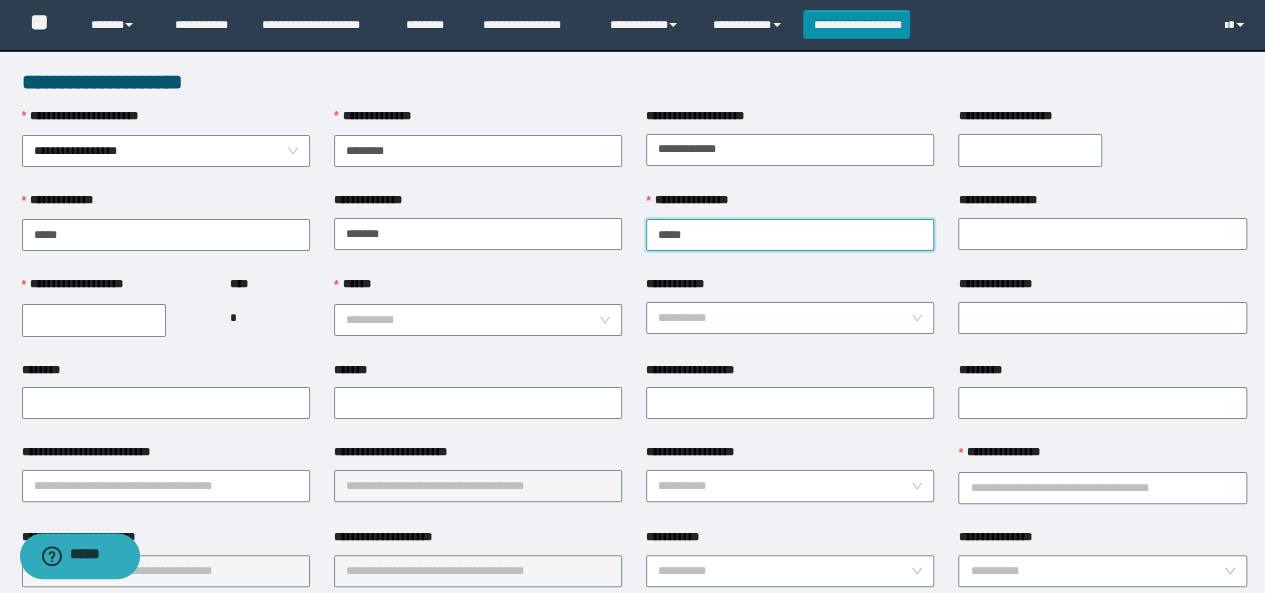 type on "*******" 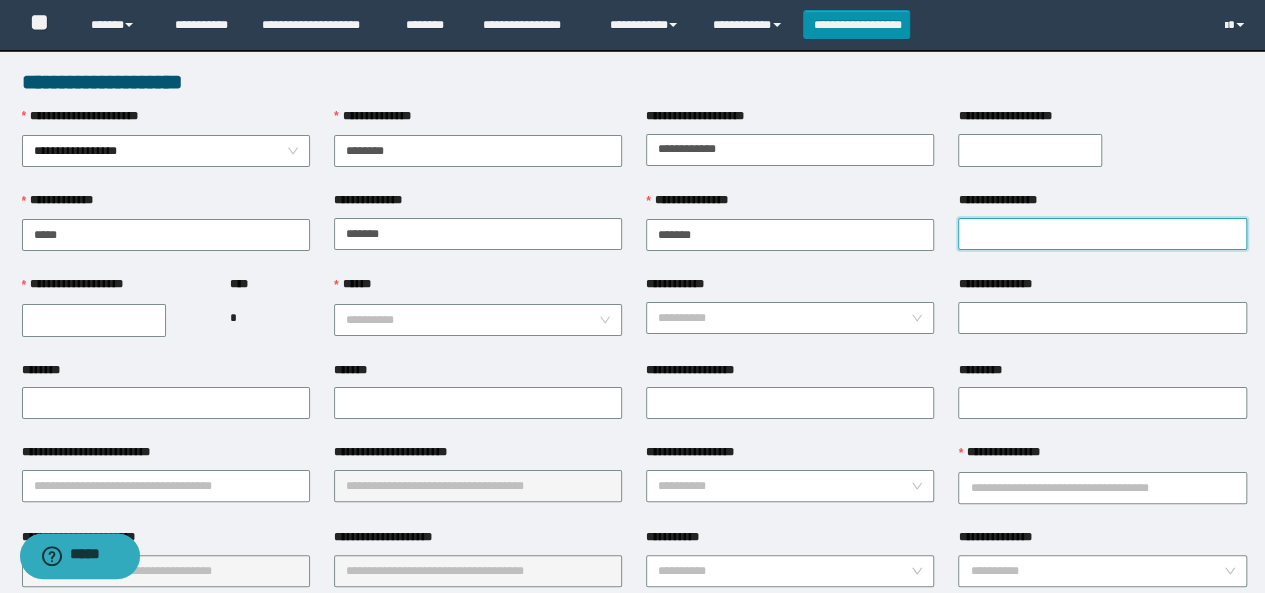drag, startPoint x: 1034, startPoint y: 237, endPoint x: 1019, endPoint y: 235, distance: 15.132746 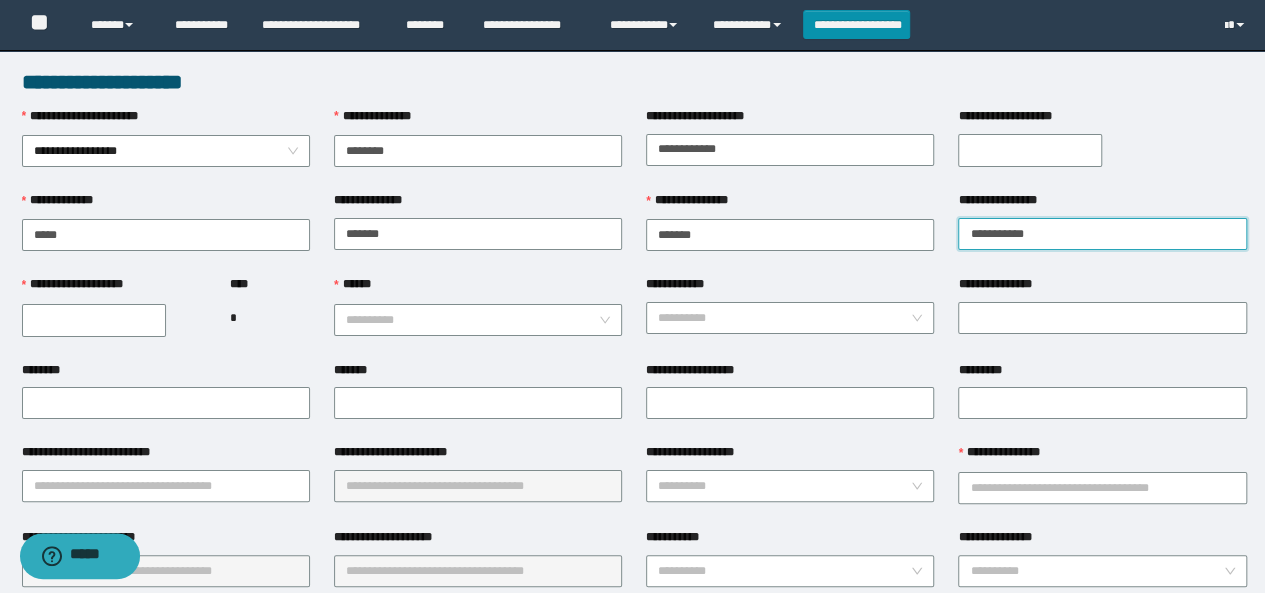 type on "**********" 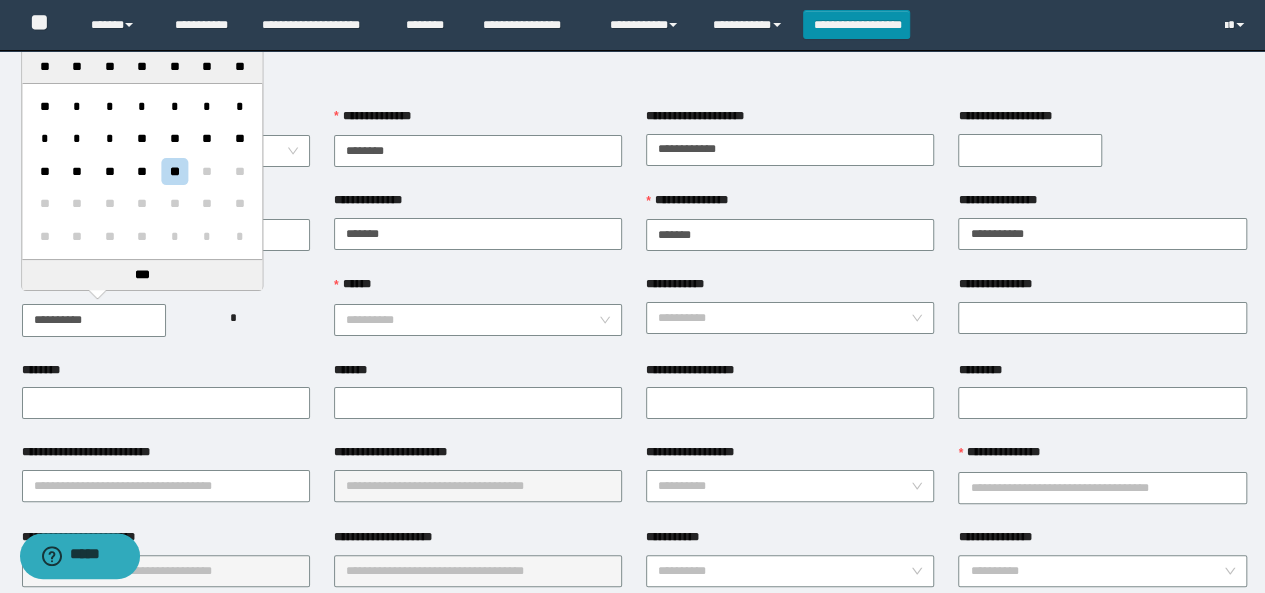 click on "**********" at bounding box center [94, 320] 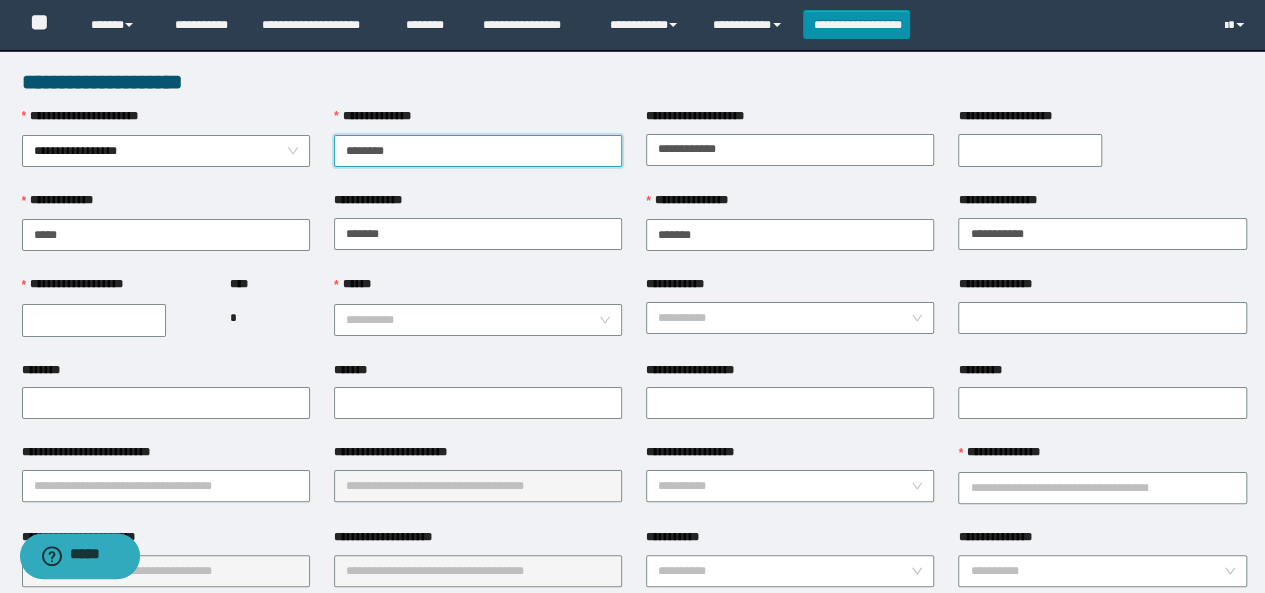 drag, startPoint x: 407, startPoint y: 142, endPoint x: 325, endPoint y: 151, distance: 82.492424 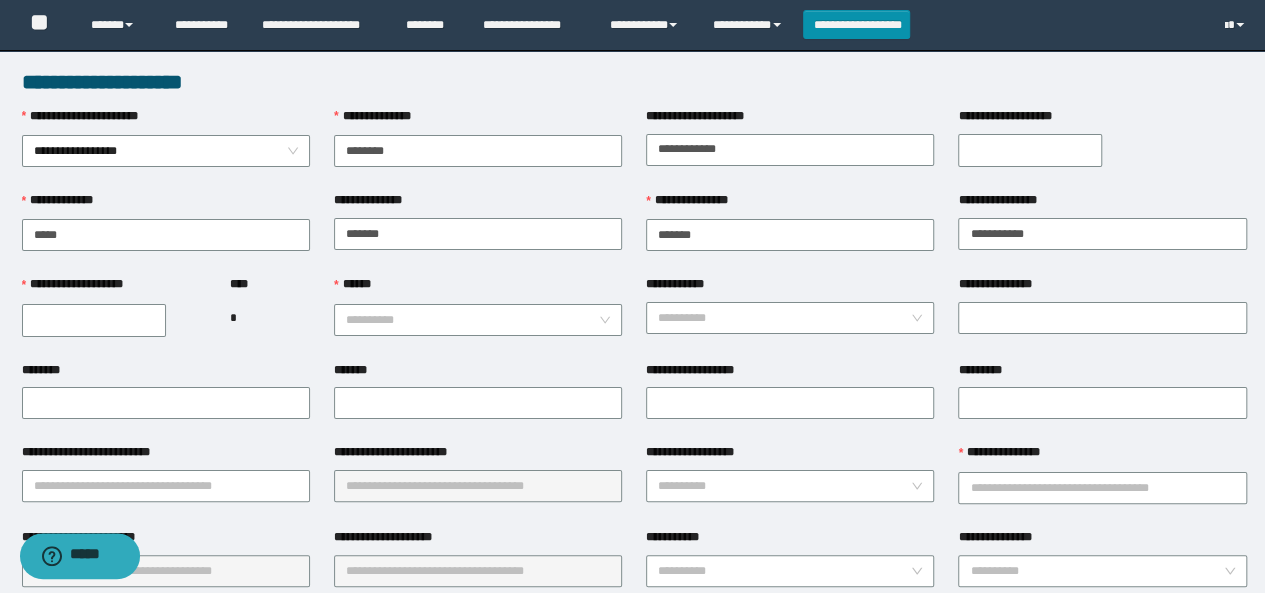 click on "**********" at bounding box center (94, 320) 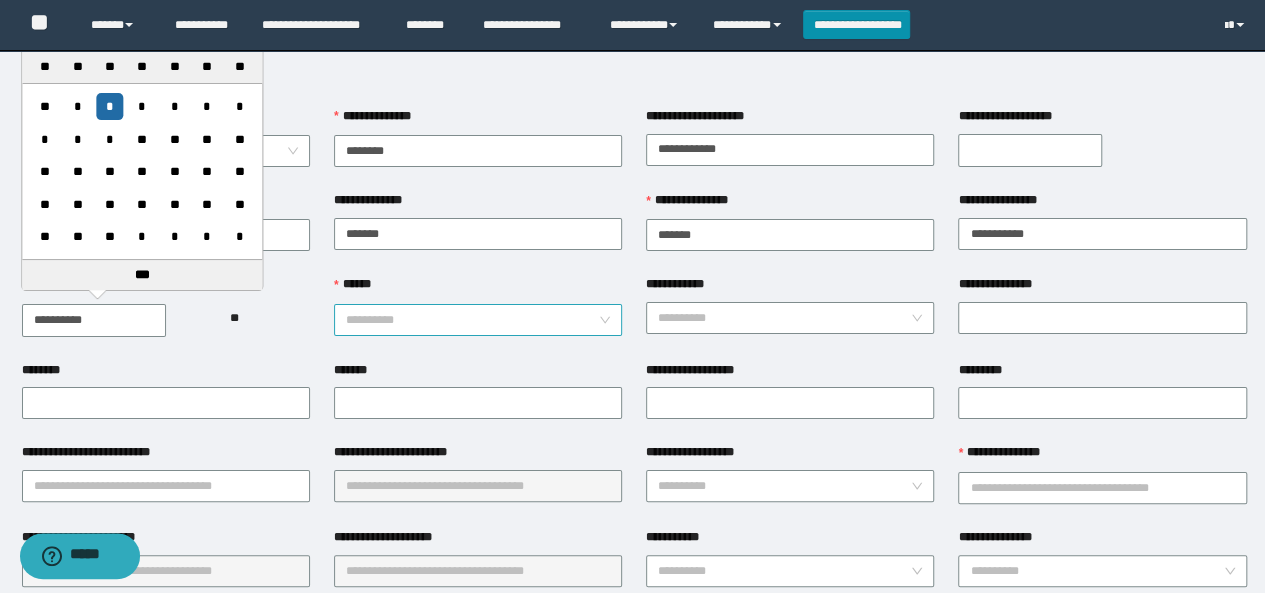 type on "**********" 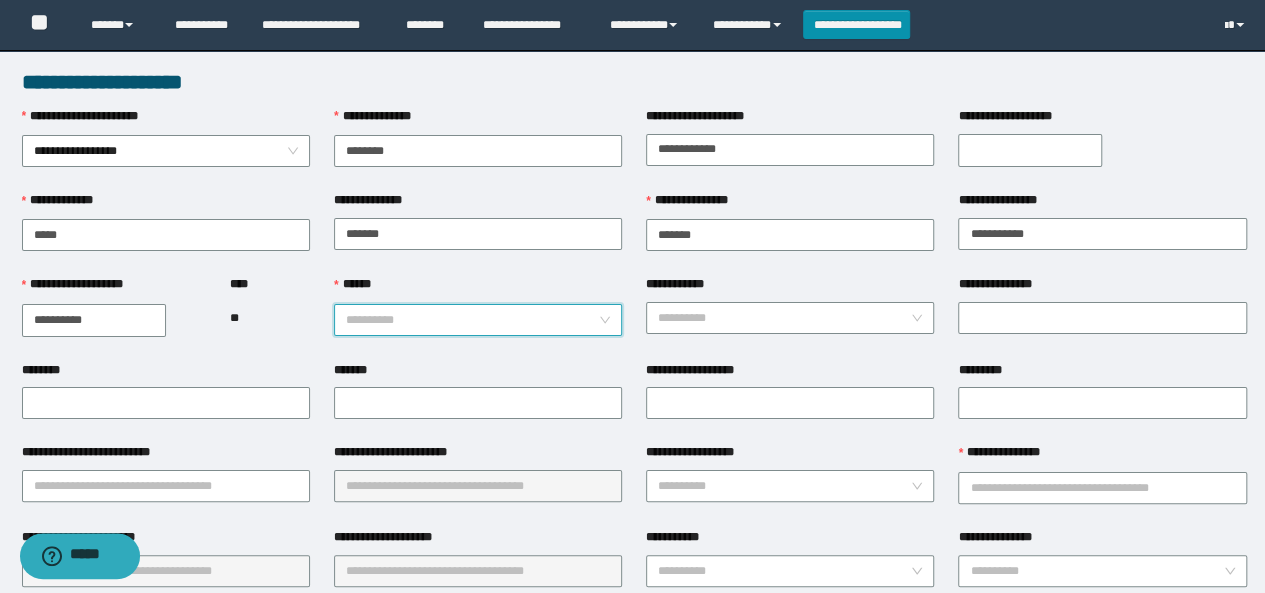 click on "******" at bounding box center [472, 320] 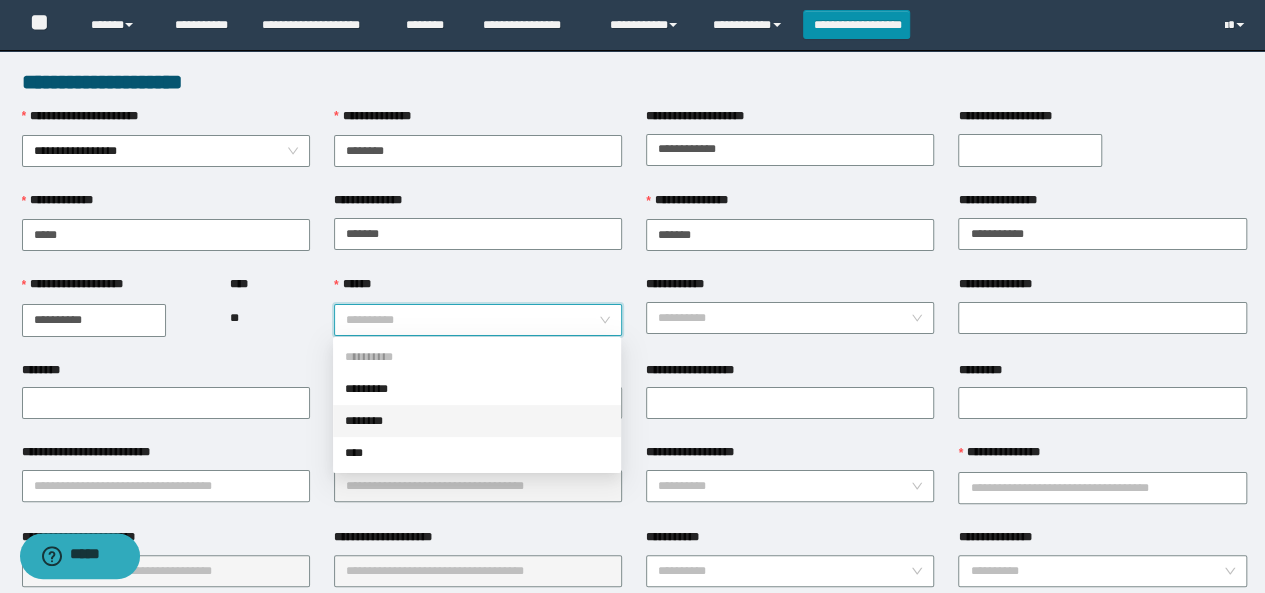 click on "********" at bounding box center [477, 421] 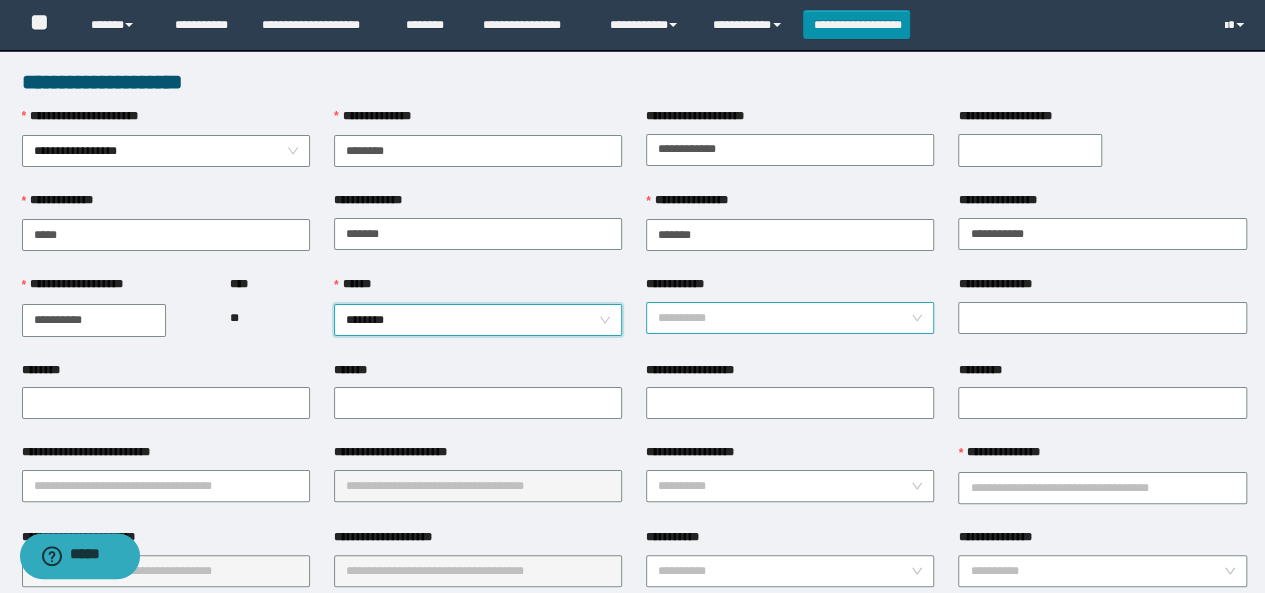click on "**********" at bounding box center [784, 318] 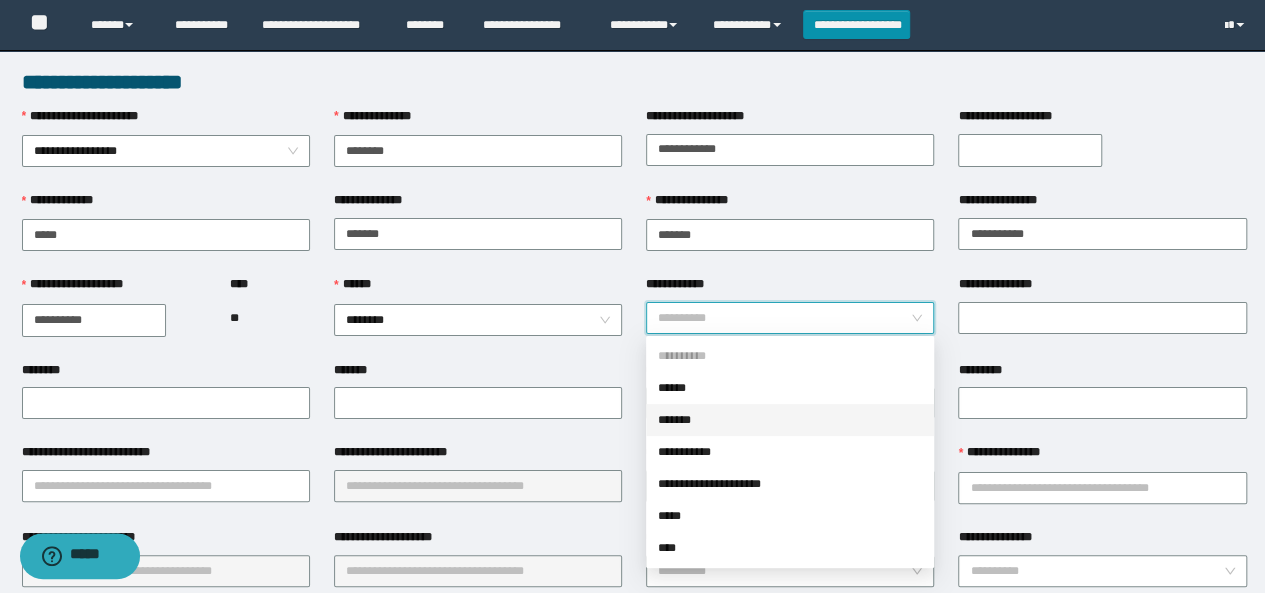 drag, startPoint x: 685, startPoint y: 422, endPoint x: 996, endPoint y: 355, distance: 318.1352 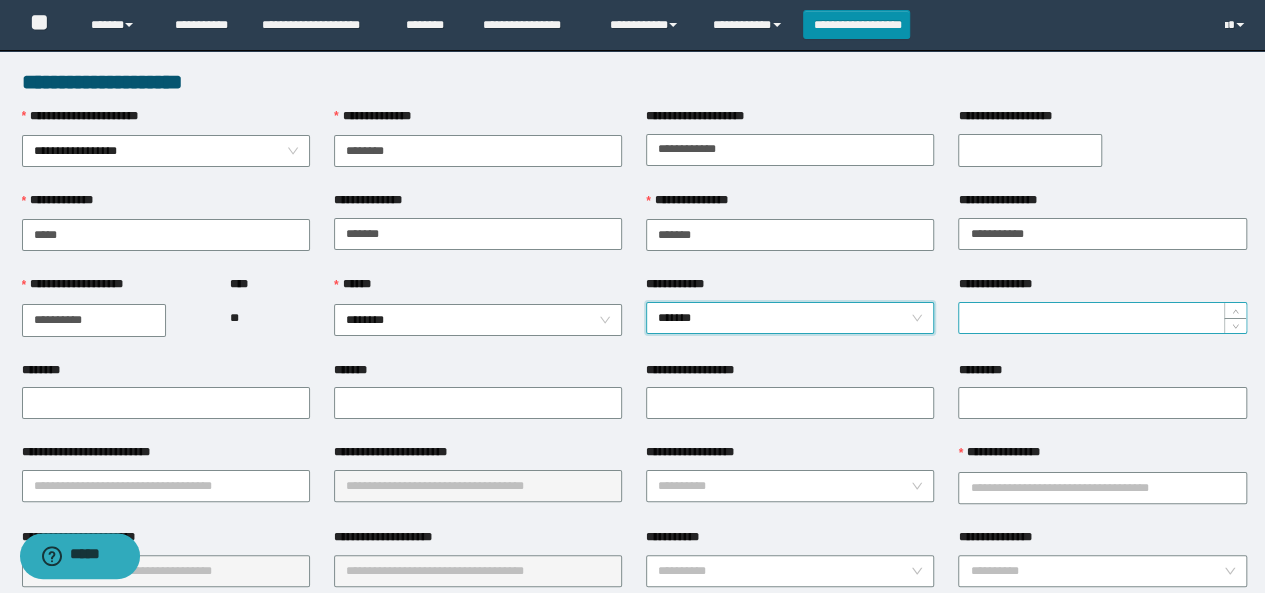 click on "**********" at bounding box center [1102, 318] 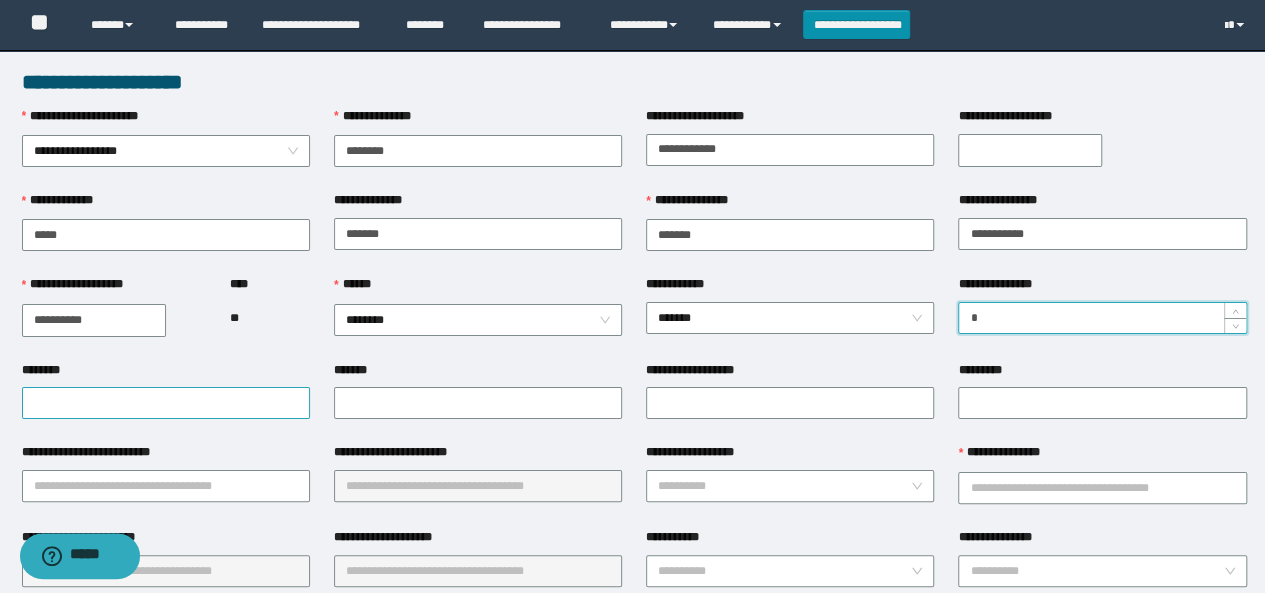 type on "*" 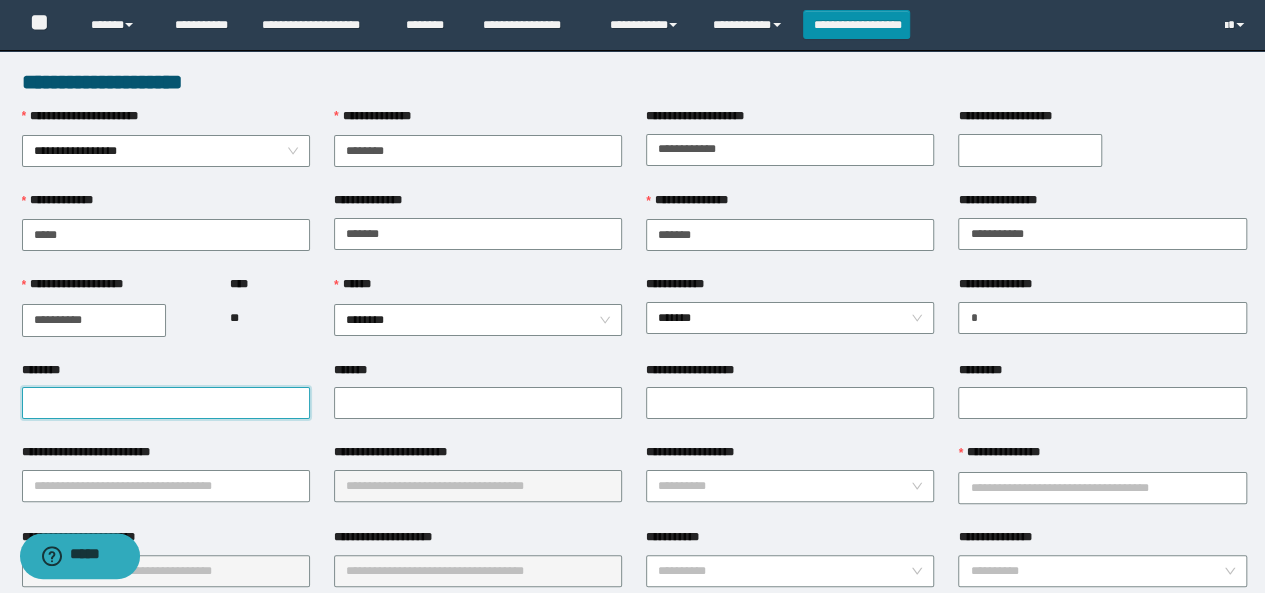 click on "********" at bounding box center (166, 403) 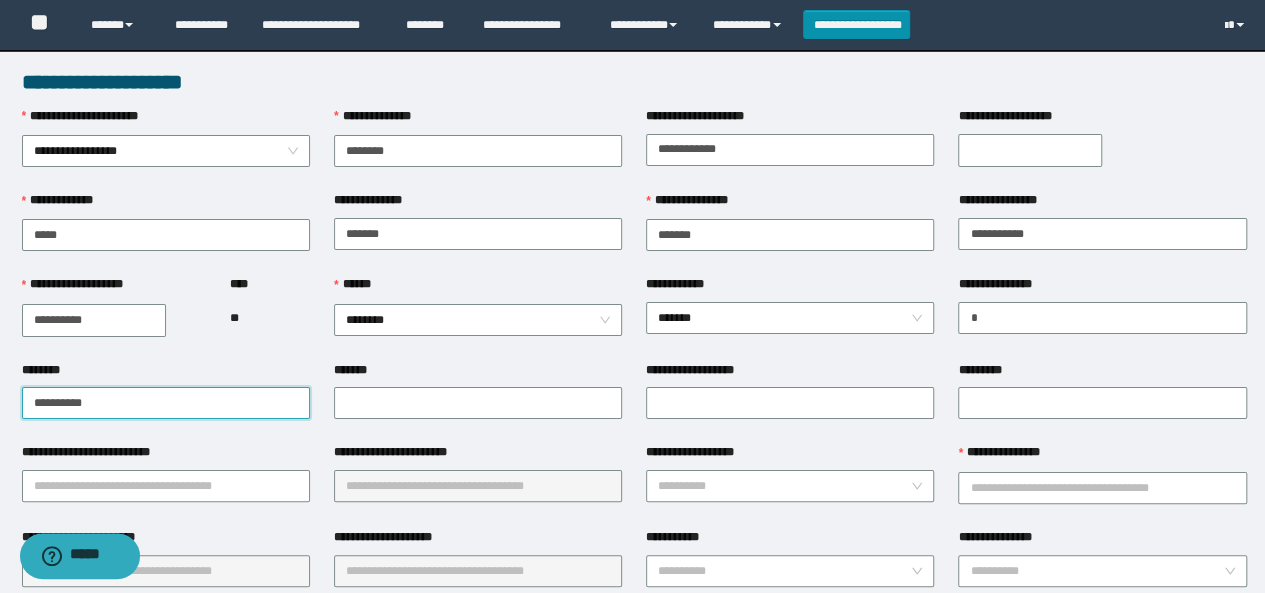 drag, startPoint x: 122, startPoint y: 404, endPoint x: 0, endPoint y: 411, distance: 122.20065 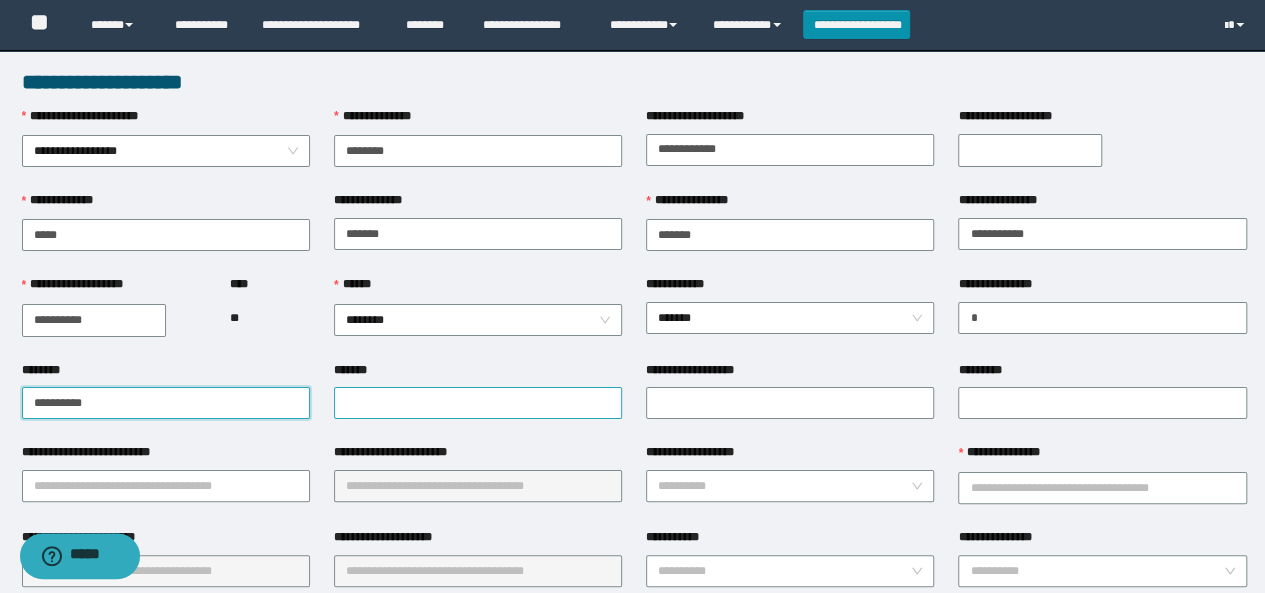 type on "**********" 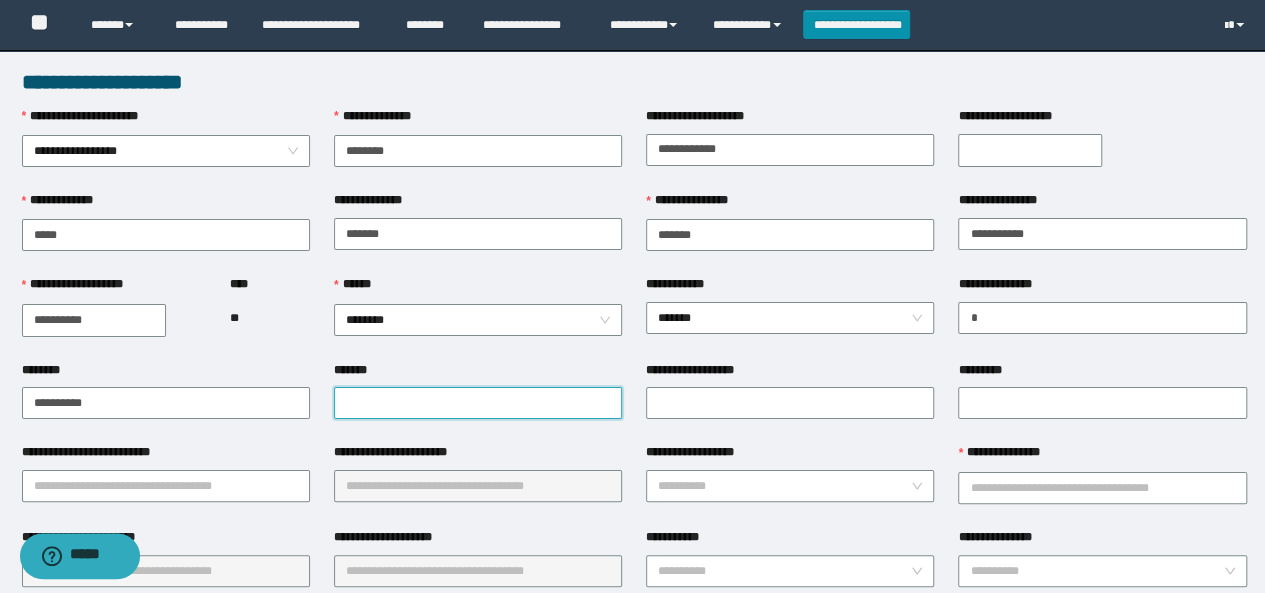 click on "*******" at bounding box center [478, 403] 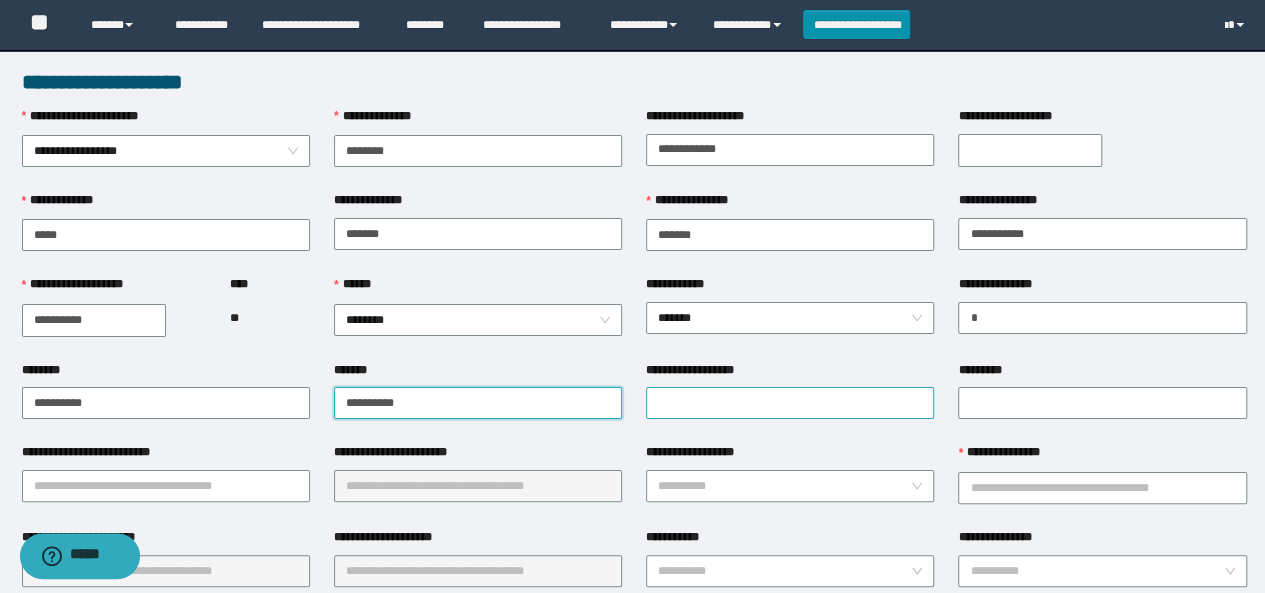 type on "**********" 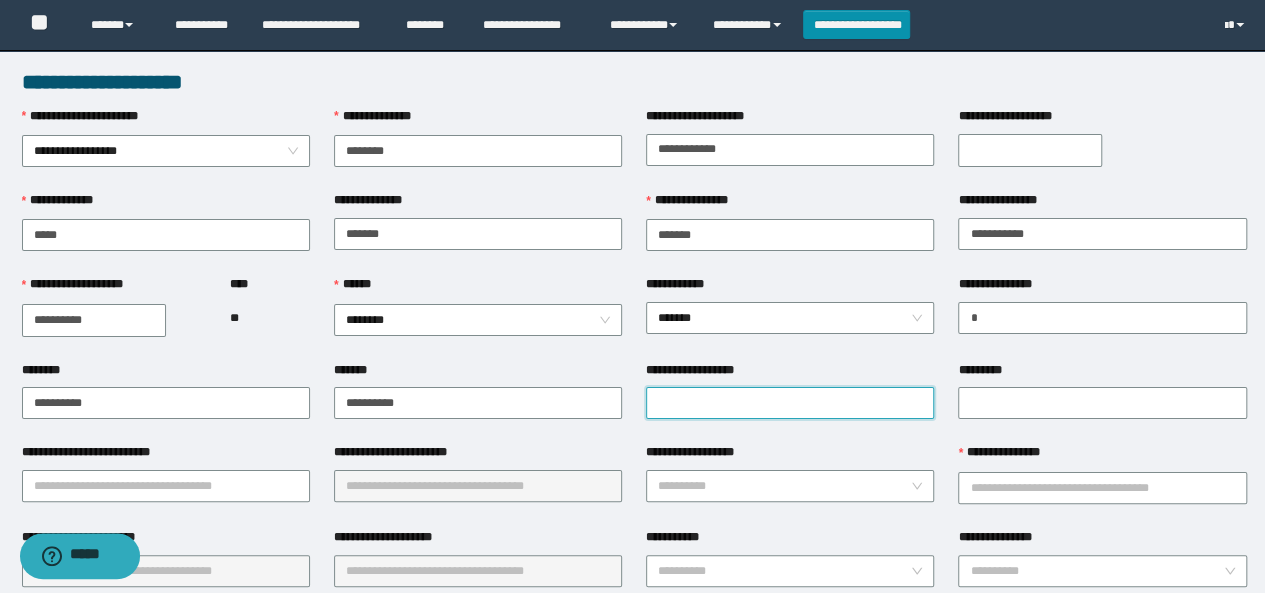 click on "**********" at bounding box center (790, 403) 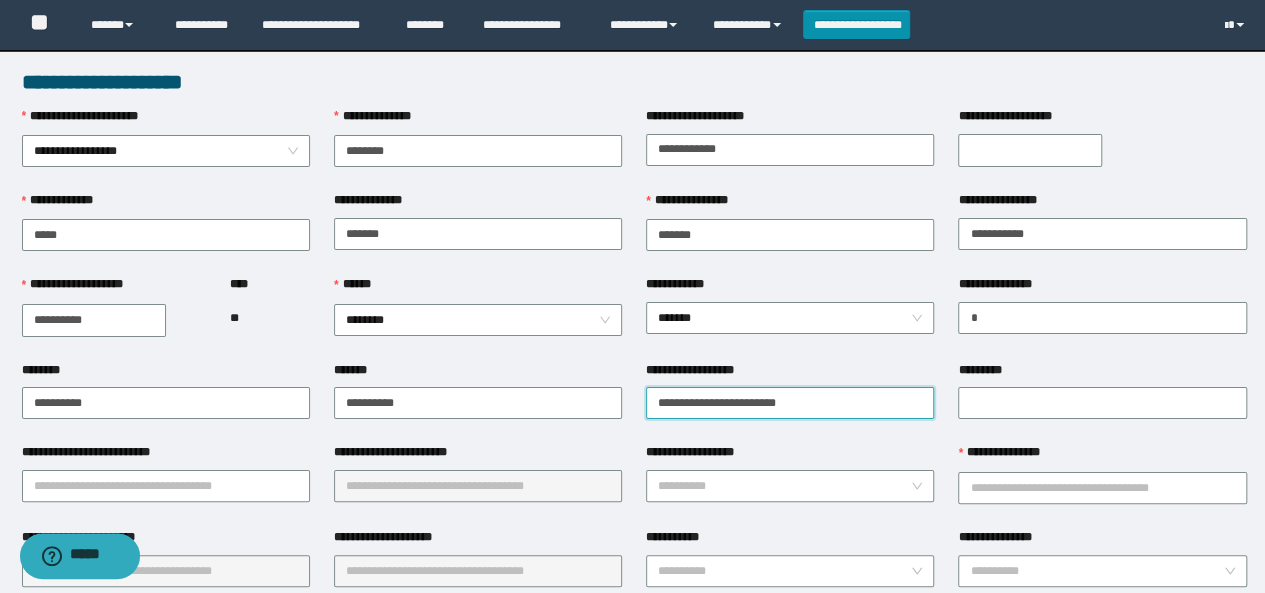type on "**********" 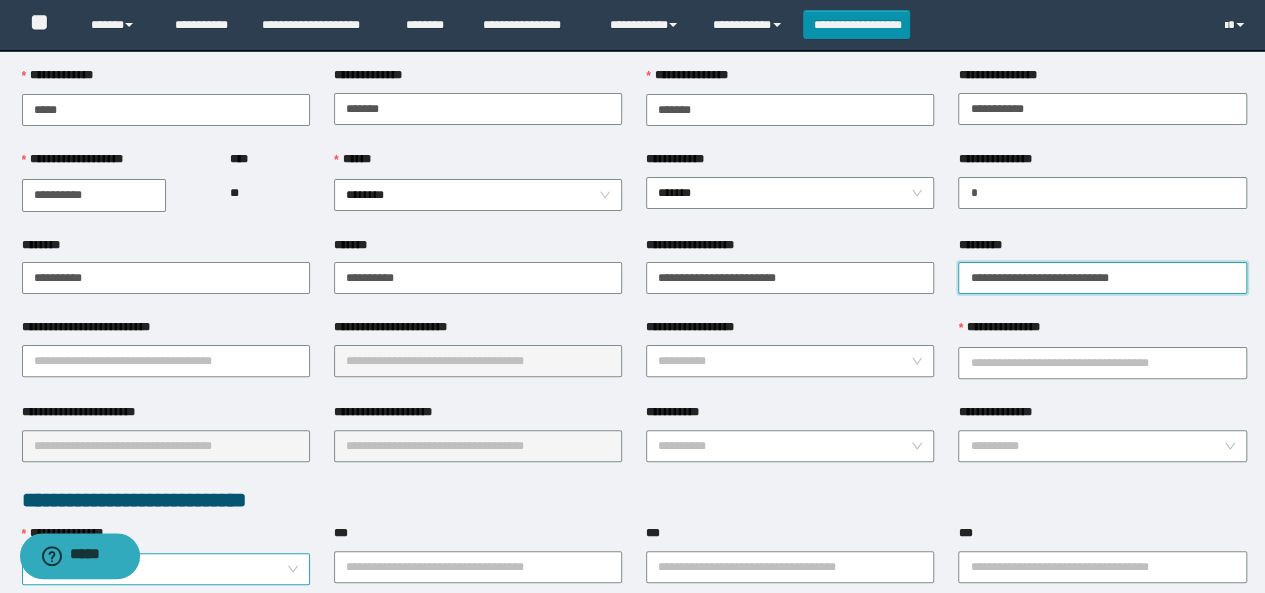 scroll, scrollTop: 200, scrollLeft: 0, axis: vertical 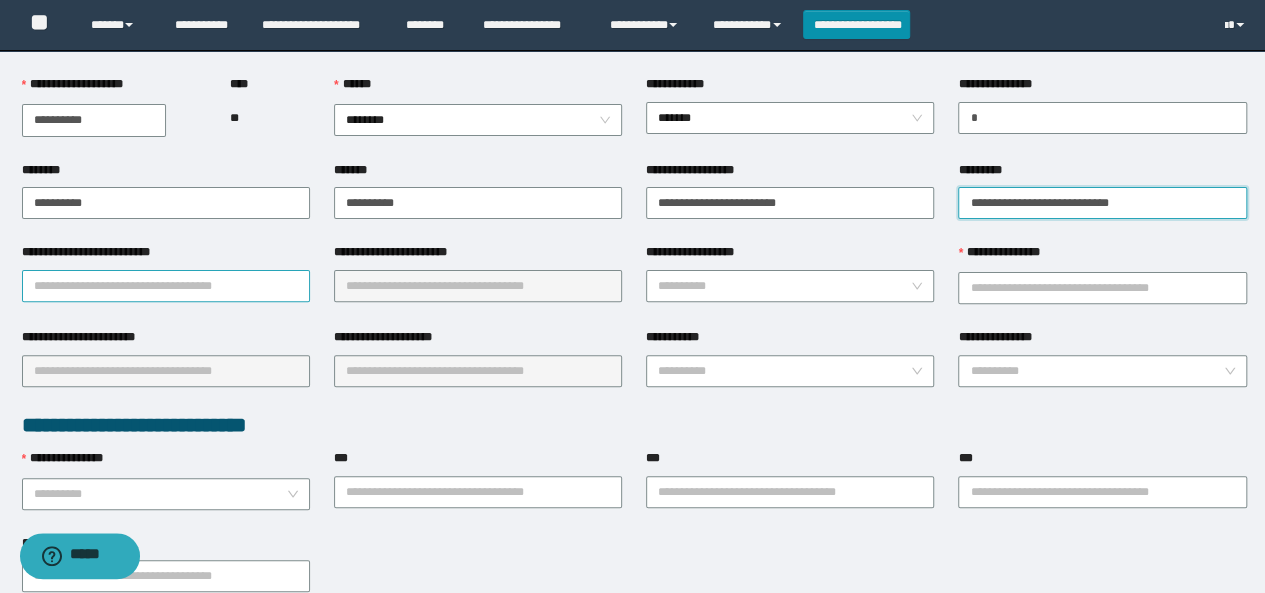 type on "**********" 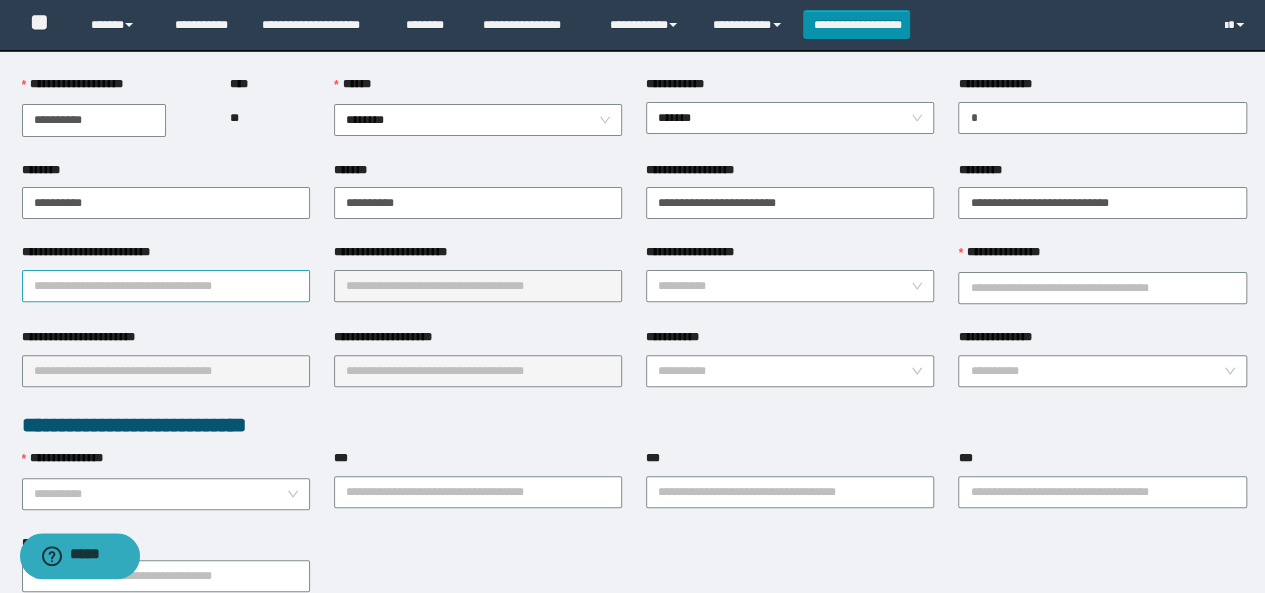 click on "**********" at bounding box center [166, 286] 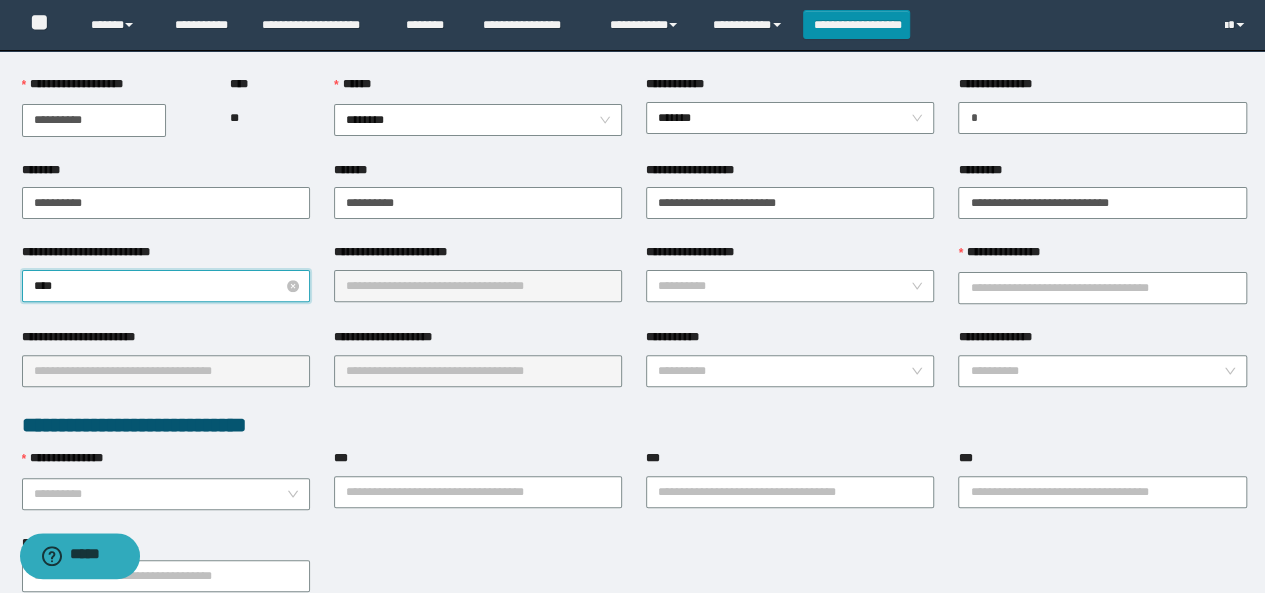 type on "*****" 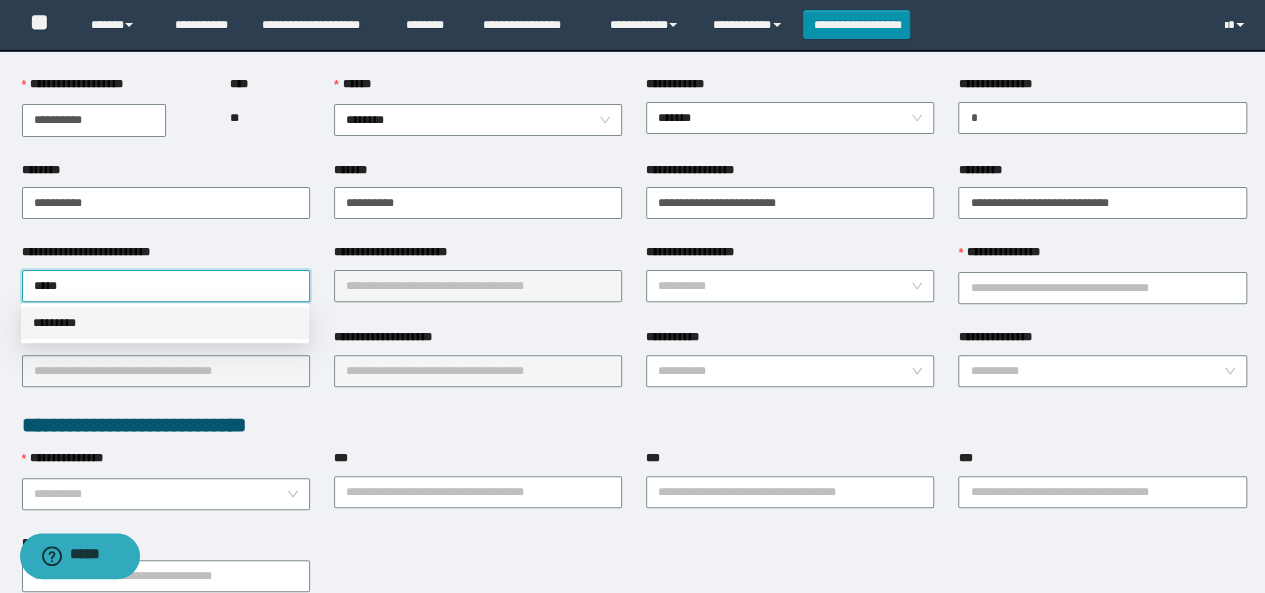click on "*********" at bounding box center [165, 323] 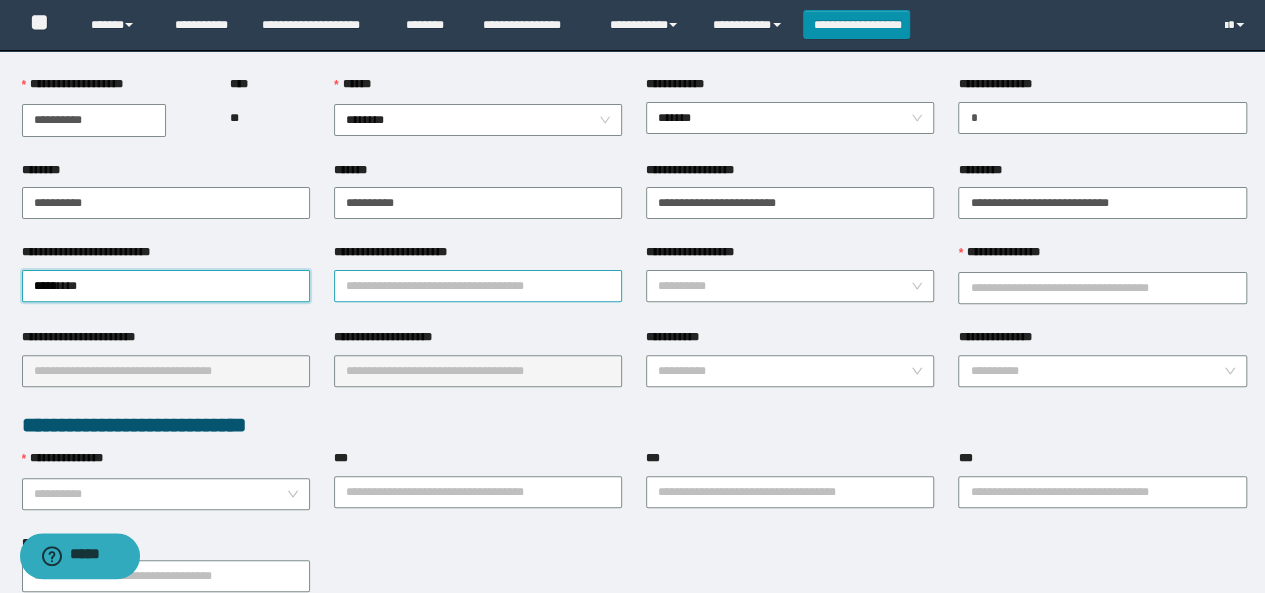 click on "**********" at bounding box center [478, 286] 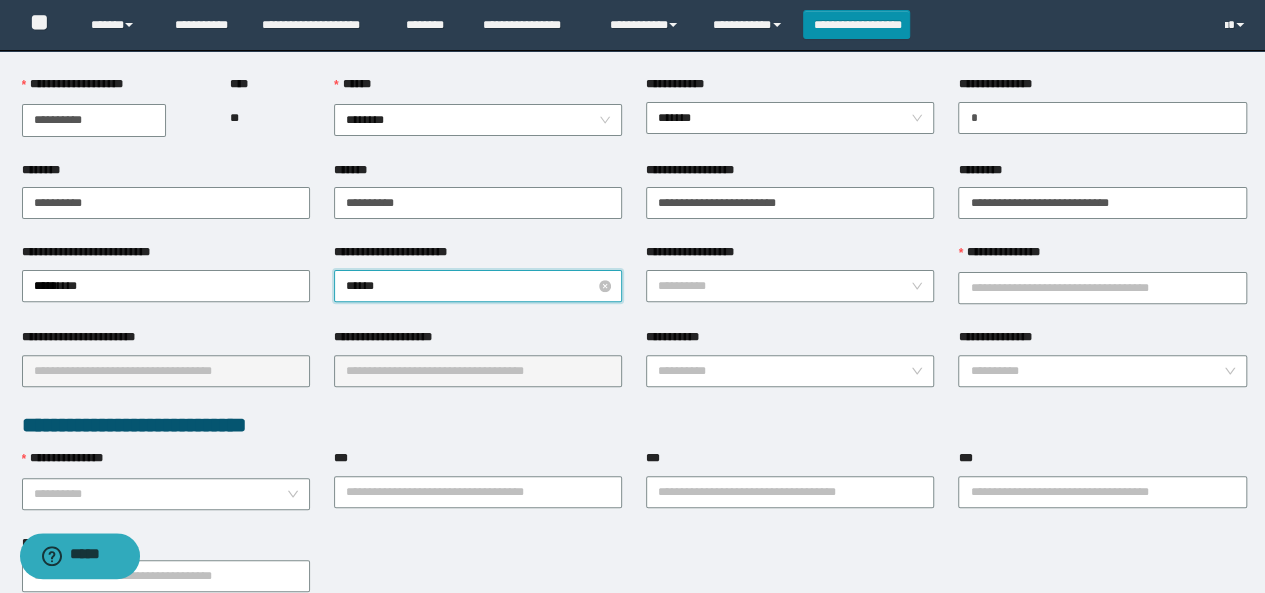 type on "*******" 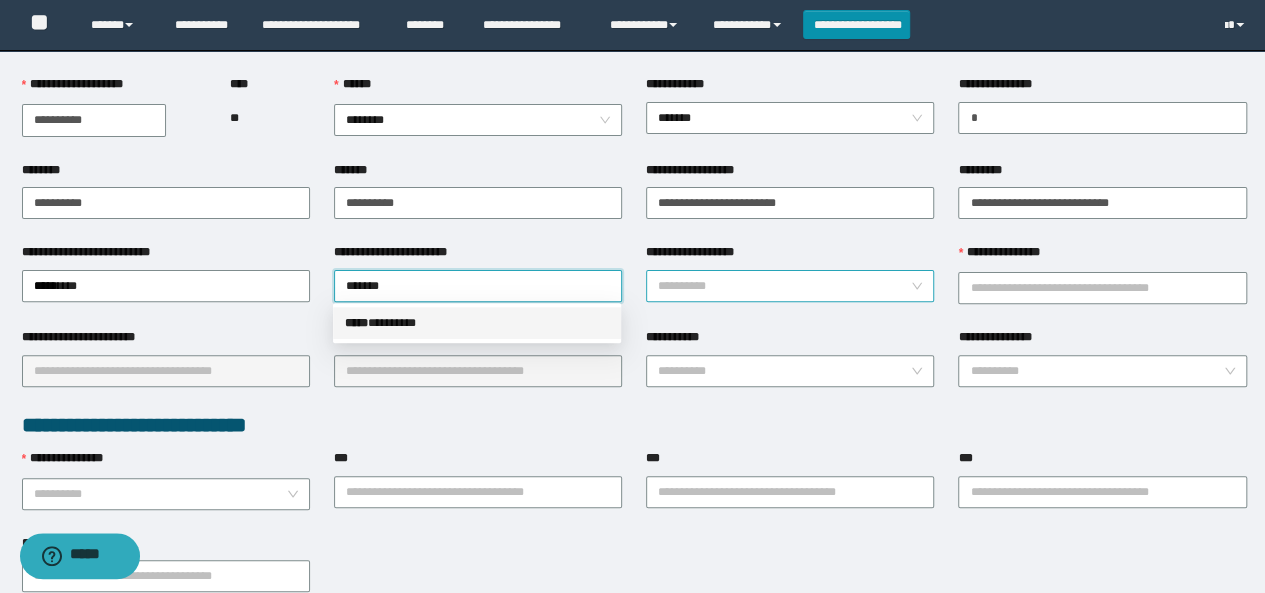drag, startPoint x: 392, startPoint y: 321, endPoint x: 716, endPoint y: 291, distance: 325.38593 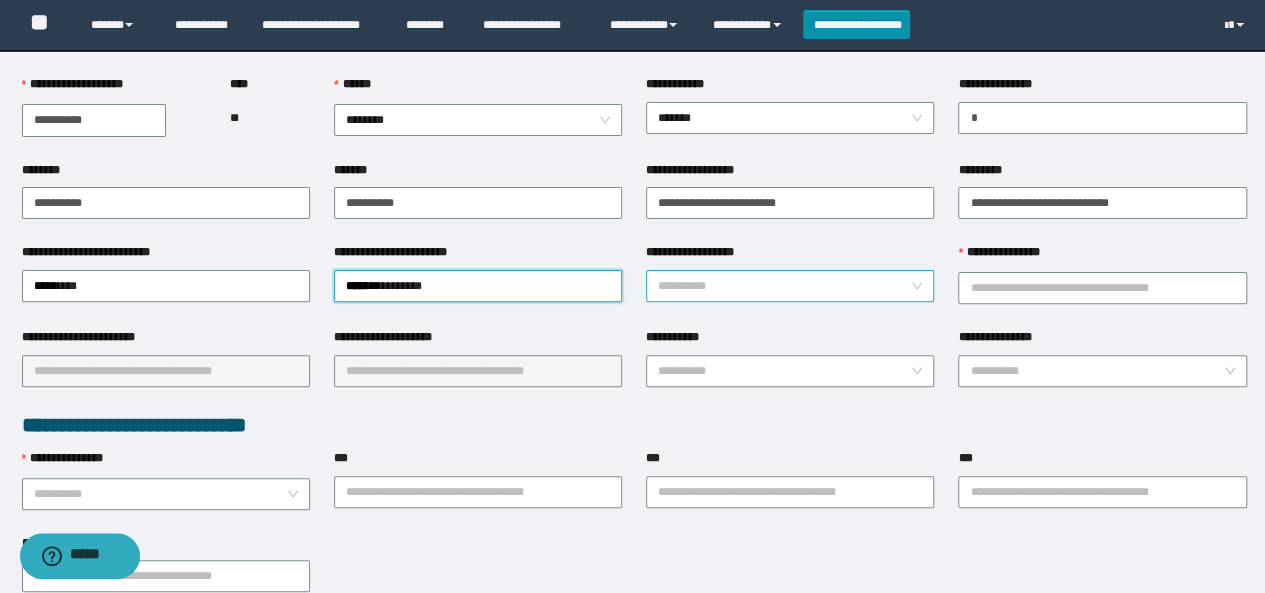 click on "**********" at bounding box center [784, 286] 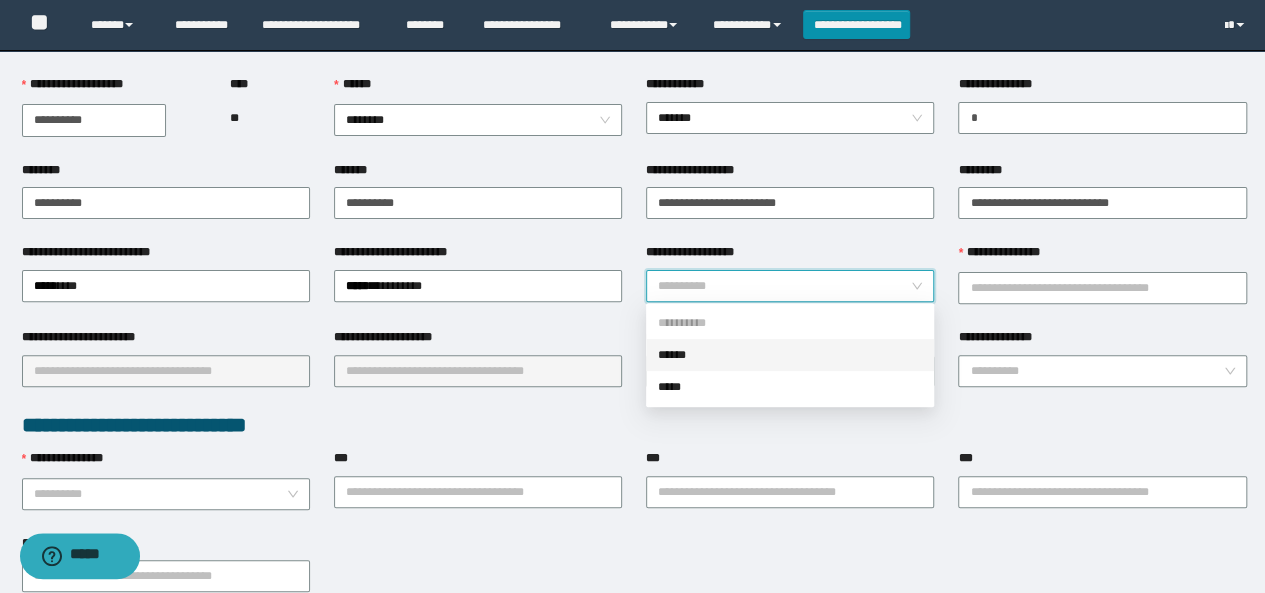 drag, startPoint x: 701, startPoint y: 349, endPoint x: 962, endPoint y: 303, distance: 265.02264 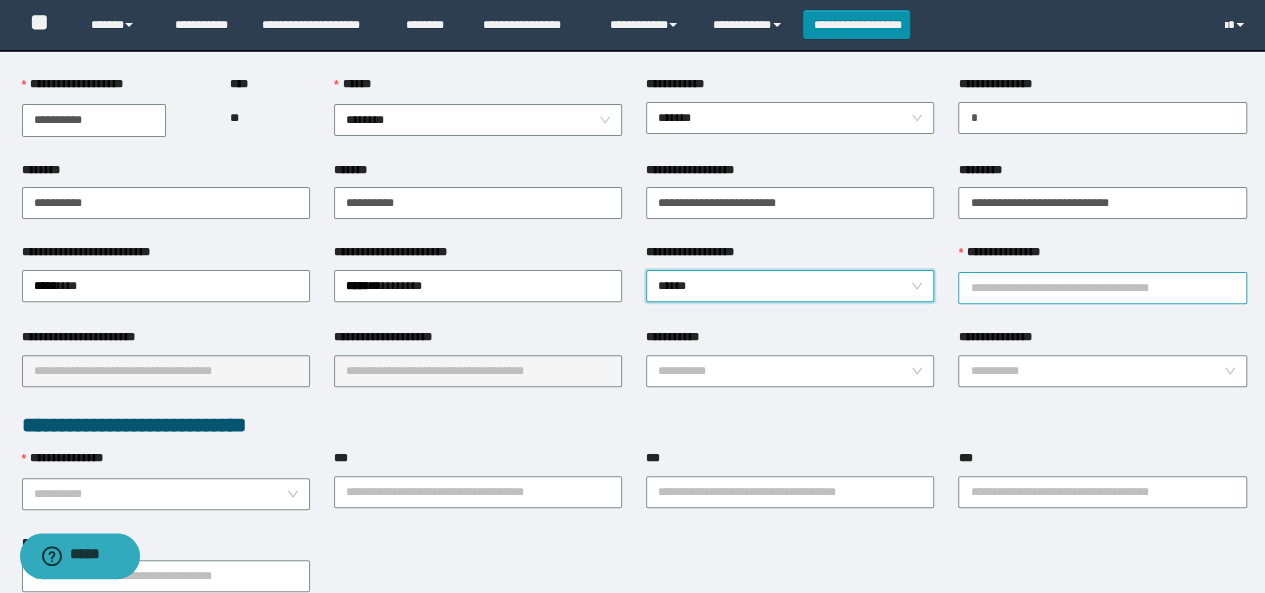 click on "**********" at bounding box center [1102, 288] 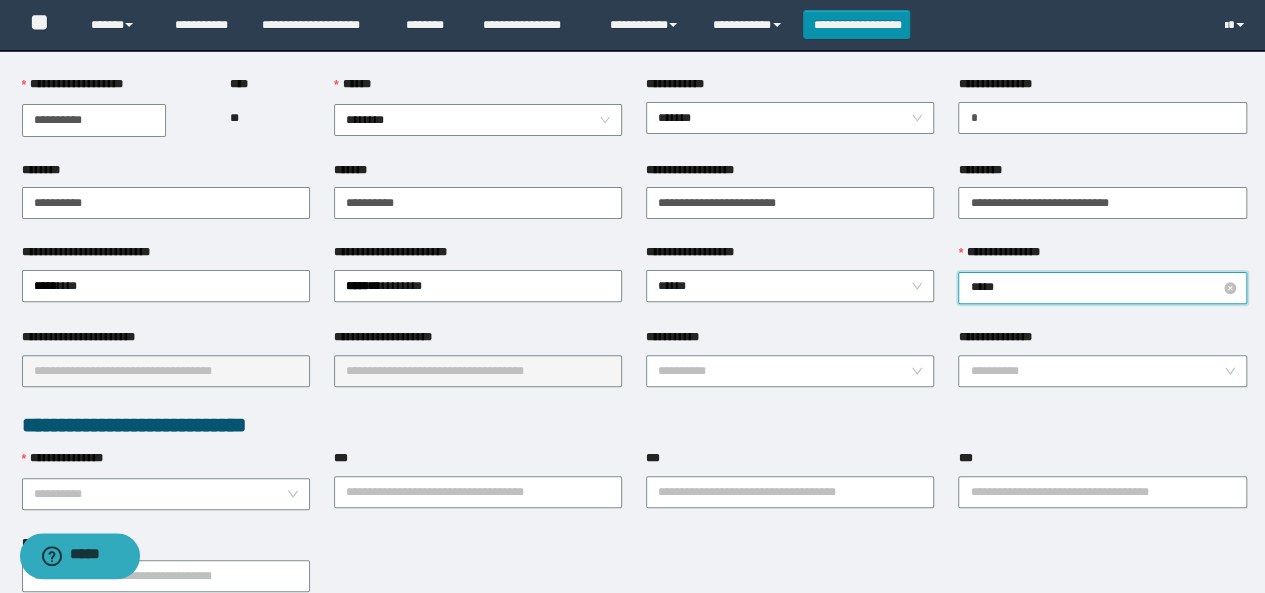 type on "******" 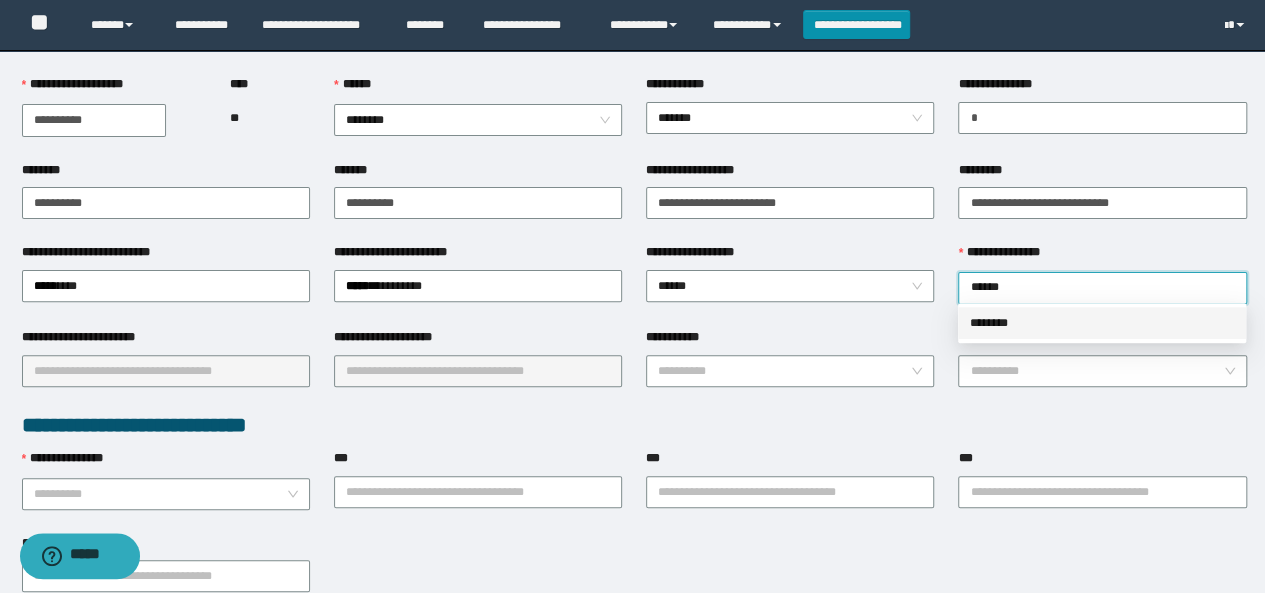 click on "********" at bounding box center [1102, 323] 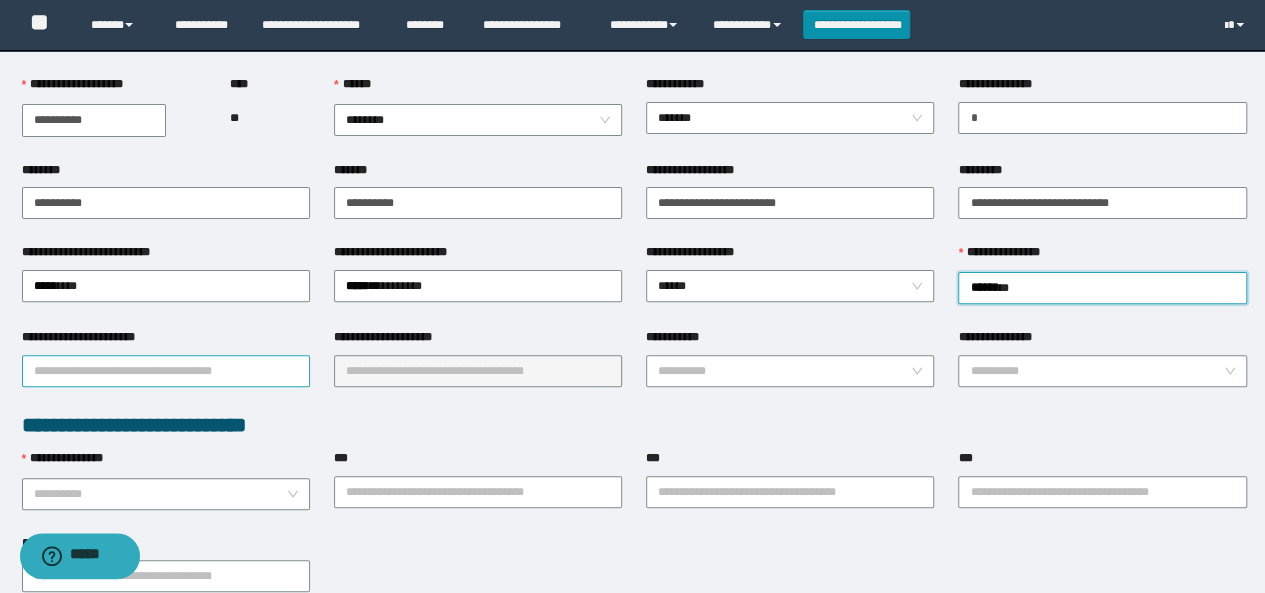 click on "**********" at bounding box center (166, 371) 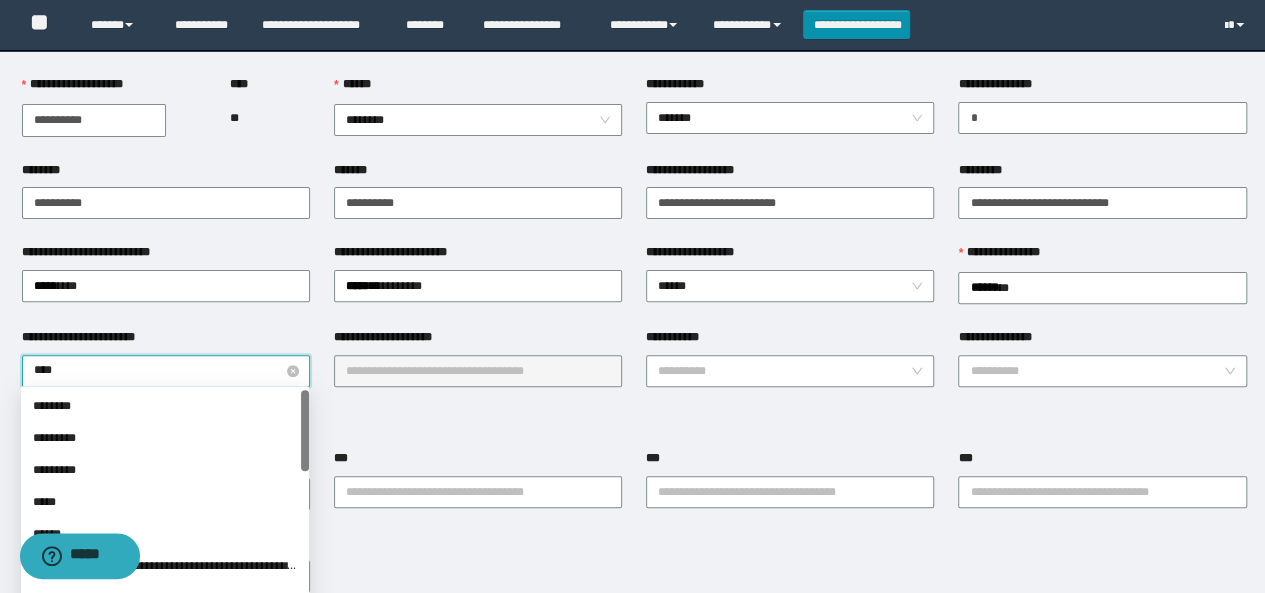 type on "*****" 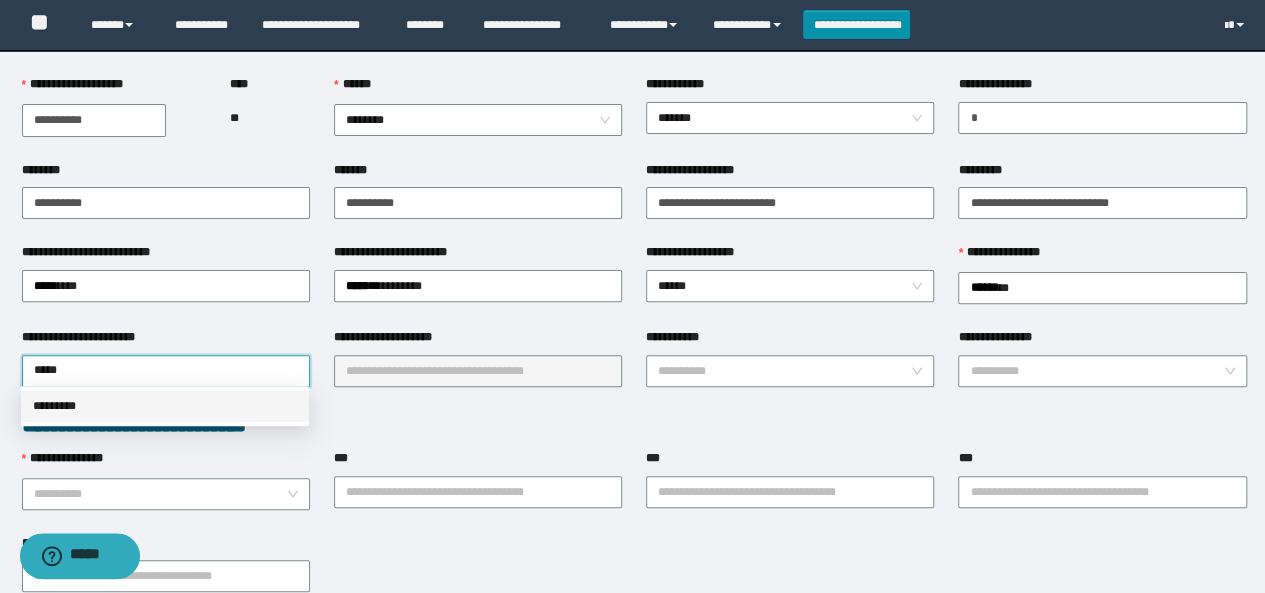 click on "*********" at bounding box center (165, 406) 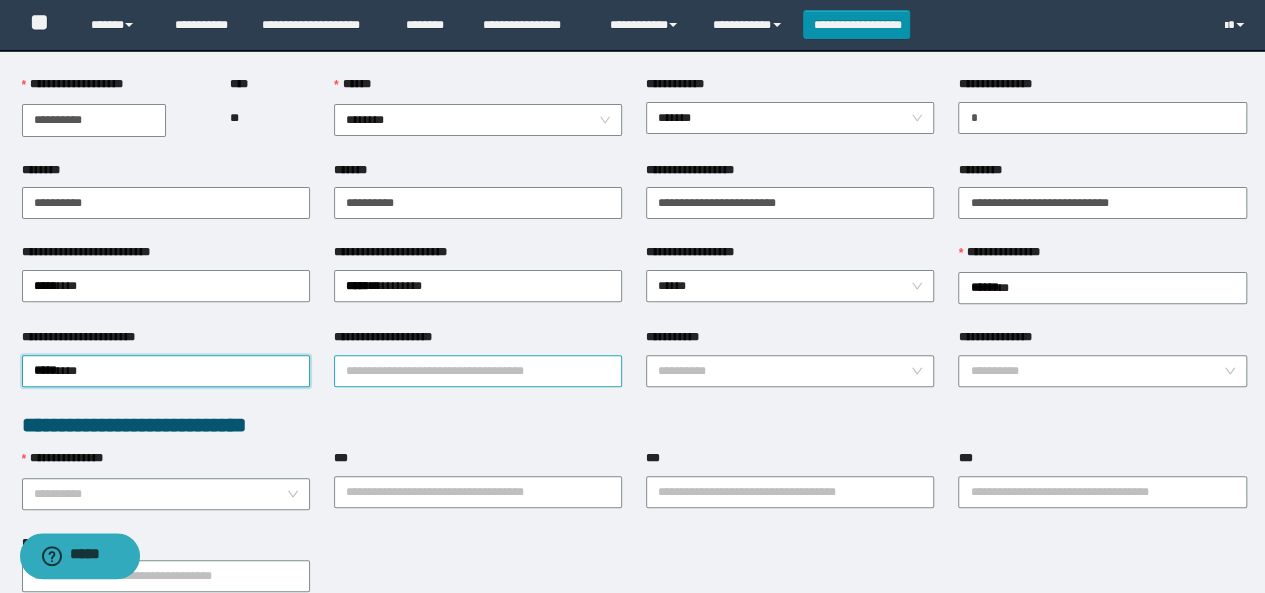 click on "**********" at bounding box center [478, 371] 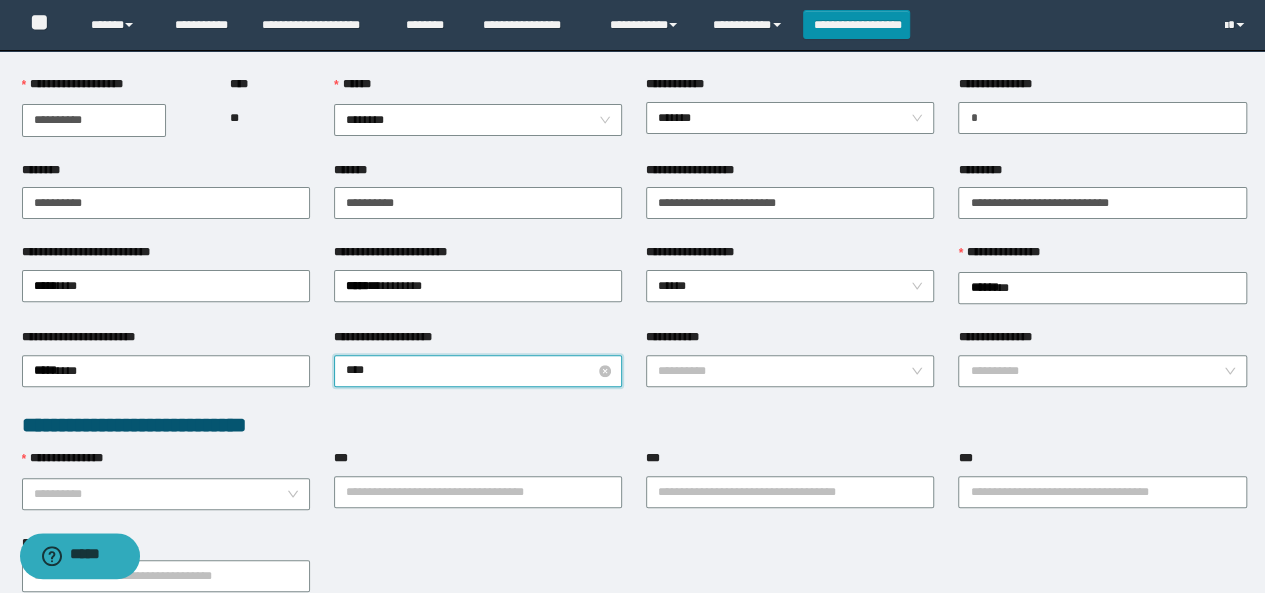 type on "*****" 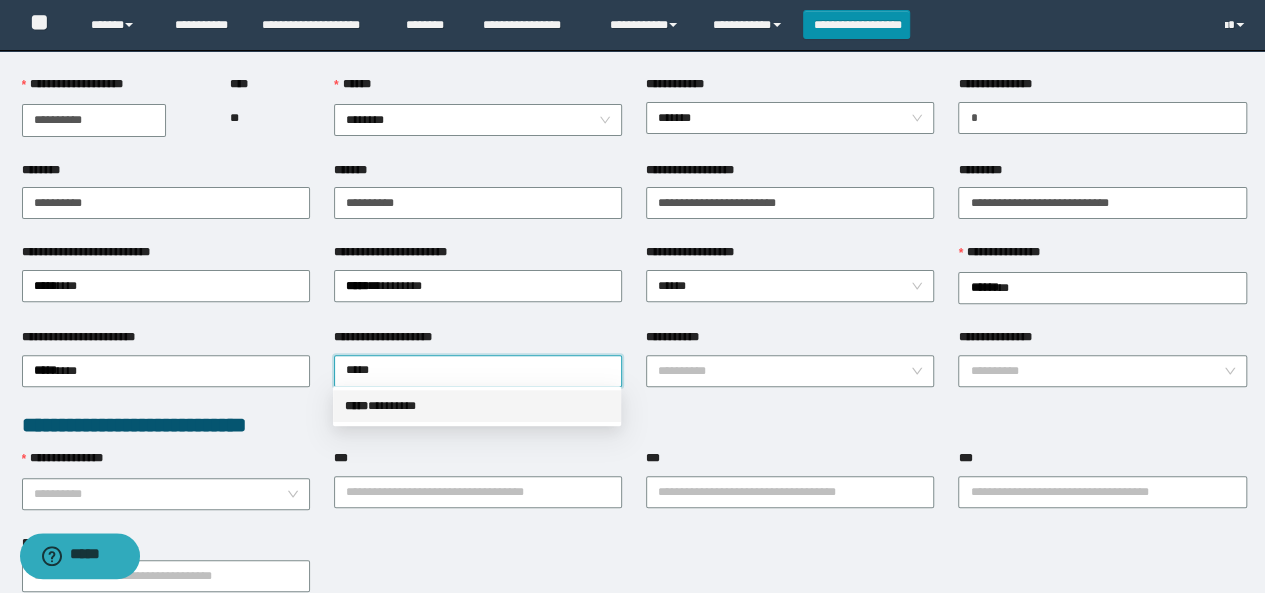 click on "***** * *******" at bounding box center [477, 406] 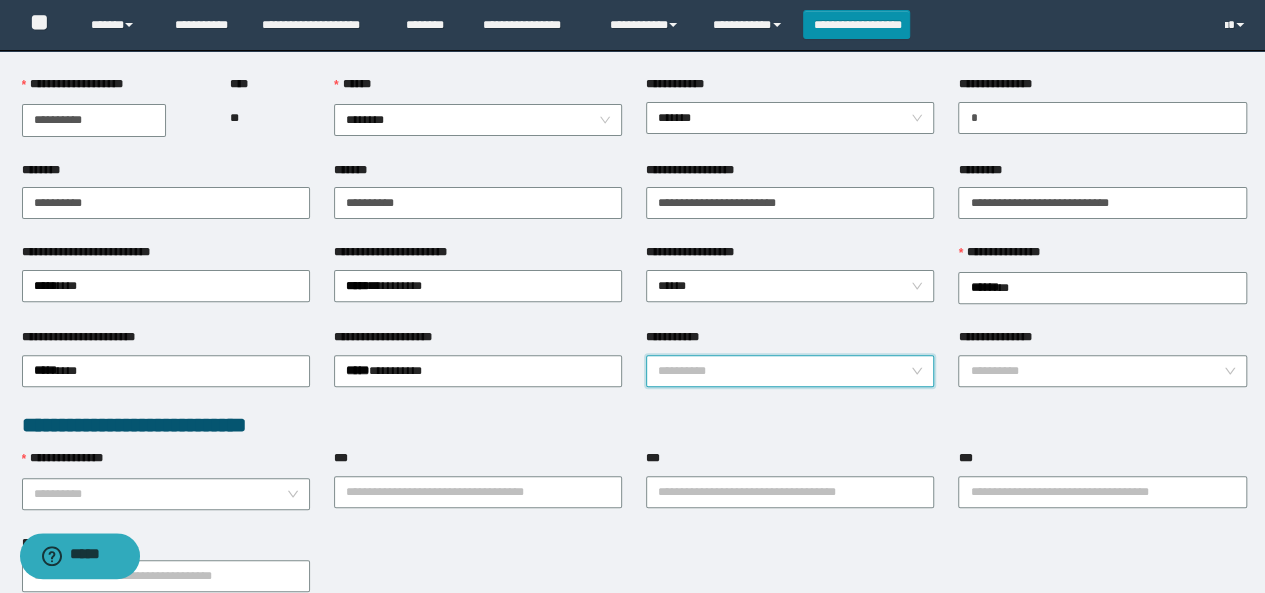 click on "**********" at bounding box center (784, 371) 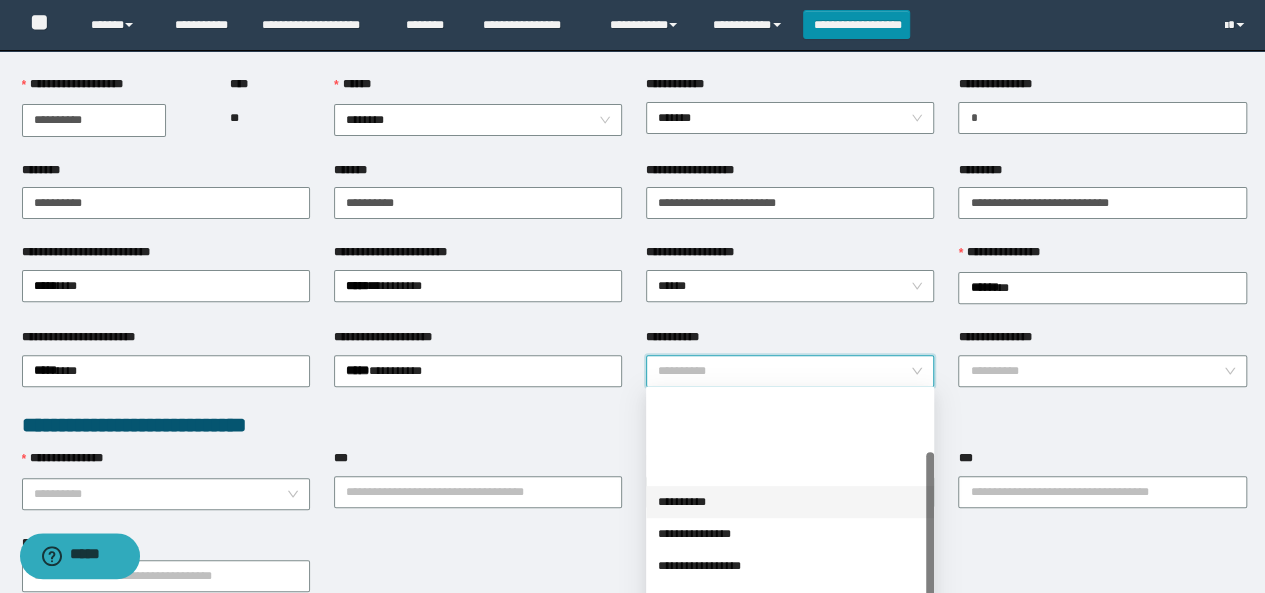 scroll, scrollTop: 160, scrollLeft: 0, axis: vertical 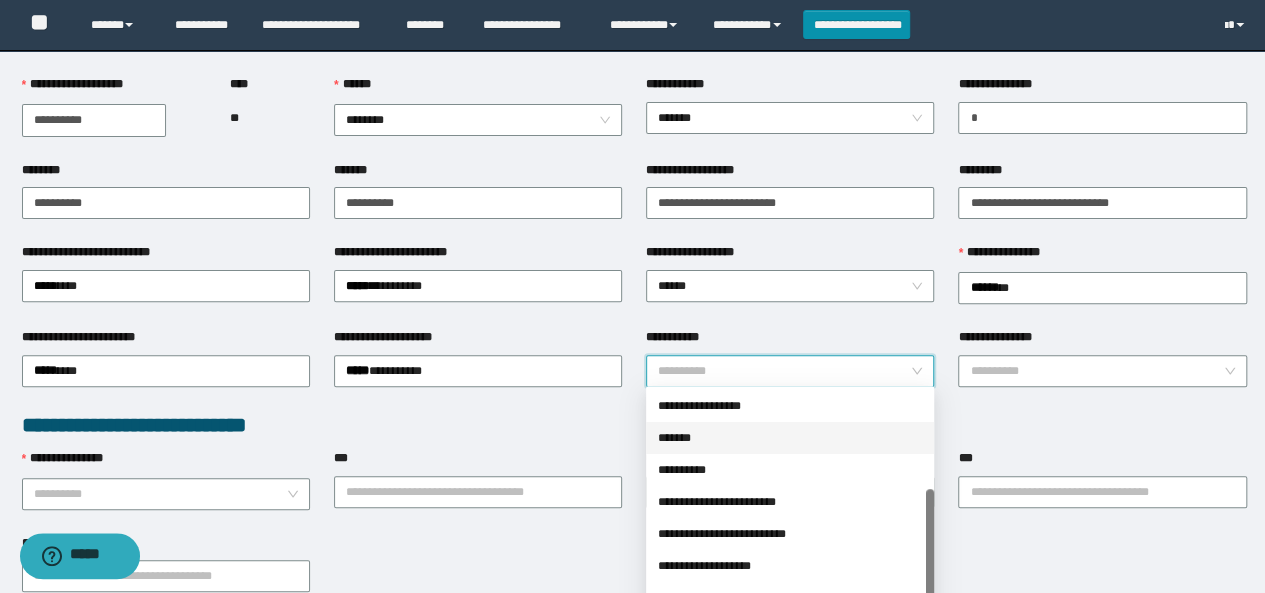 click on "*******" at bounding box center [790, 438] 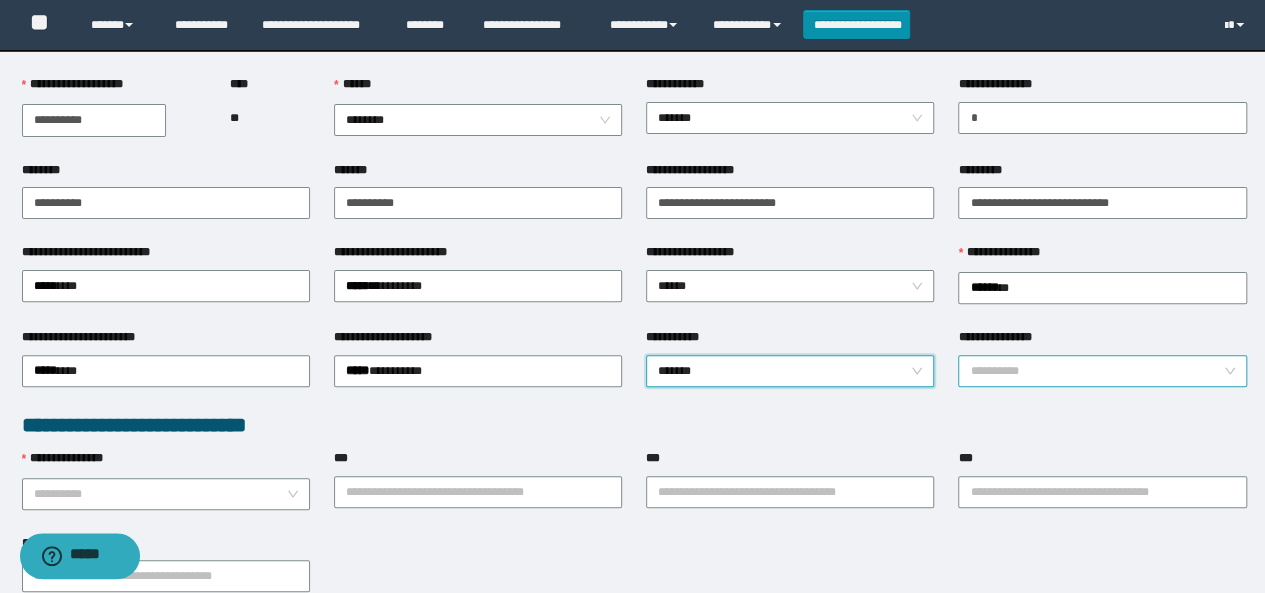 click on "**********" at bounding box center [1096, 371] 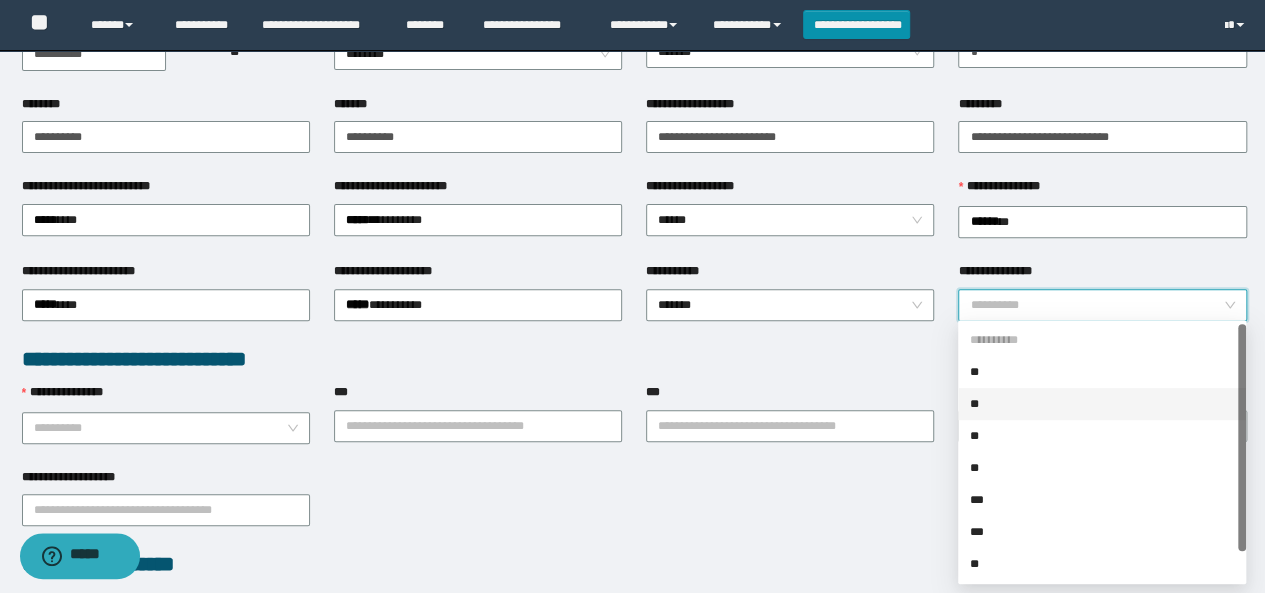 scroll, scrollTop: 300, scrollLeft: 0, axis: vertical 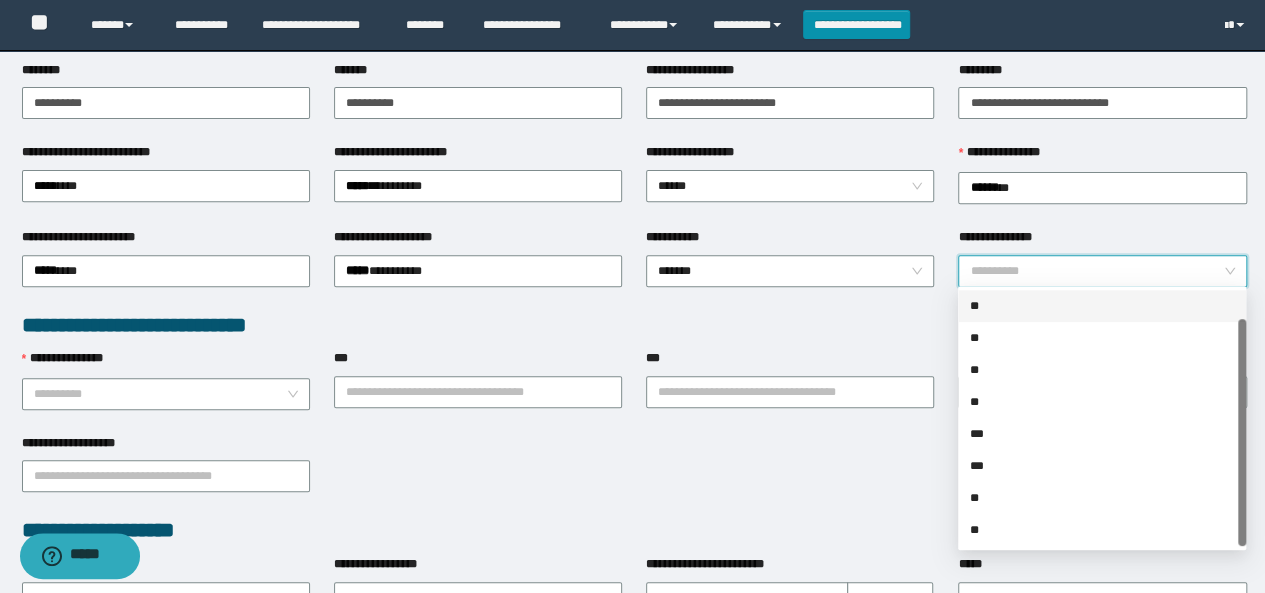 click on "**" at bounding box center (1102, 306) 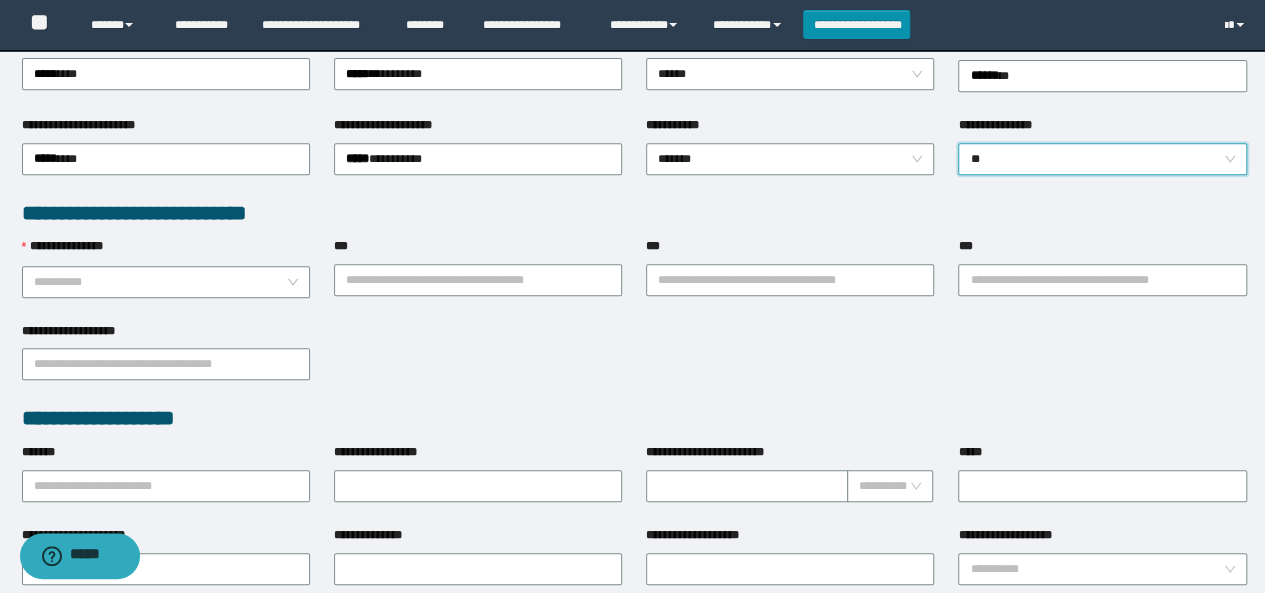 scroll, scrollTop: 500, scrollLeft: 0, axis: vertical 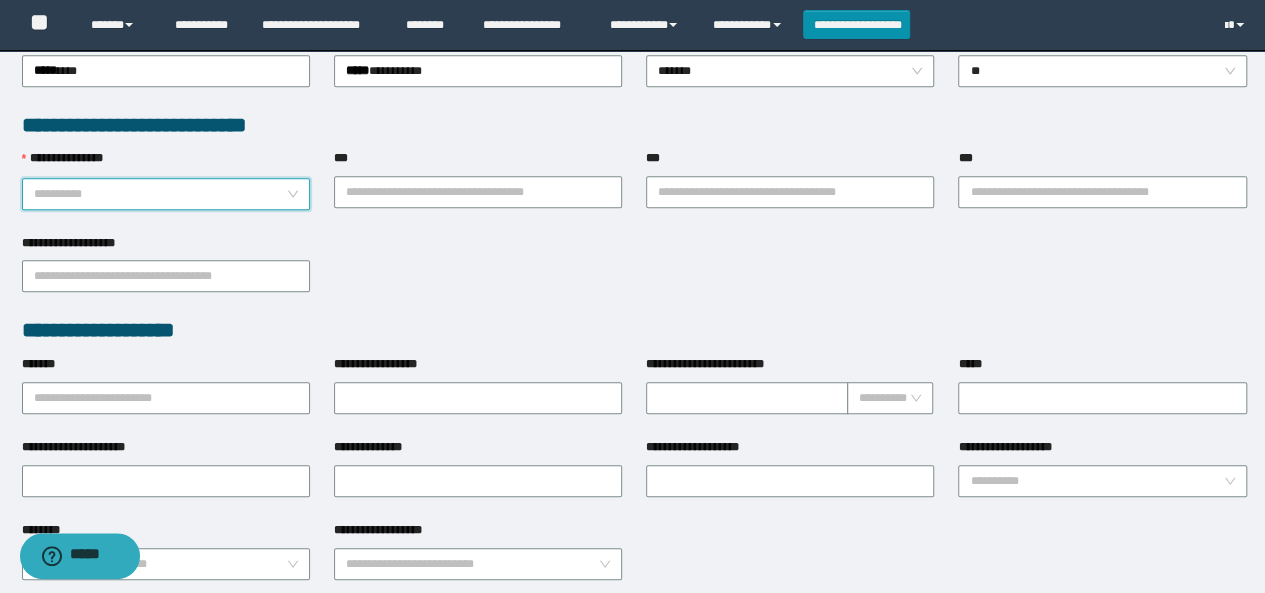 click on "**********" at bounding box center [160, 194] 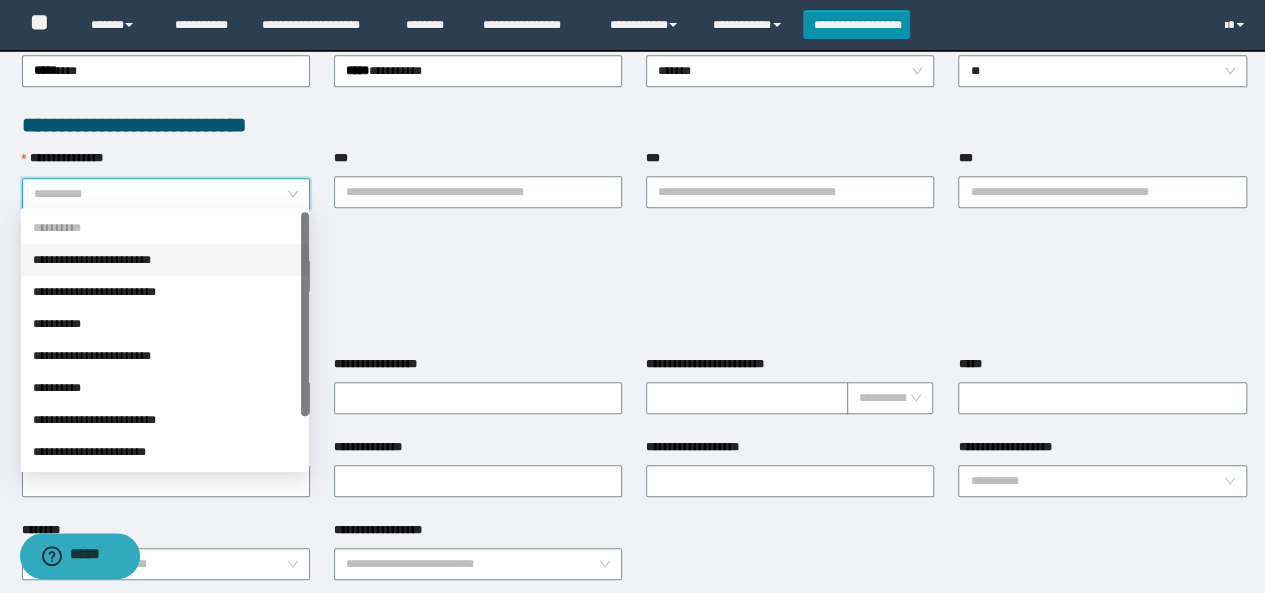 drag, startPoint x: 110, startPoint y: 256, endPoint x: 474, endPoint y: 224, distance: 365.4039 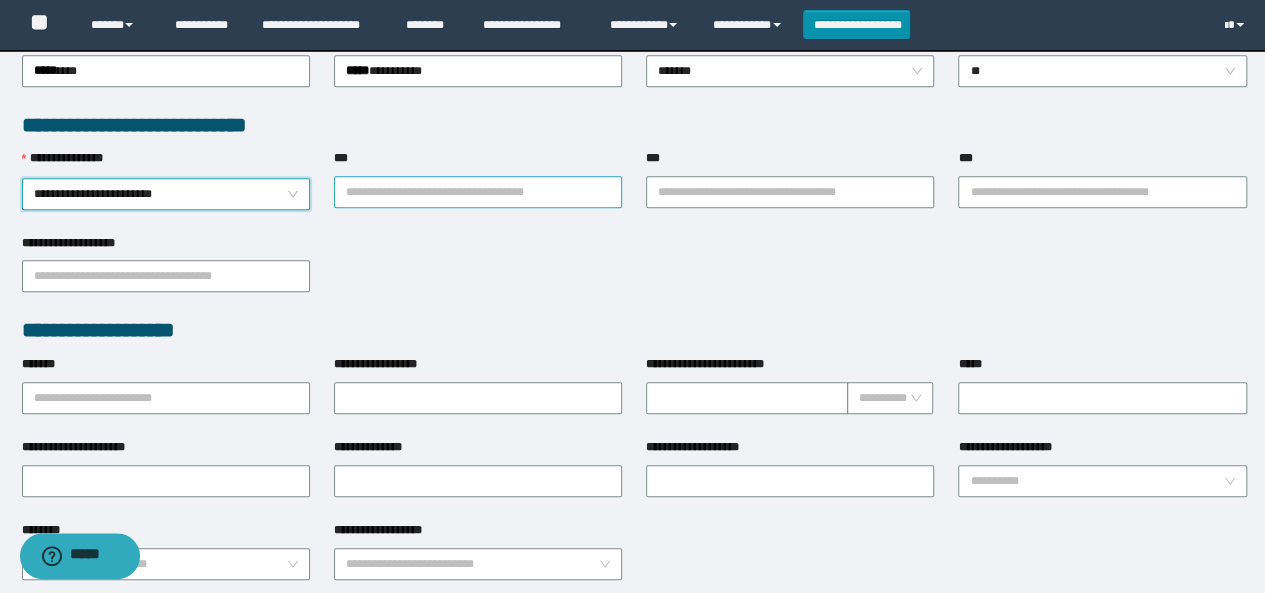 click on "***" at bounding box center (478, 192) 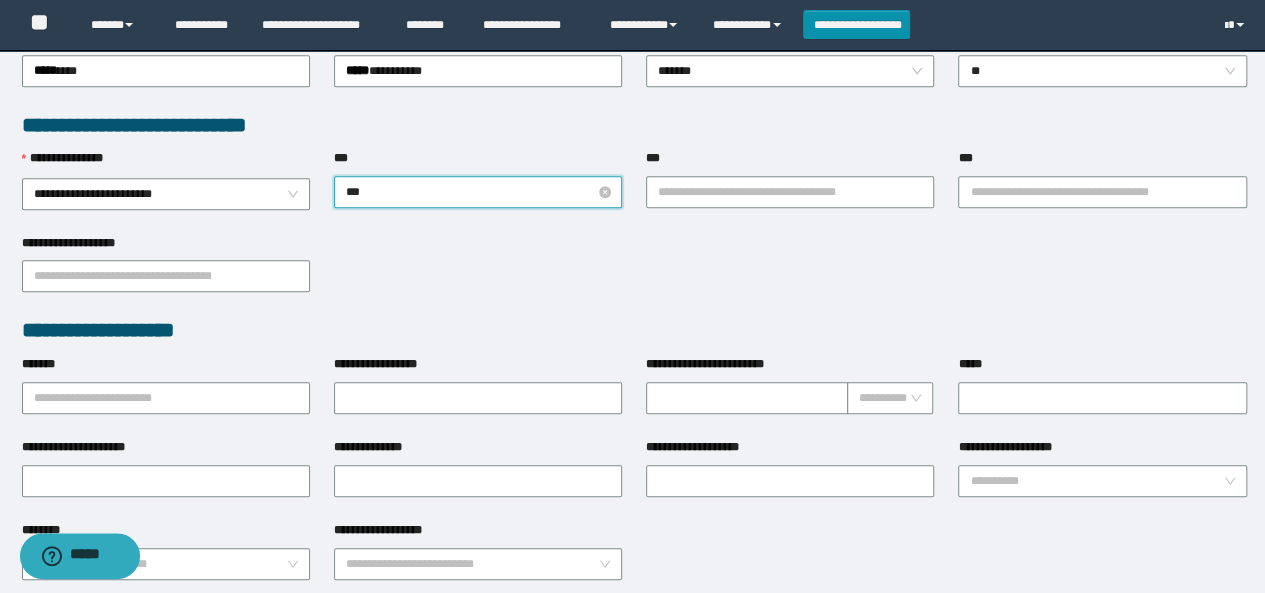 type on "****" 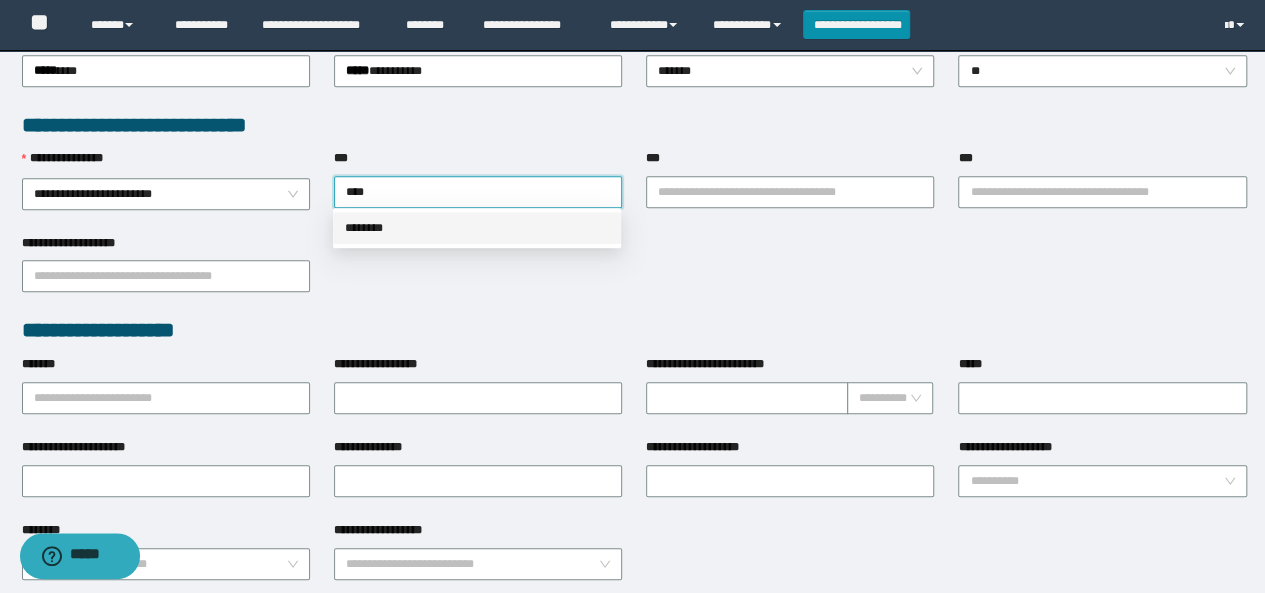 click on "********" at bounding box center (477, 228) 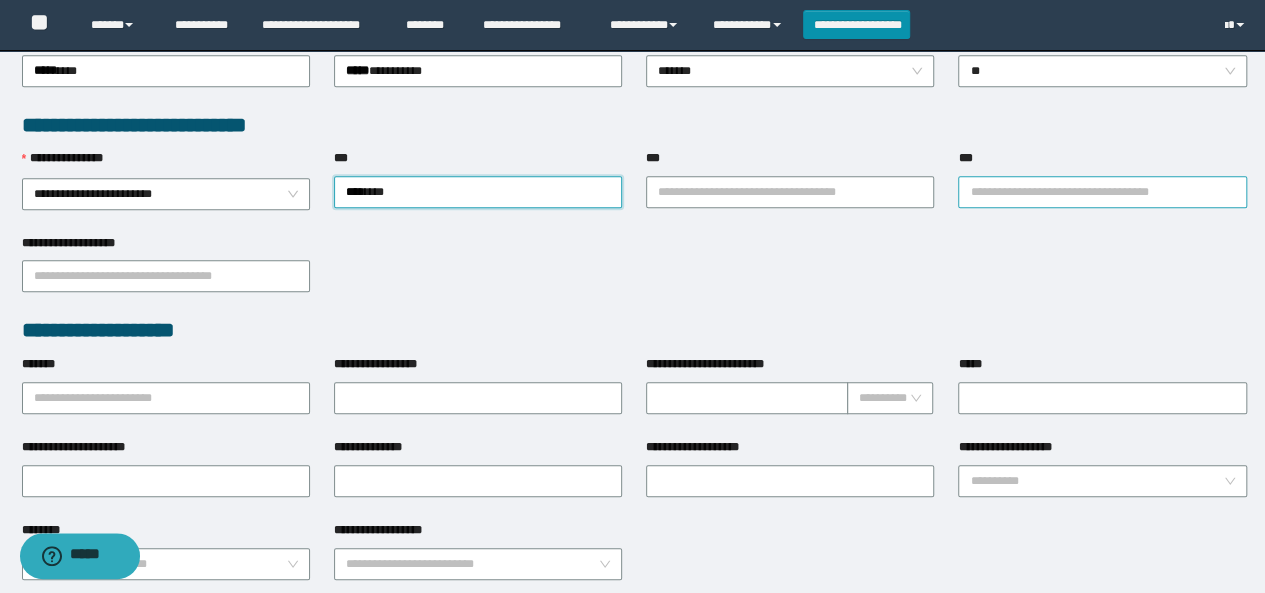 click on "**********" at bounding box center [1102, 192] 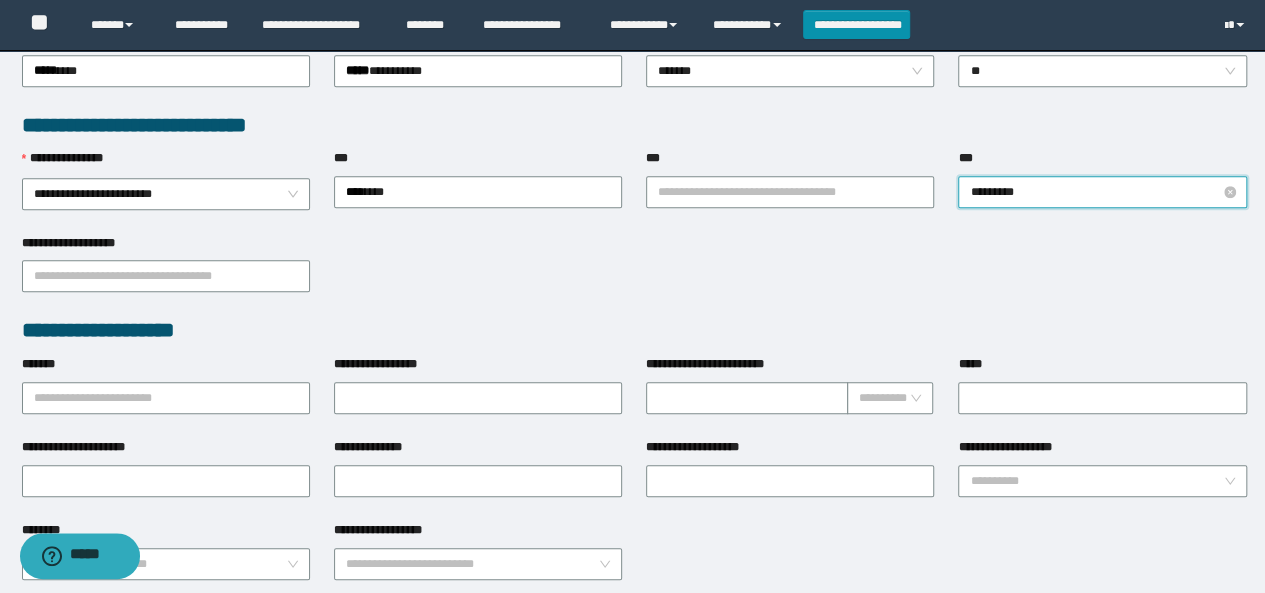 type on "**********" 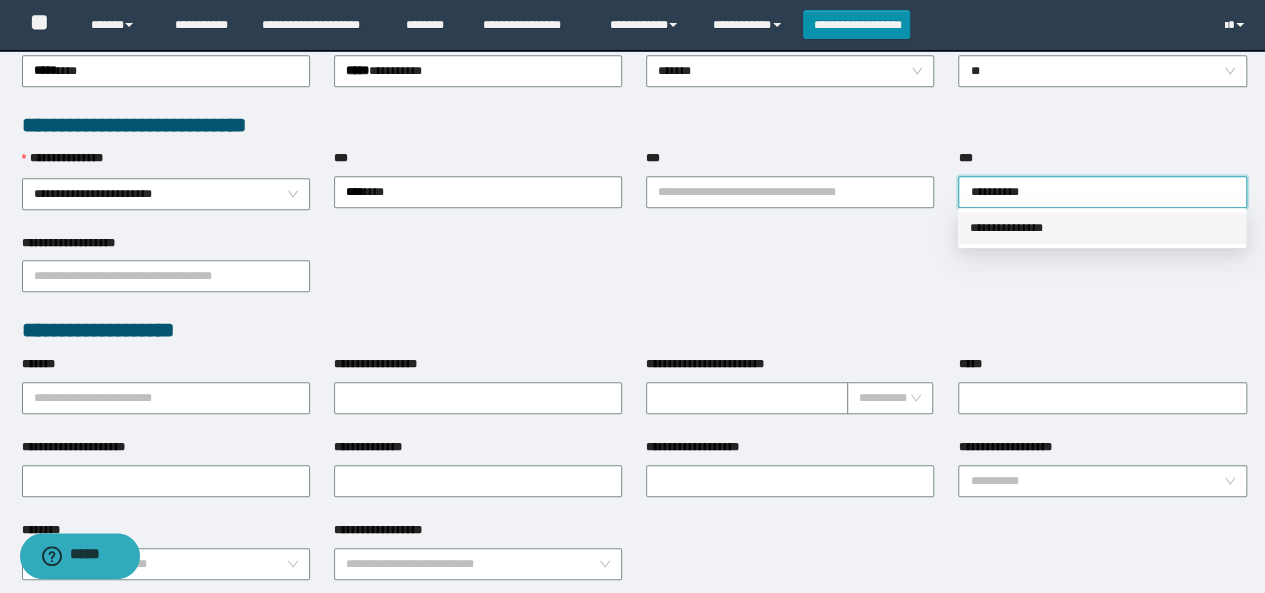 click on "**********" at bounding box center [1102, 228] 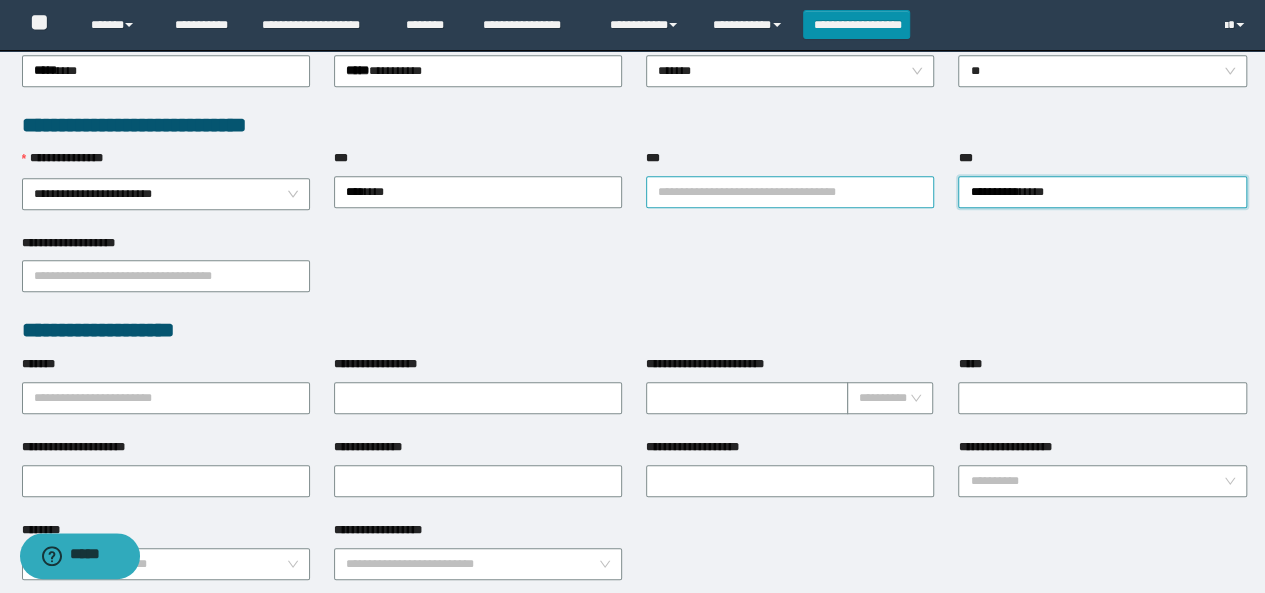 click on "***" at bounding box center (790, 192) 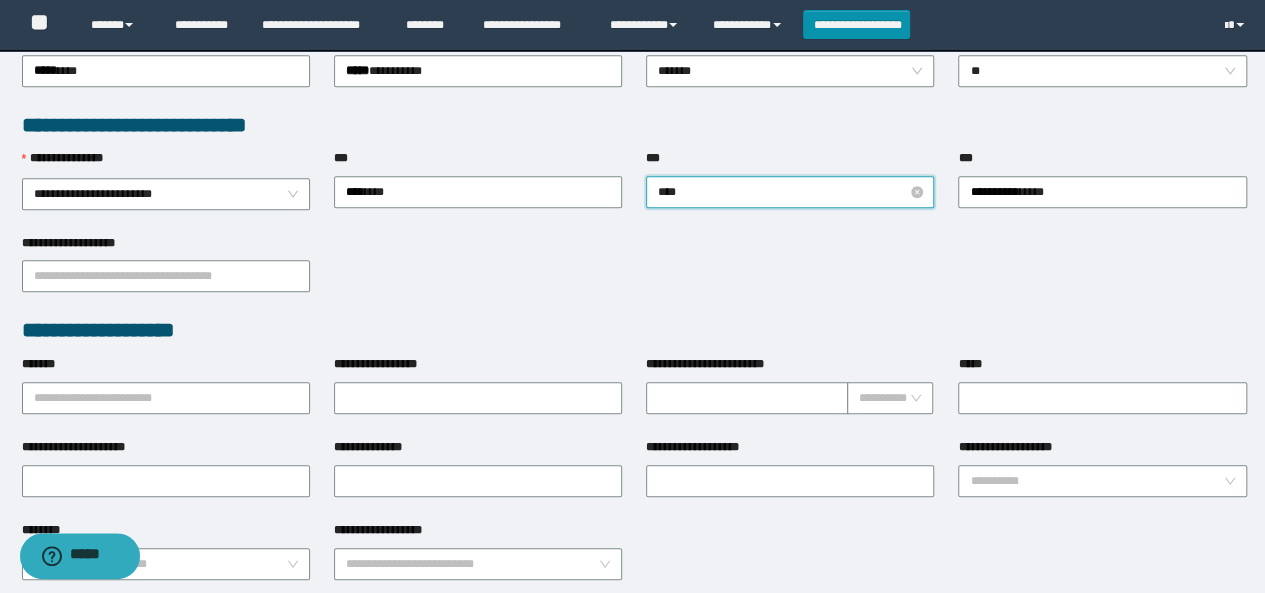 type on "*****" 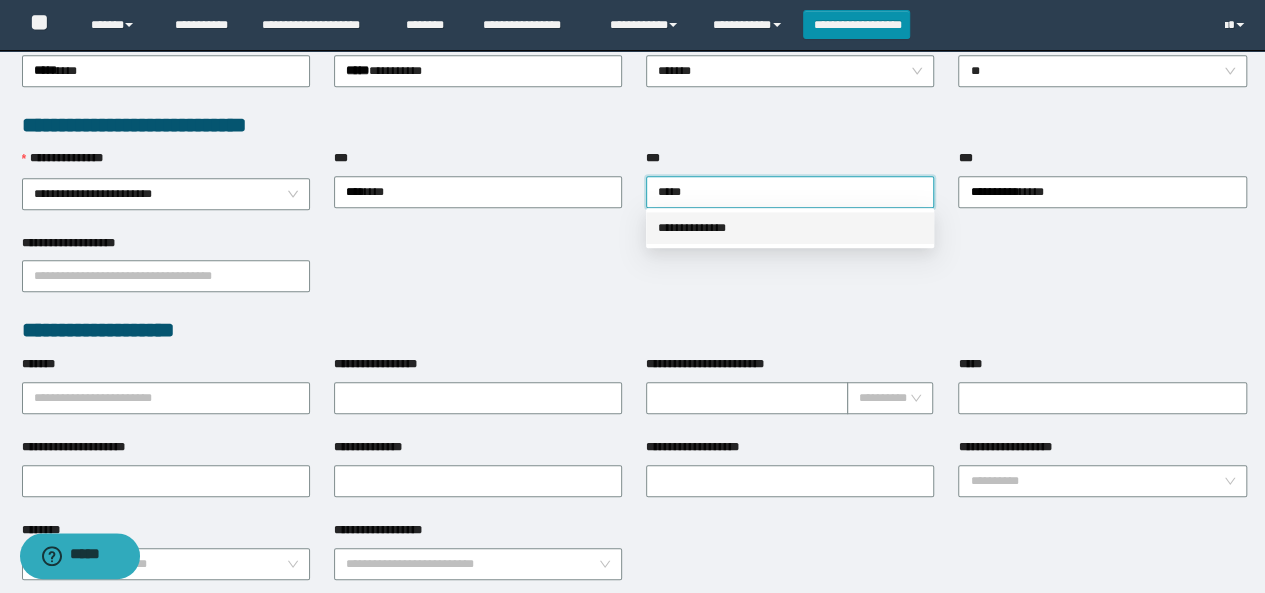 click on "**********" at bounding box center (790, 228) 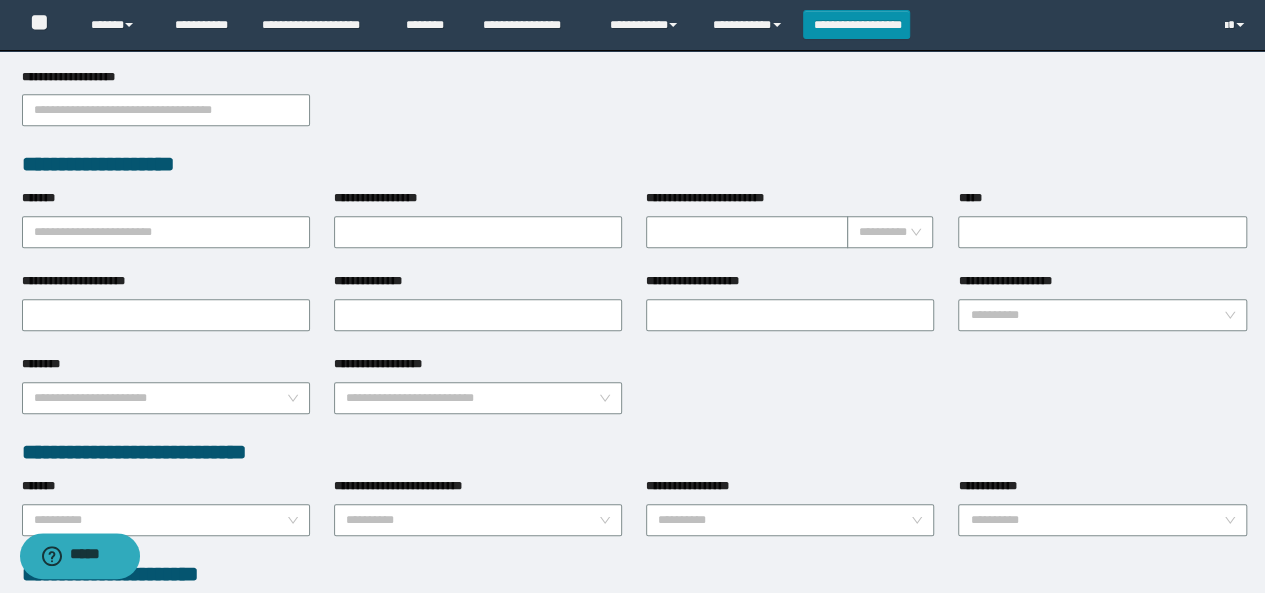scroll, scrollTop: 700, scrollLeft: 0, axis: vertical 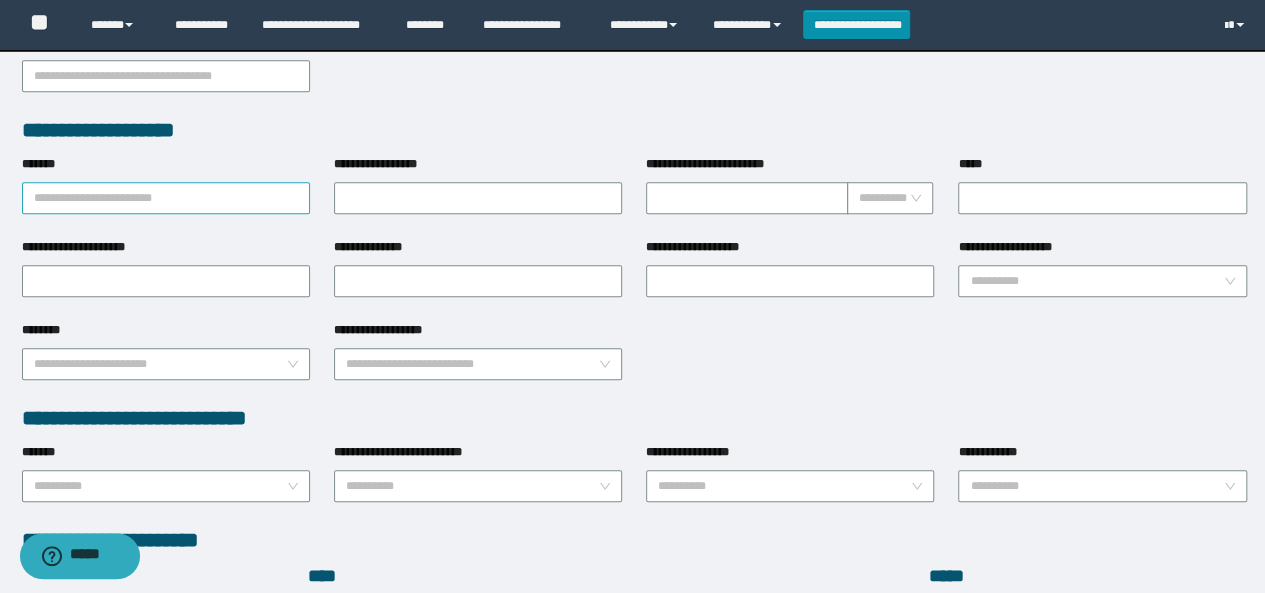 click on "*******" at bounding box center (166, 198) 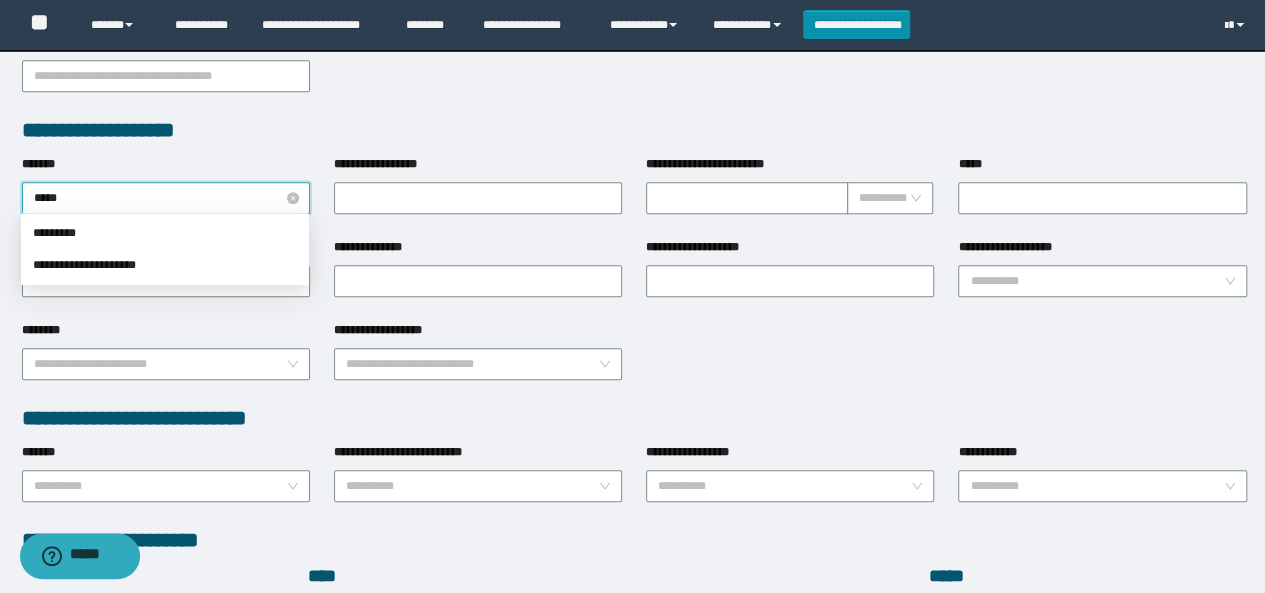 type on "******" 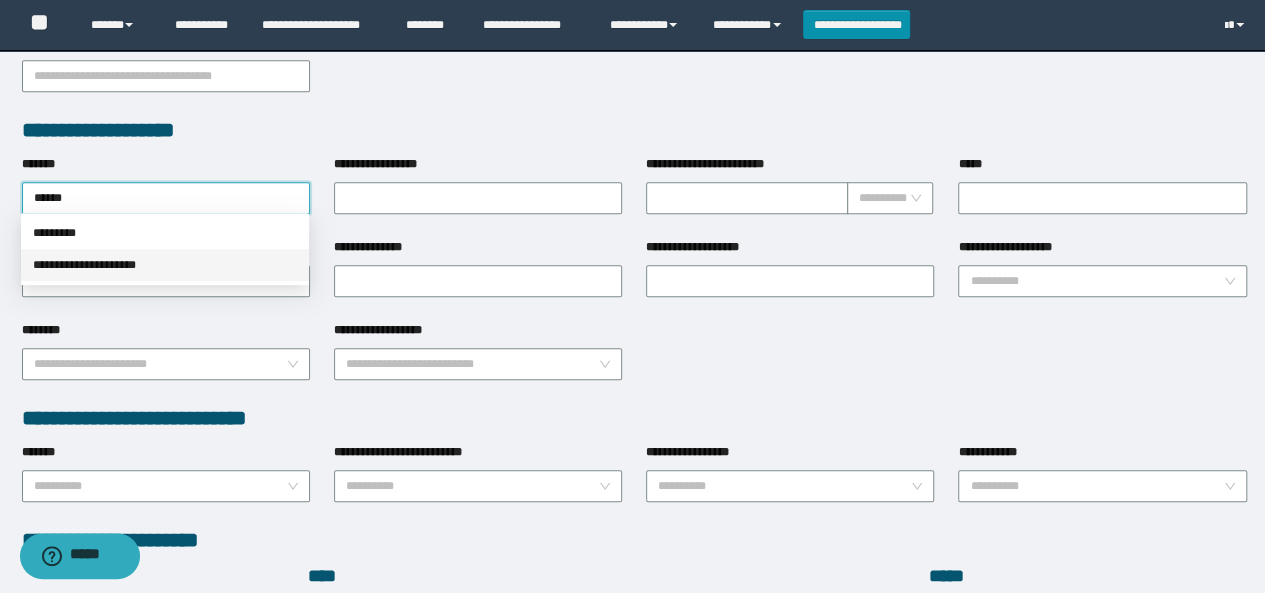 click on "**********" at bounding box center (165, 265) 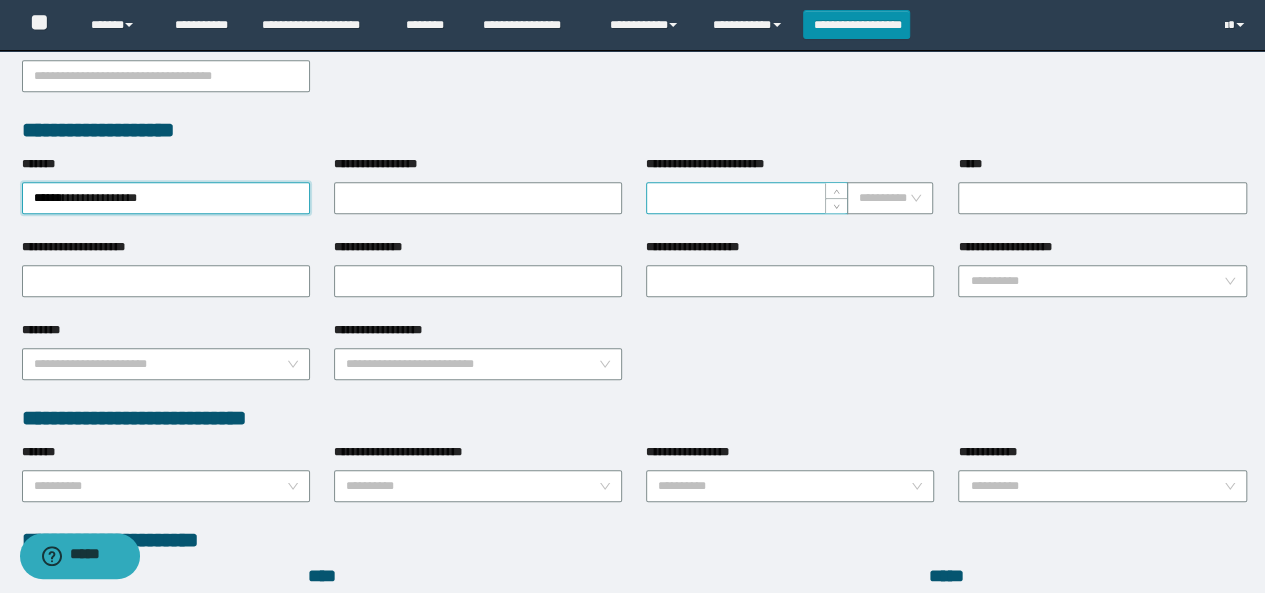 click on "**********" at bounding box center (747, 198) 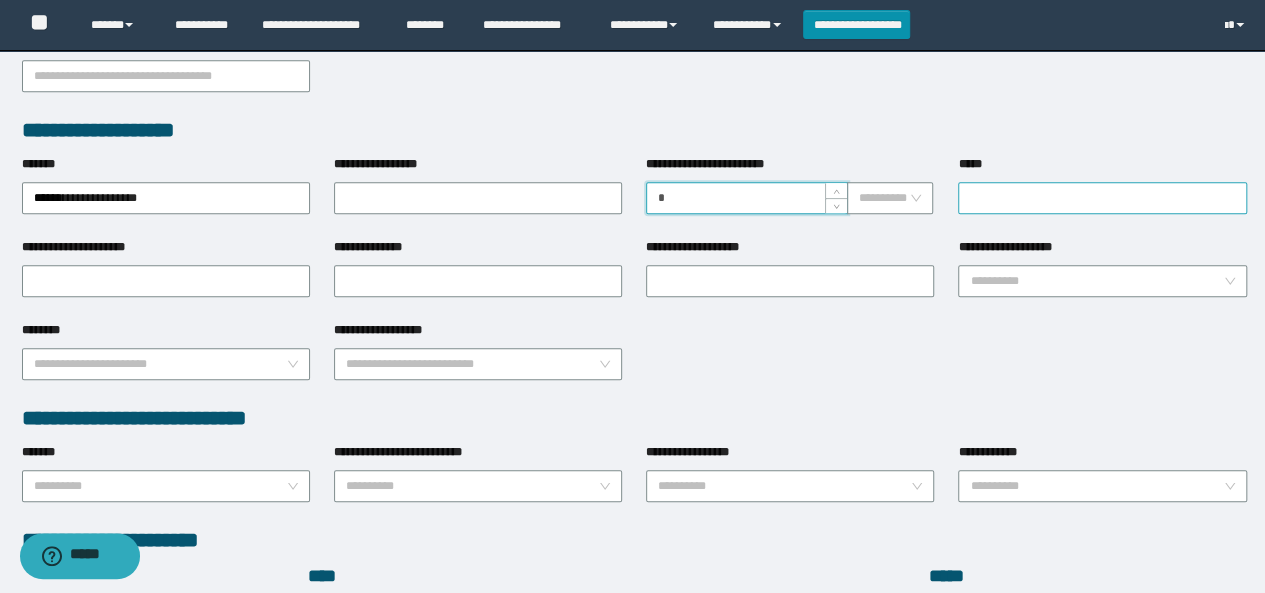 type on "*" 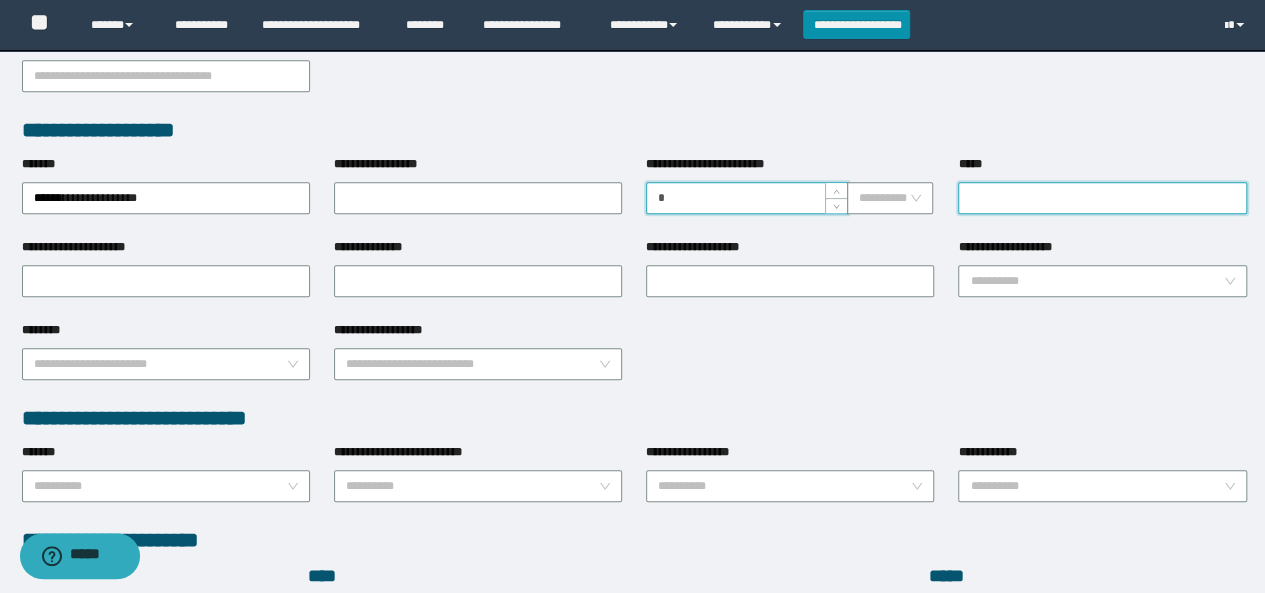 click on "*****" at bounding box center (1102, 198) 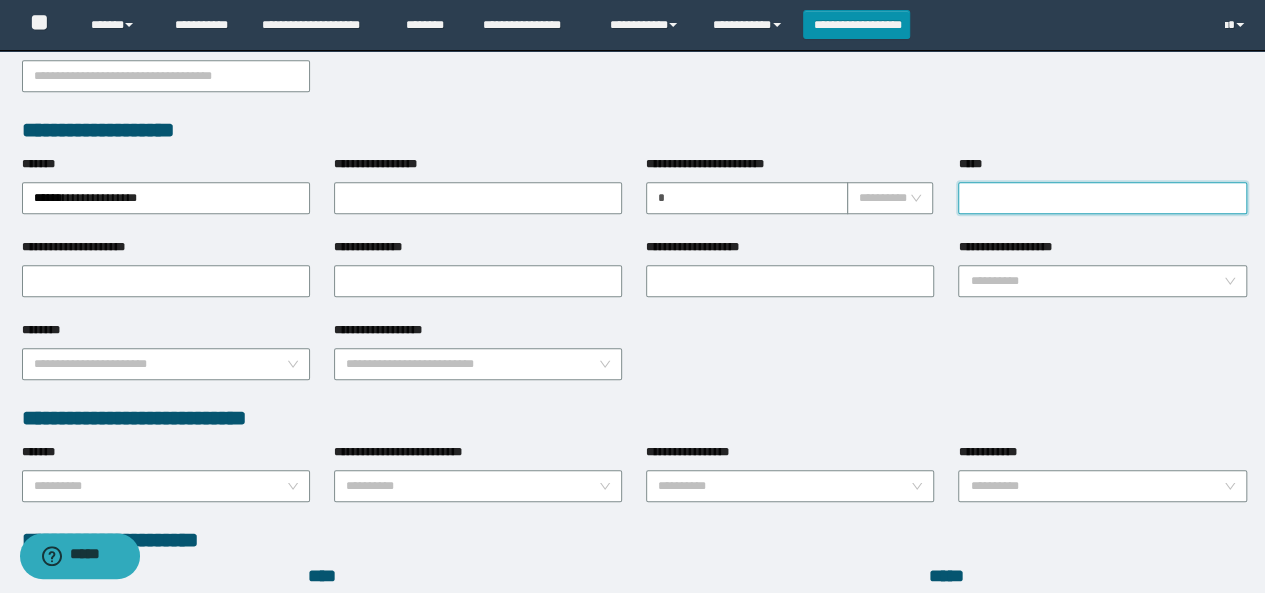 type on "**********" 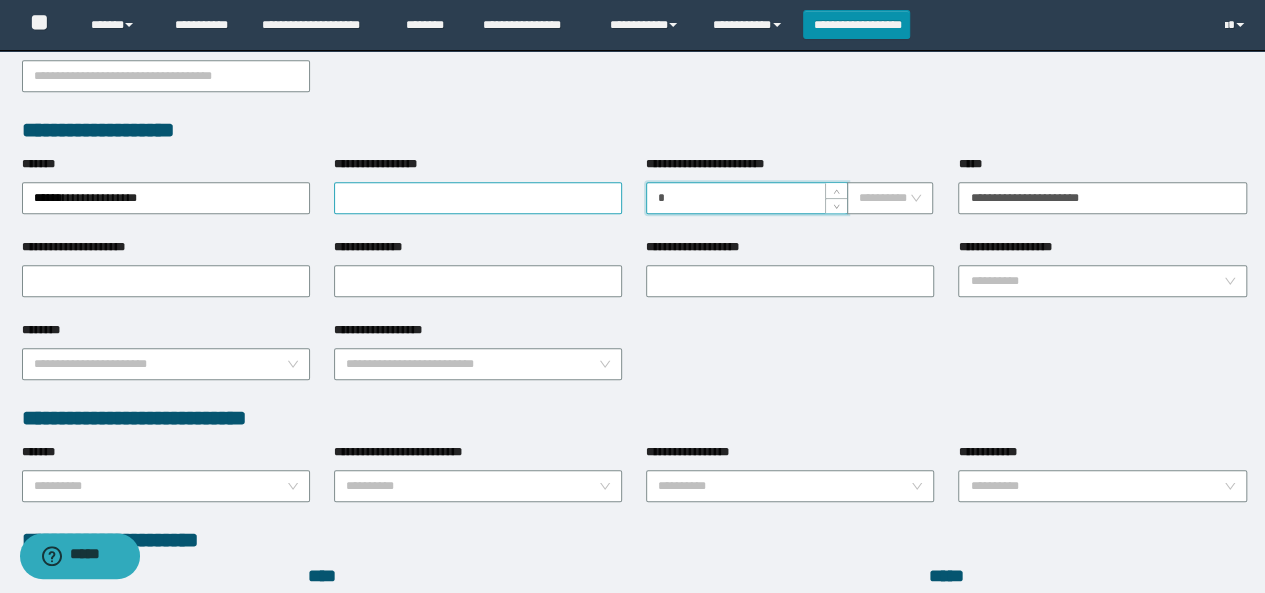 drag, startPoint x: 707, startPoint y: 197, endPoint x: 566, endPoint y: 182, distance: 141.79562 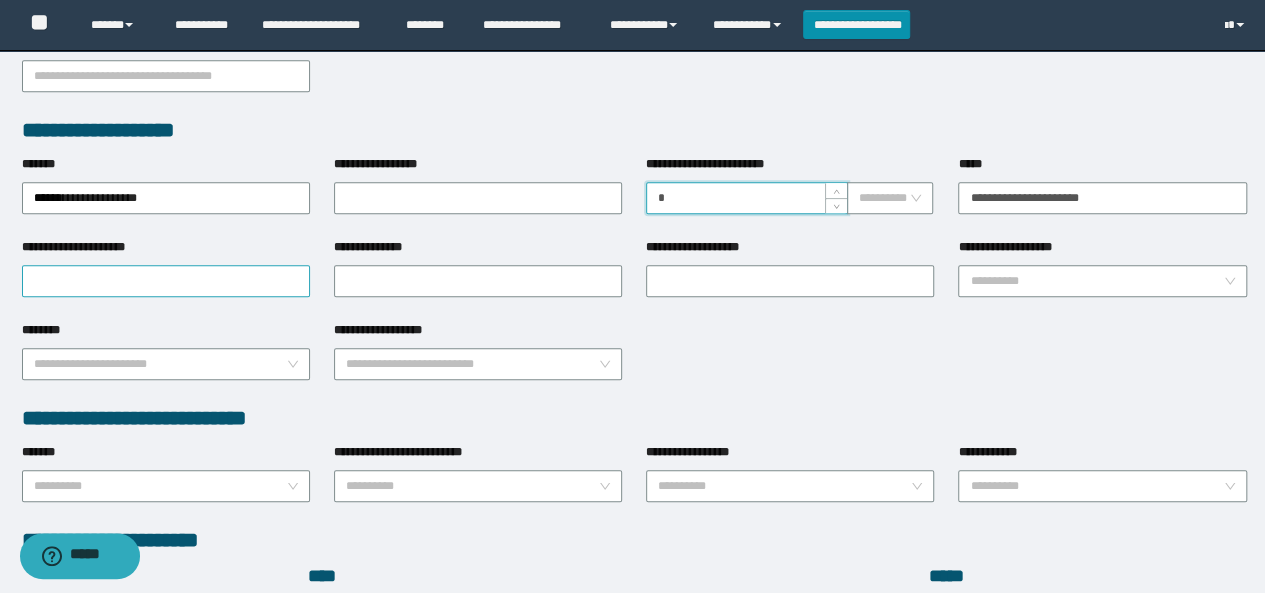 type on "*" 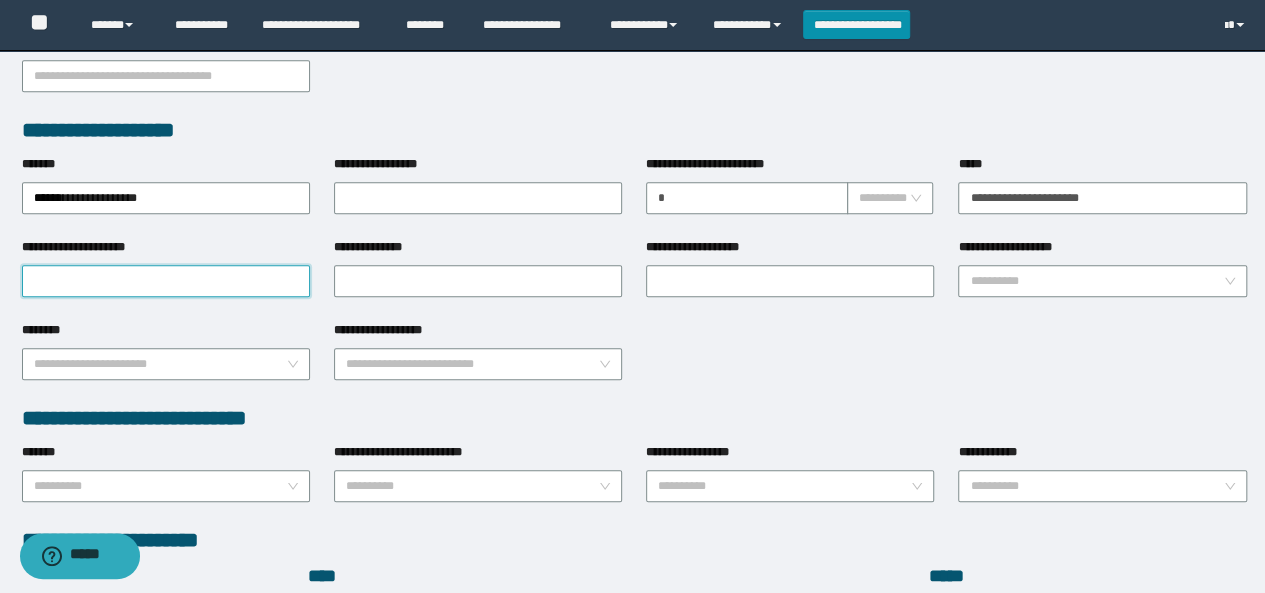 click on "**********" at bounding box center (166, 281) 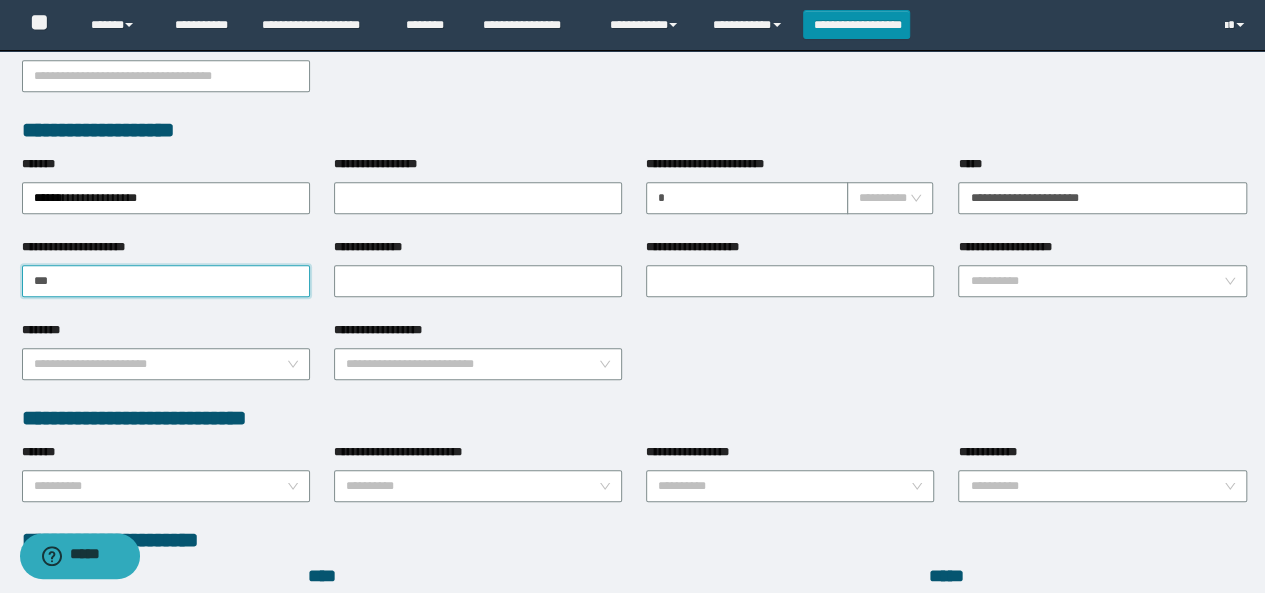 drag, startPoint x: 130, startPoint y: 279, endPoint x: 0, endPoint y: 275, distance: 130.06152 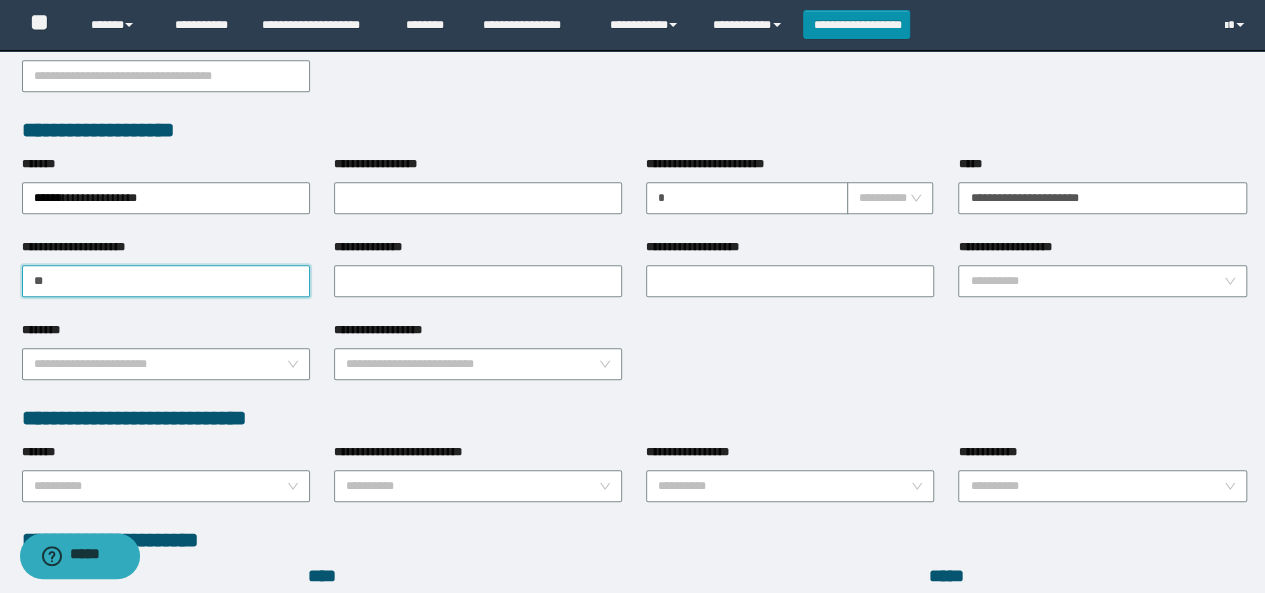 type on "**********" 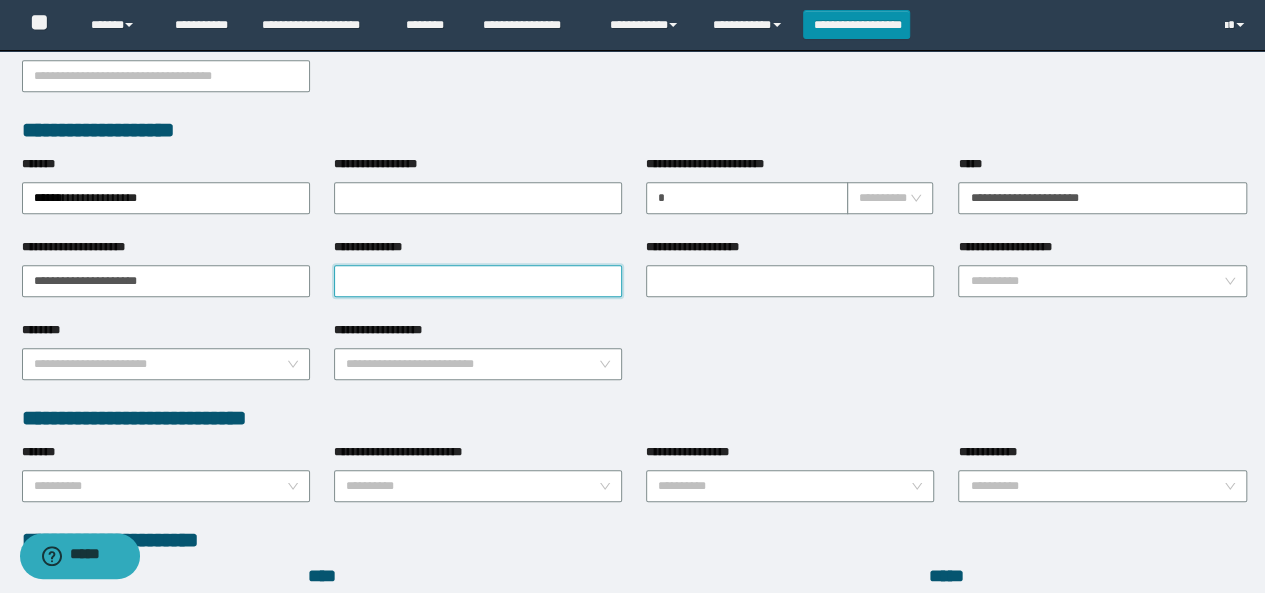 click on "**********" at bounding box center [478, 281] 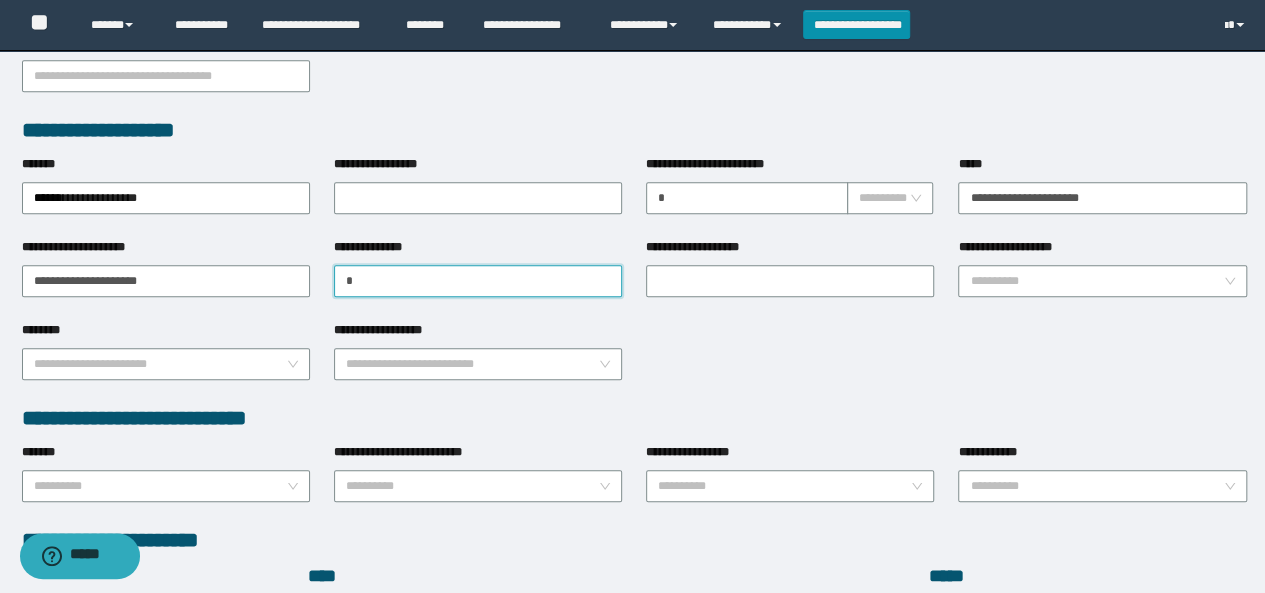 type on "**********" 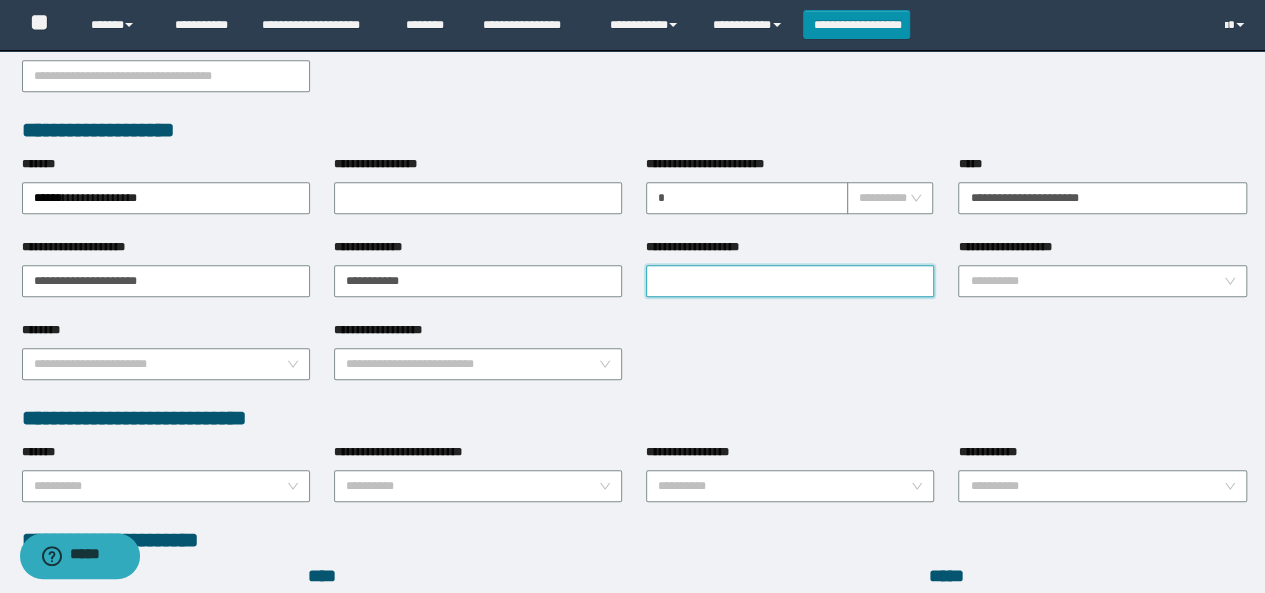 click on "**********" at bounding box center (790, 281) 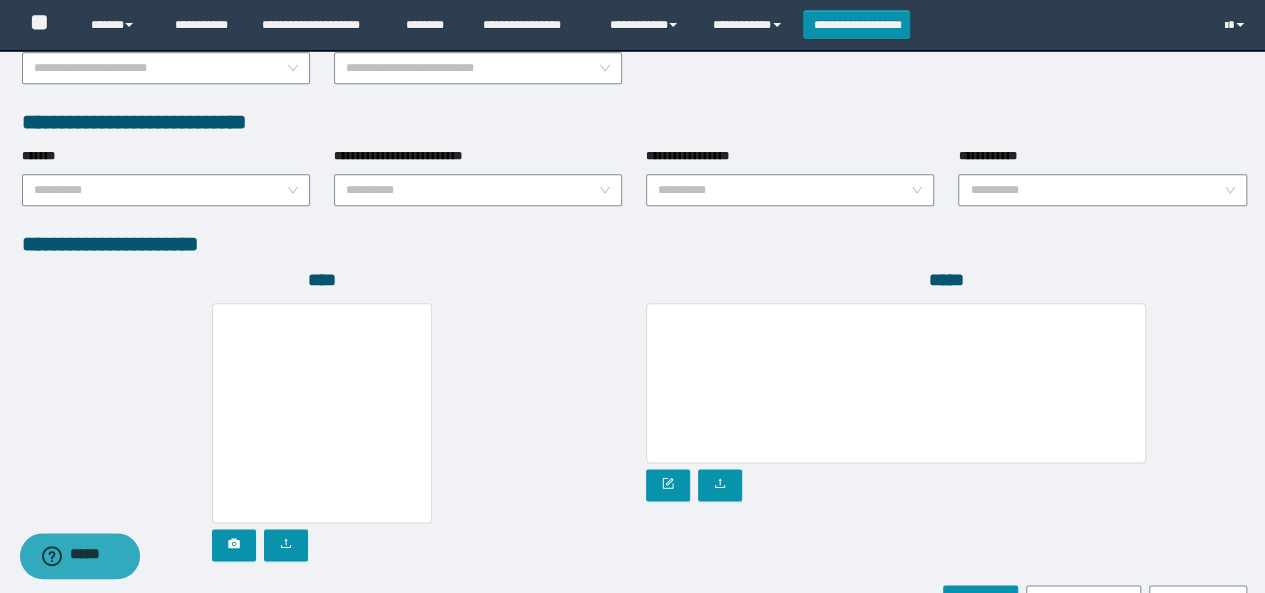 scroll, scrollTop: 1000, scrollLeft: 0, axis: vertical 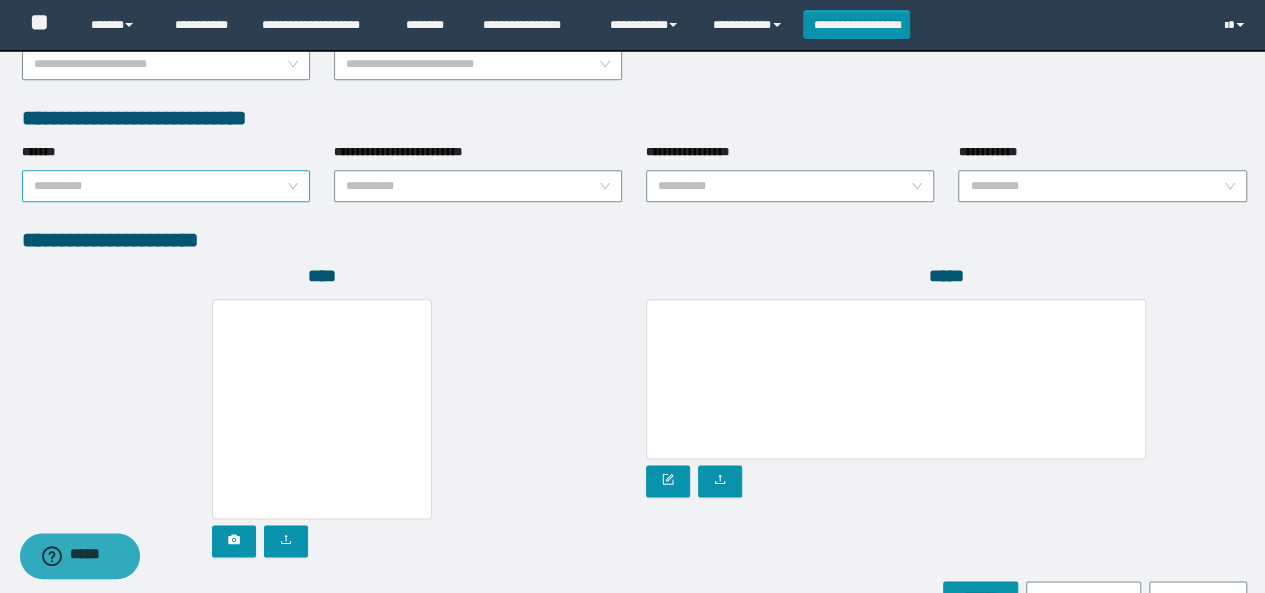 click on "*******" at bounding box center (160, 186) 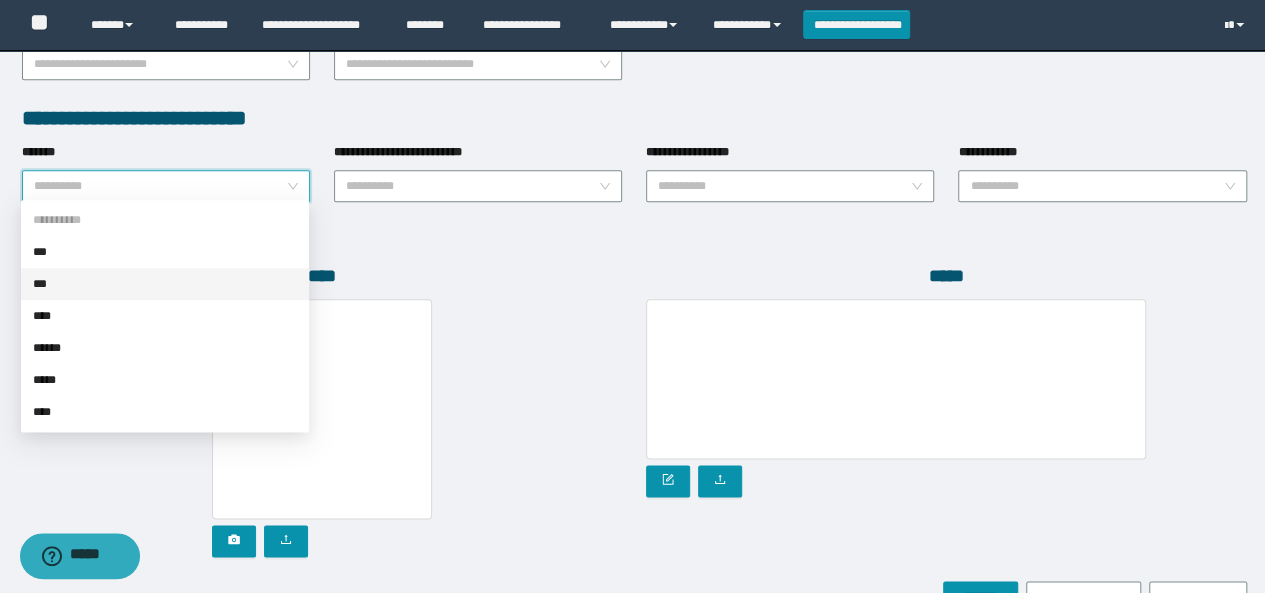 drag, startPoint x: 55, startPoint y: 288, endPoint x: 720, endPoint y: 289, distance: 665.00073 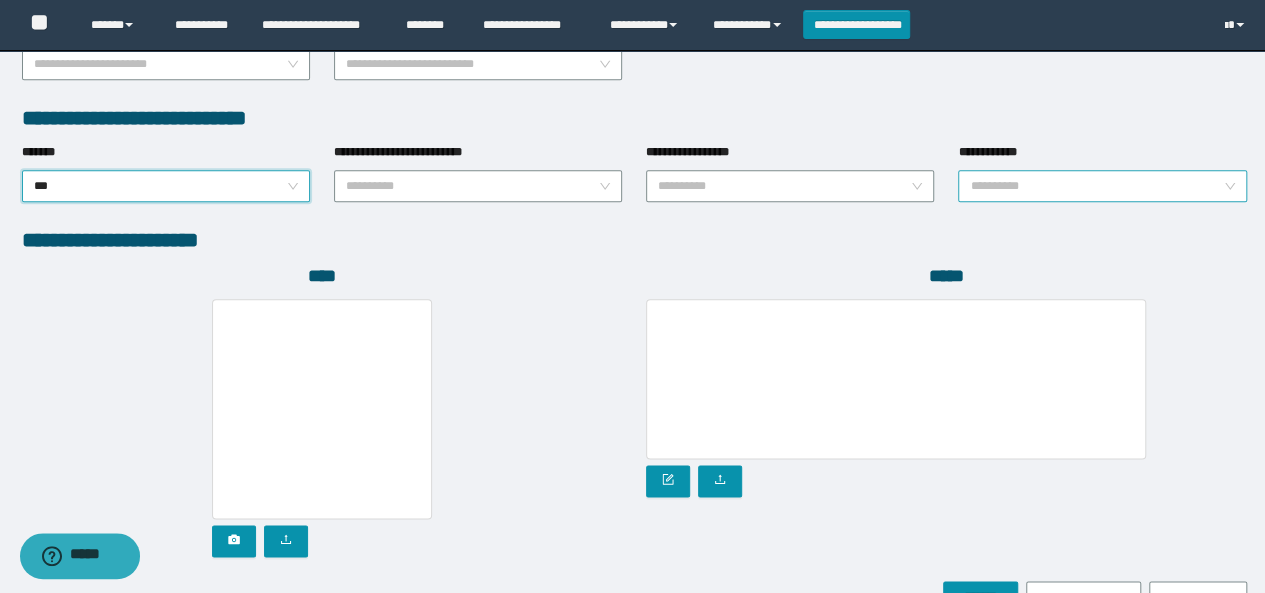 click on "**********" at bounding box center (1096, 186) 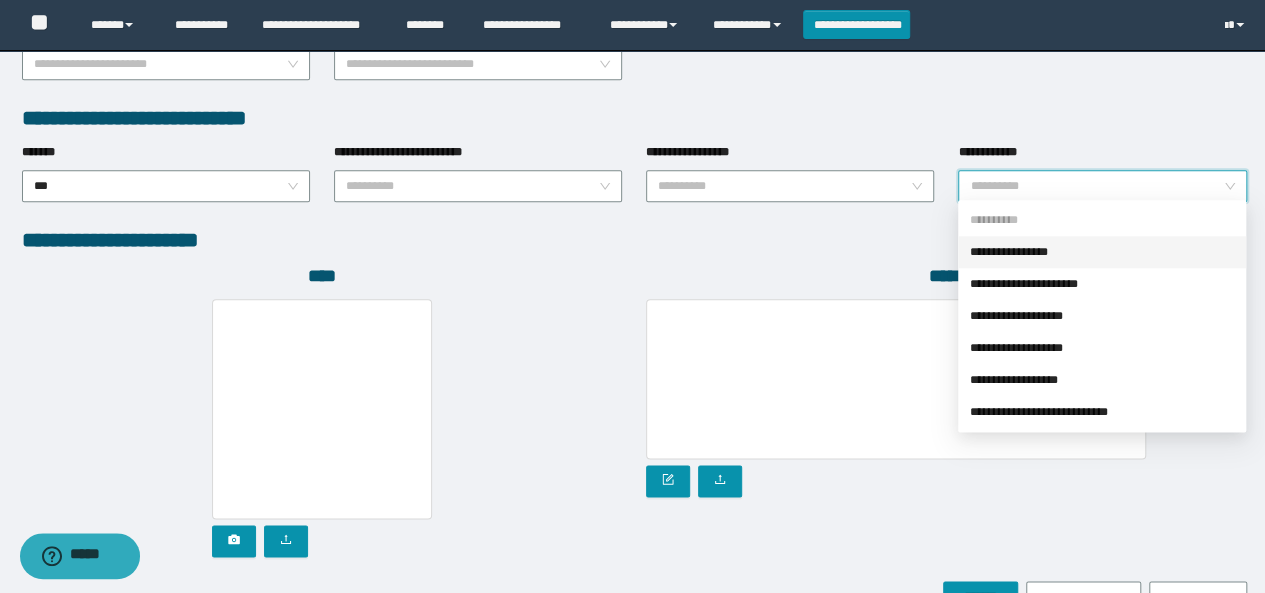 click on "**********" at bounding box center (1102, 252) 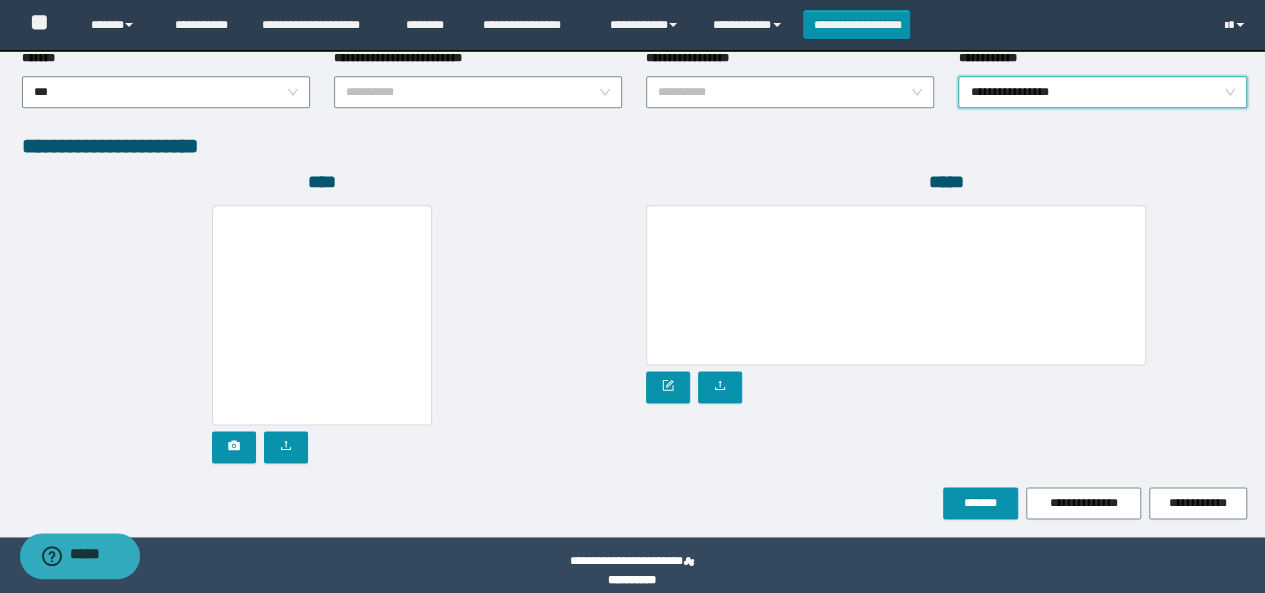 scroll, scrollTop: 1110, scrollLeft: 0, axis: vertical 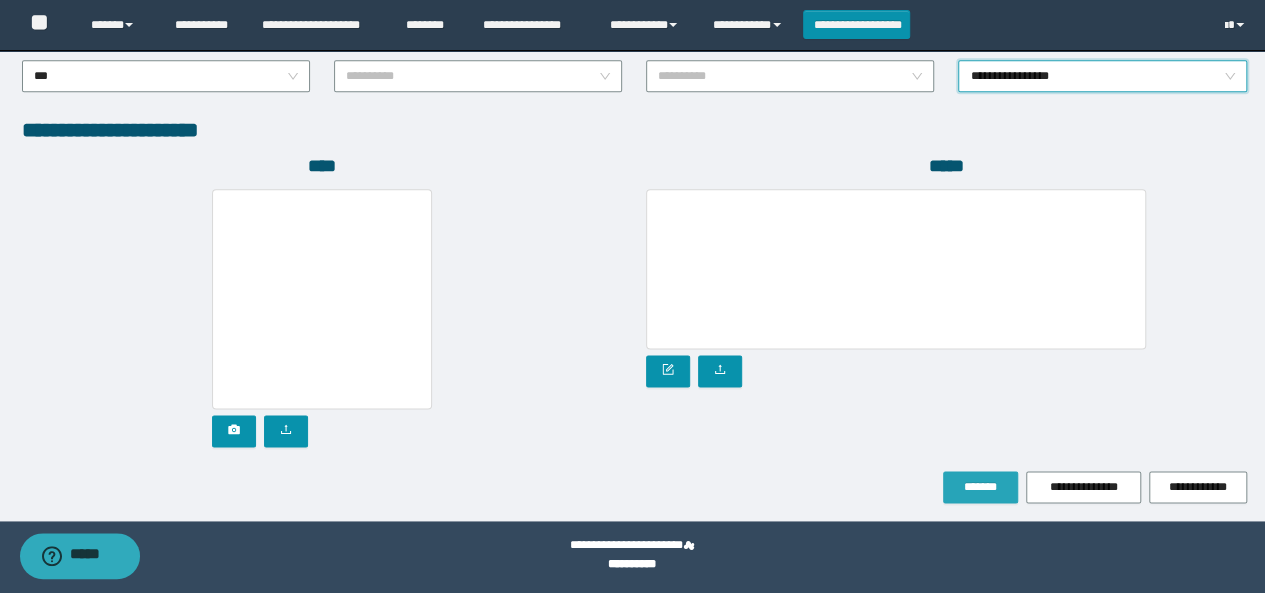 drag, startPoint x: 981, startPoint y: 485, endPoint x: 816, endPoint y: 441, distance: 170.76591 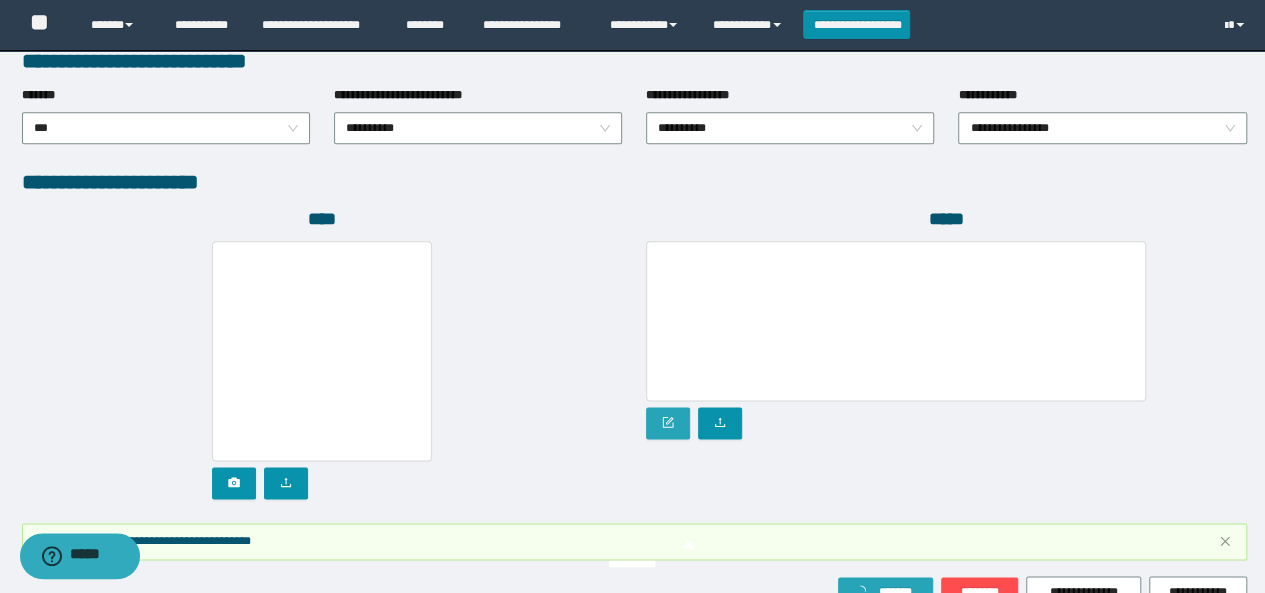 scroll, scrollTop: 1163, scrollLeft: 0, axis: vertical 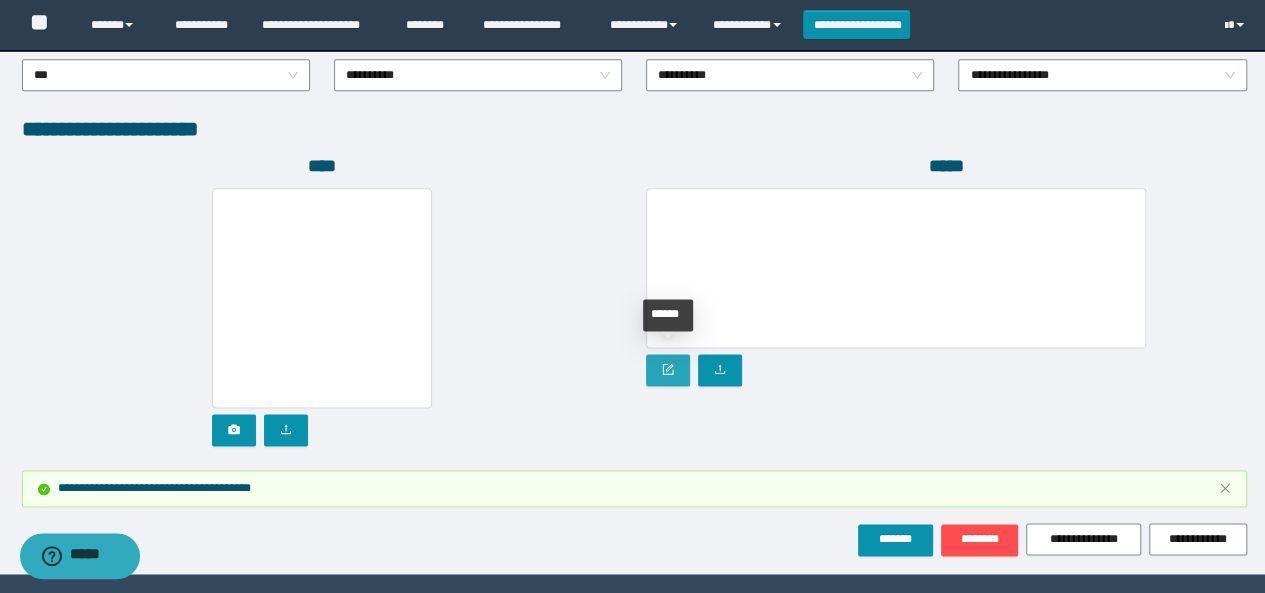 click 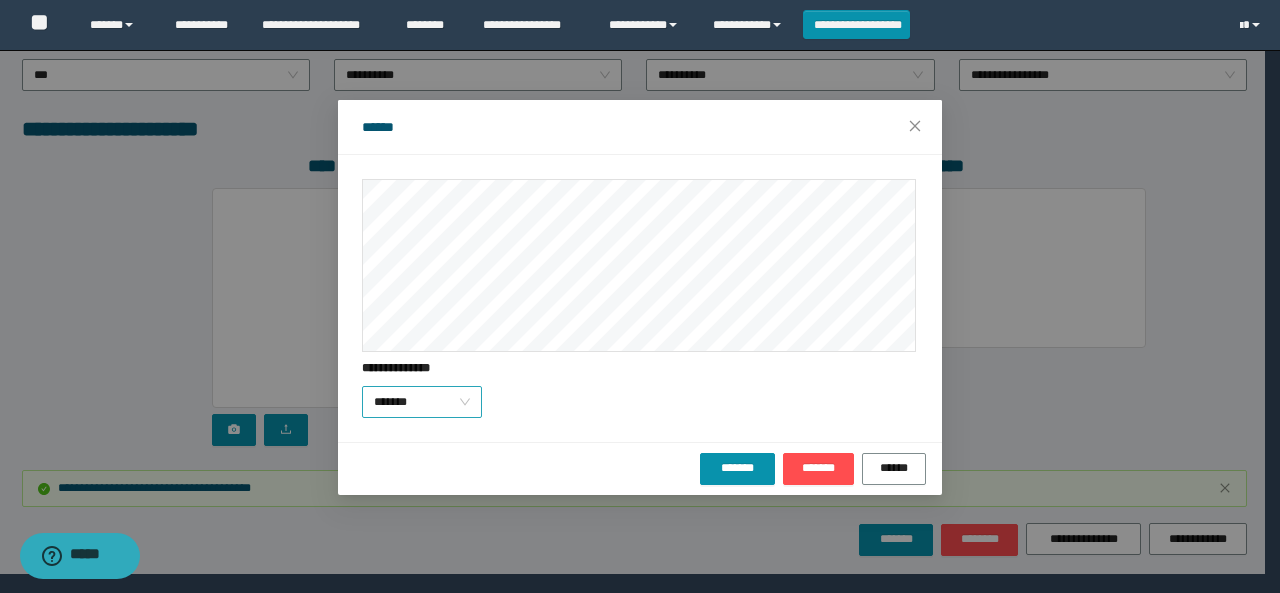 click on "*******" at bounding box center [422, 402] 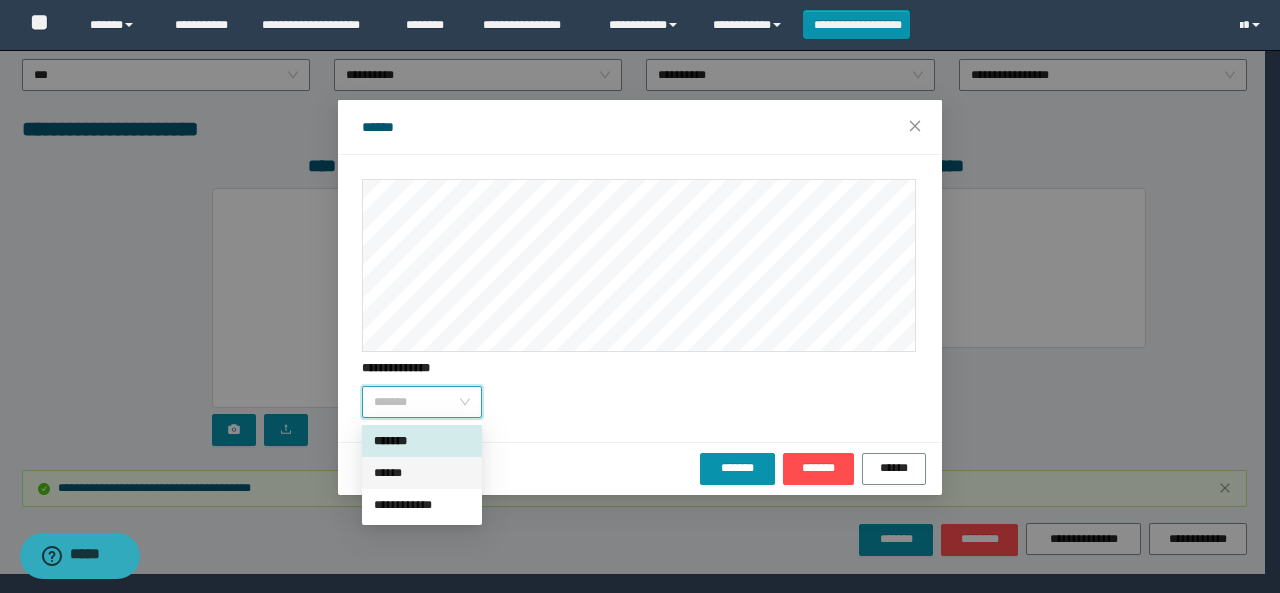 click on "******" at bounding box center (422, 473) 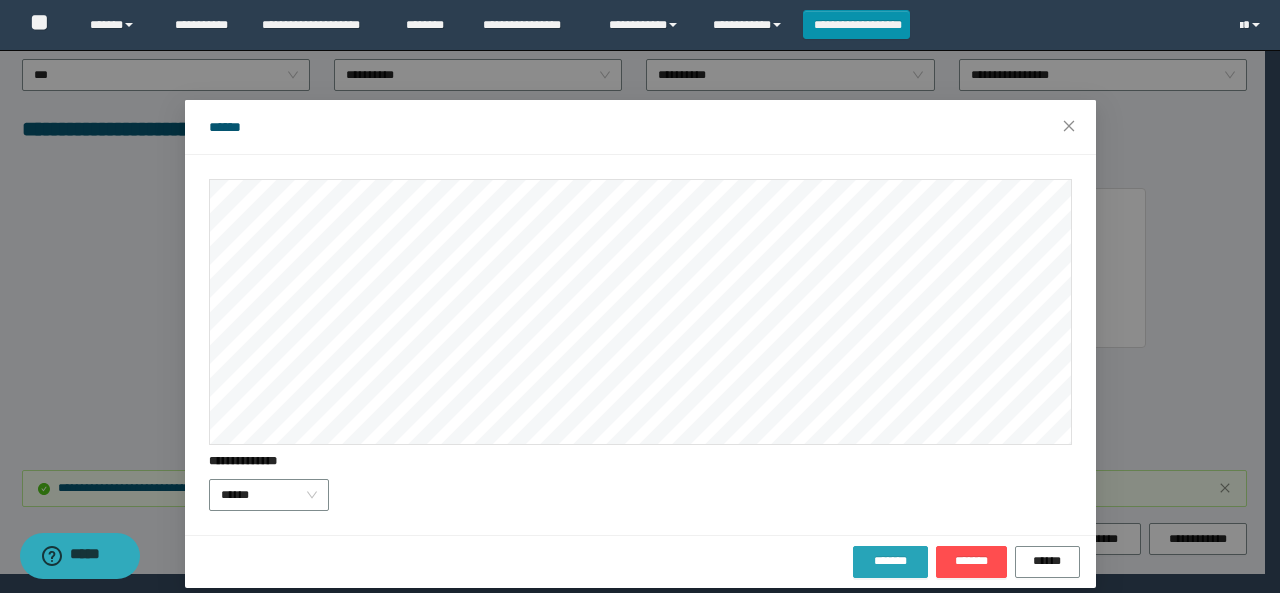 click on "*******" at bounding box center [890, 562] 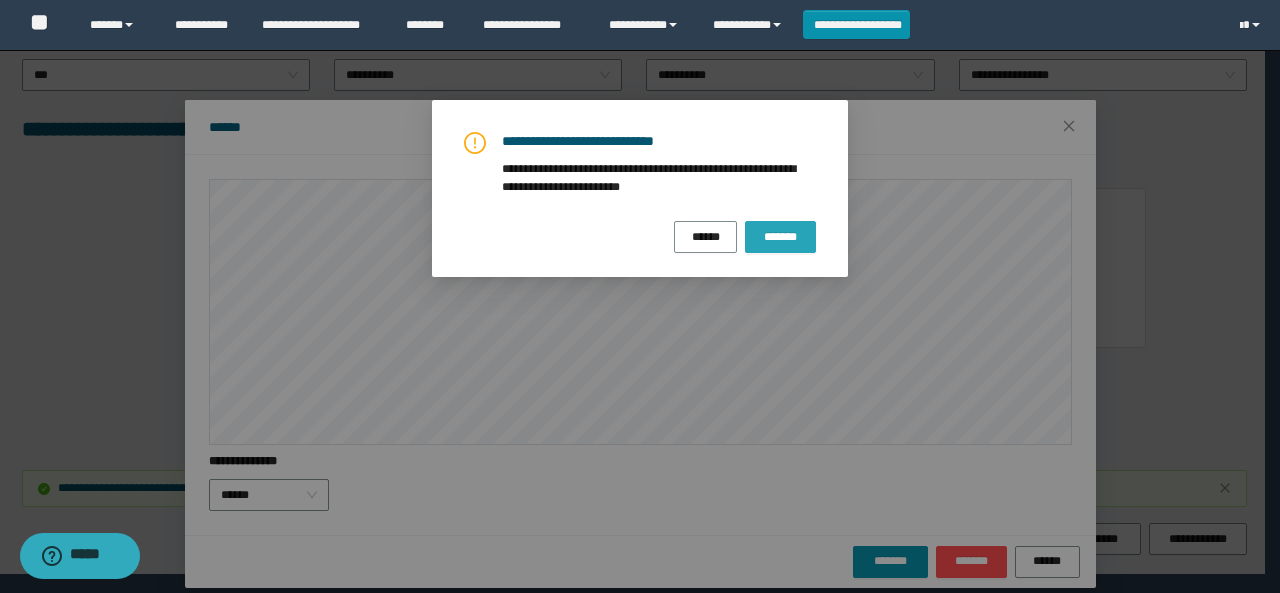 click on "*******" at bounding box center (780, 237) 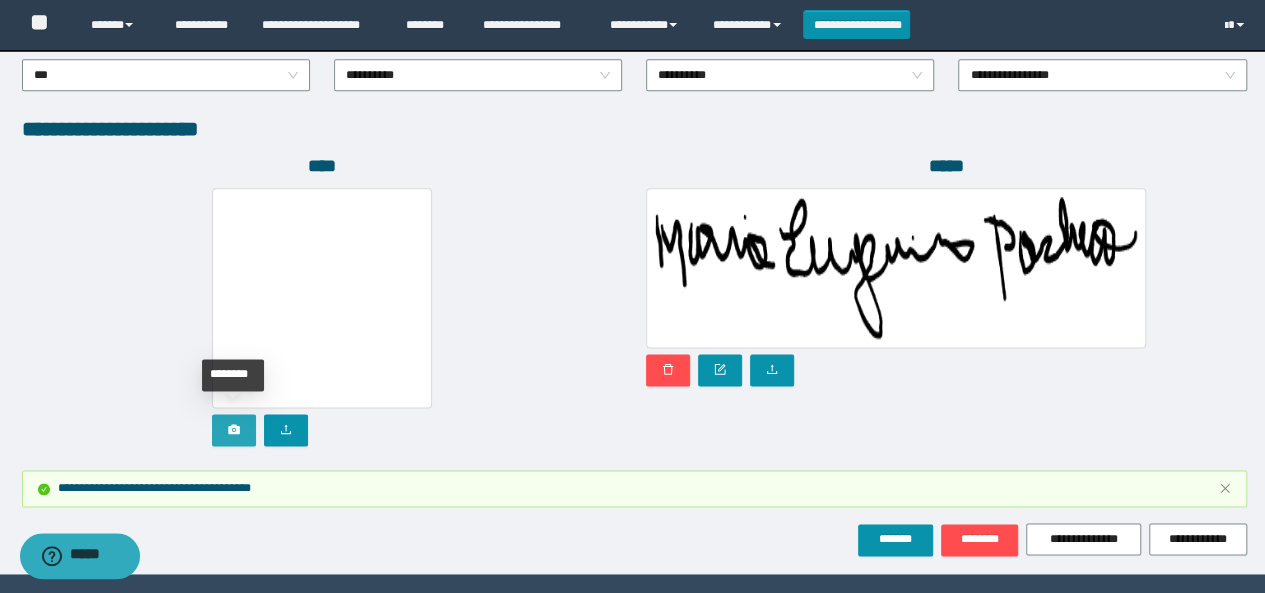 click at bounding box center (234, 430) 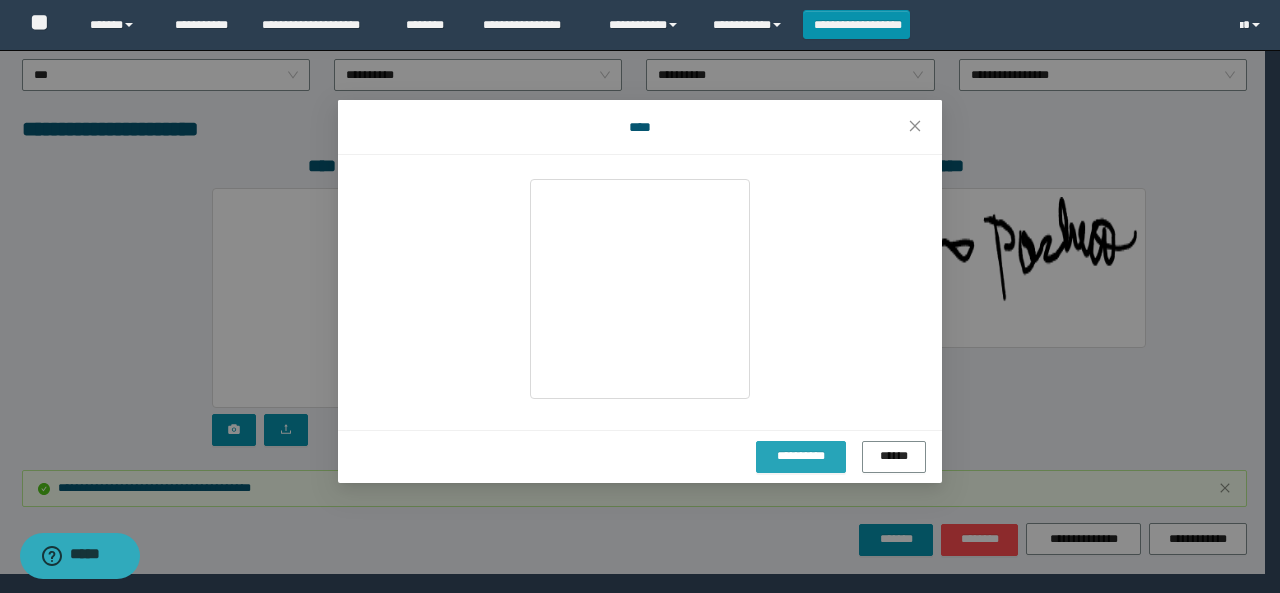 click on "**********" at bounding box center (801, 457) 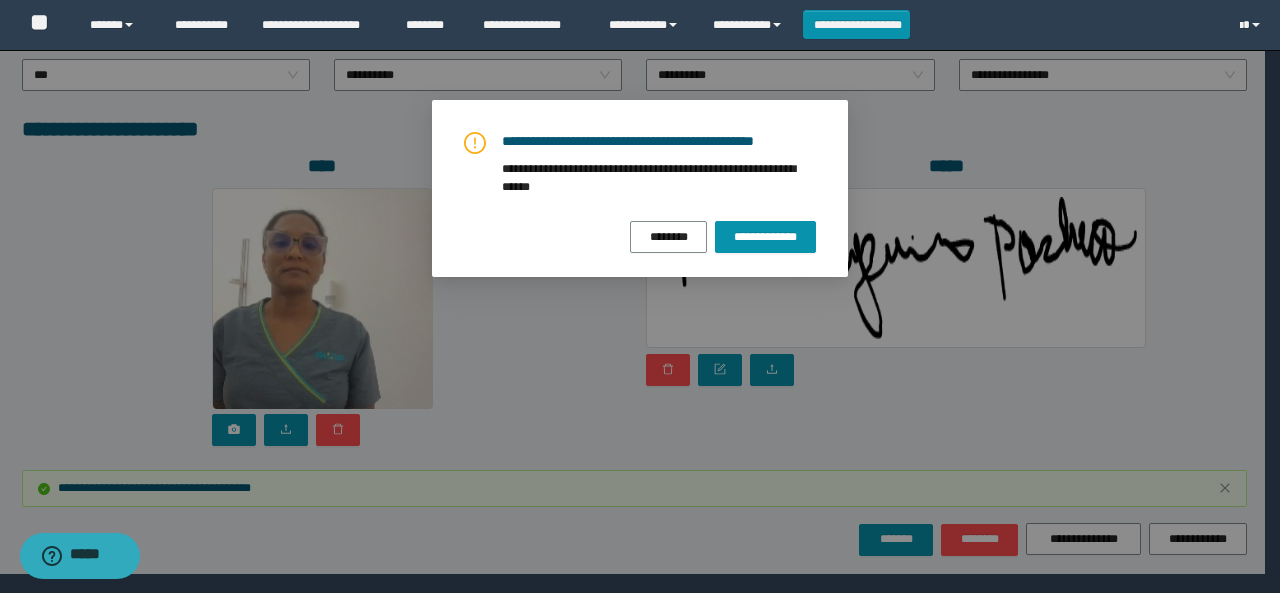 drag, startPoint x: 793, startPoint y: 443, endPoint x: 924, endPoint y: 516, distance: 149.96666 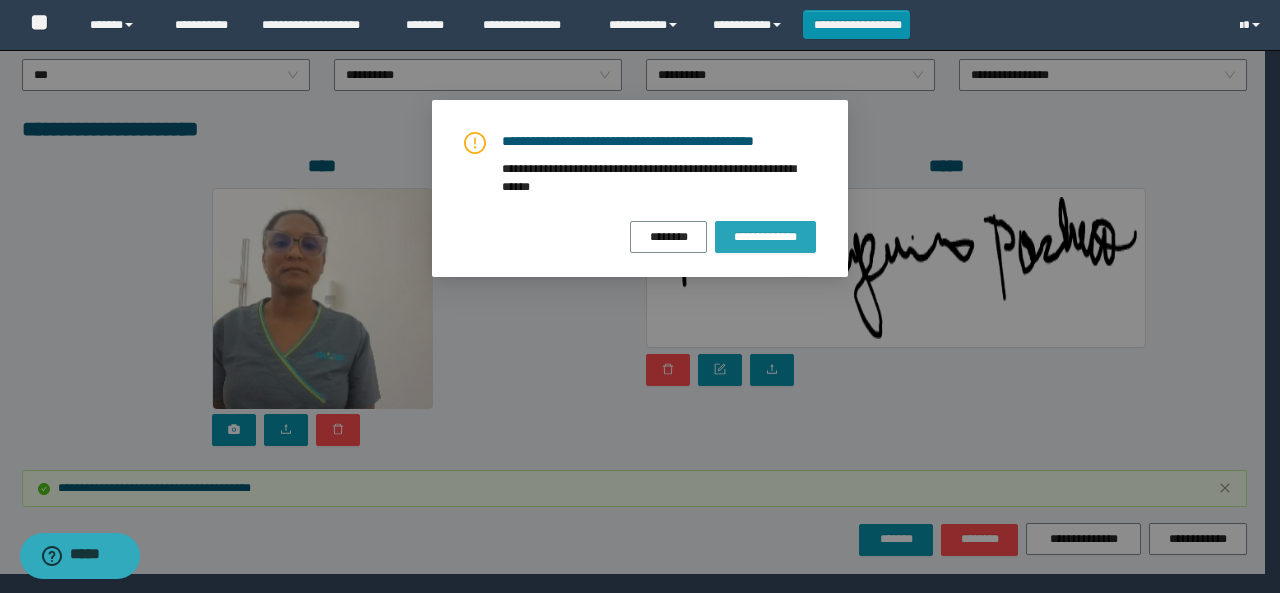 drag, startPoint x: 780, startPoint y: 237, endPoint x: 748, endPoint y: 181, distance: 64.49806 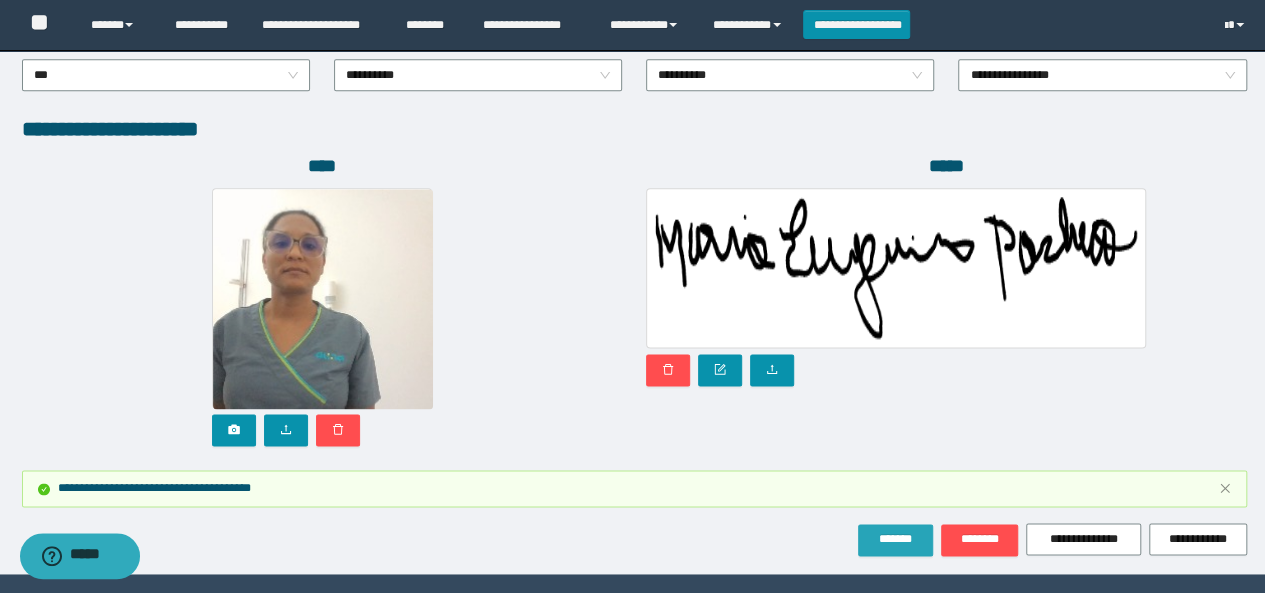 click on "*******" at bounding box center (895, 539) 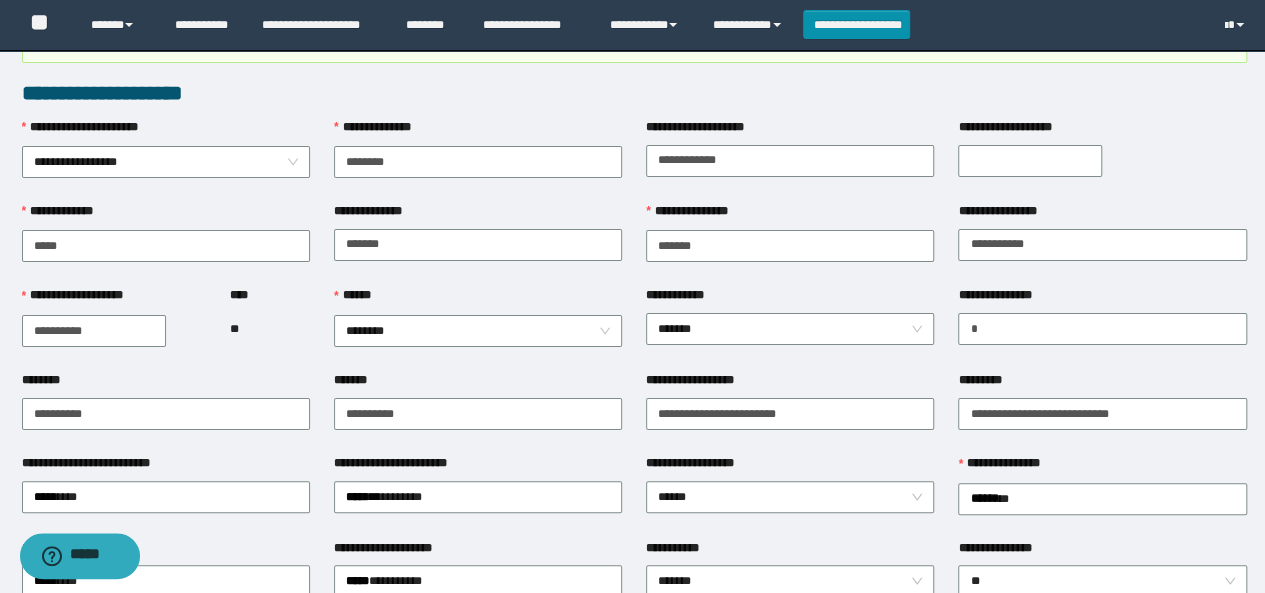 scroll, scrollTop: 0, scrollLeft: 0, axis: both 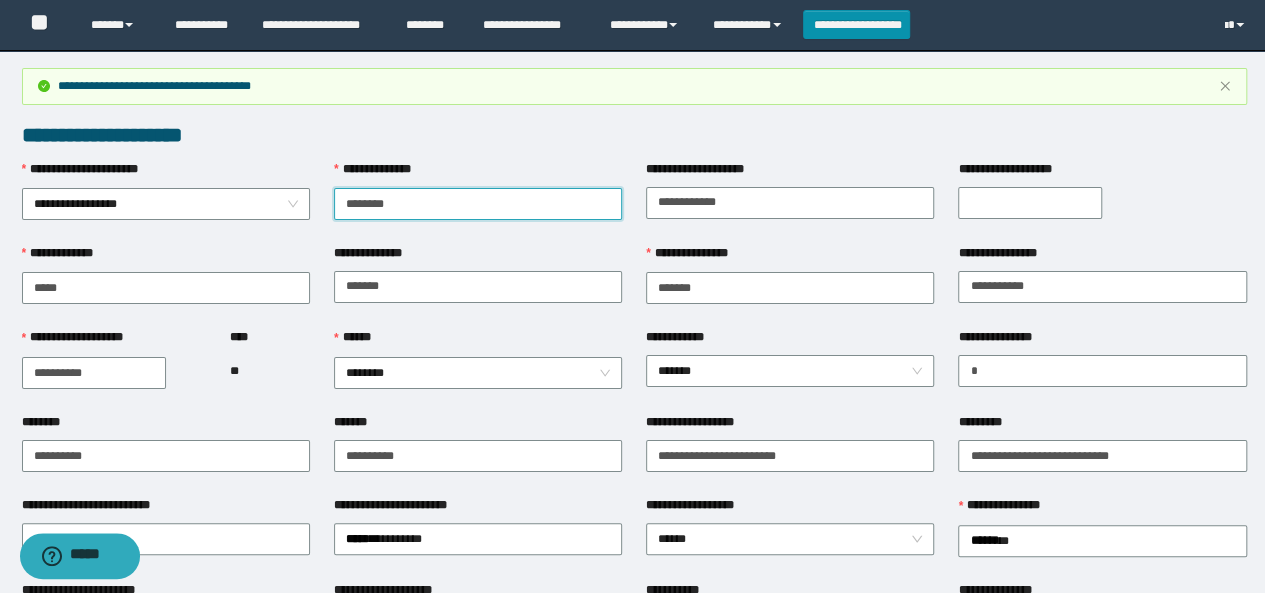 drag, startPoint x: 399, startPoint y: 207, endPoint x: 266, endPoint y: 178, distance: 136.12494 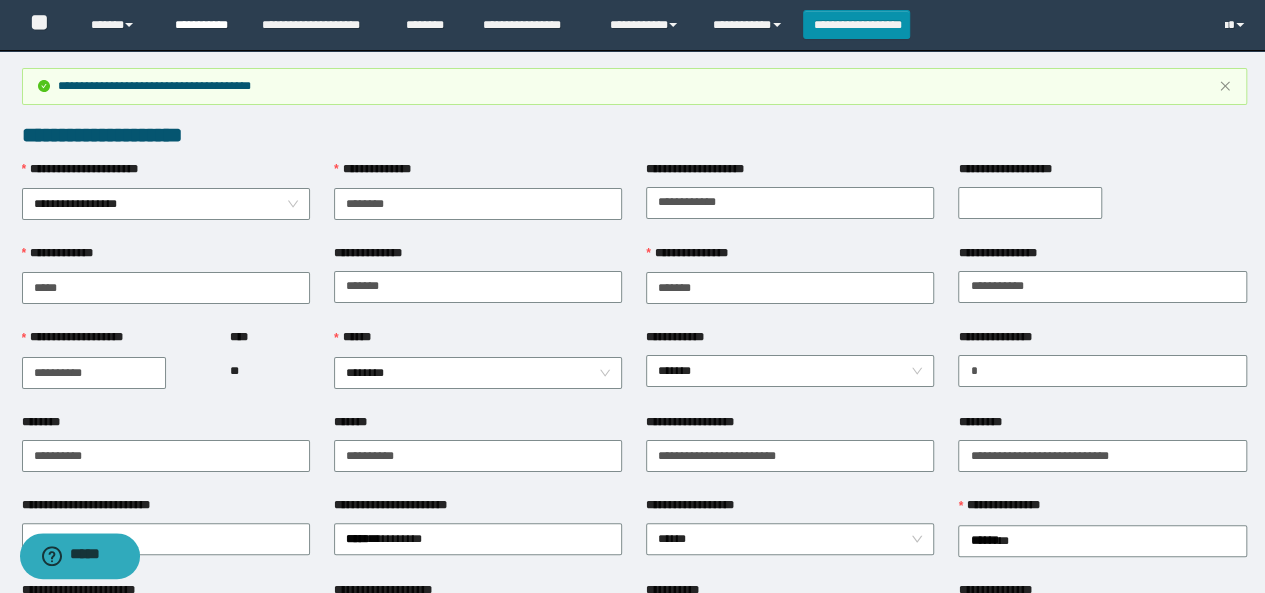 click on "**********" at bounding box center (203, 25) 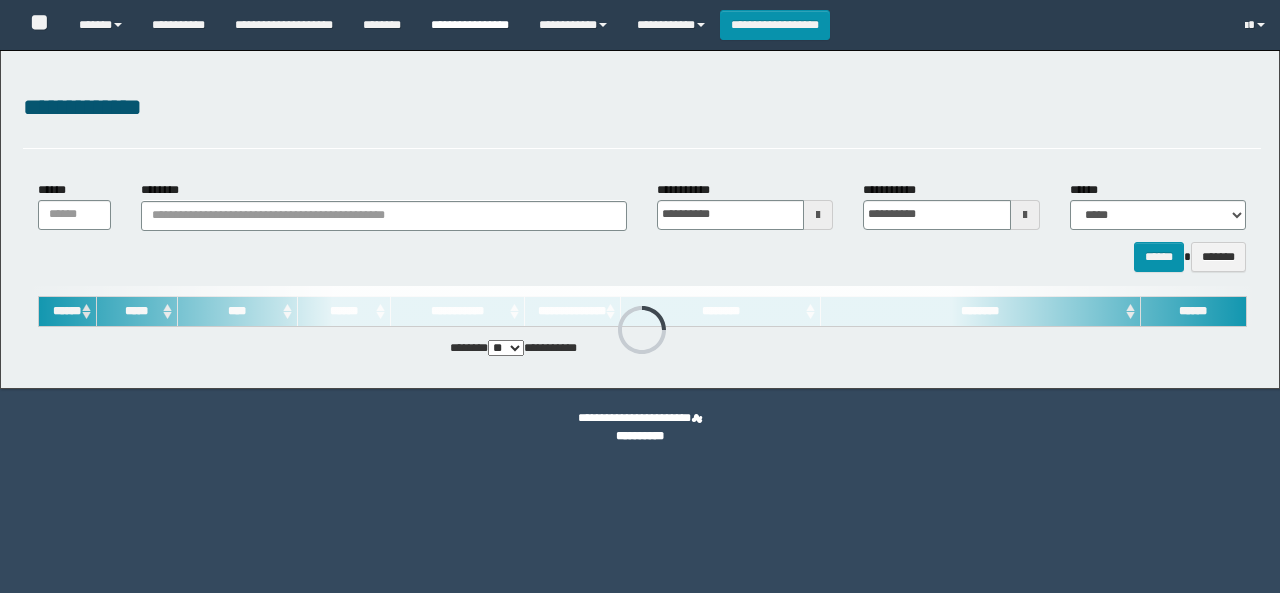 scroll, scrollTop: 0, scrollLeft: 0, axis: both 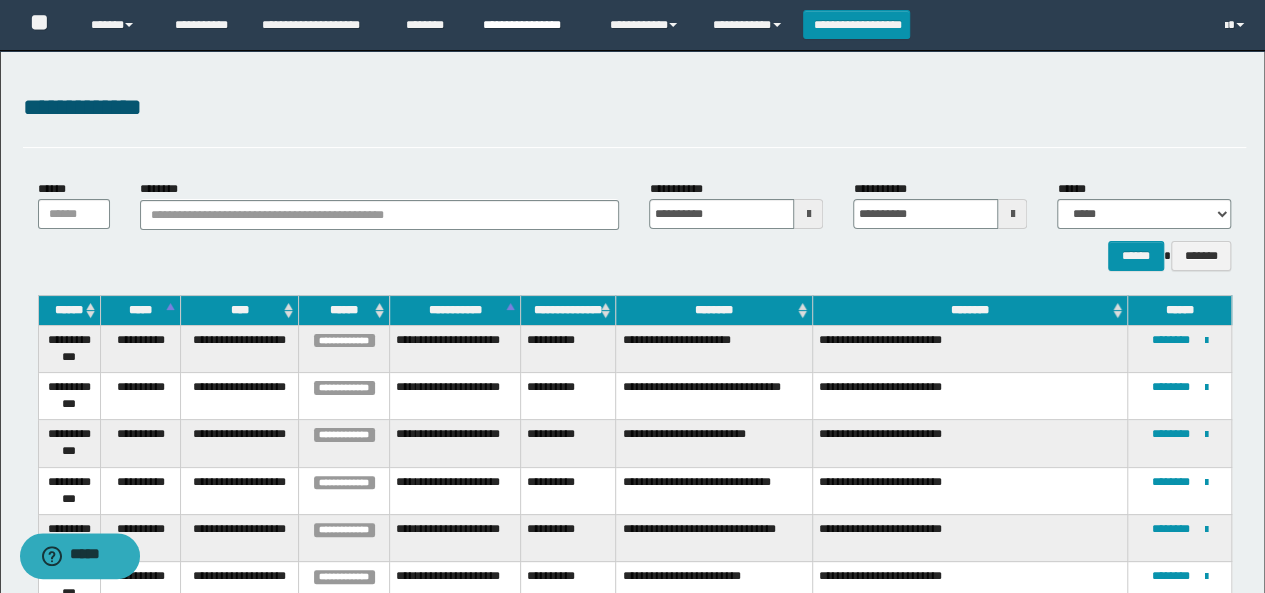 click on "**********" at bounding box center (531, 25) 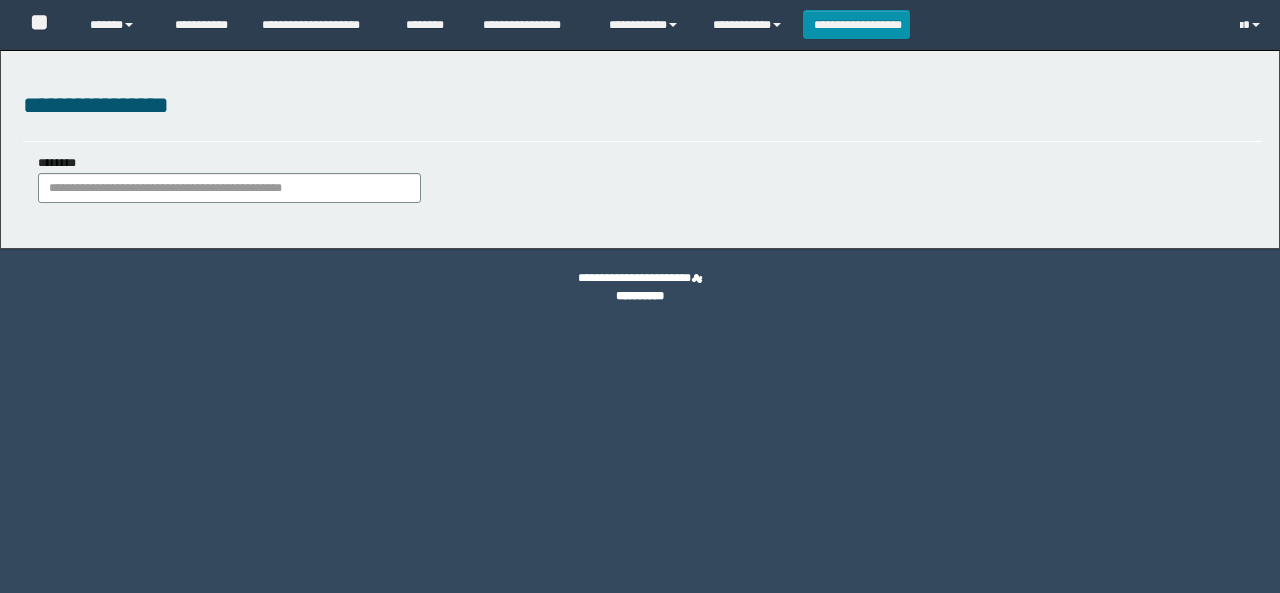 scroll, scrollTop: 0, scrollLeft: 0, axis: both 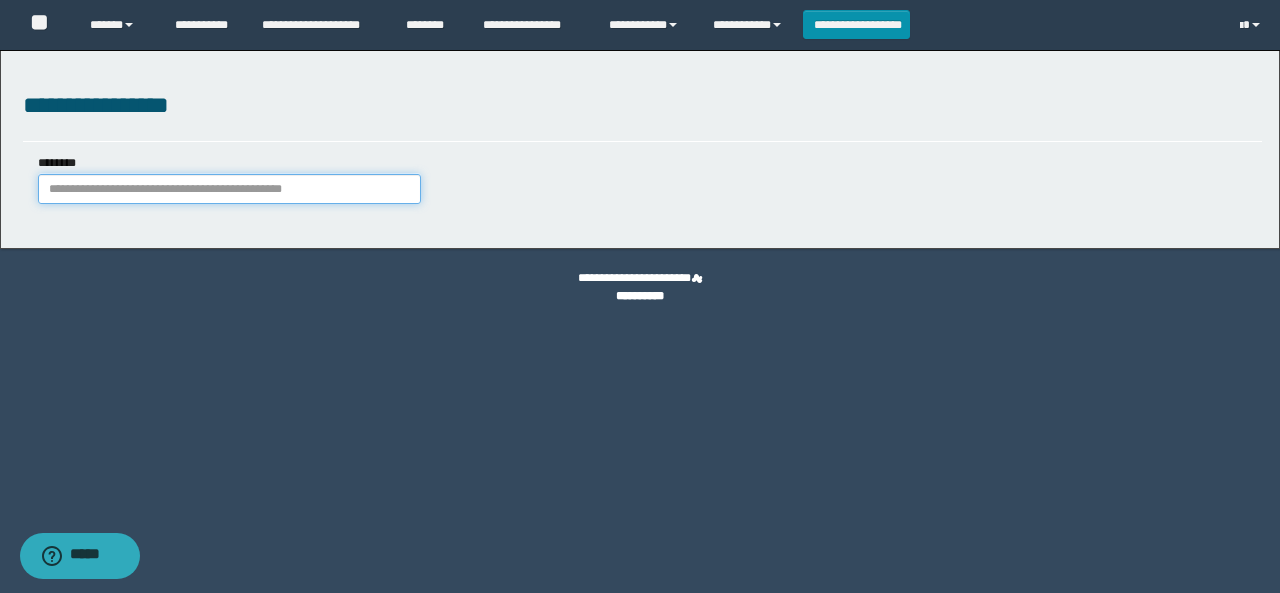 click on "********" at bounding box center (229, 189) 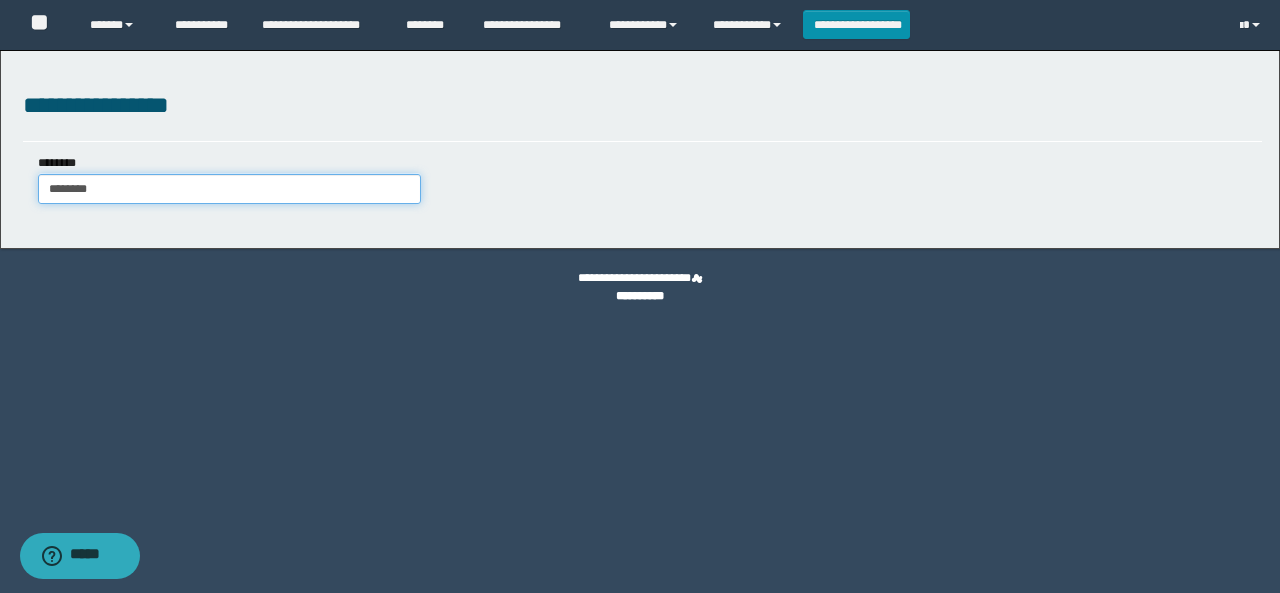 type on "********" 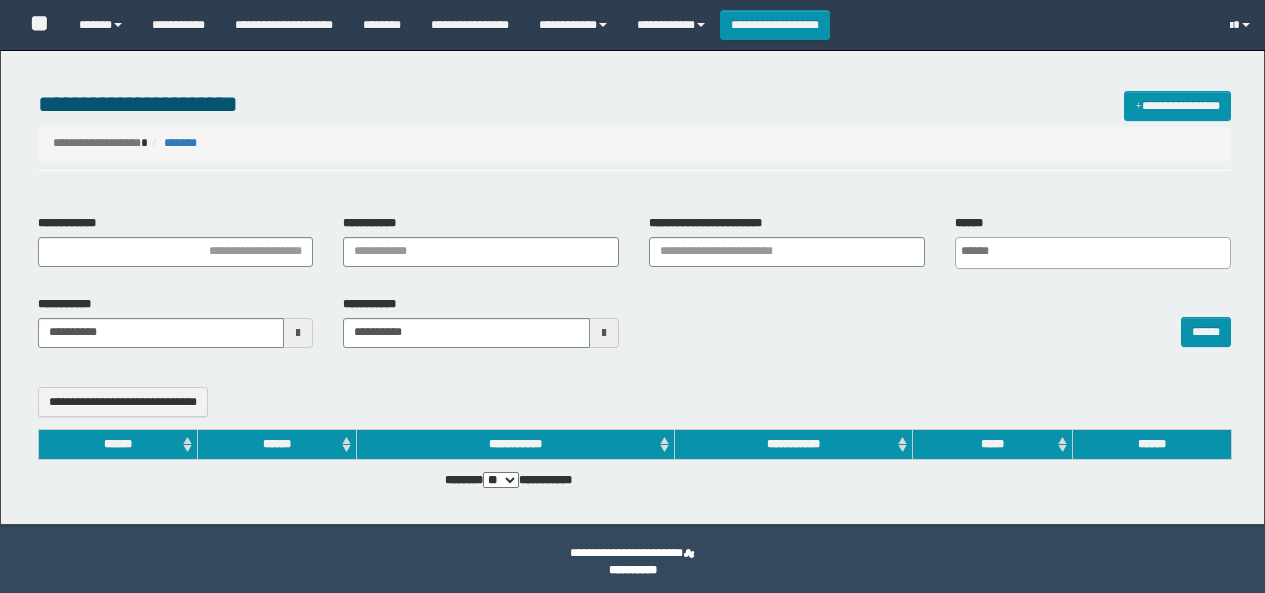 select 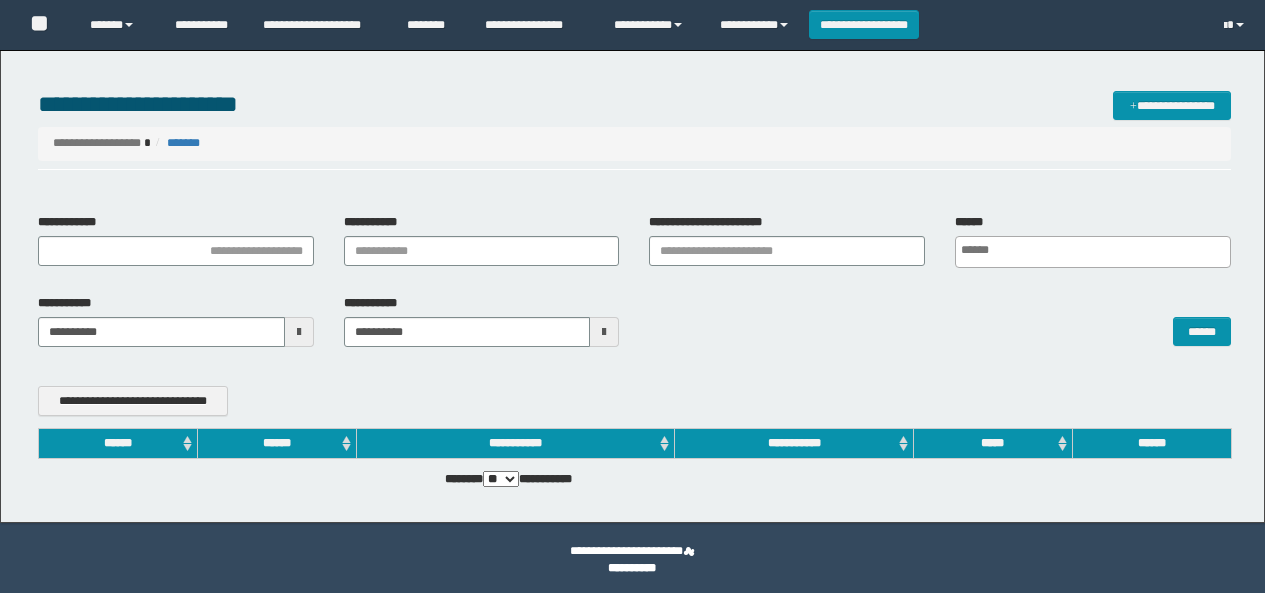 scroll, scrollTop: 0, scrollLeft: 0, axis: both 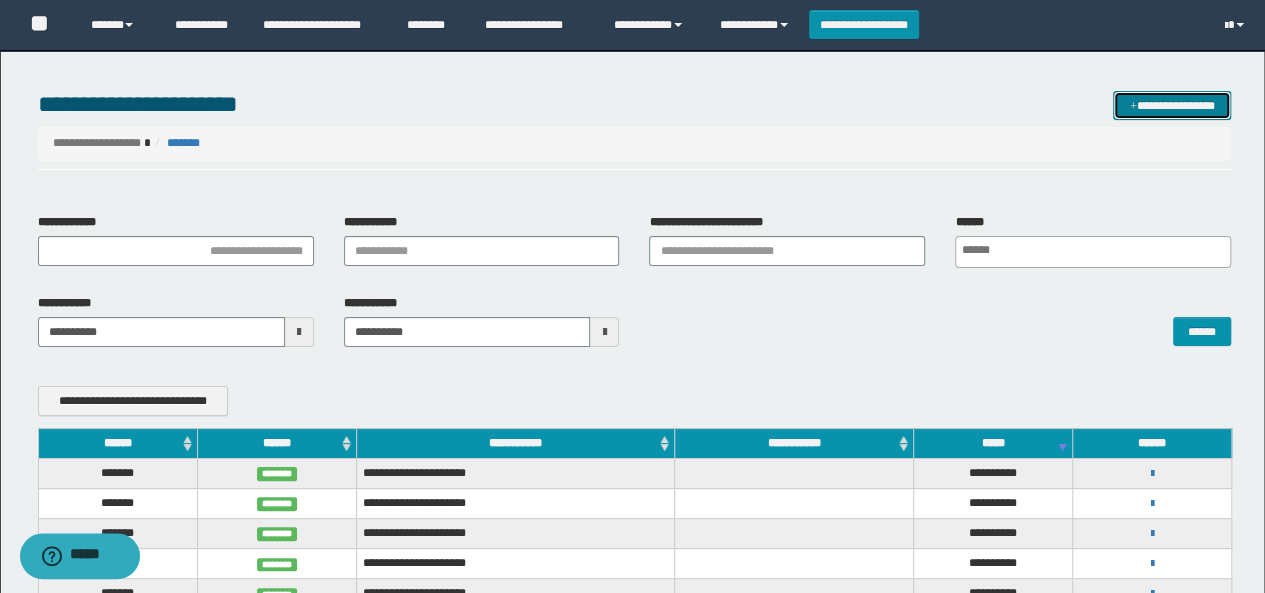 click on "**********" at bounding box center (1172, 105) 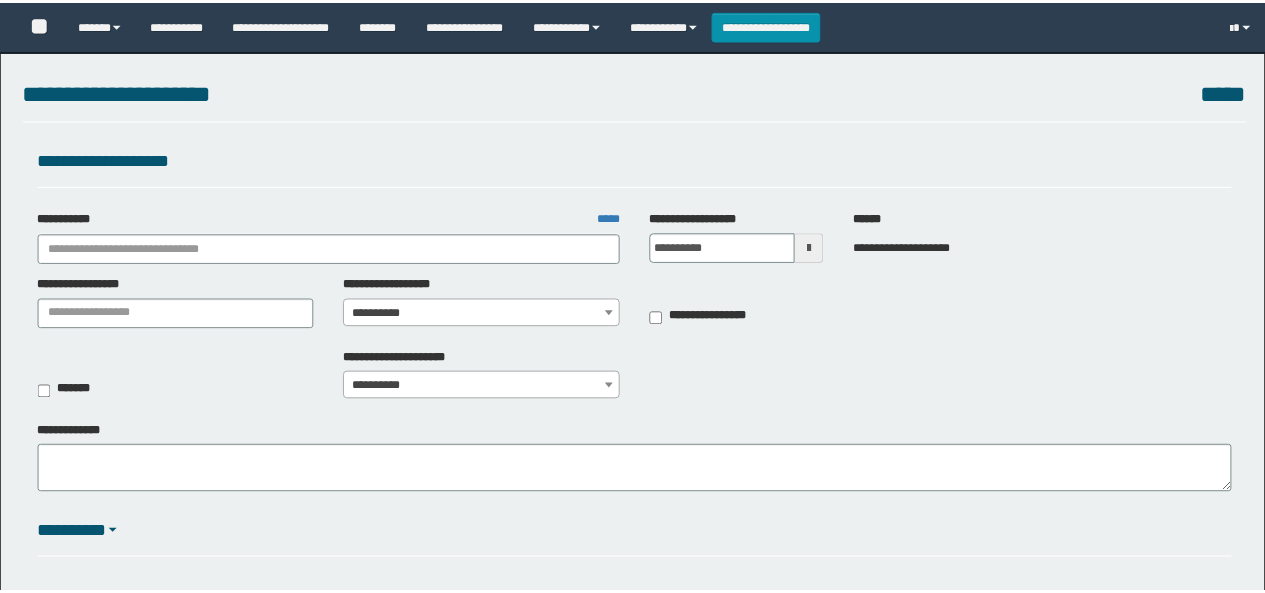 scroll, scrollTop: 0, scrollLeft: 0, axis: both 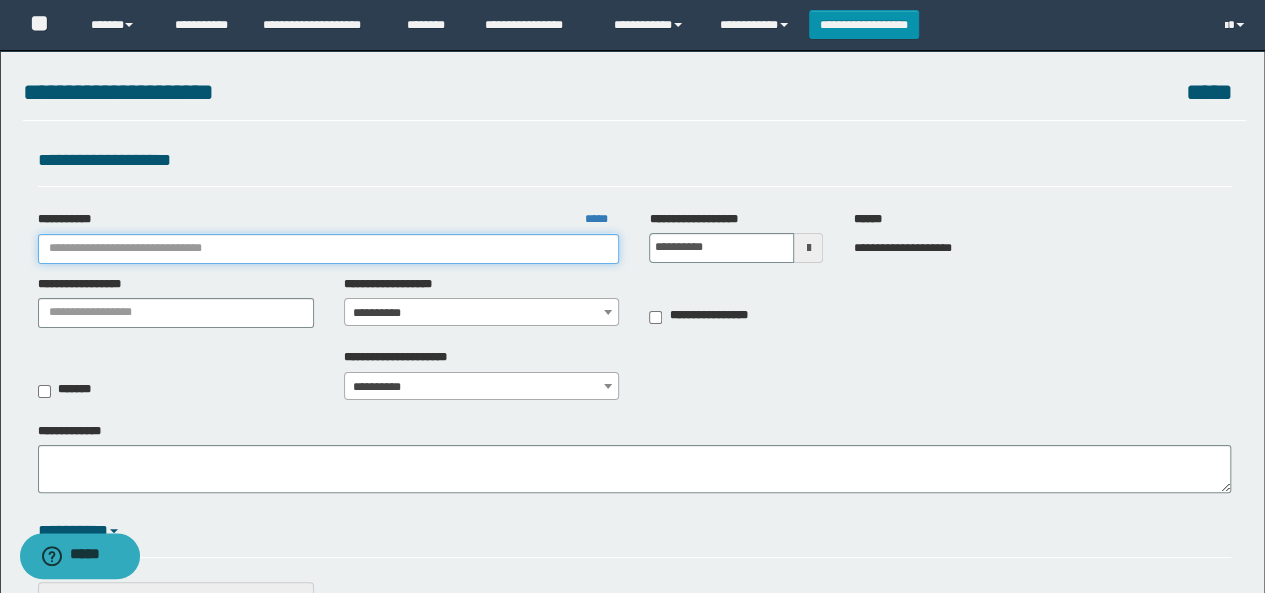 click on "**********" at bounding box center (329, 249) 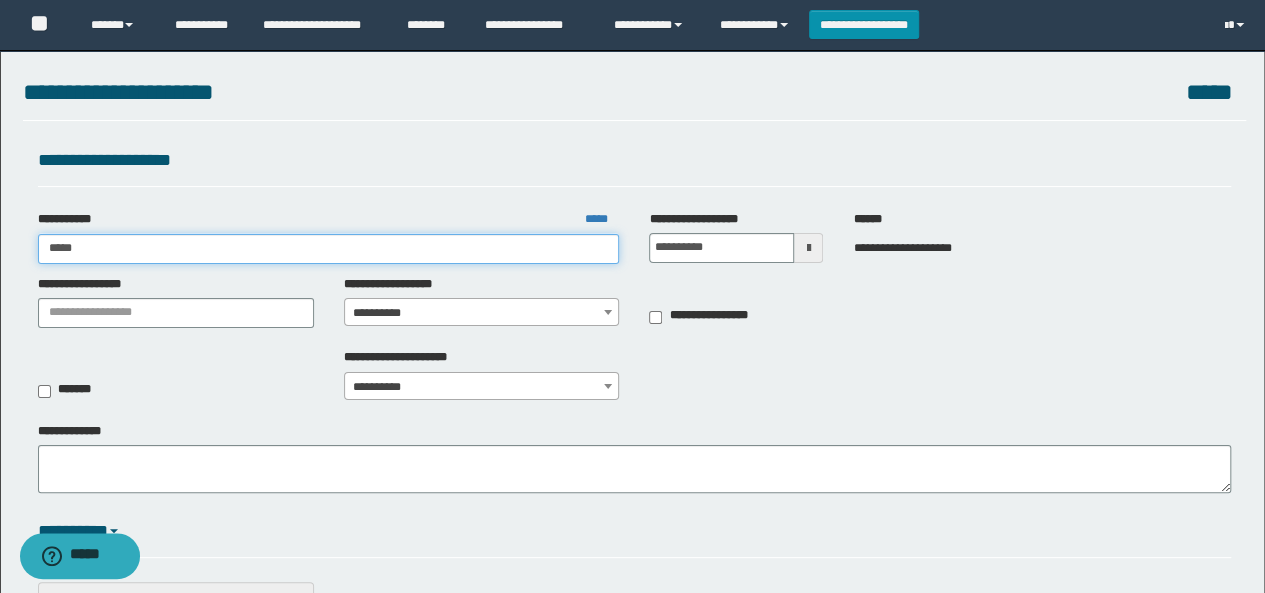 type on "******" 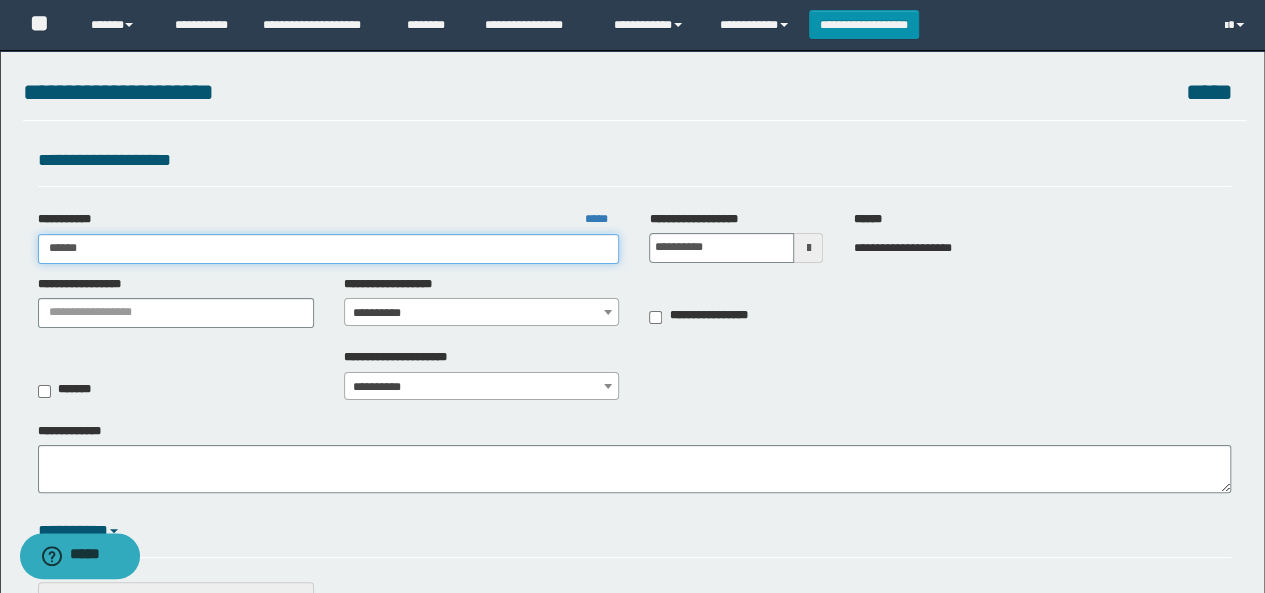 type on "******" 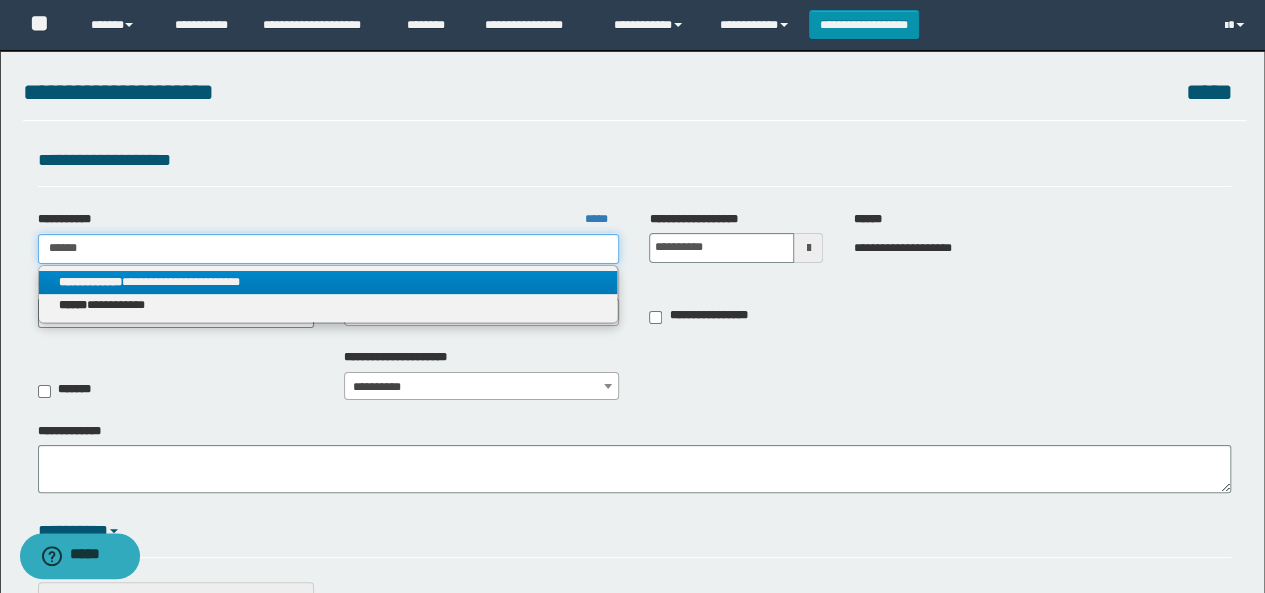 type on "******" 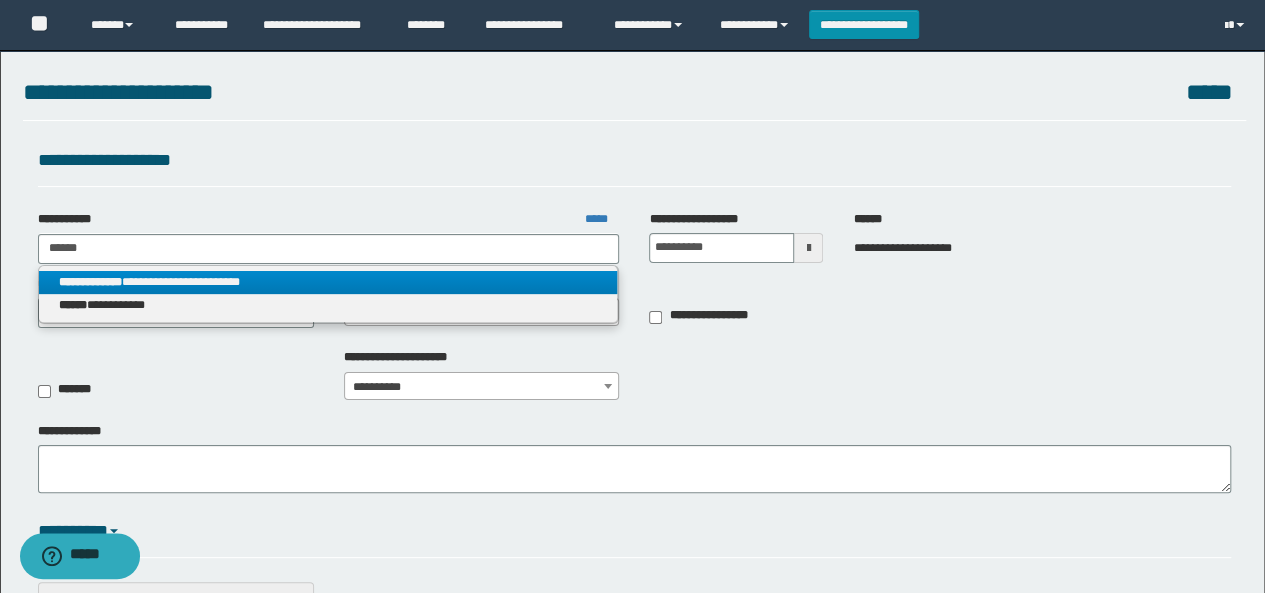 click on "**********" at bounding box center [90, 282] 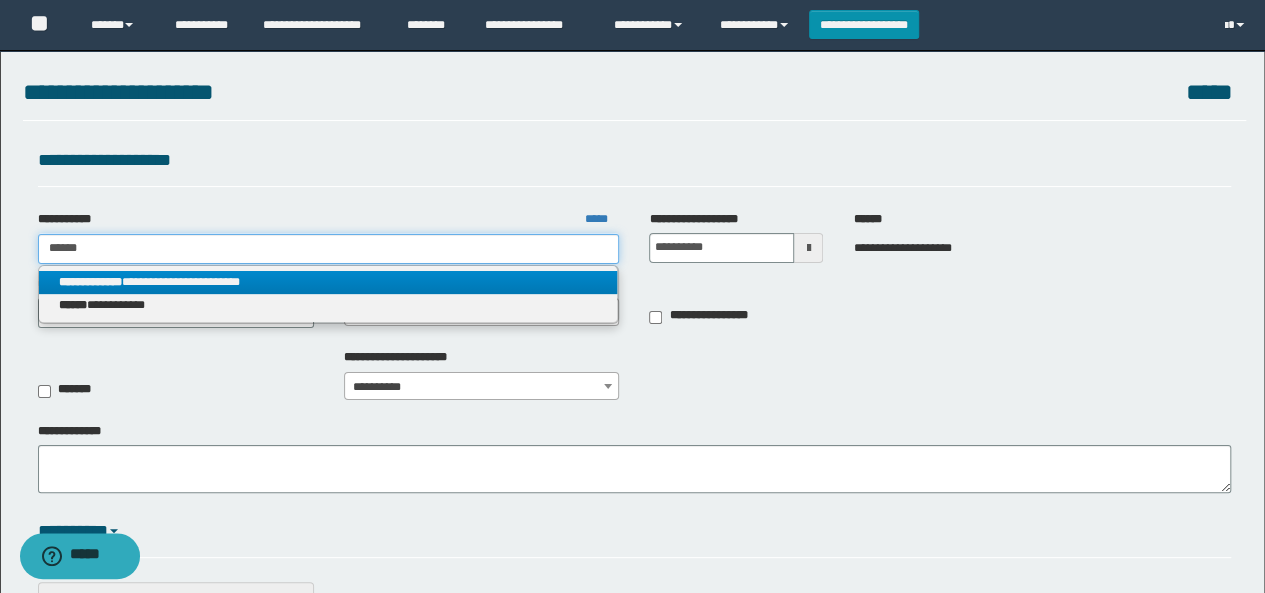 type 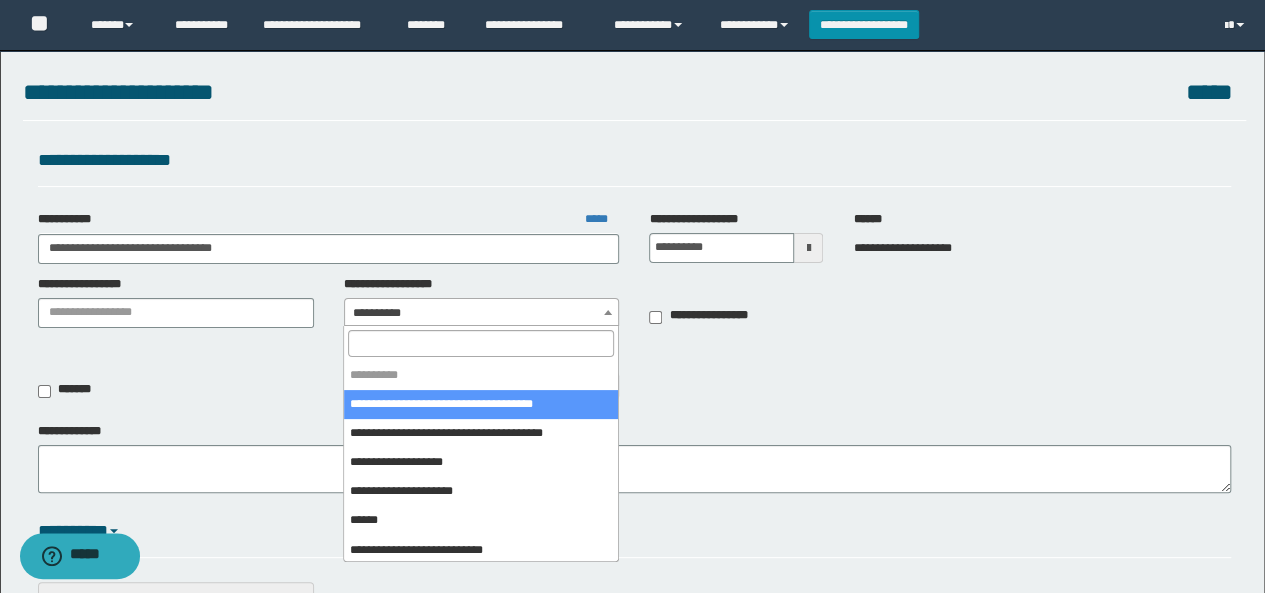 click on "**********" at bounding box center [482, 313] 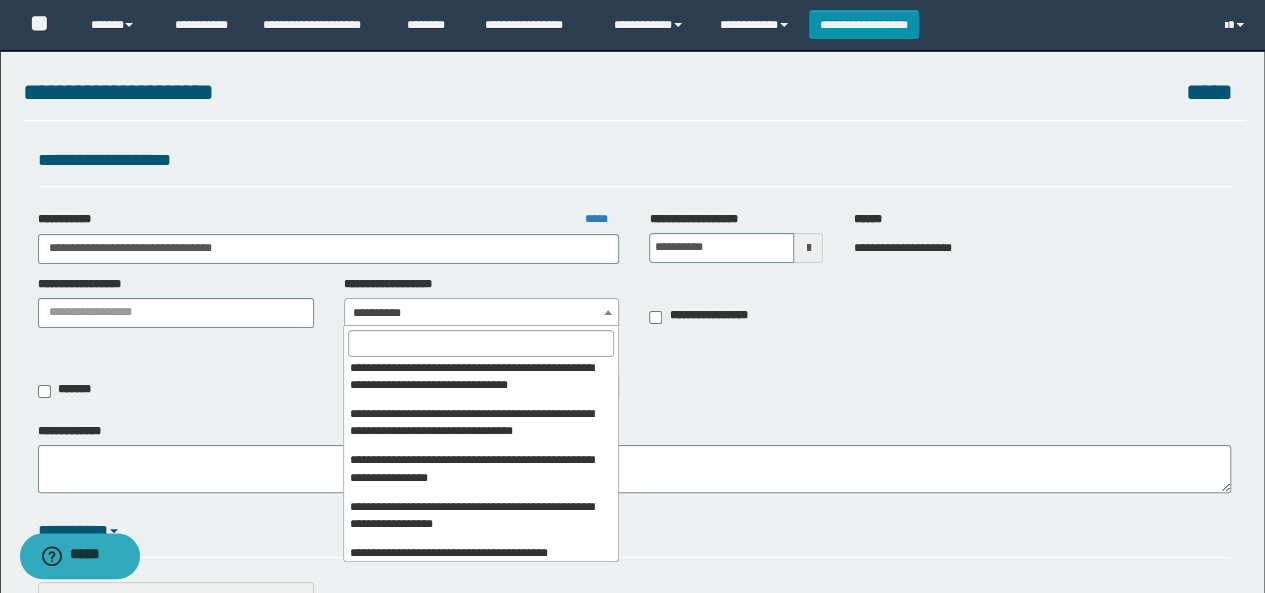 scroll, scrollTop: 600, scrollLeft: 0, axis: vertical 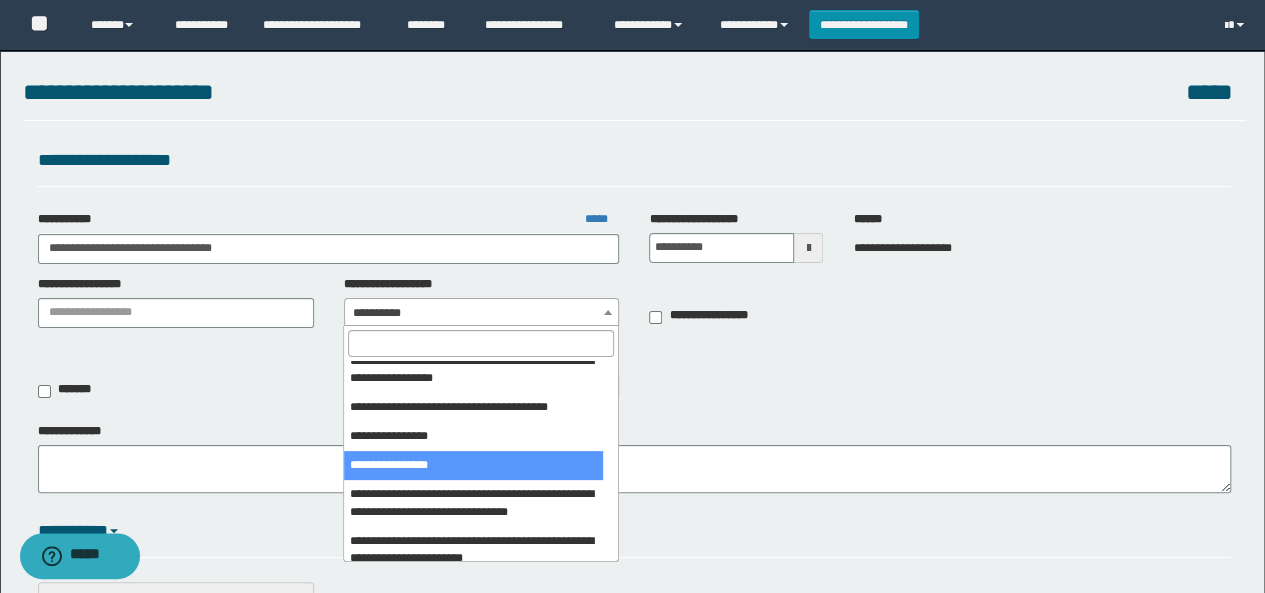 select on "****" 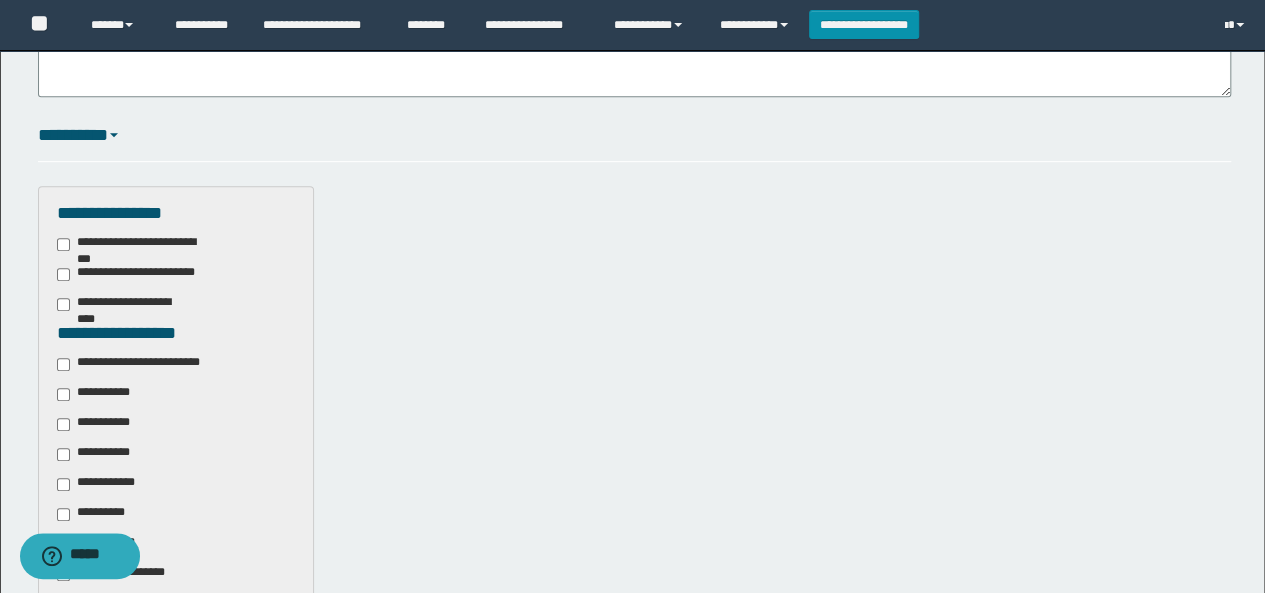 scroll, scrollTop: 400, scrollLeft: 0, axis: vertical 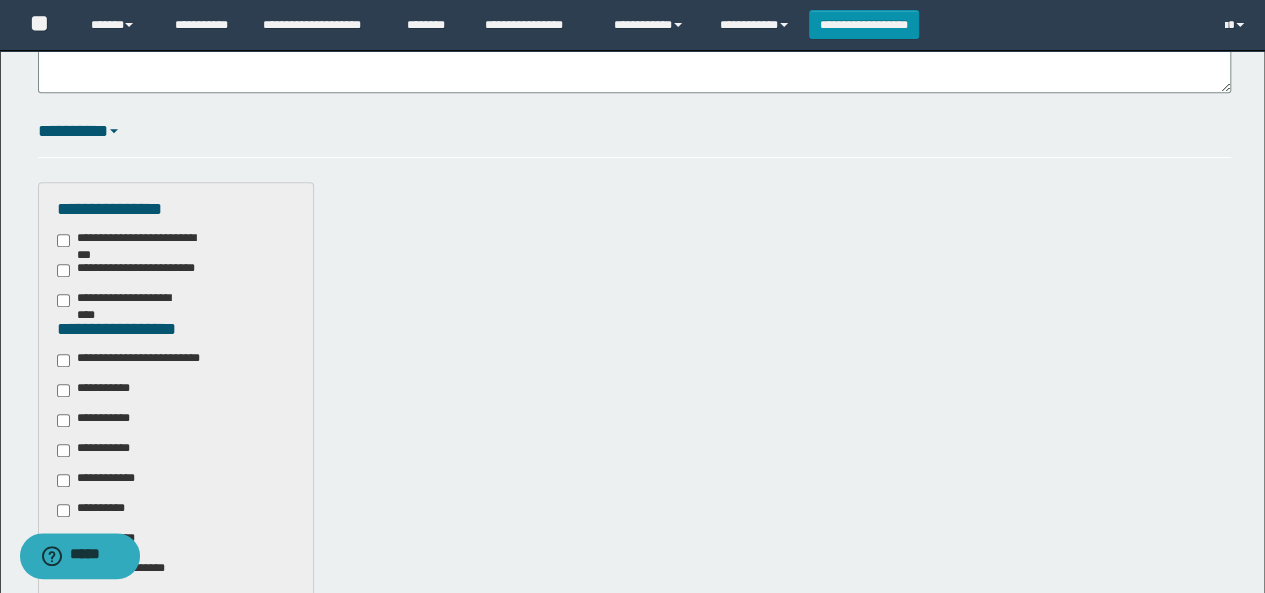 click on "**********" at bounding box center [143, 360] 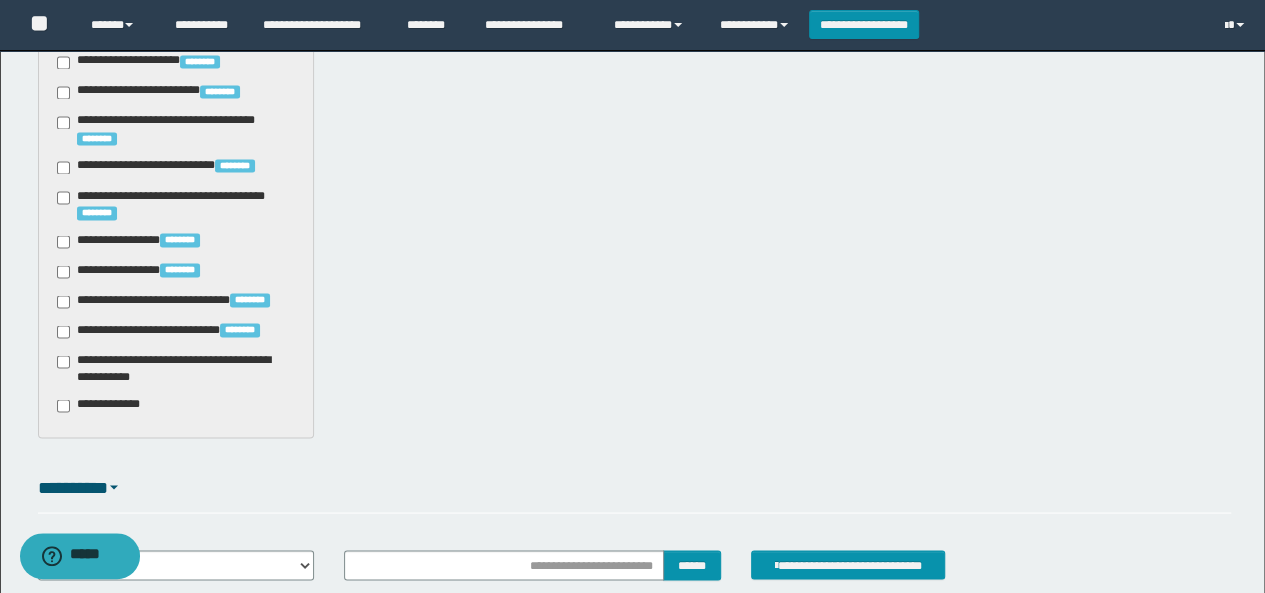 scroll, scrollTop: 1862, scrollLeft: 0, axis: vertical 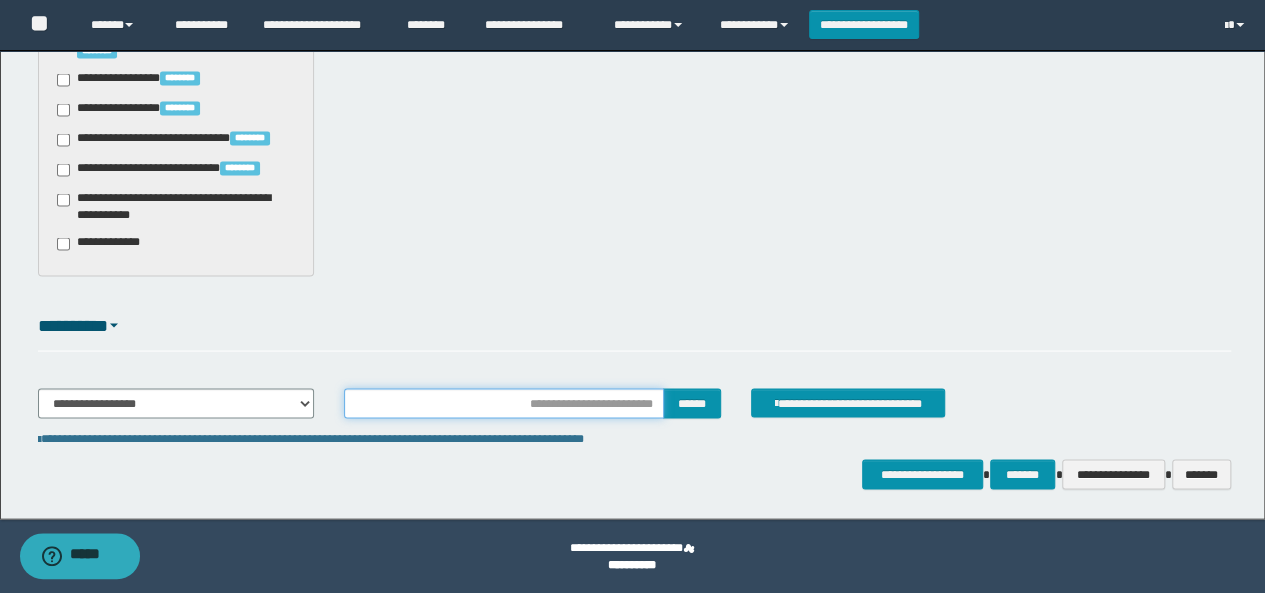 click at bounding box center [504, 403] 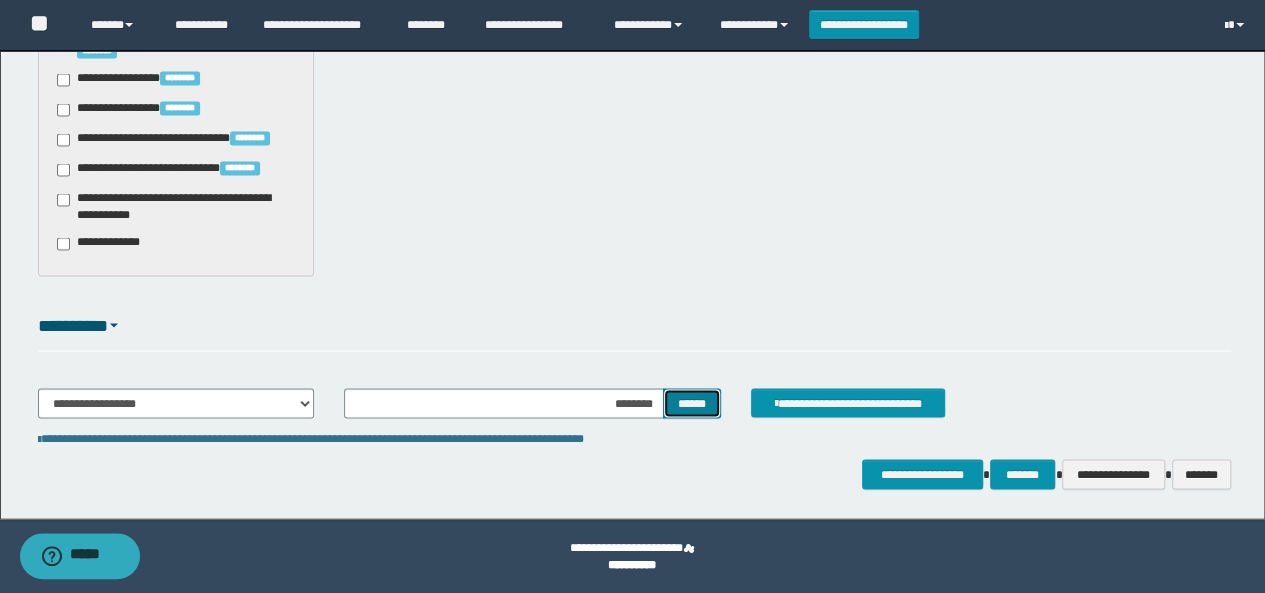 click on "******" at bounding box center (692, 402) 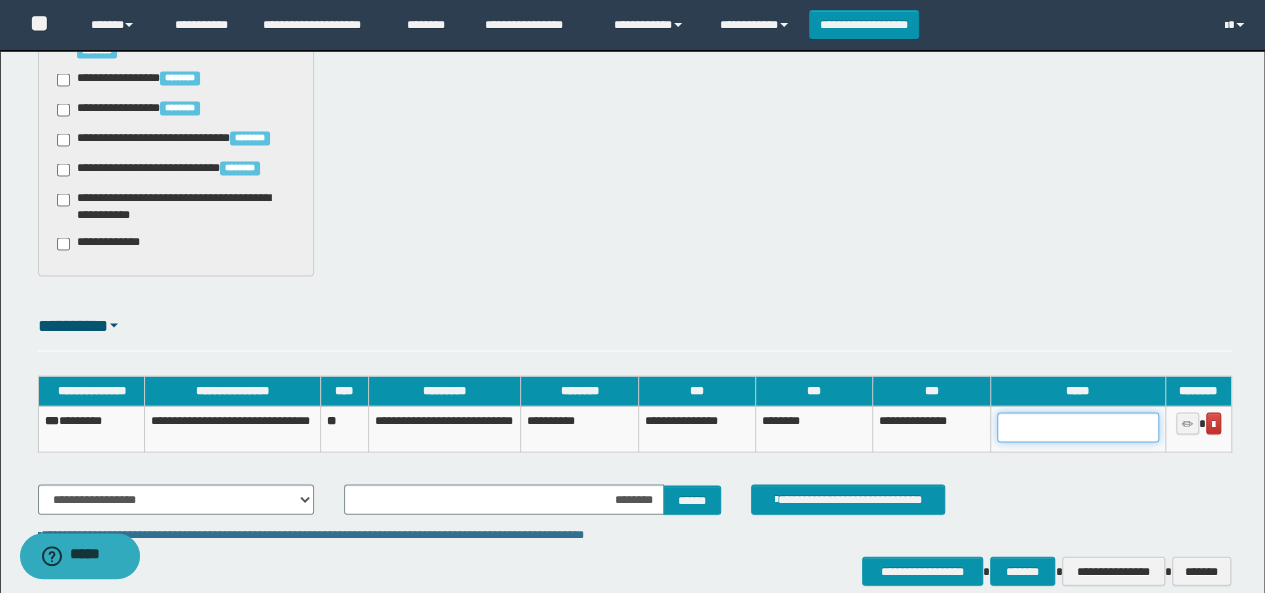 click at bounding box center (1078, 427) 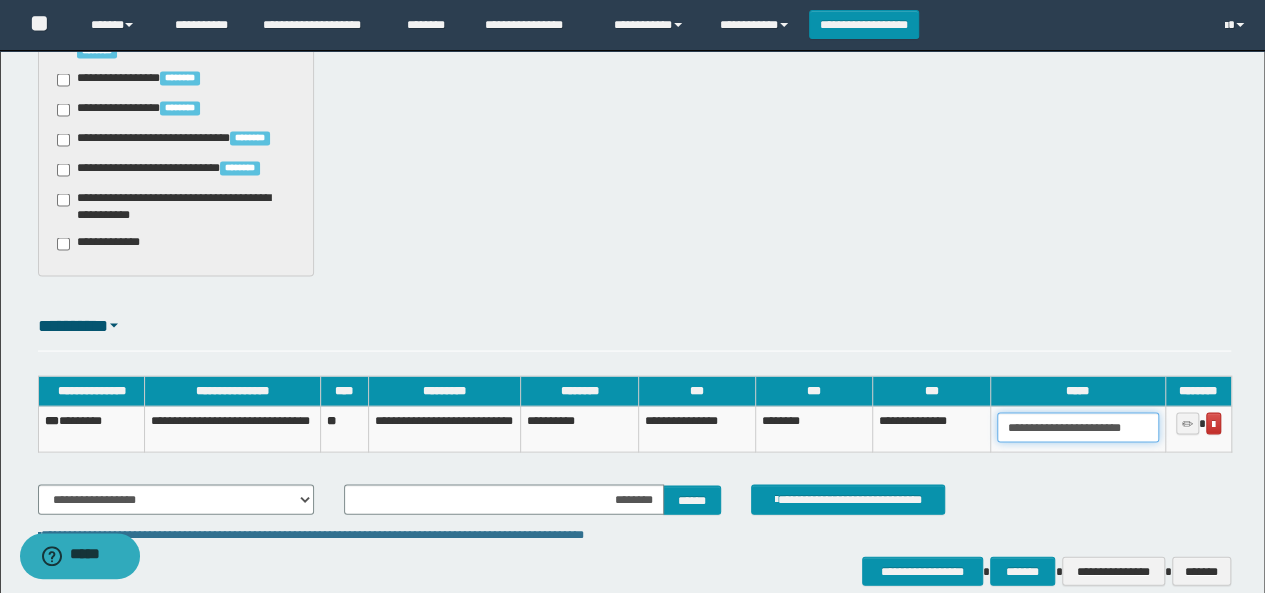 scroll, scrollTop: 0, scrollLeft: 18, axis: horizontal 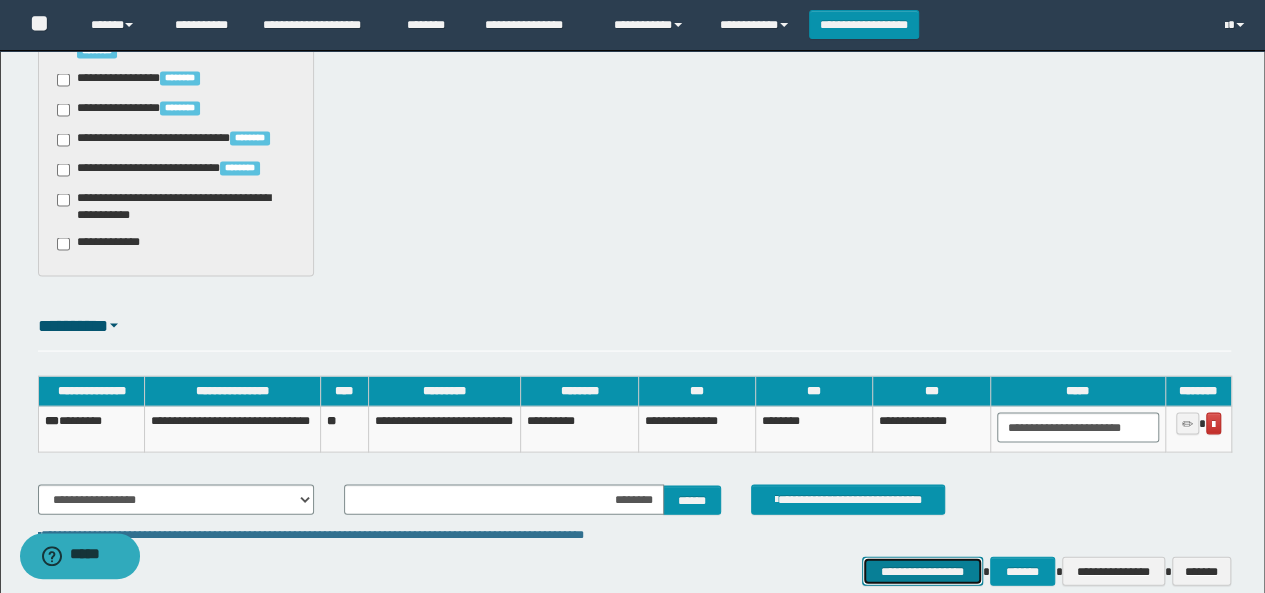 click on "**********" at bounding box center (922, 570) 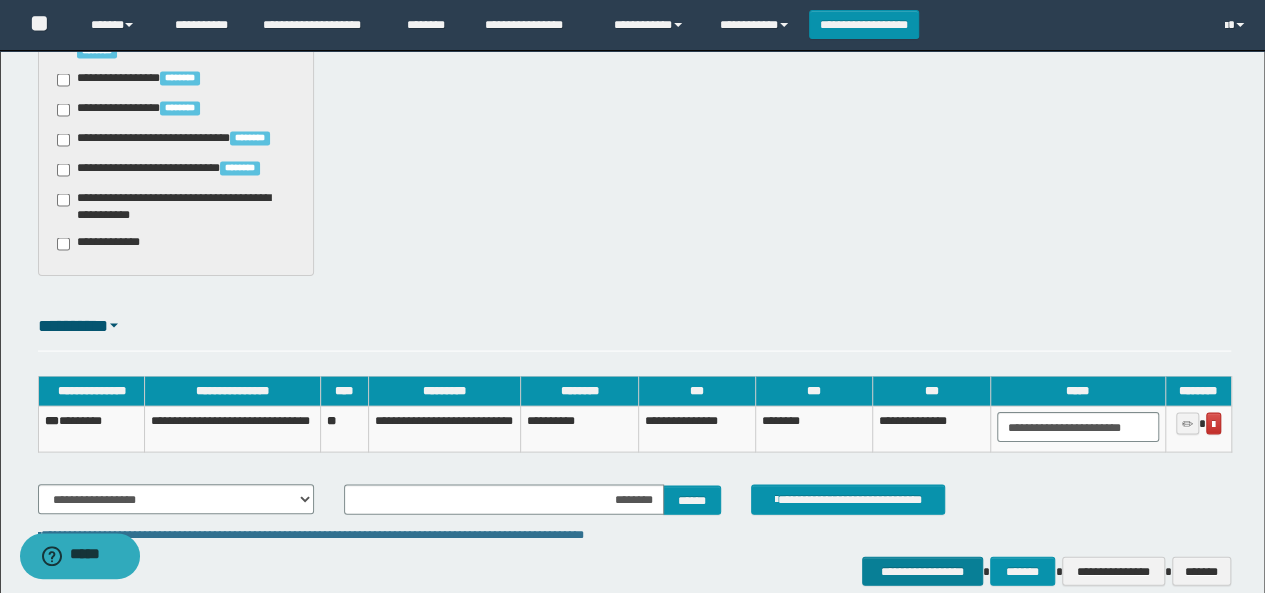 scroll, scrollTop: 0, scrollLeft: 0, axis: both 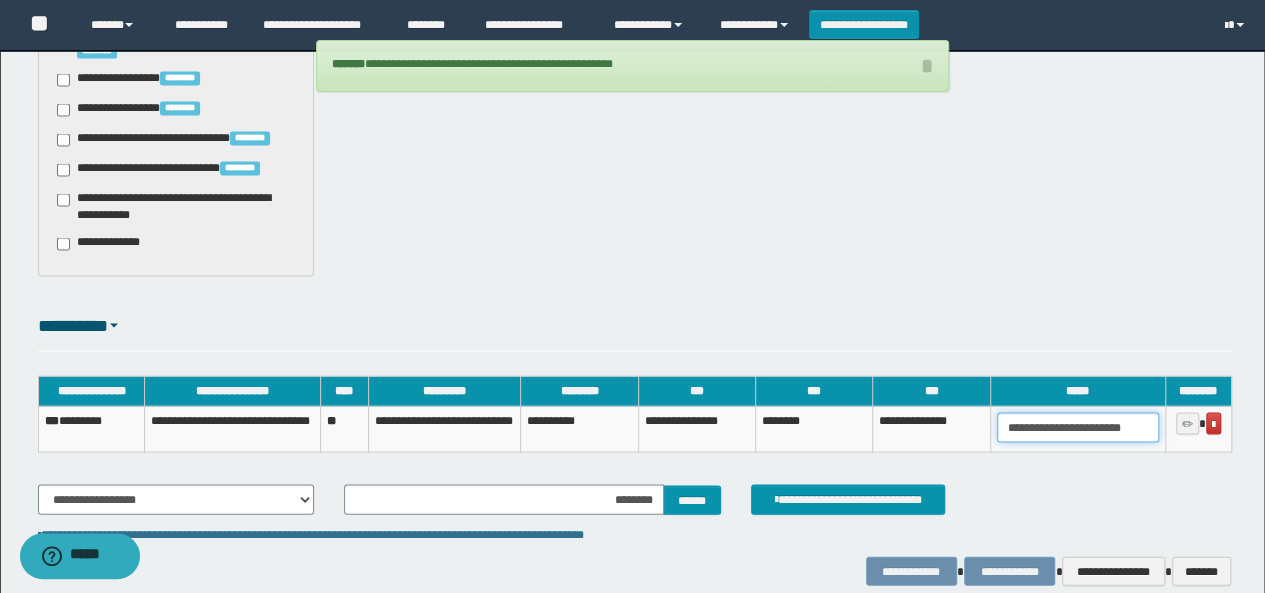 click on "**********" at bounding box center [1078, 427] 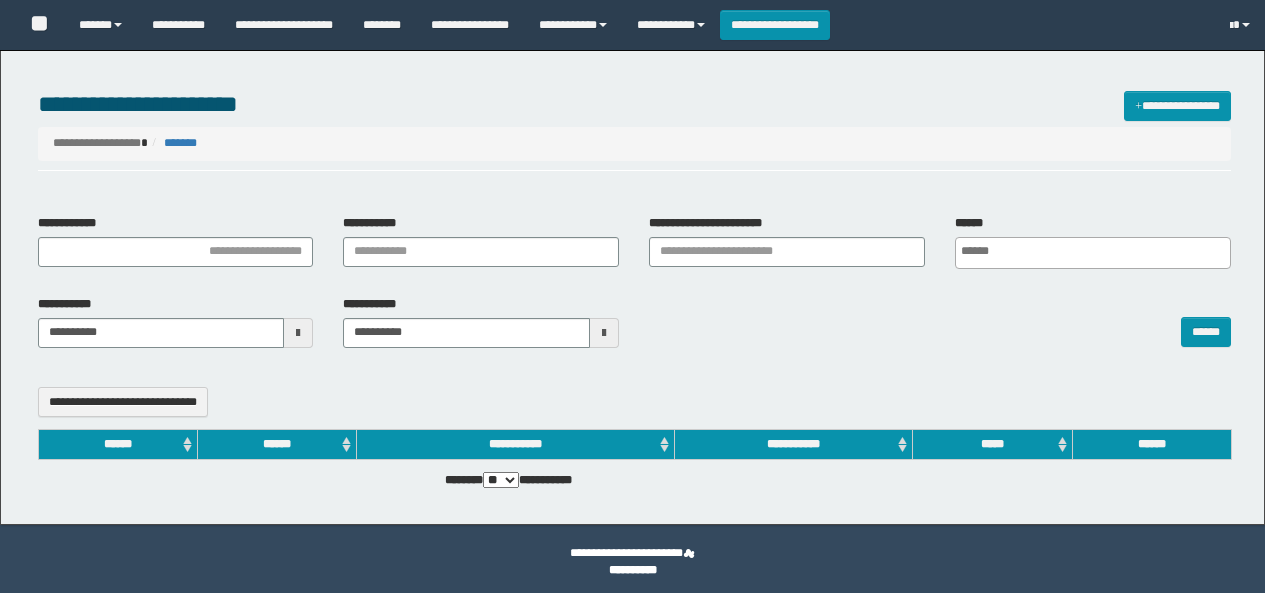 select 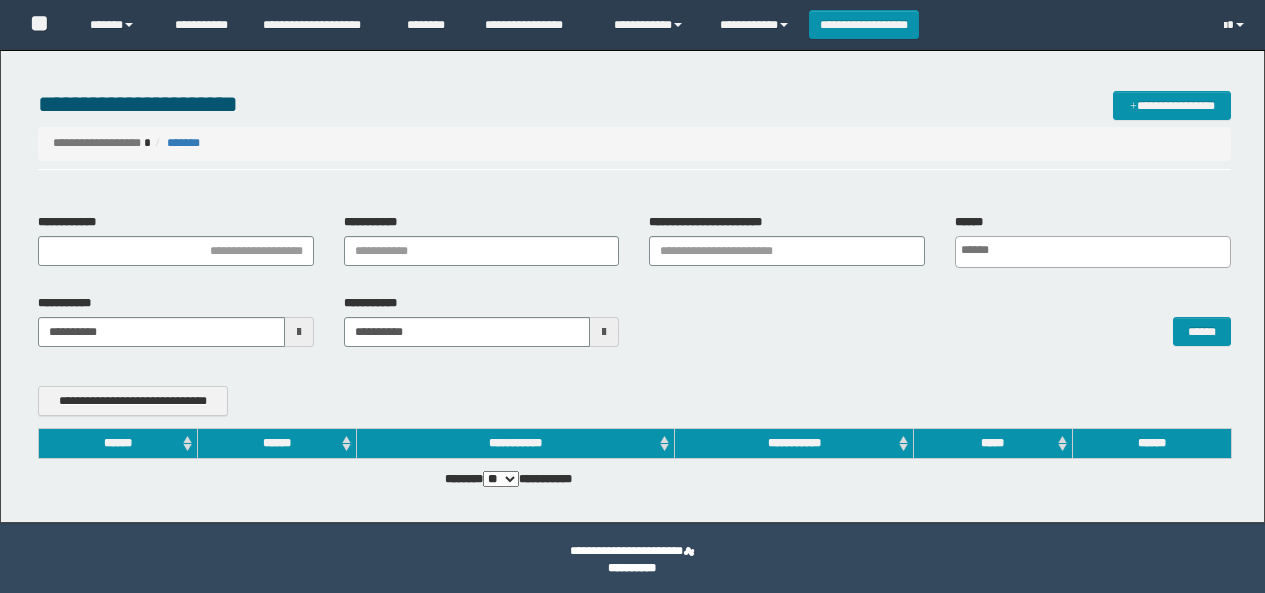 scroll, scrollTop: 0, scrollLeft: 0, axis: both 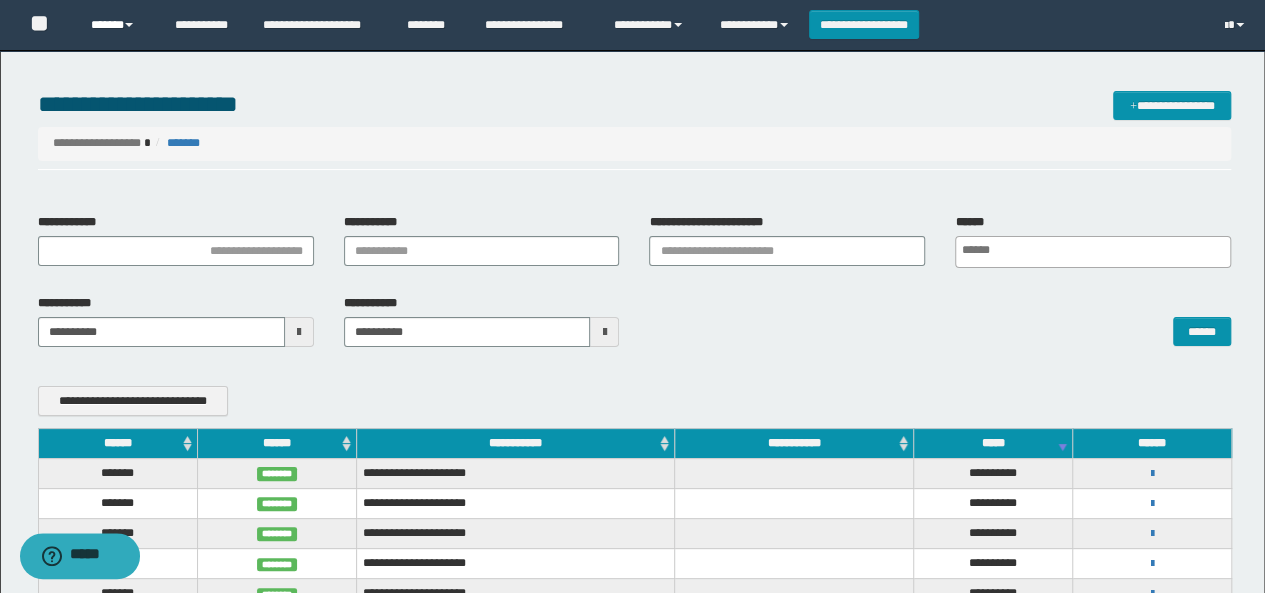 click on "******" at bounding box center (117, 25) 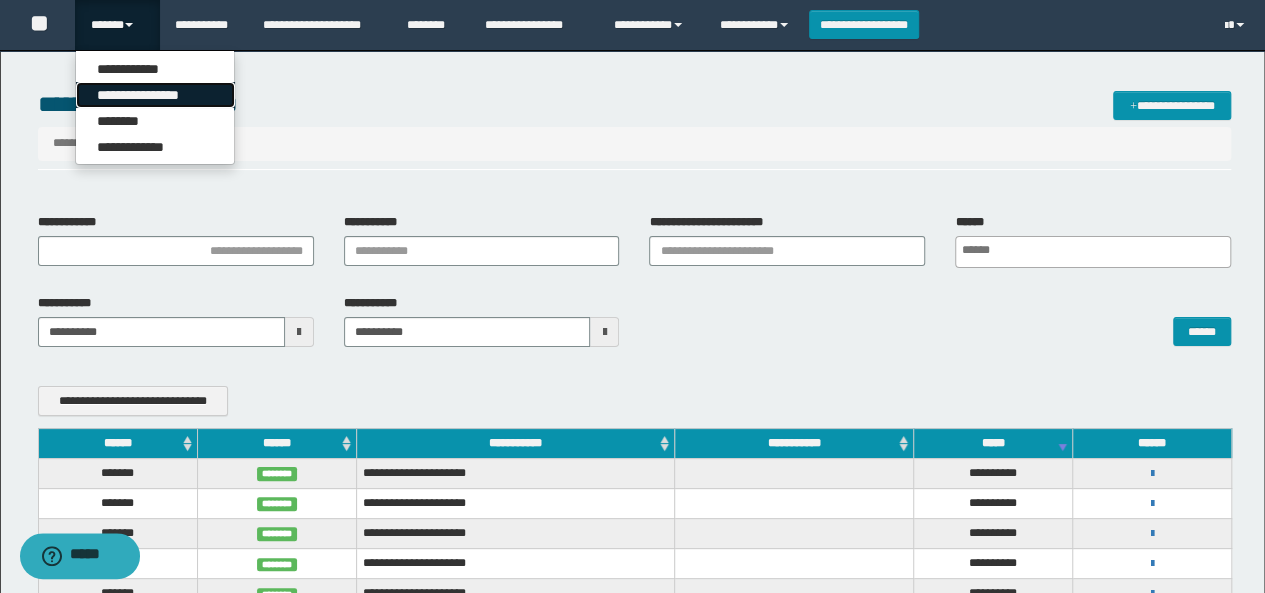 click on "**********" at bounding box center [155, 95] 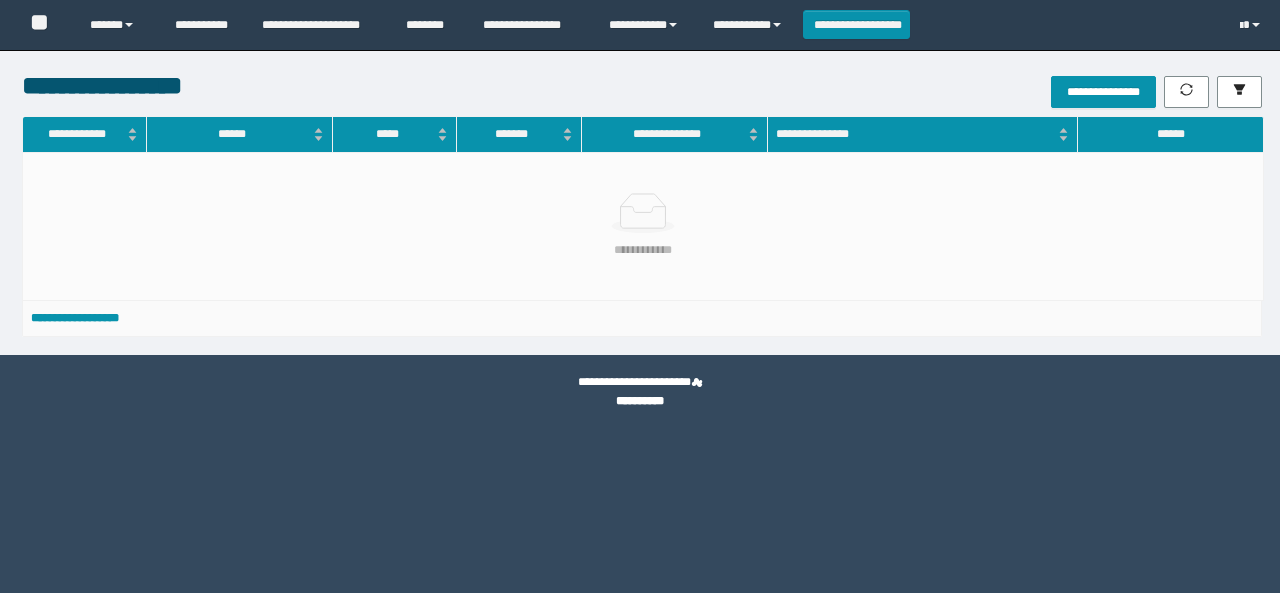 scroll, scrollTop: 0, scrollLeft: 0, axis: both 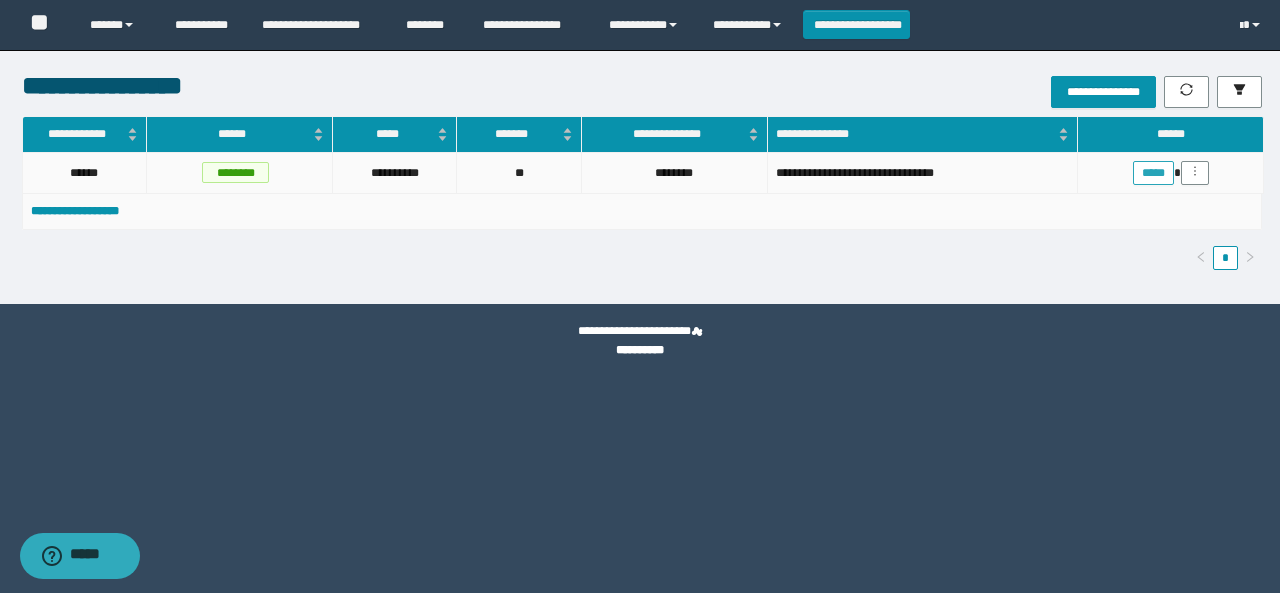 click on "*****" at bounding box center [1153, 173] 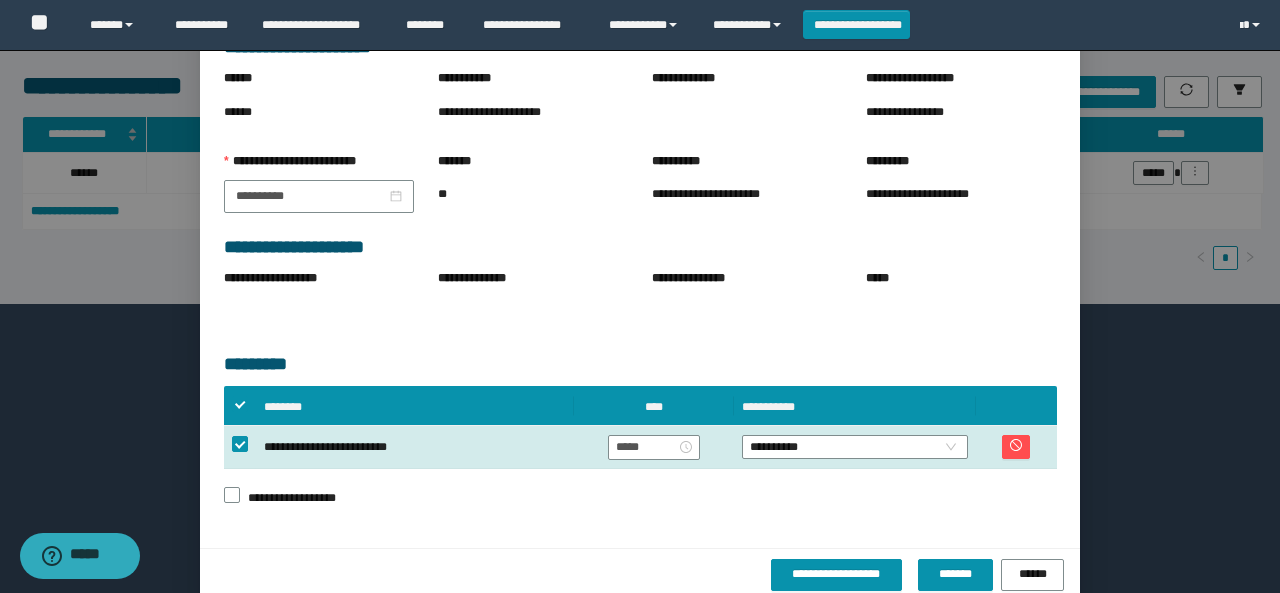 scroll, scrollTop: 184, scrollLeft: 0, axis: vertical 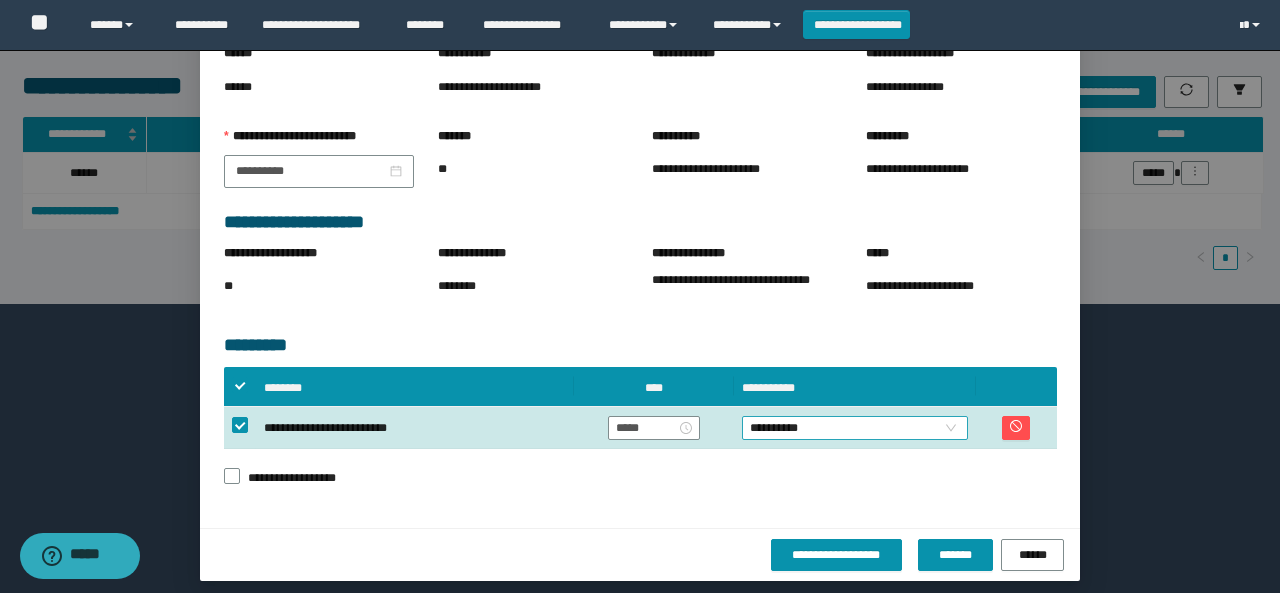 click on "**********" at bounding box center [855, 428] 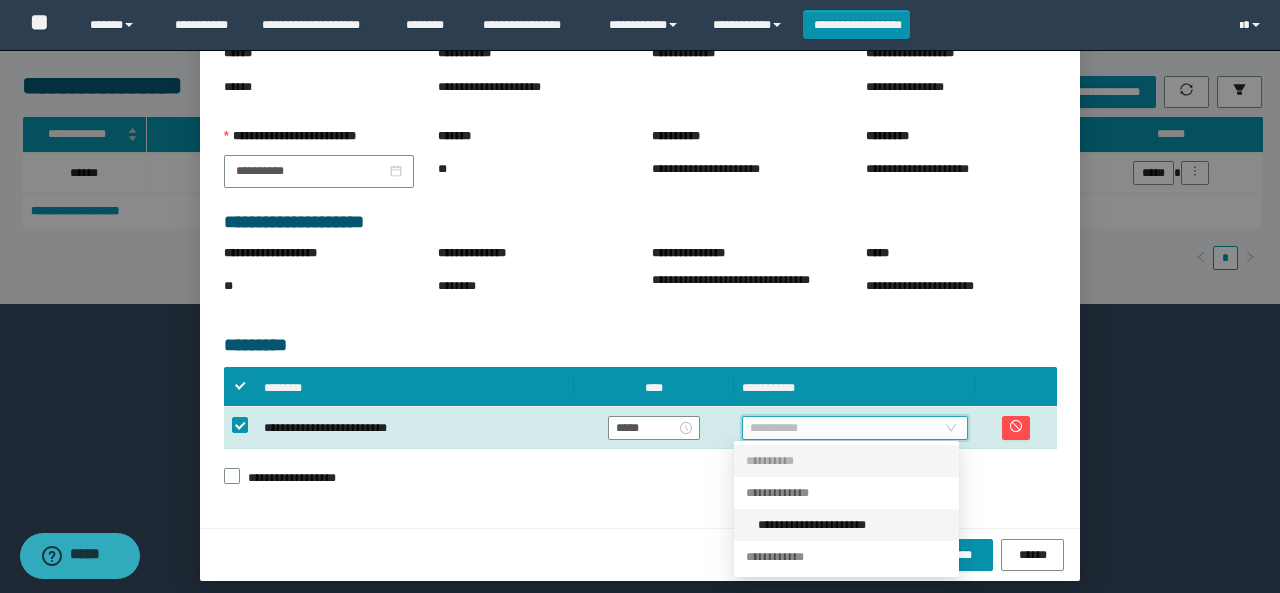 click on "**********" at bounding box center [846, 525] 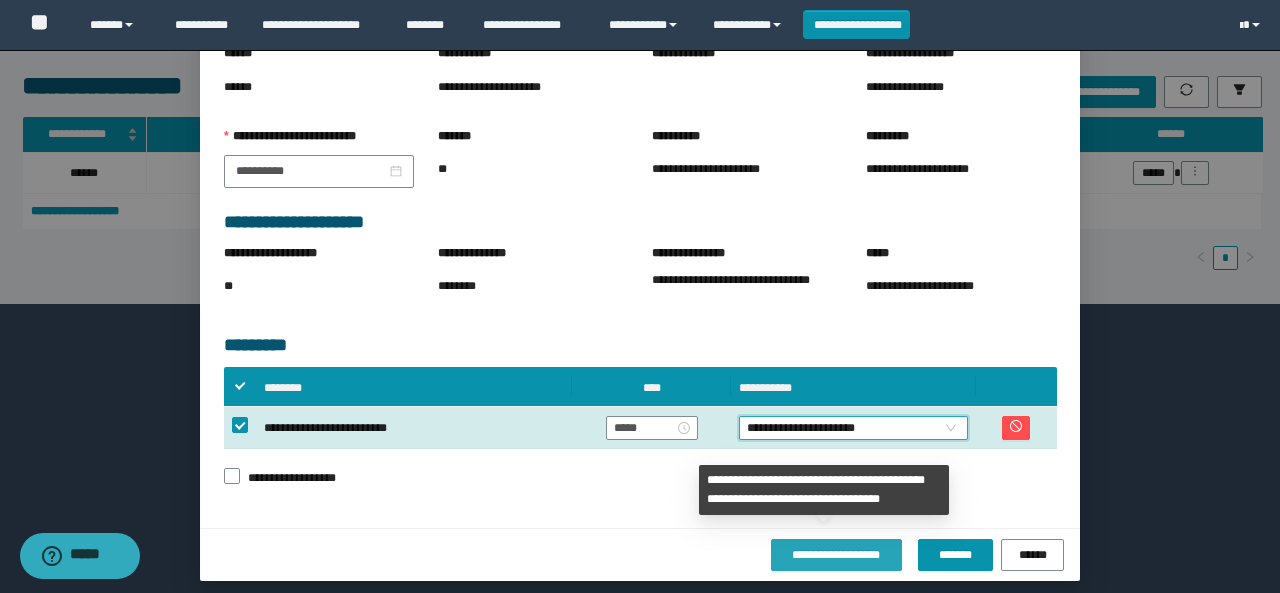 click on "**********" at bounding box center [836, 555] 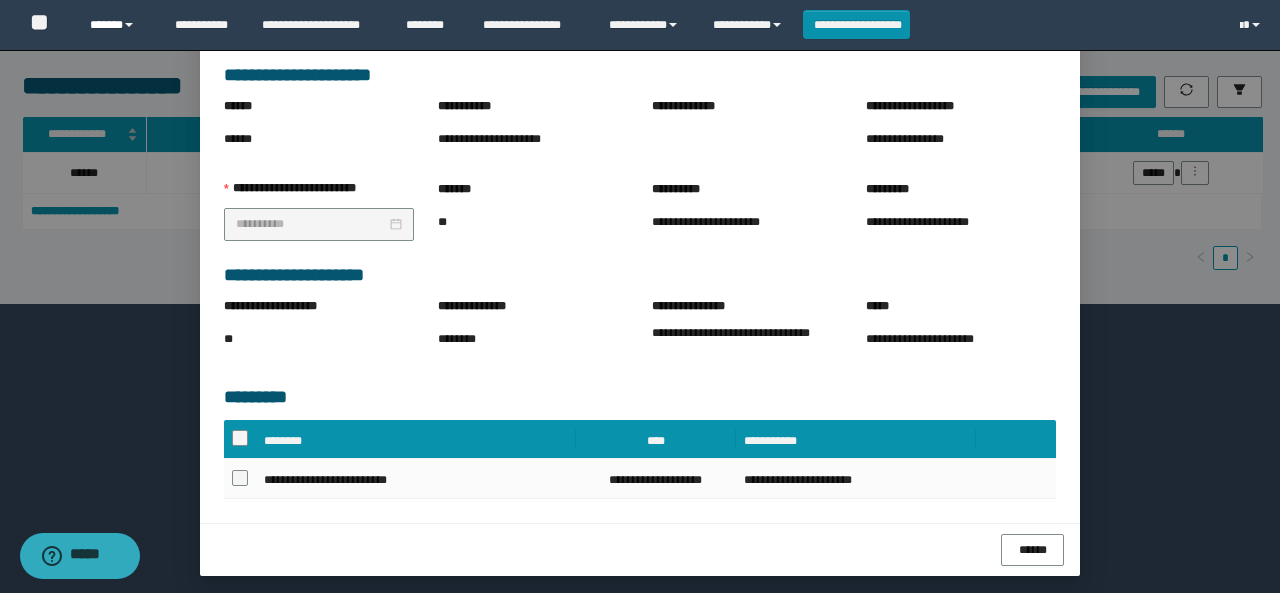 click on "******" at bounding box center (117, 25) 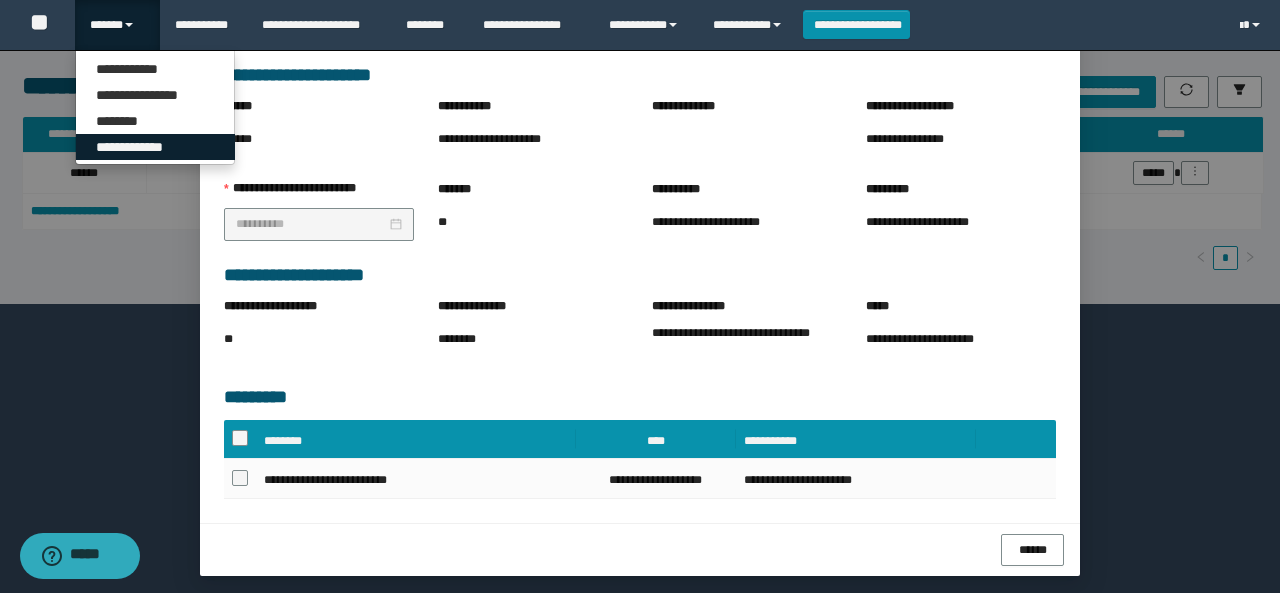 click on "**********" at bounding box center (155, 147) 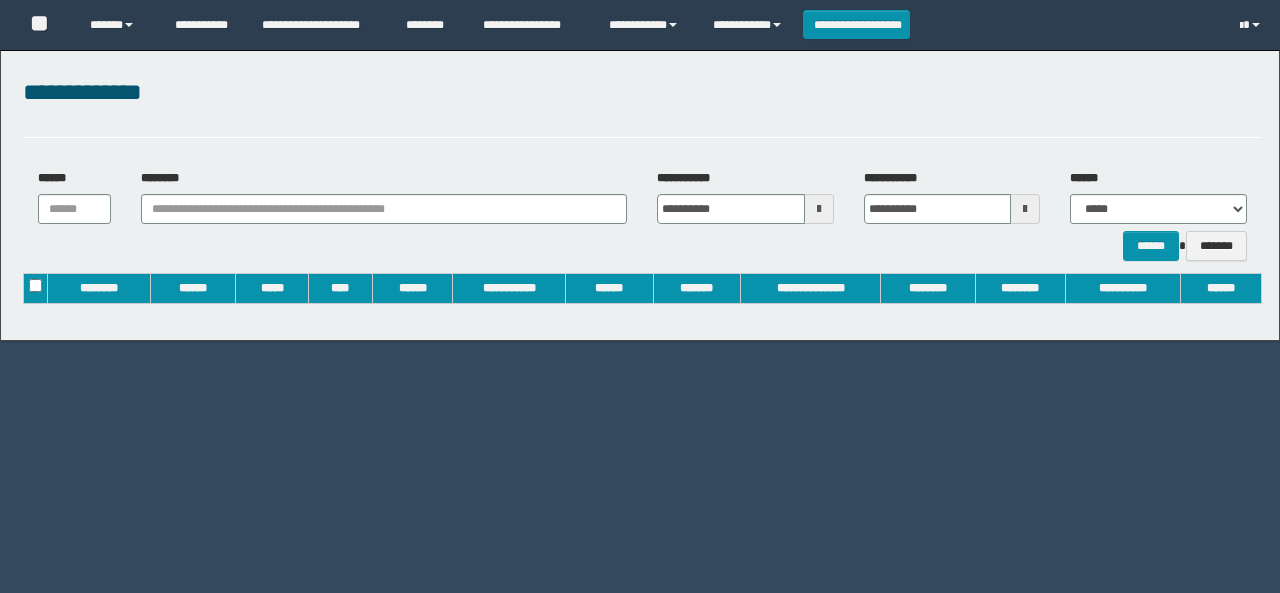 type on "**********" 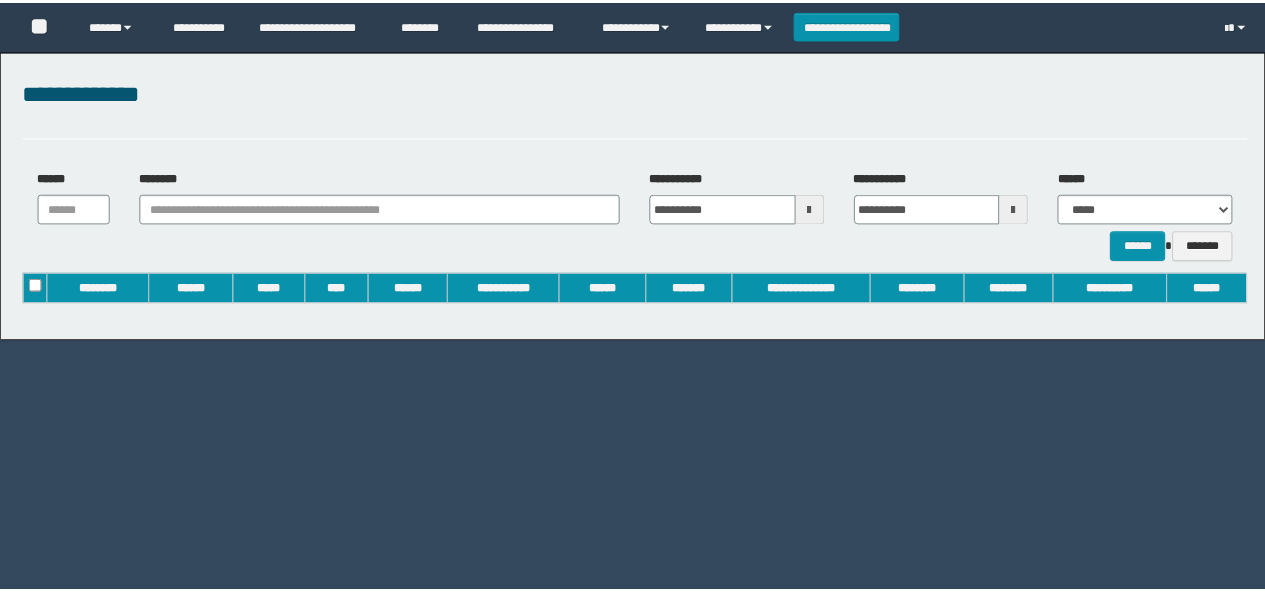 scroll, scrollTop: 0, scrollLeft: 0, axis: both 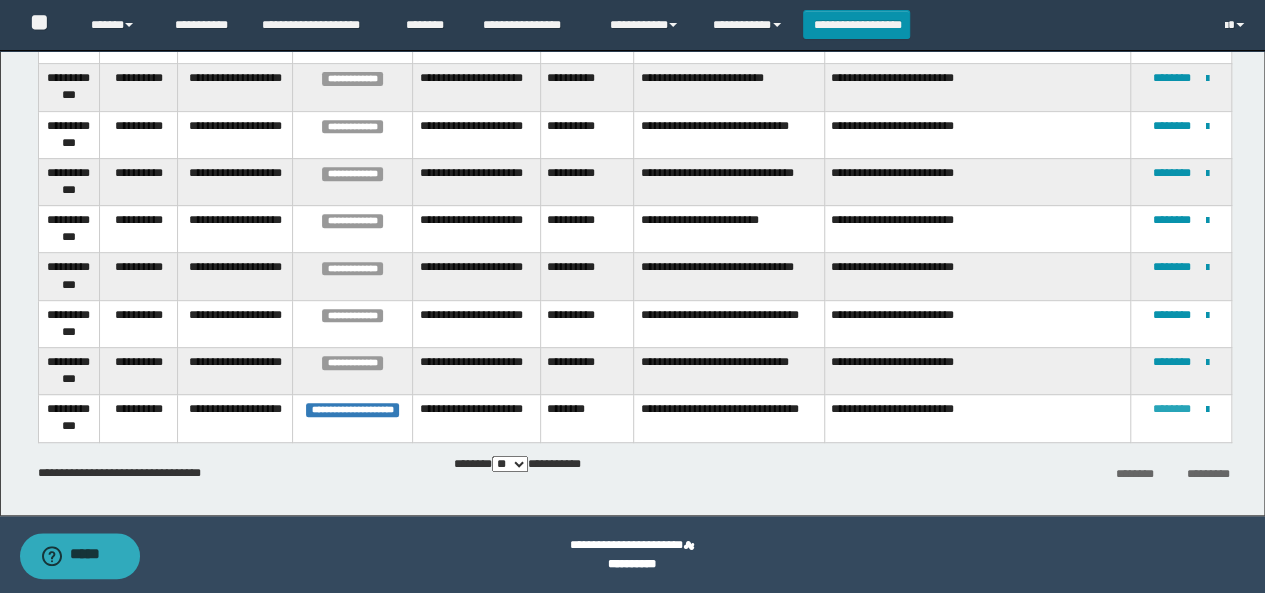 click on "********" at bounding box center (1172, 409) 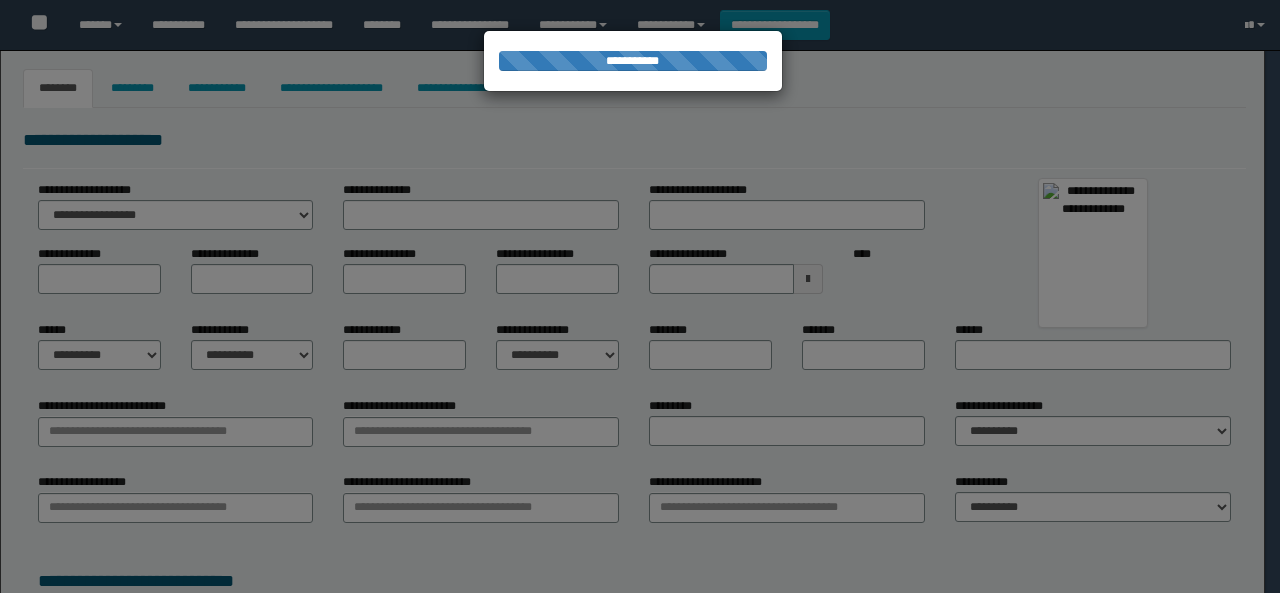 select on "****" 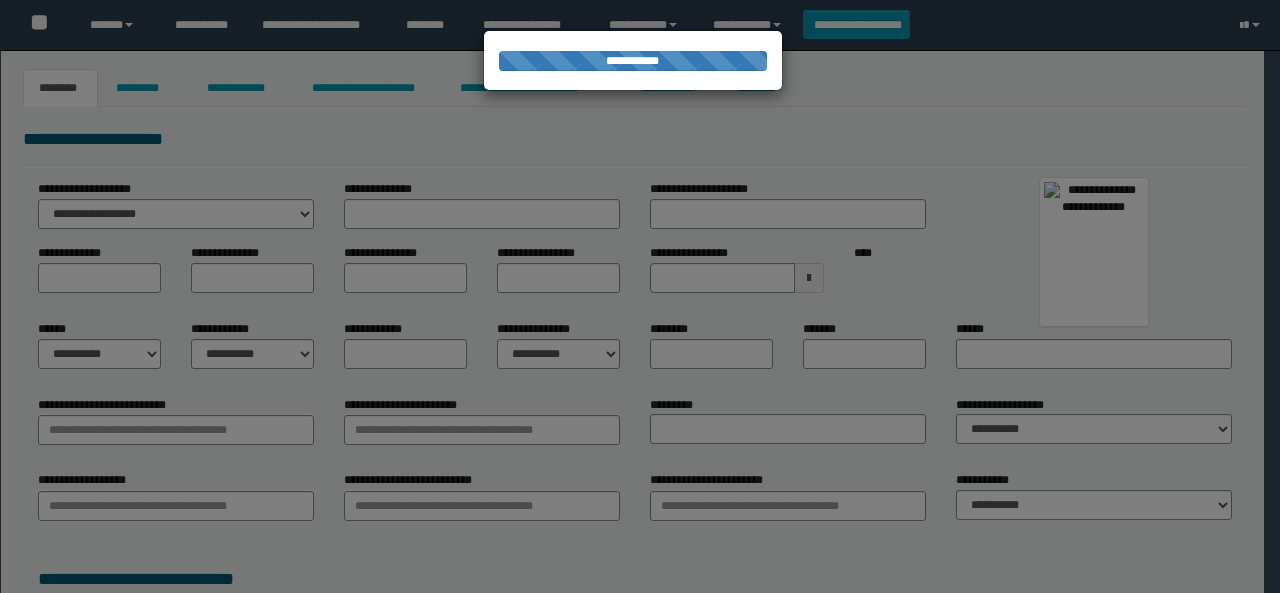 type on "**********" 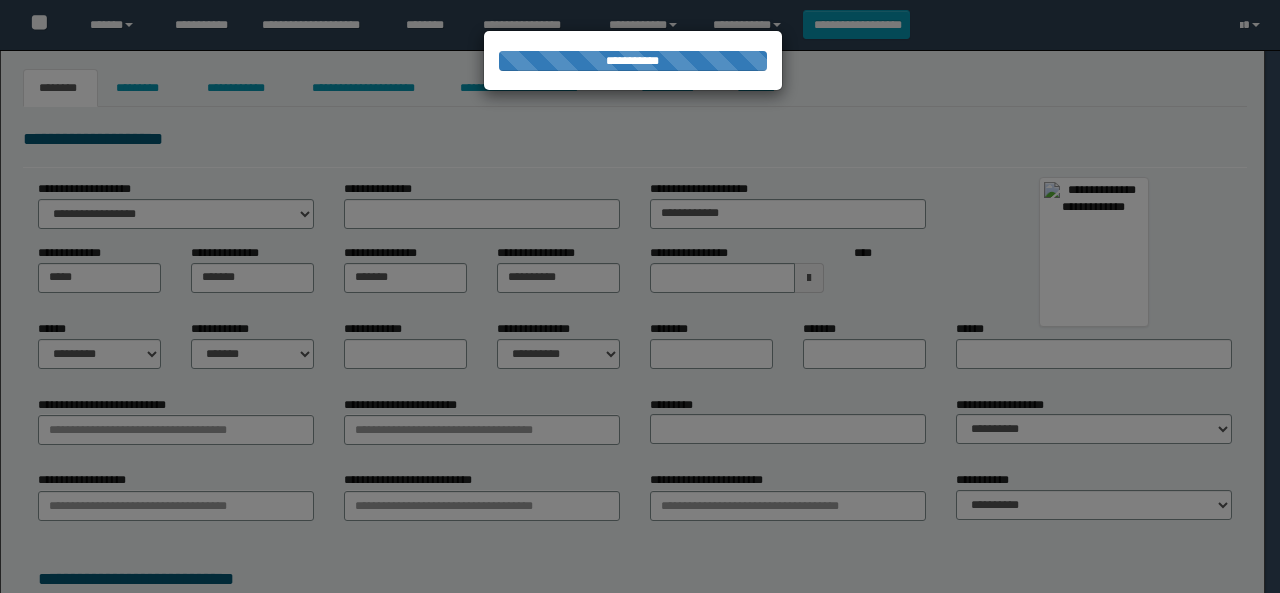 select on "*" 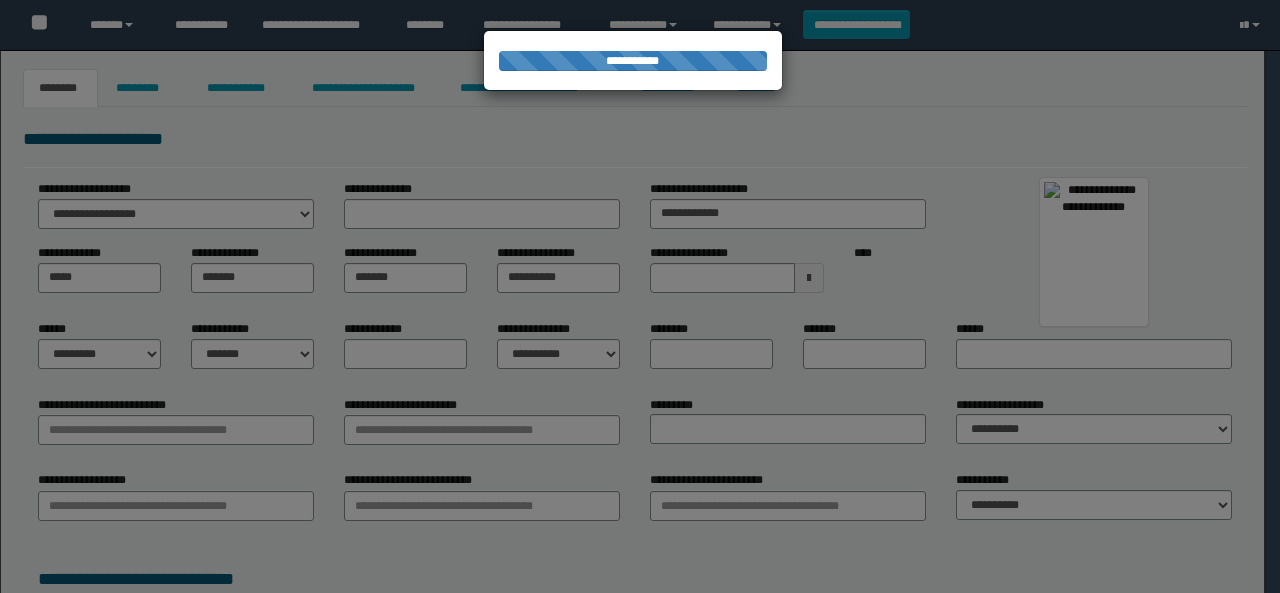 type on "**********" 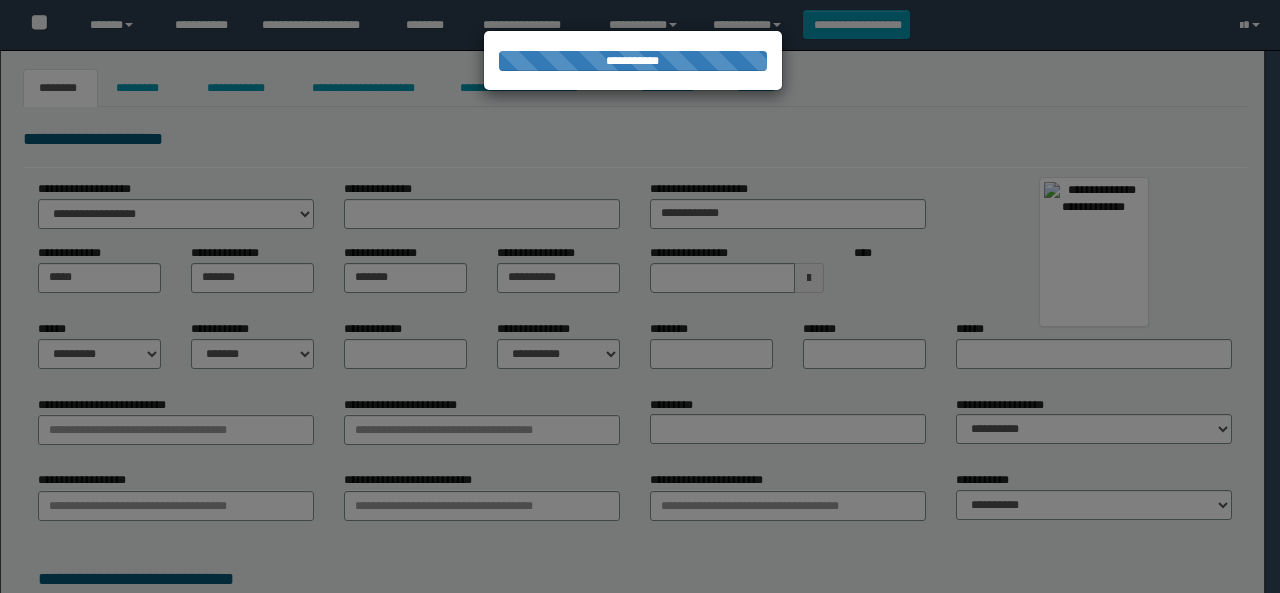 type on "**********" 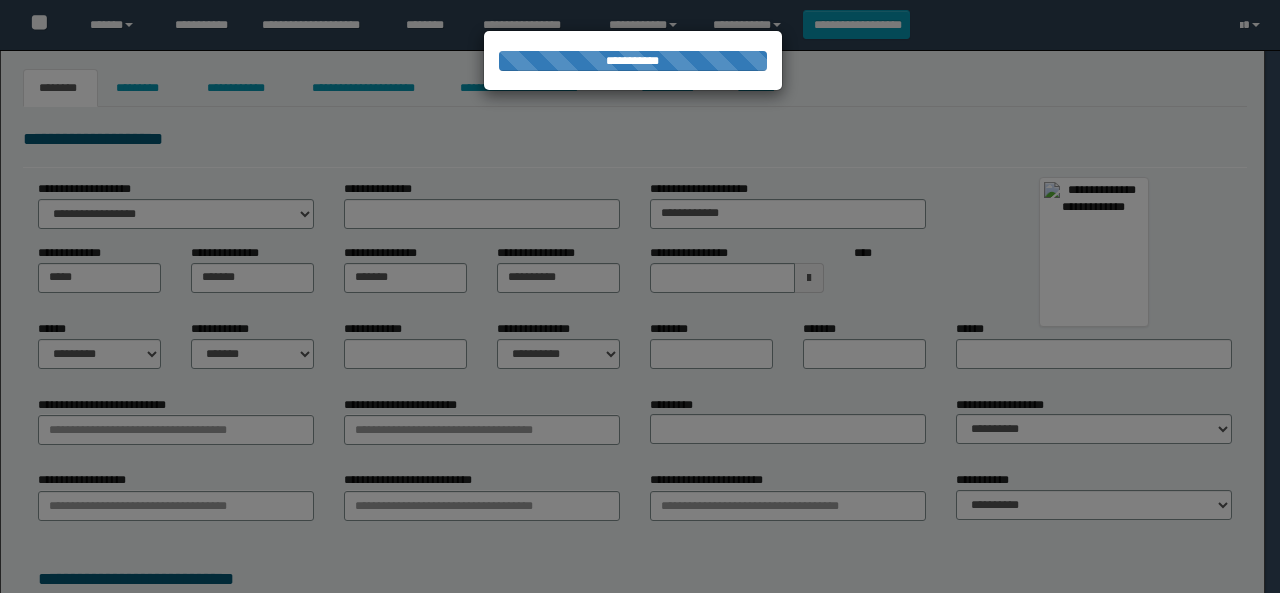 type on "*********" 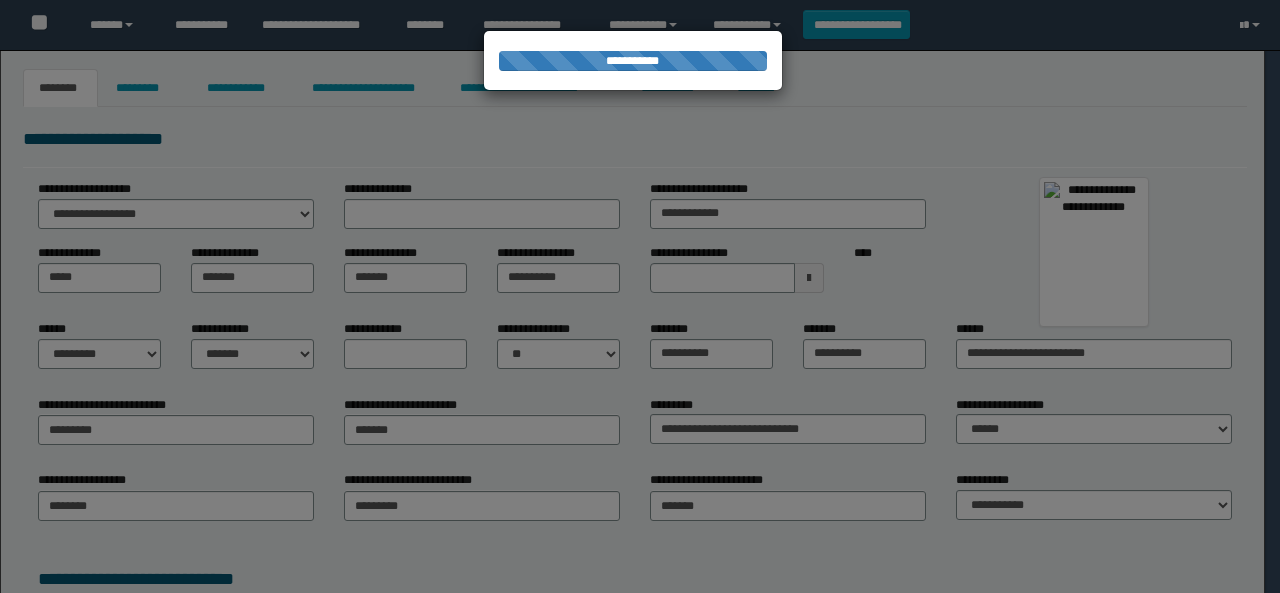 scroll, scrollTop: 0, scrollLeft: 0, axis: both 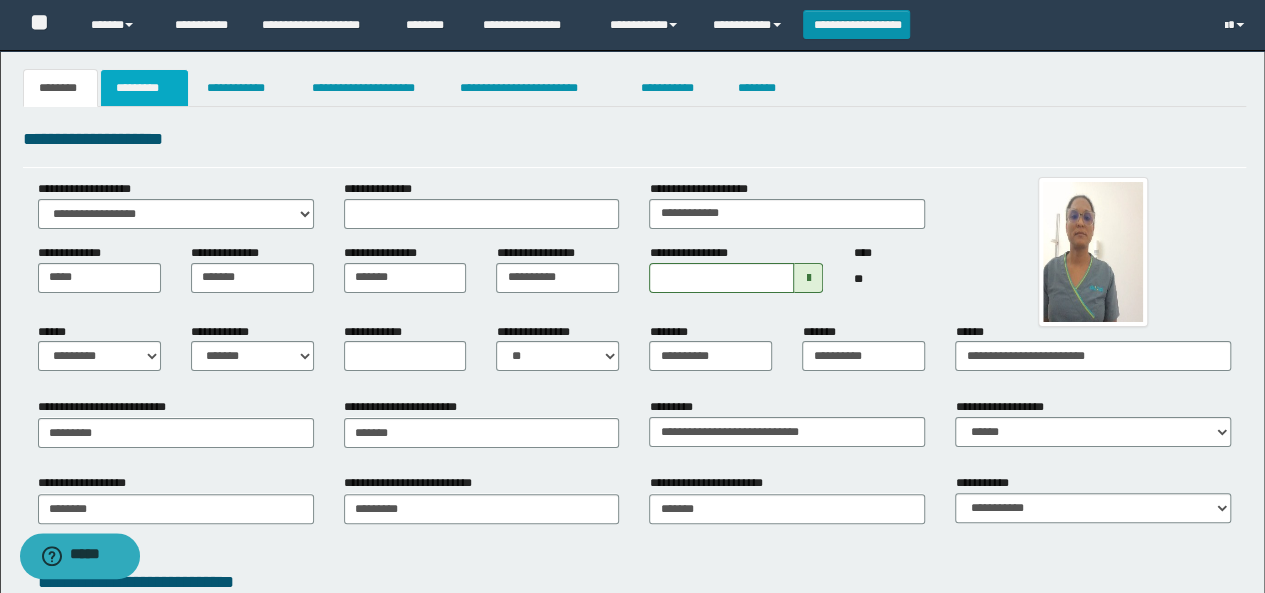 click on "*********" at bounding box center (144, 88) 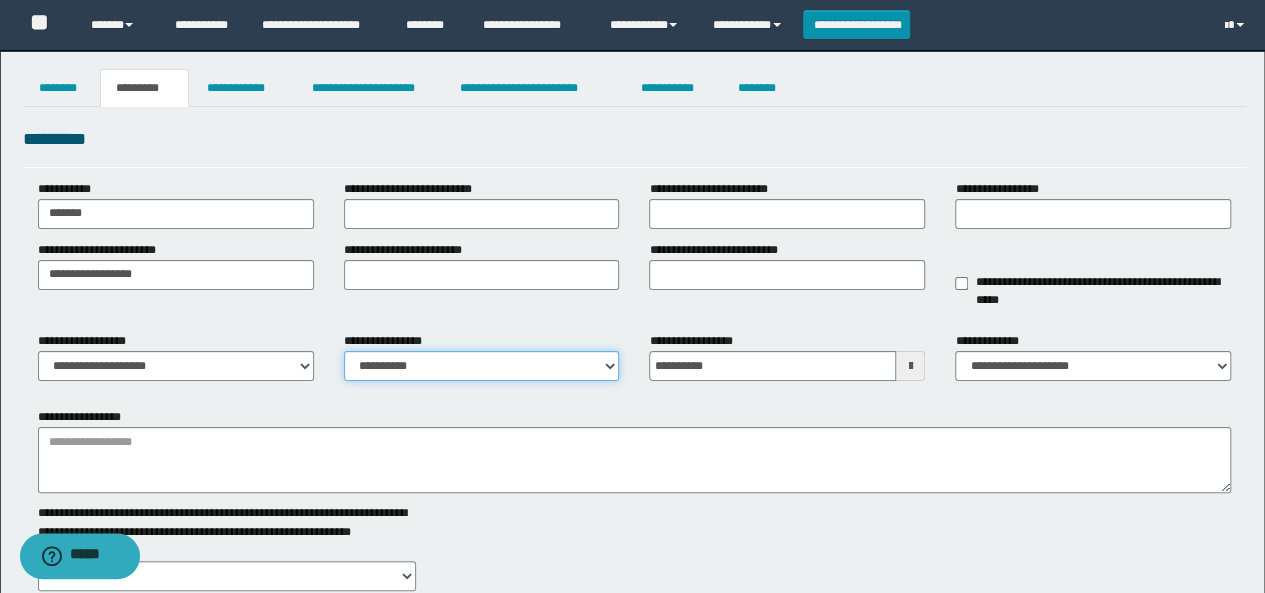 click on "**********" at bounding box center [482, 366] 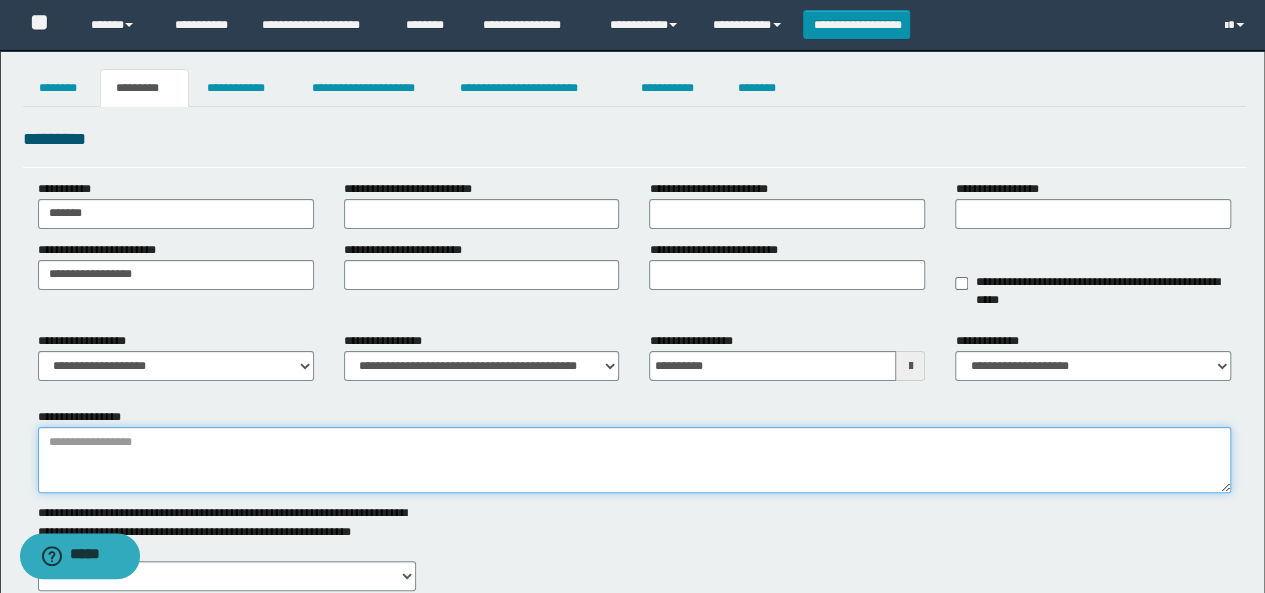 click on "**********" at bounding box center (635, 460) 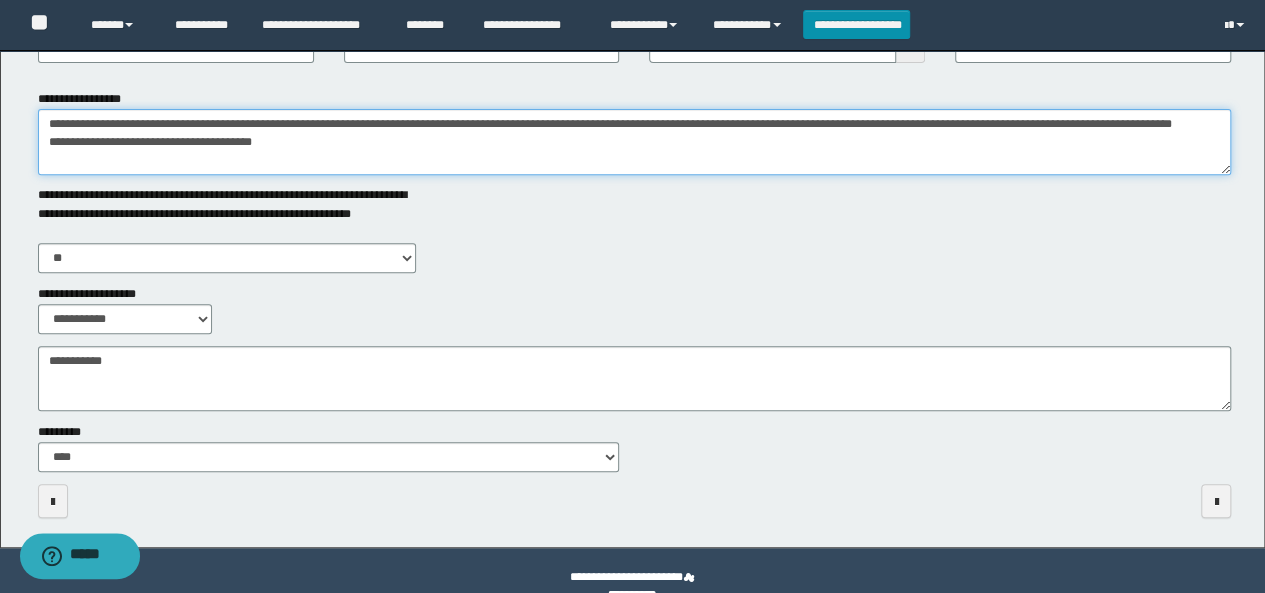 scroll, scrollTop: 350, scrollLeft: 0, axis: vertical 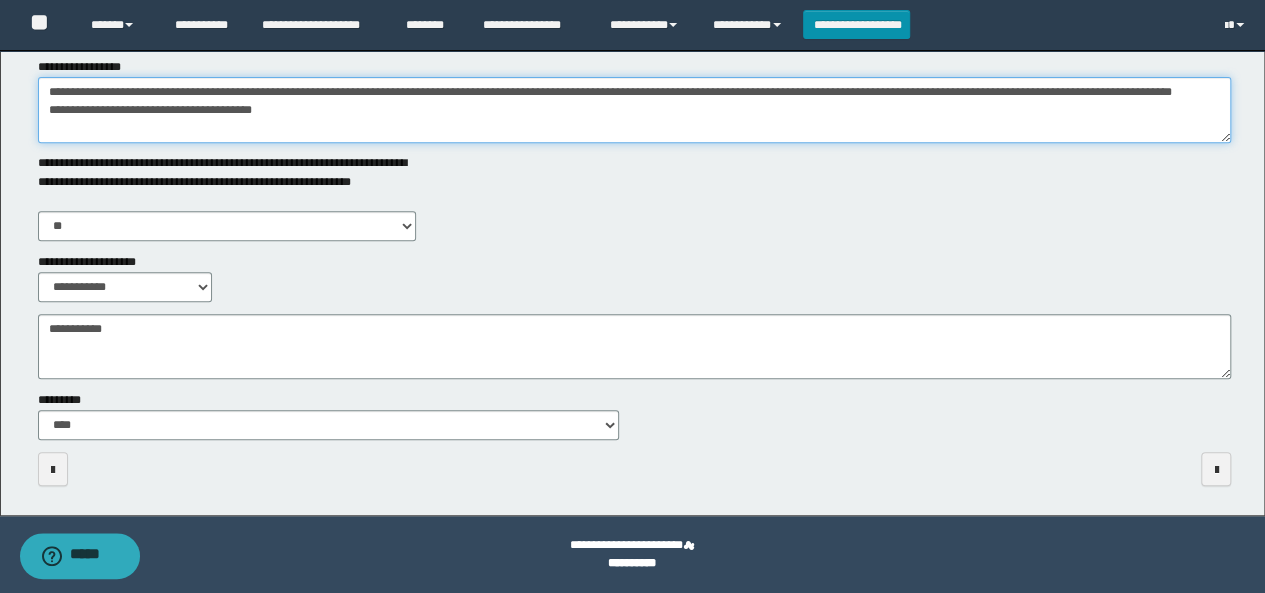 type on "**********" 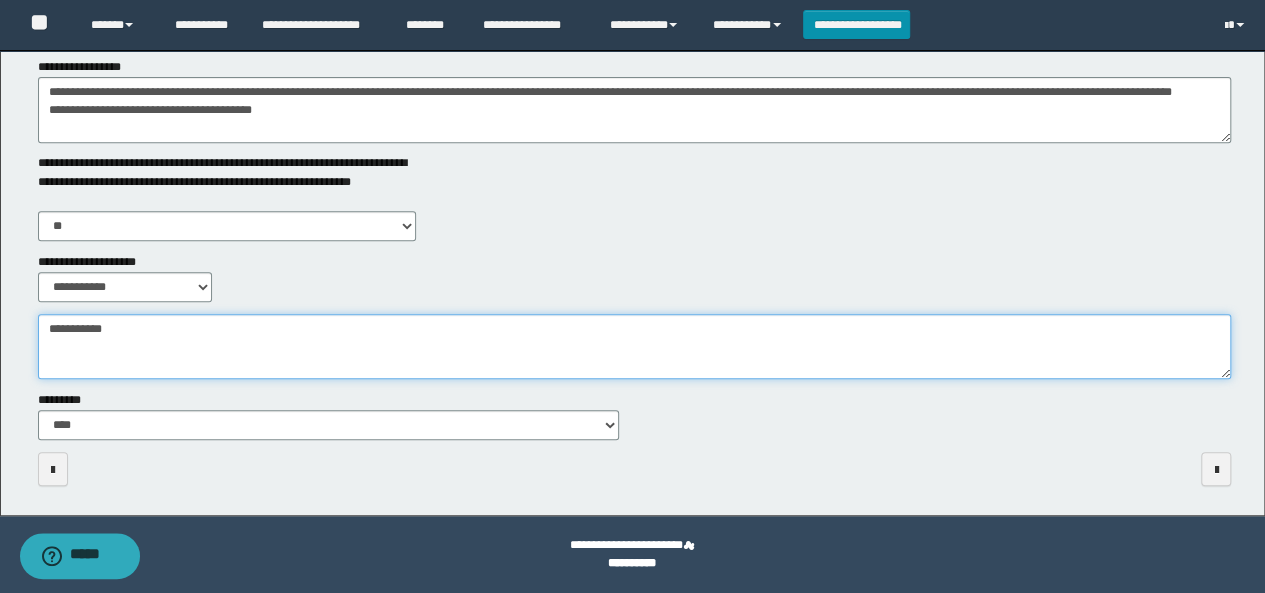 click on "**********" at bounding box center [635, 346] 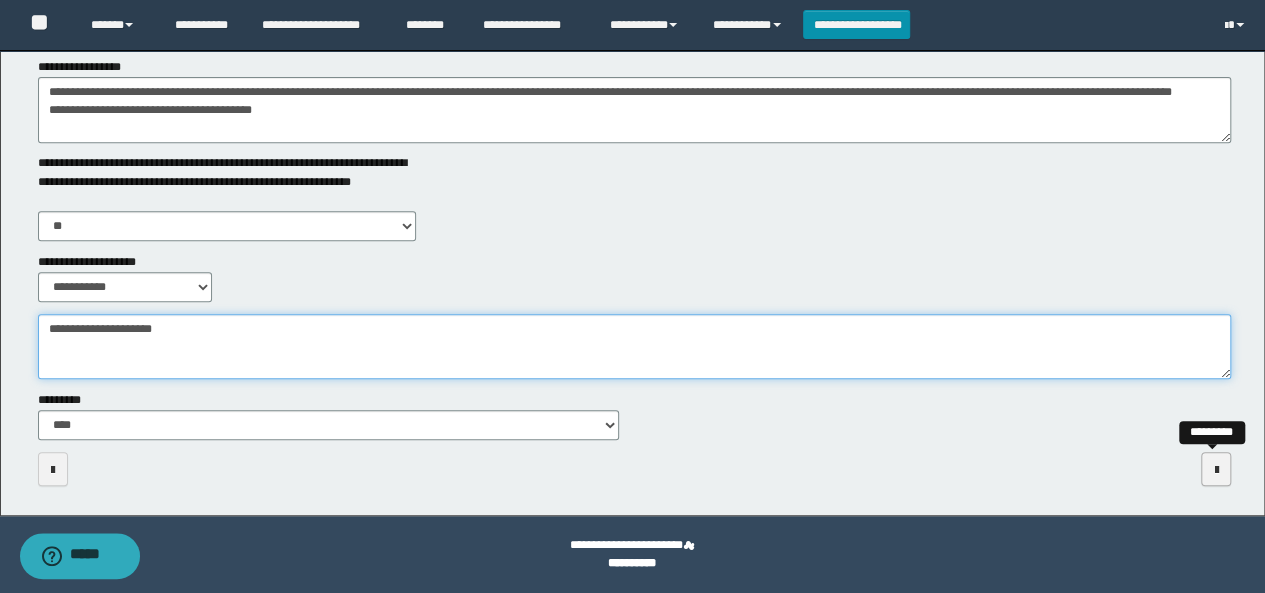 type on "**********" 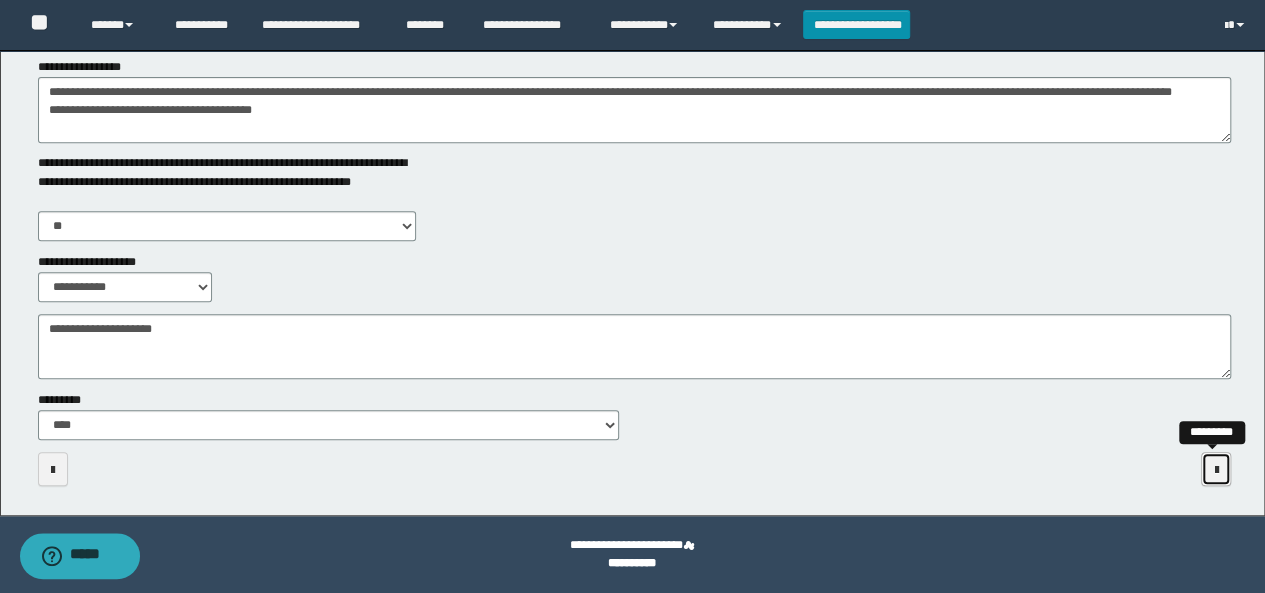 click at bounding box center (1216, 470) 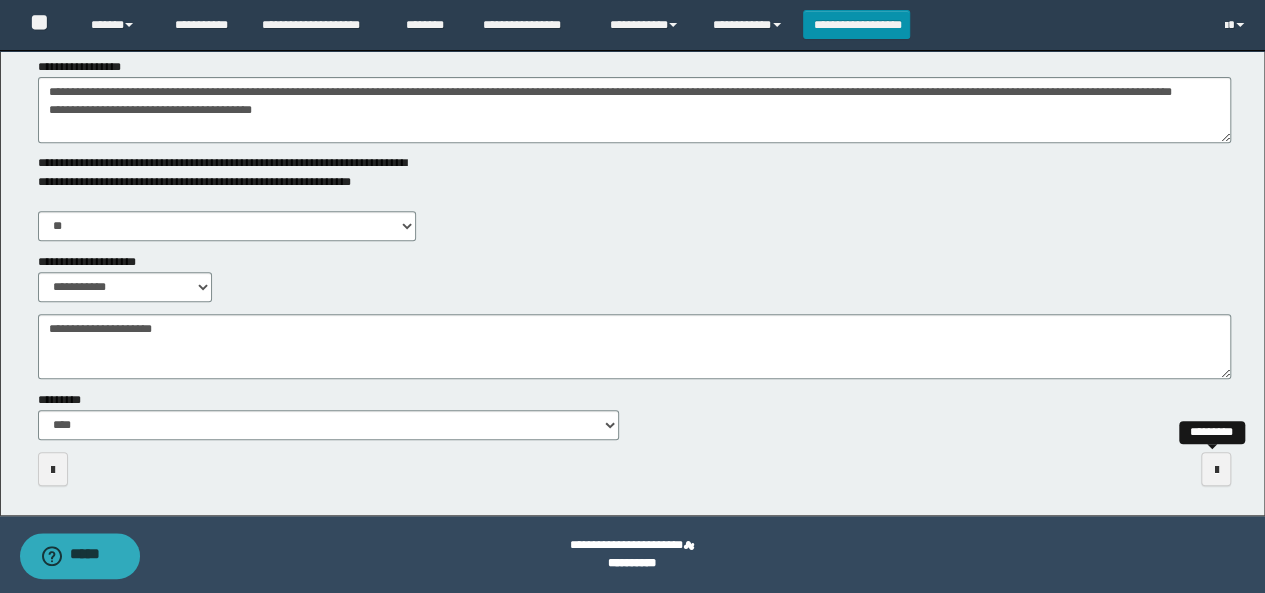 scroll, scrollTop: 0, scrollLeft: 0, axis: both 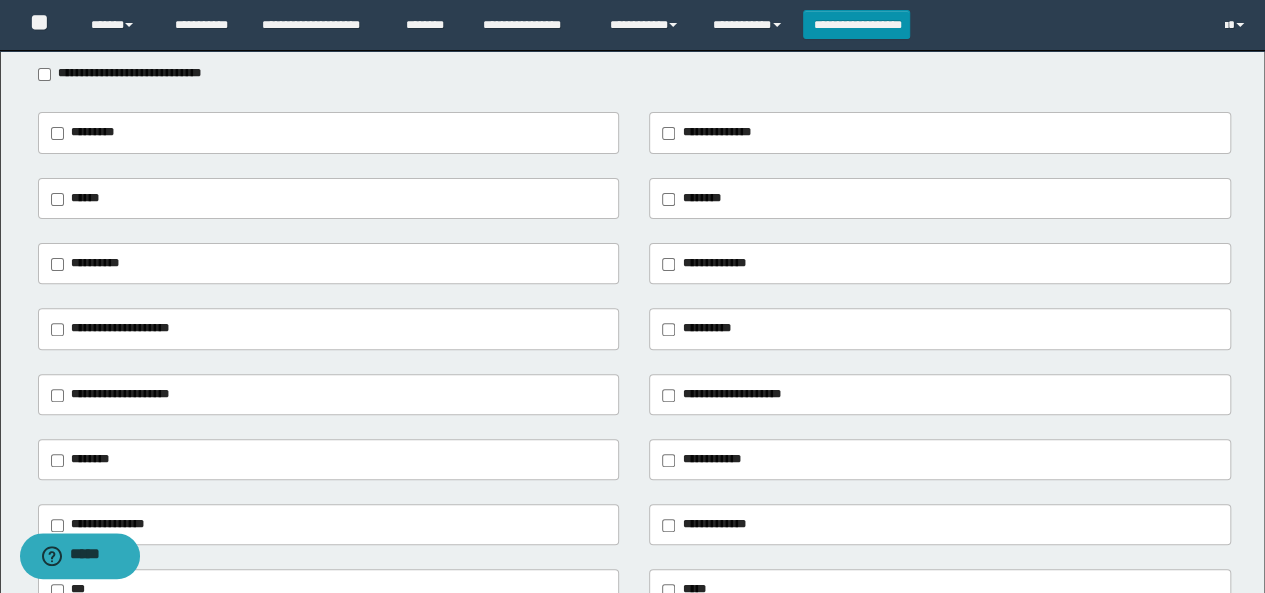 click on "**********" at bounding box center (120, 328) 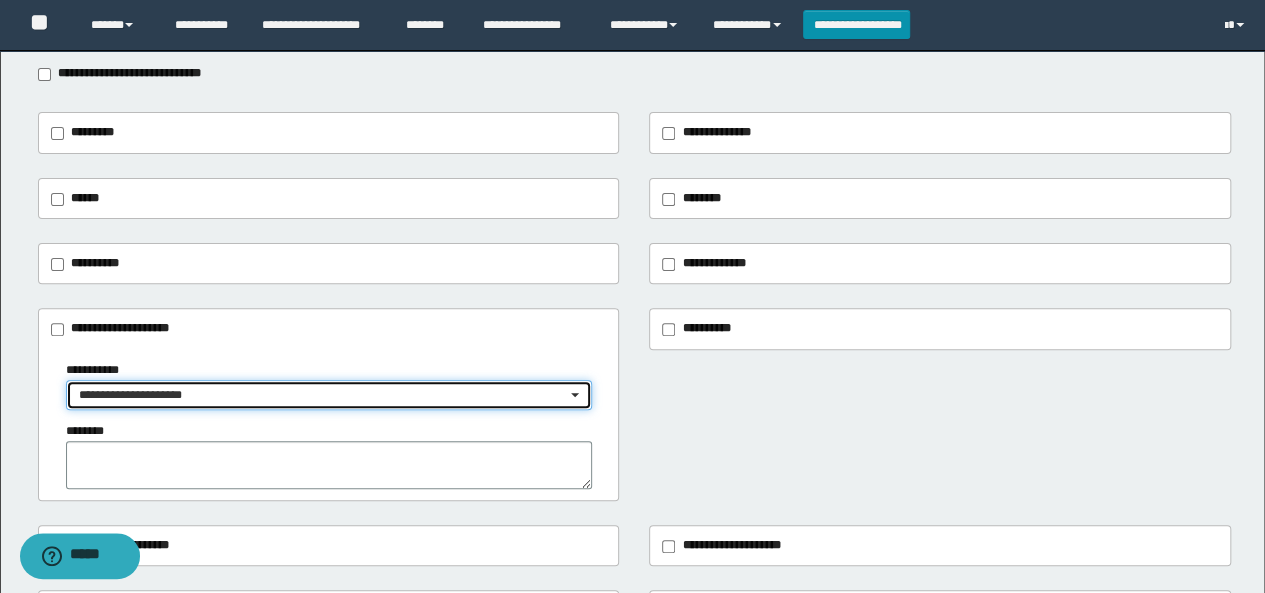 click on "**********" at bounding box center (323, 395) 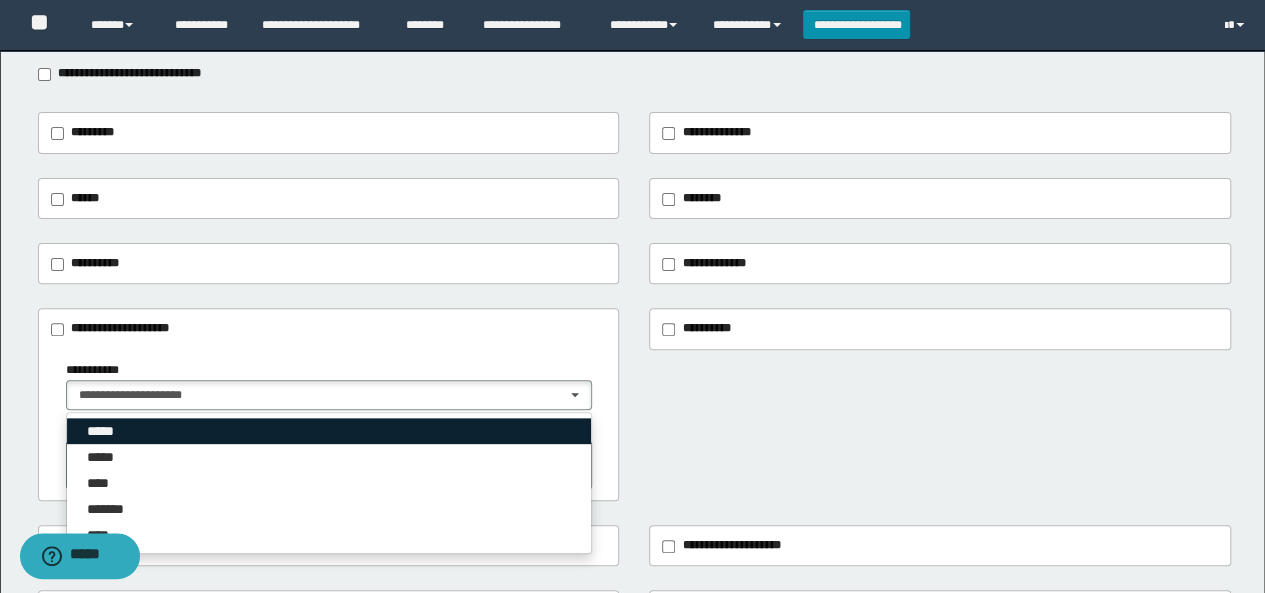 click on "*****" at bounding box center [329, 431] 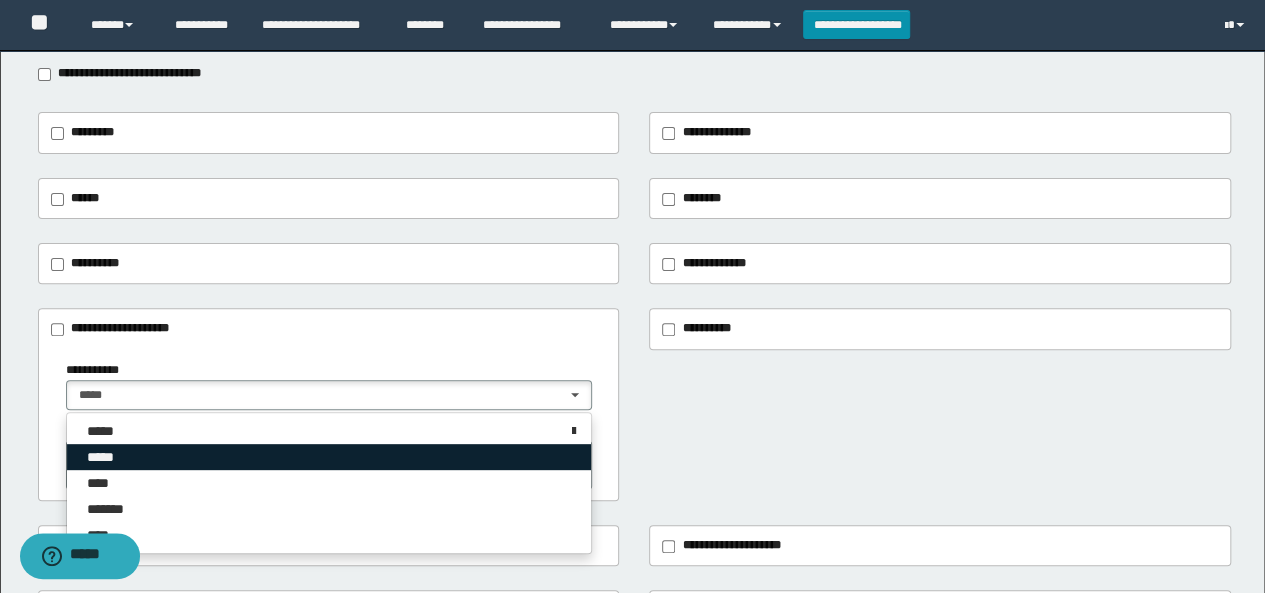 click on "*****" at bounding box center (329, 457) 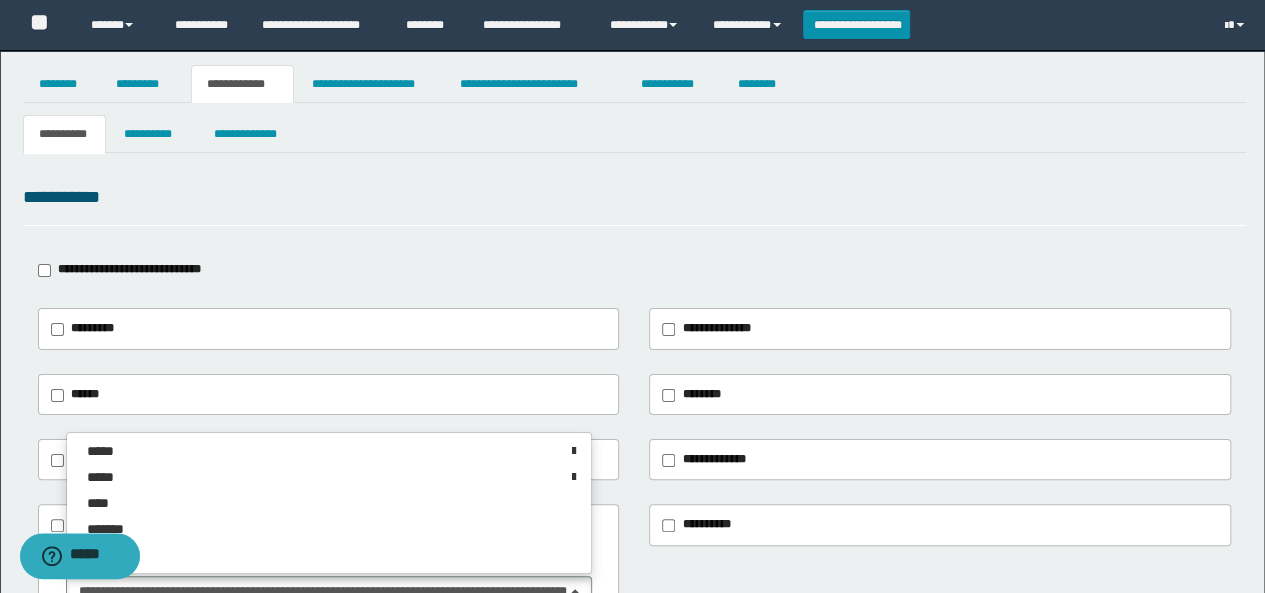 scroll, scrollTop: 0, scrollLeft: 0, axis: both 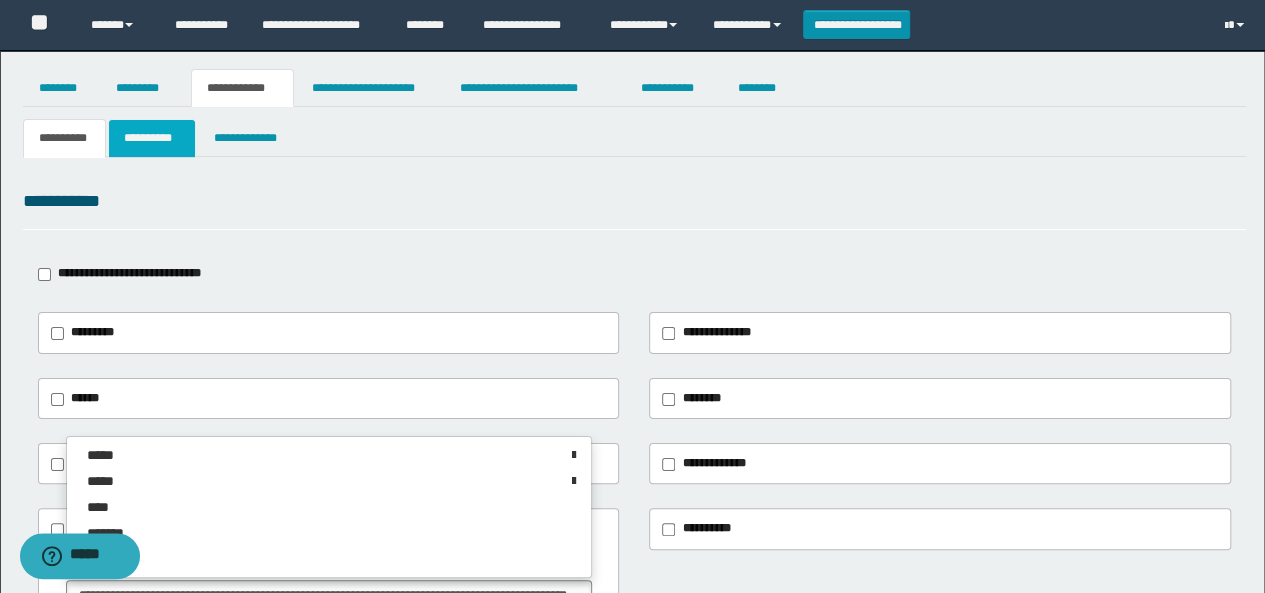click on "**********" at bounding box center [151, 138] 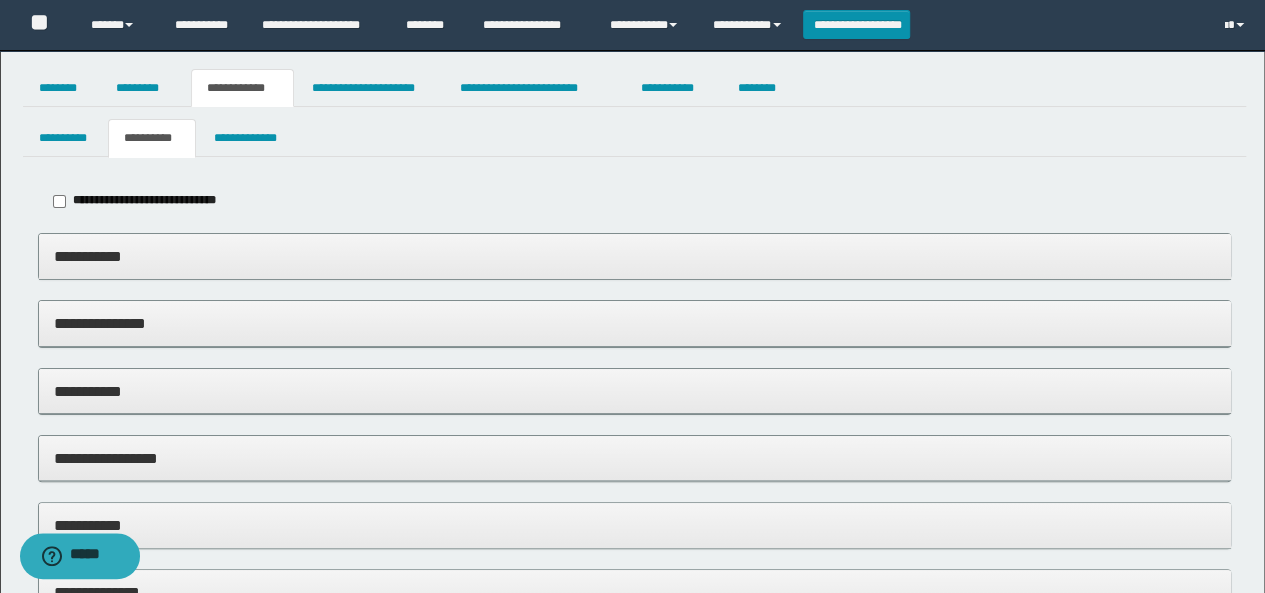 click on "**********" at bounding box center (635, 256) 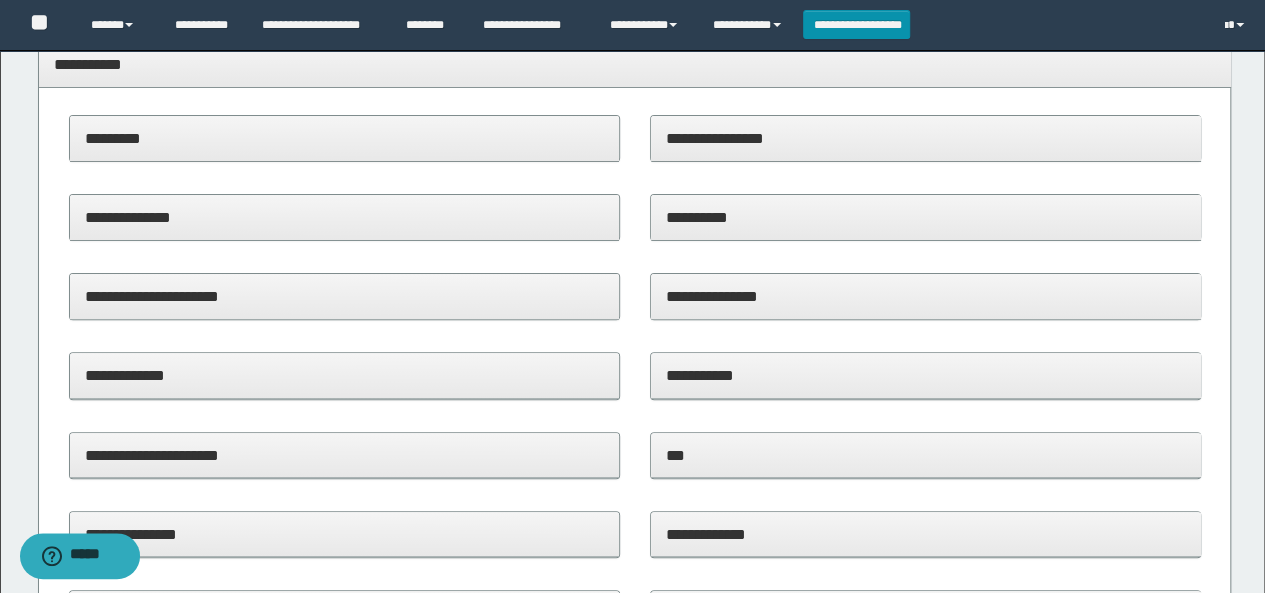 scroll, scrollTop: 100, scrollLeft: 0, axis: vertical 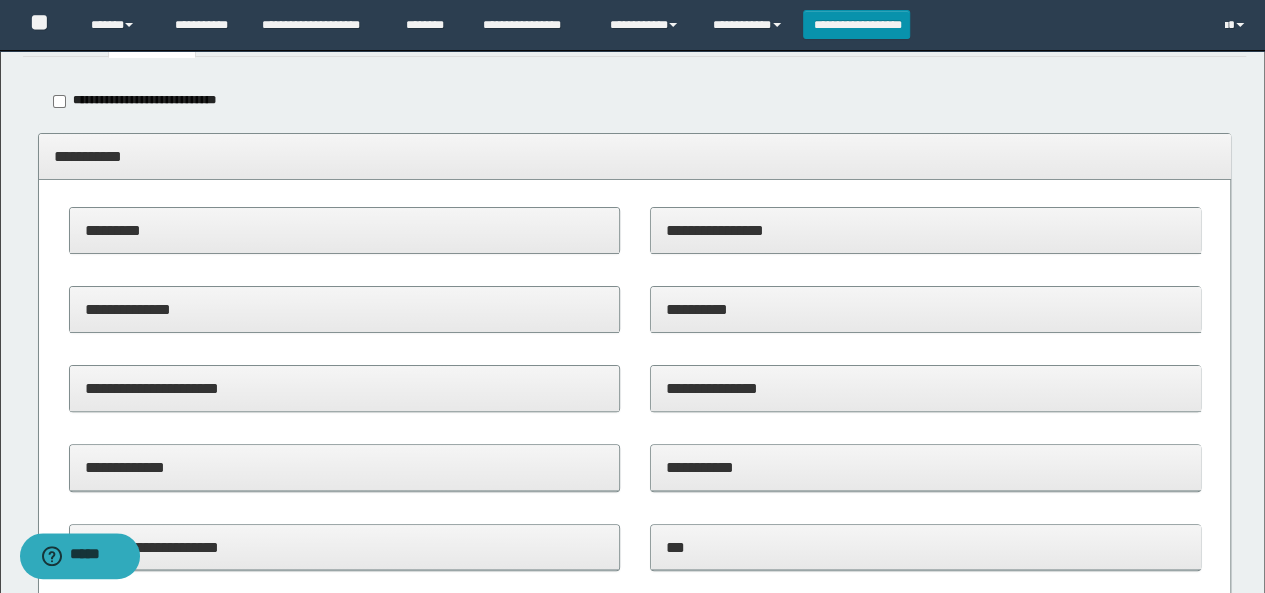 click on "**********" at bounding box center [926, 231] 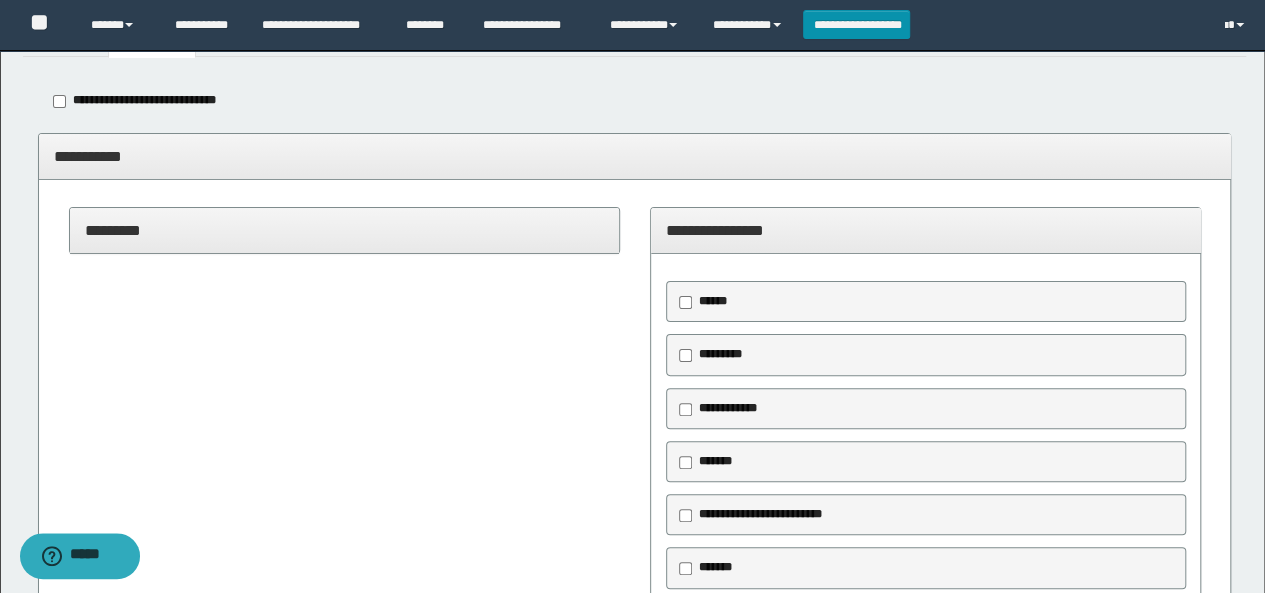 click on "**********" at bounding box center [728, 408] 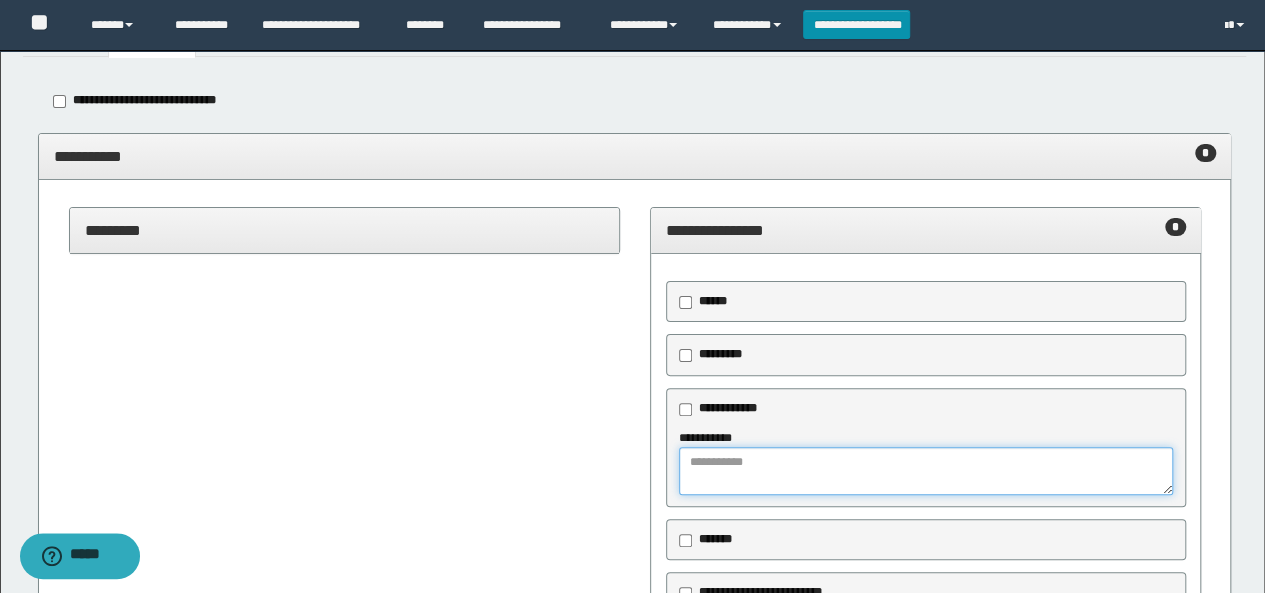click at bounding box center (926, 471) 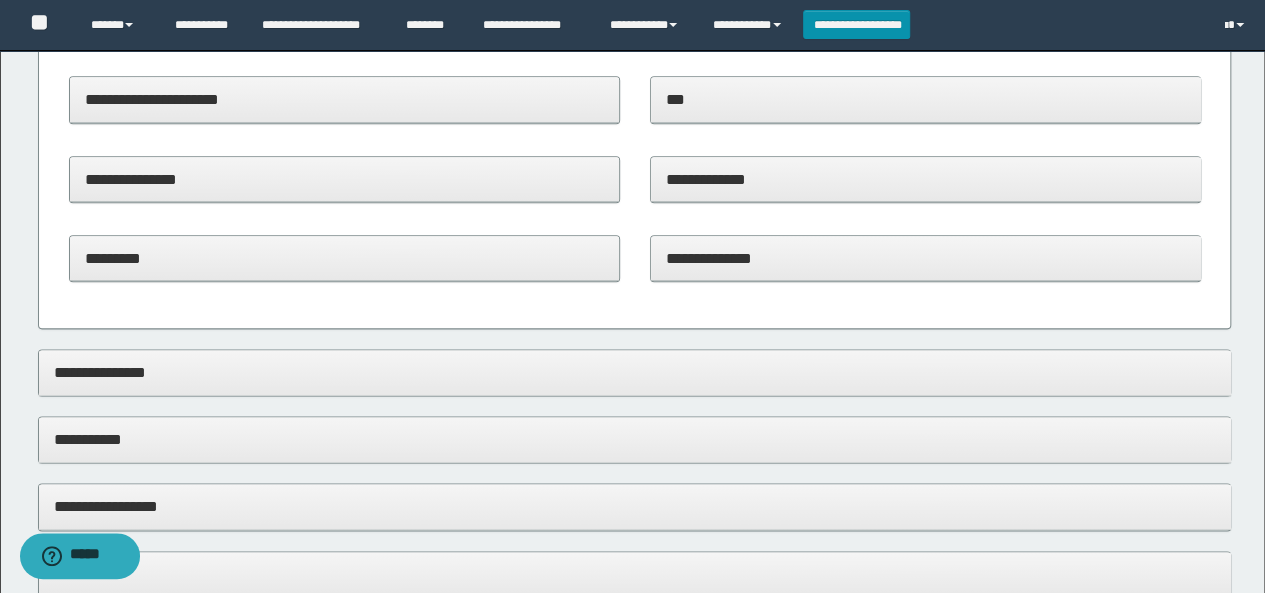 scroll, scrollTop: 1200, scrollLeft: 0, axis: vertical 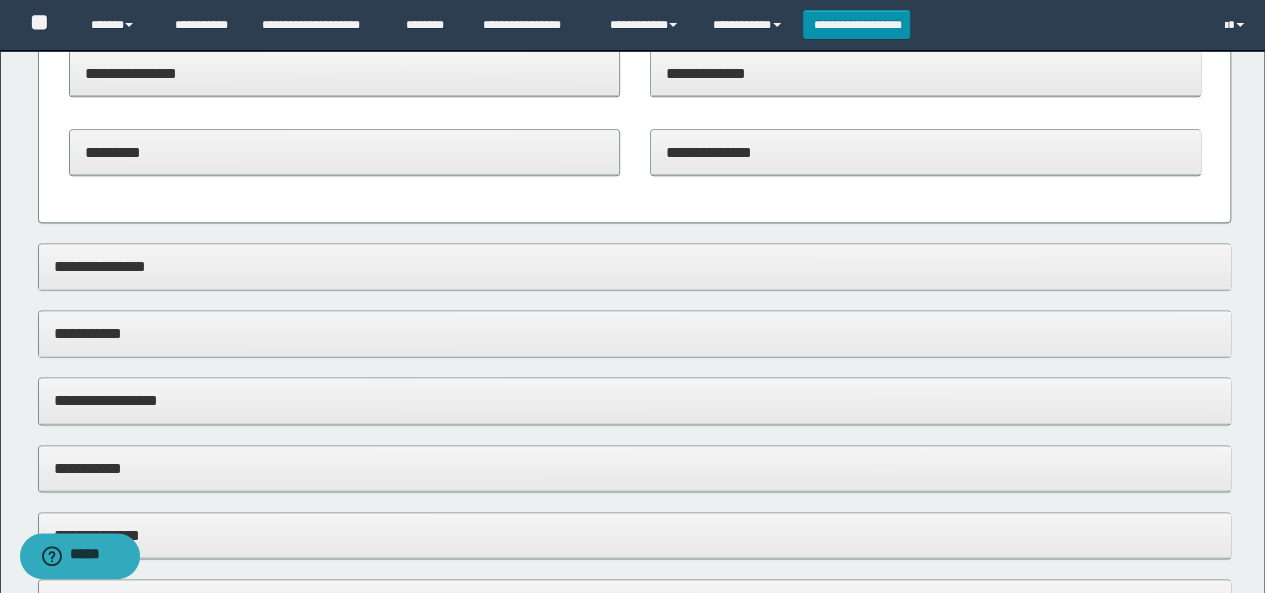 type on "**********" 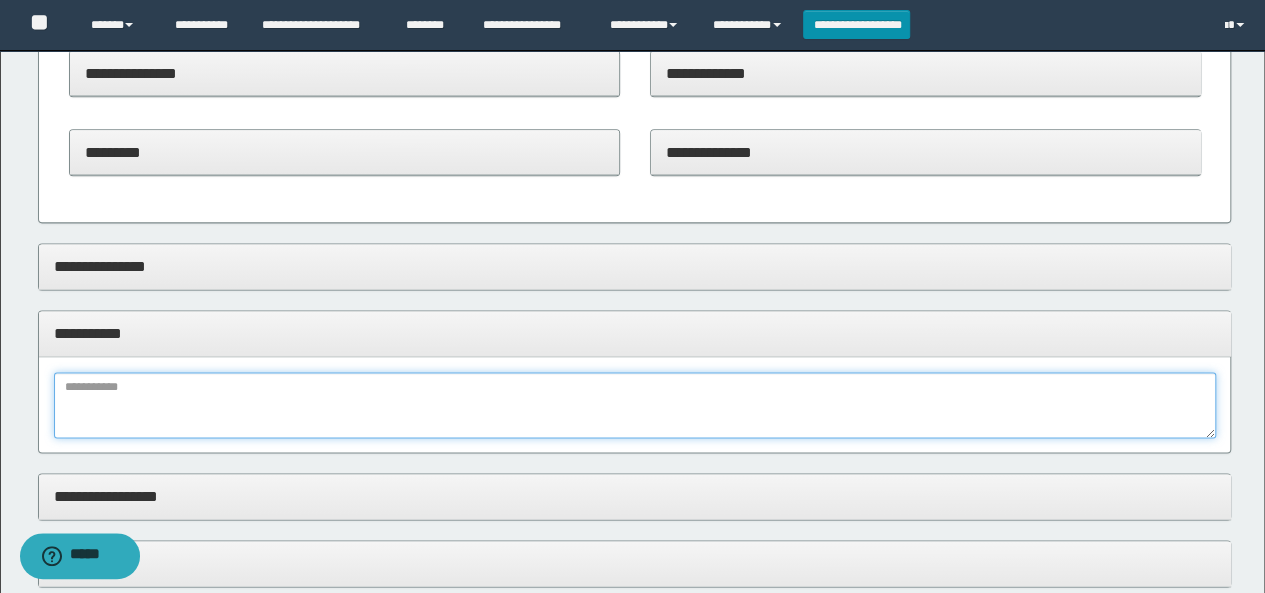 click at bounding box center [635, 405] 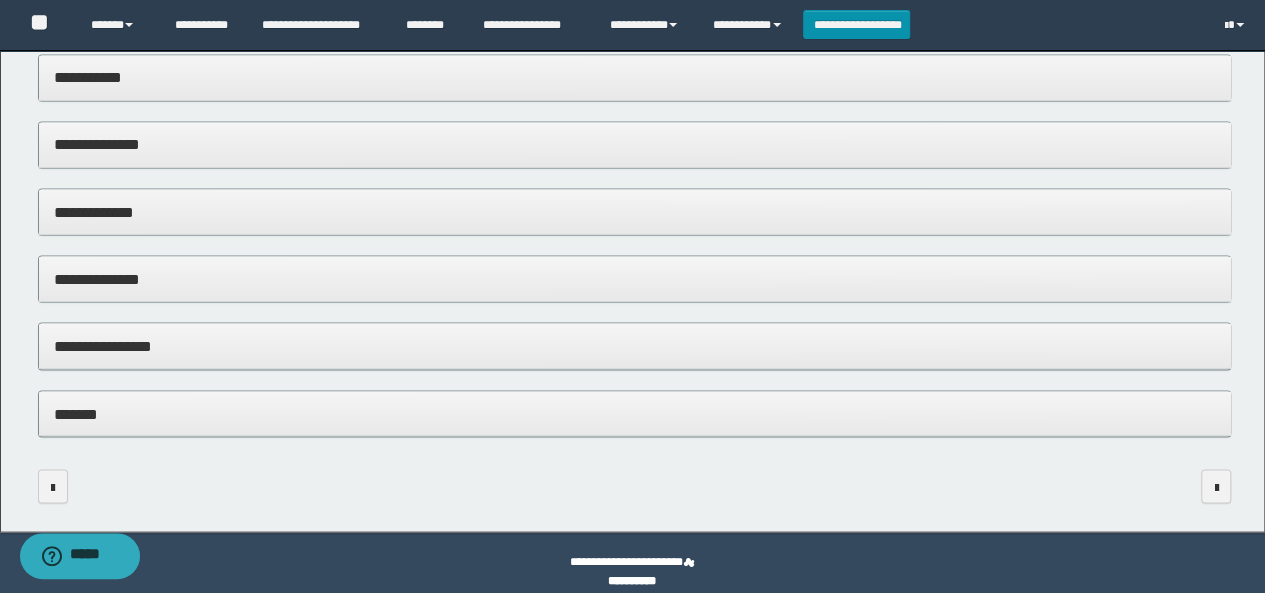 scroll, scrollTop: 1702, scrollLeft: 0, axis: vertical 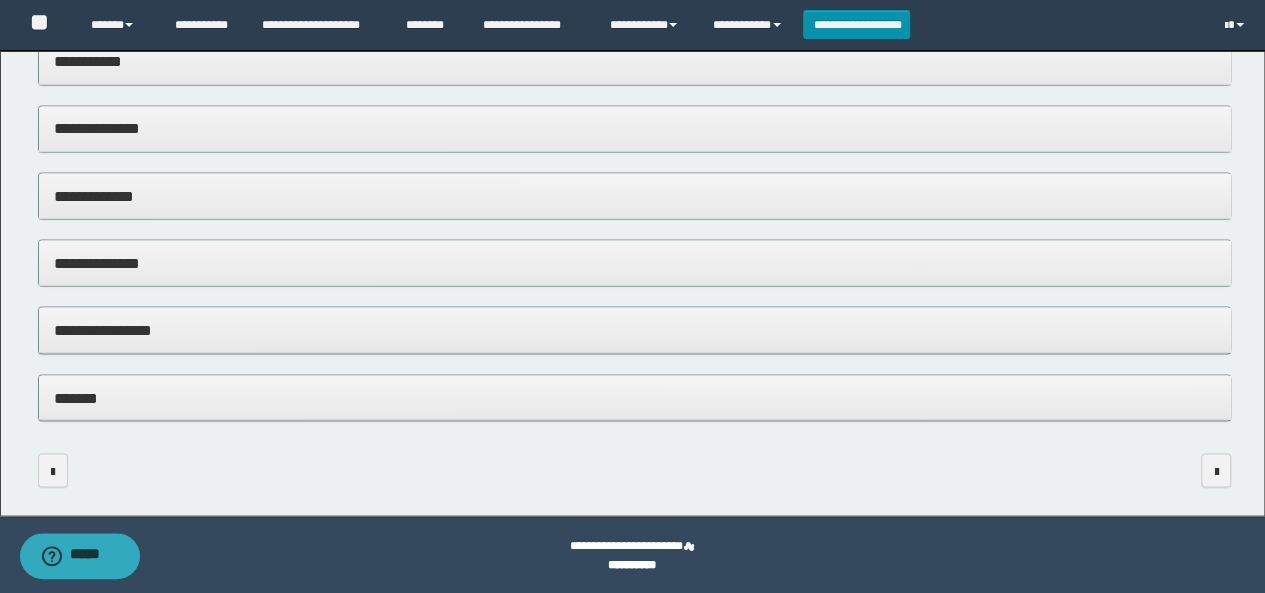 type on "*******" 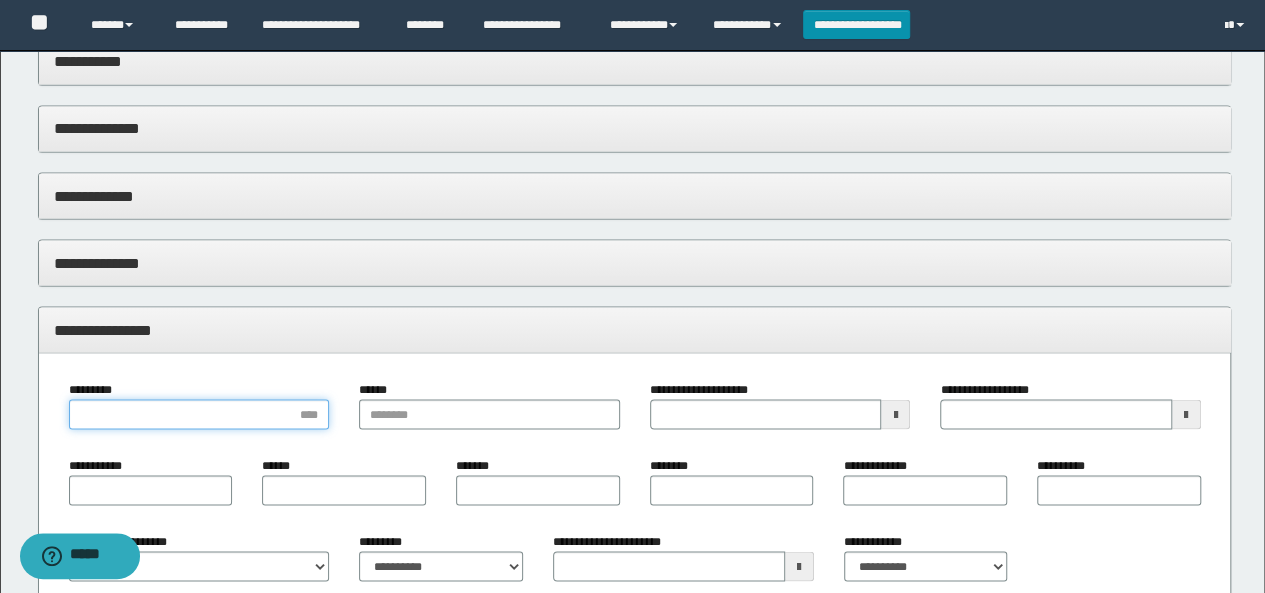 click on "*********" at bounding box center [199, 414] 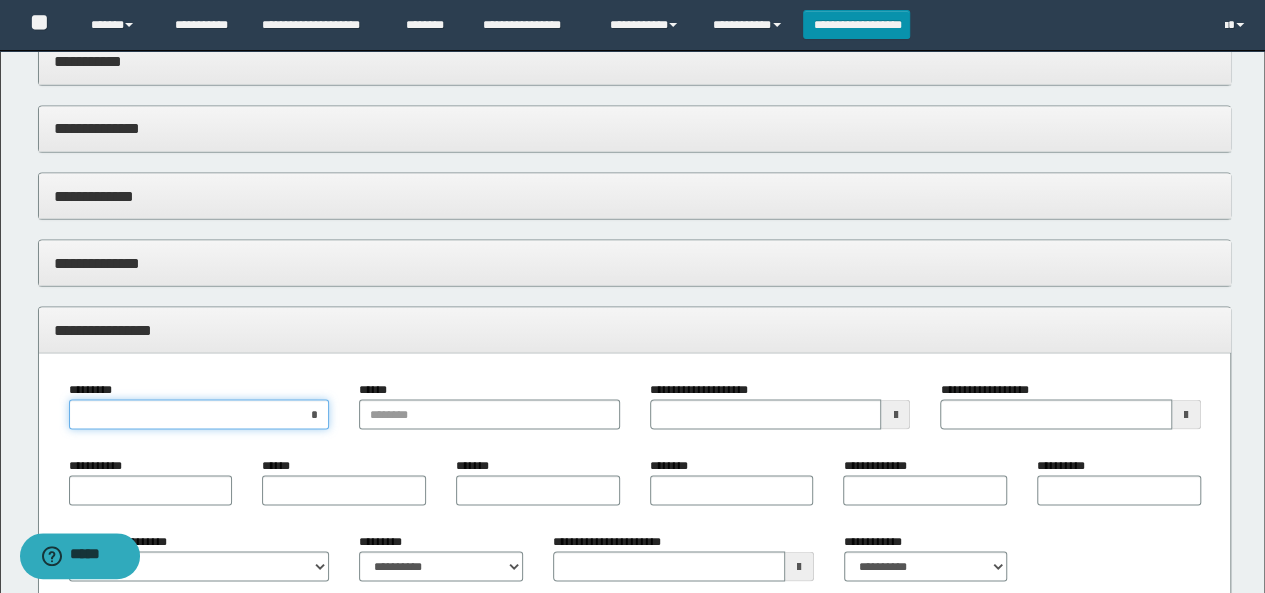 type on "**" 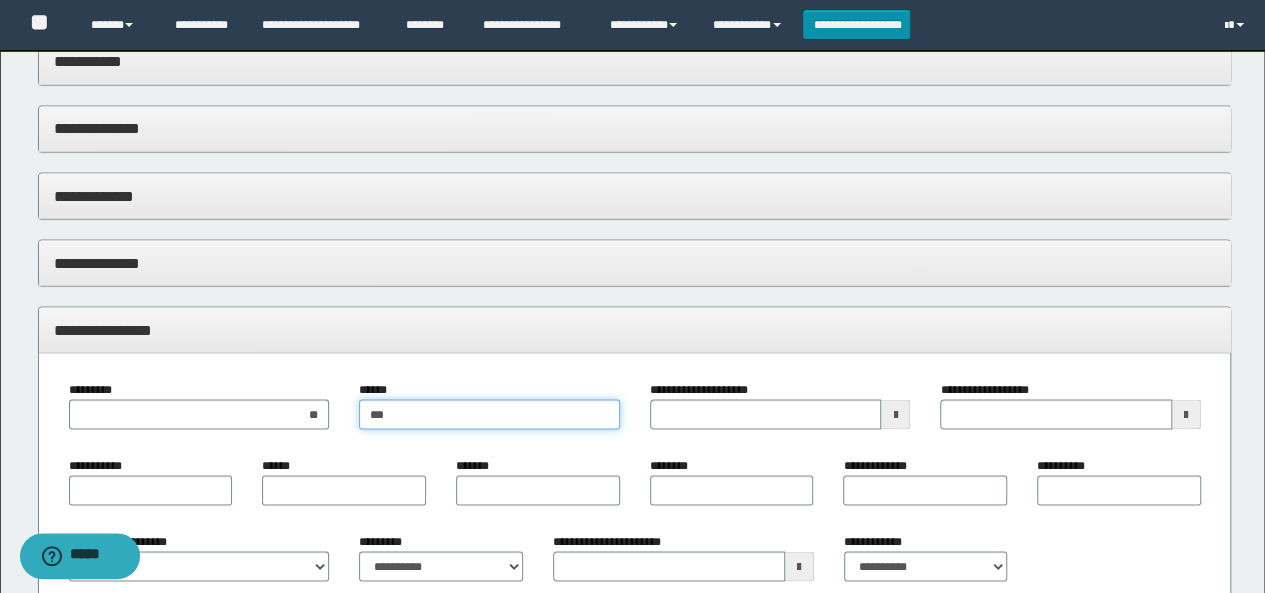type on "****" 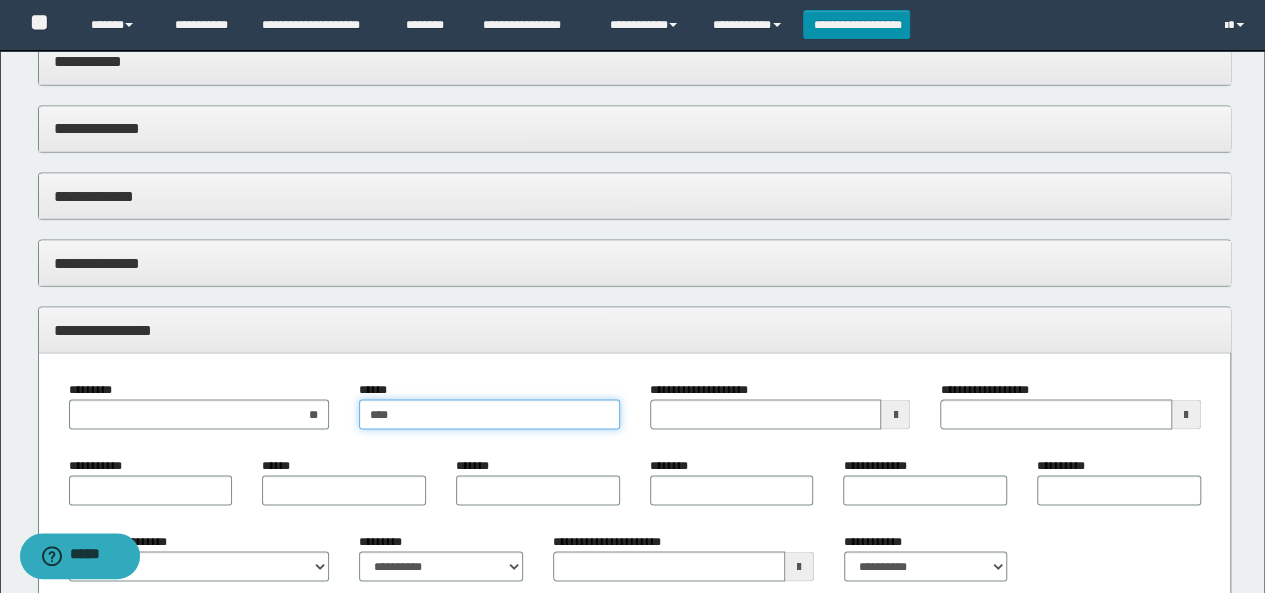 type 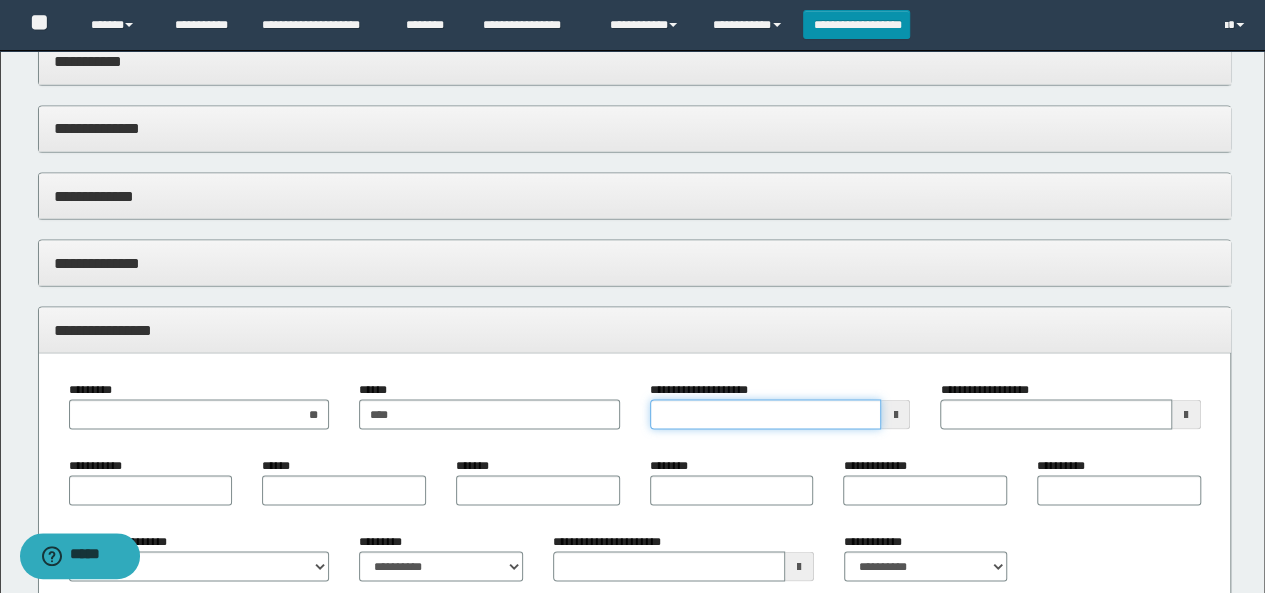 click on "**********" at bounding box center (766, 414) 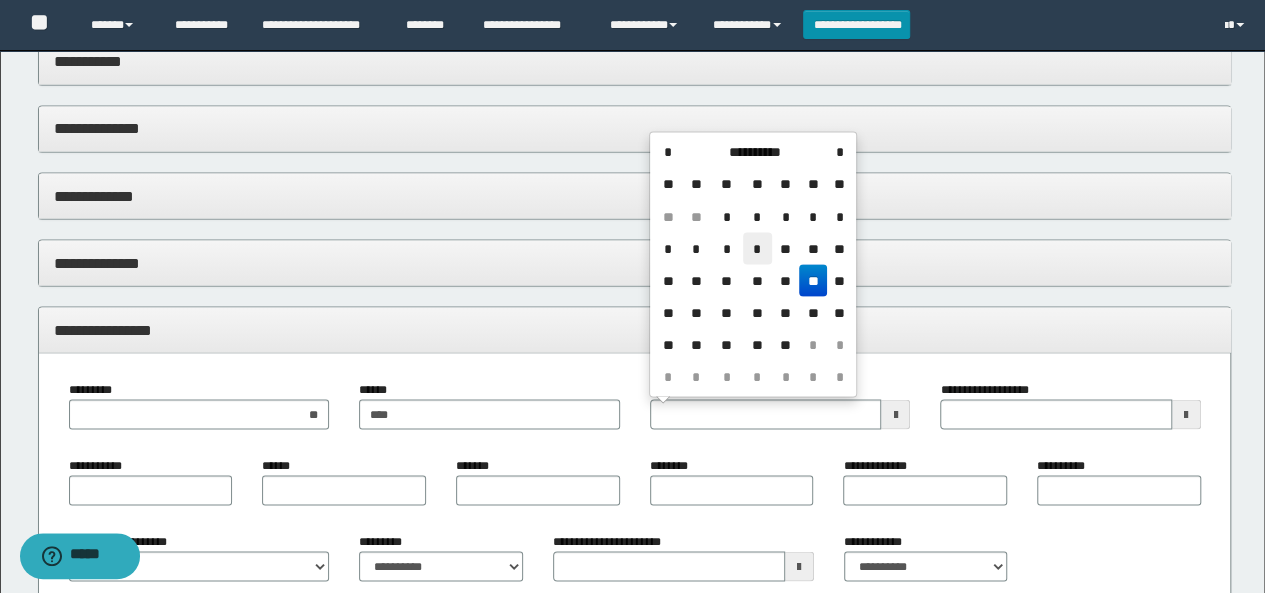 click on "*" at bounding box center (757, 248) 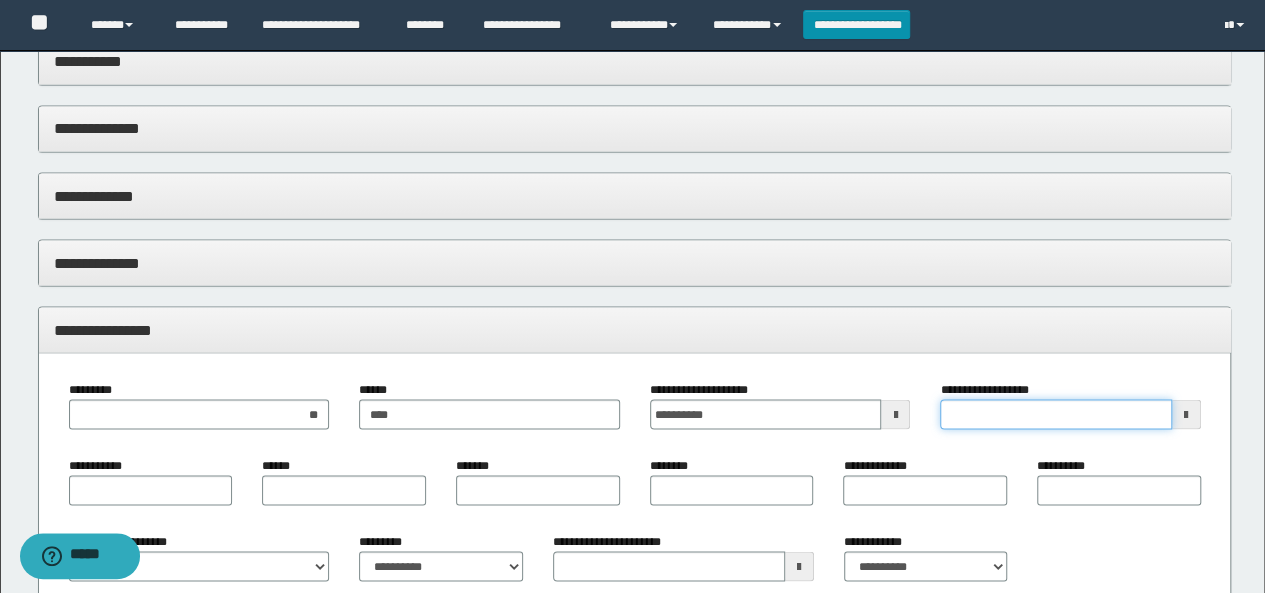 click on "**********" at bounding box center (1056, 414) 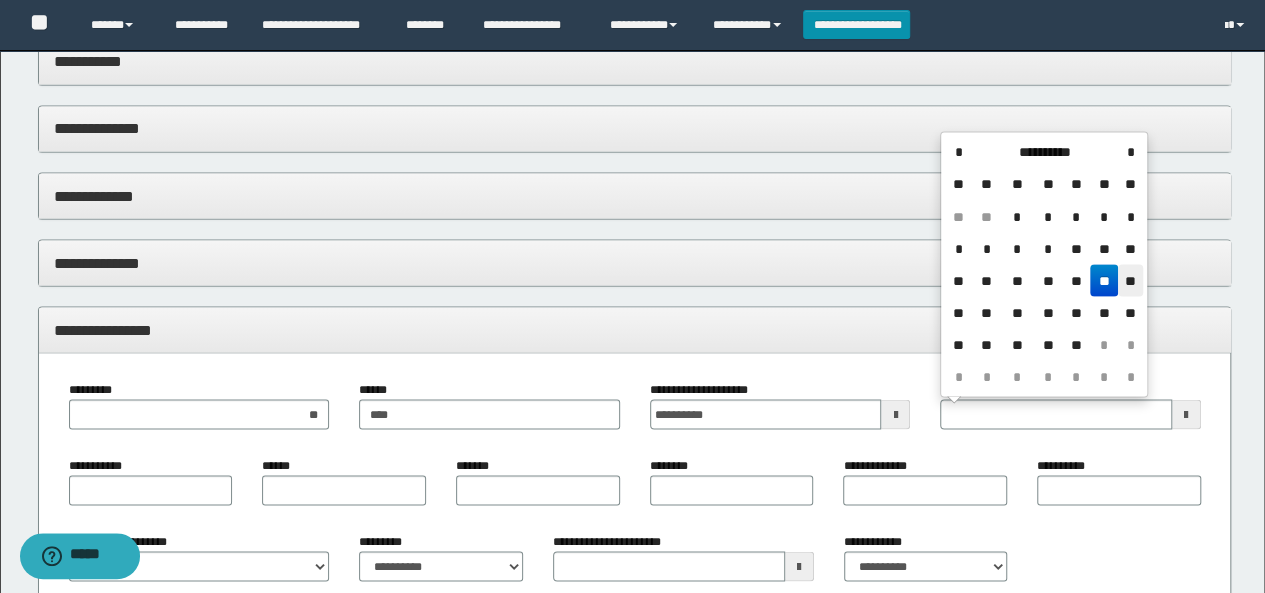click on "**" at bounding box center [1130, 280] 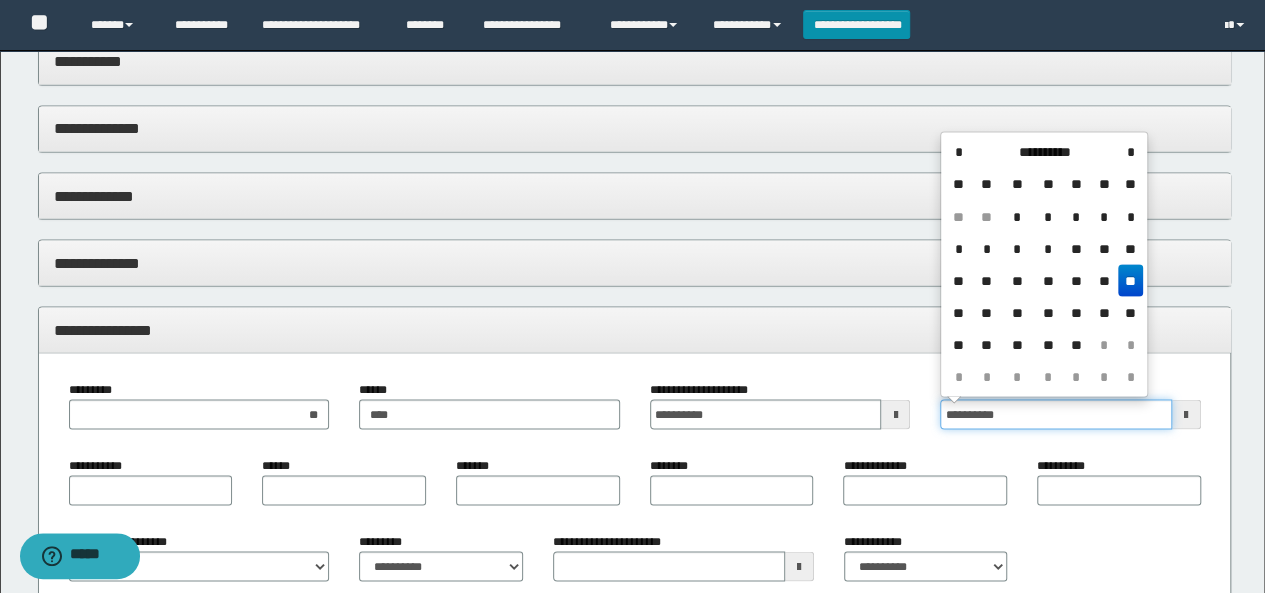 drag, startPoint x: 961, startPoint y: 413, endPoint x: 1050, endPoint y: 415, distance: 89.02247 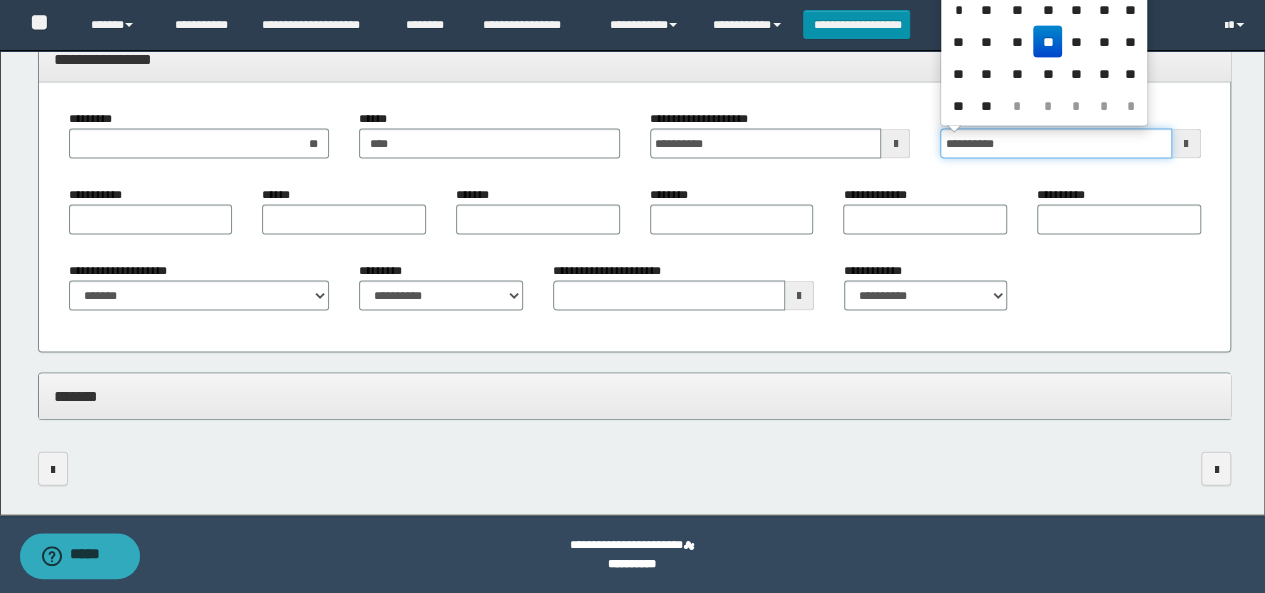scroll, scrollTop: 1972, scrollLeft: 0, axis: vertical 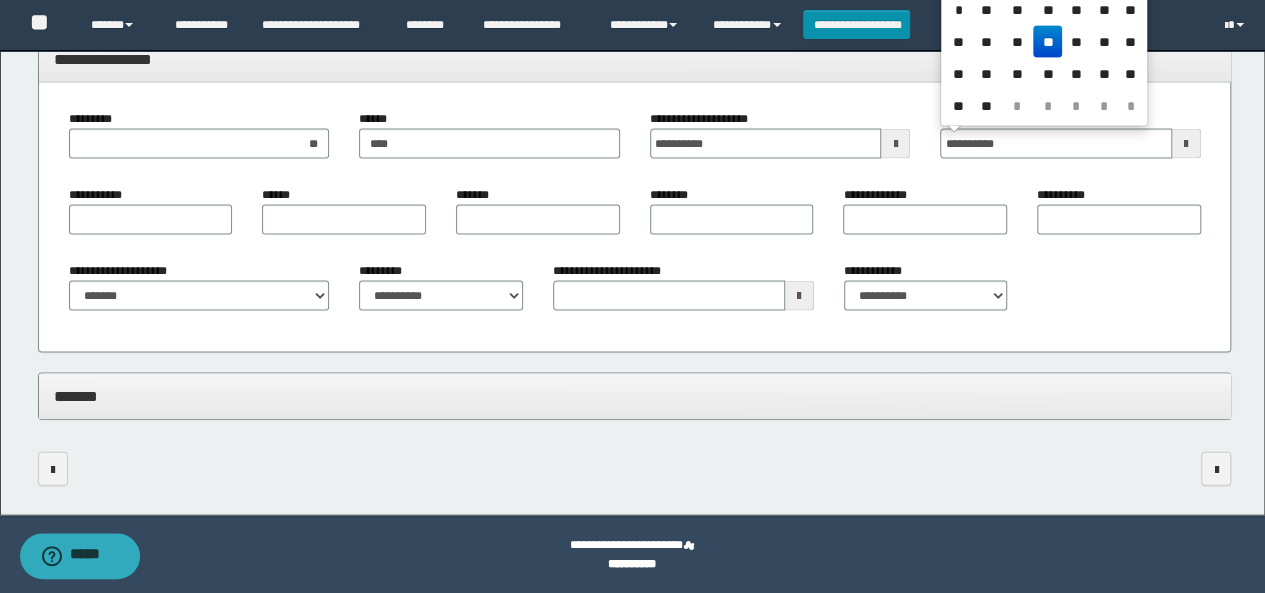 type on "**********" 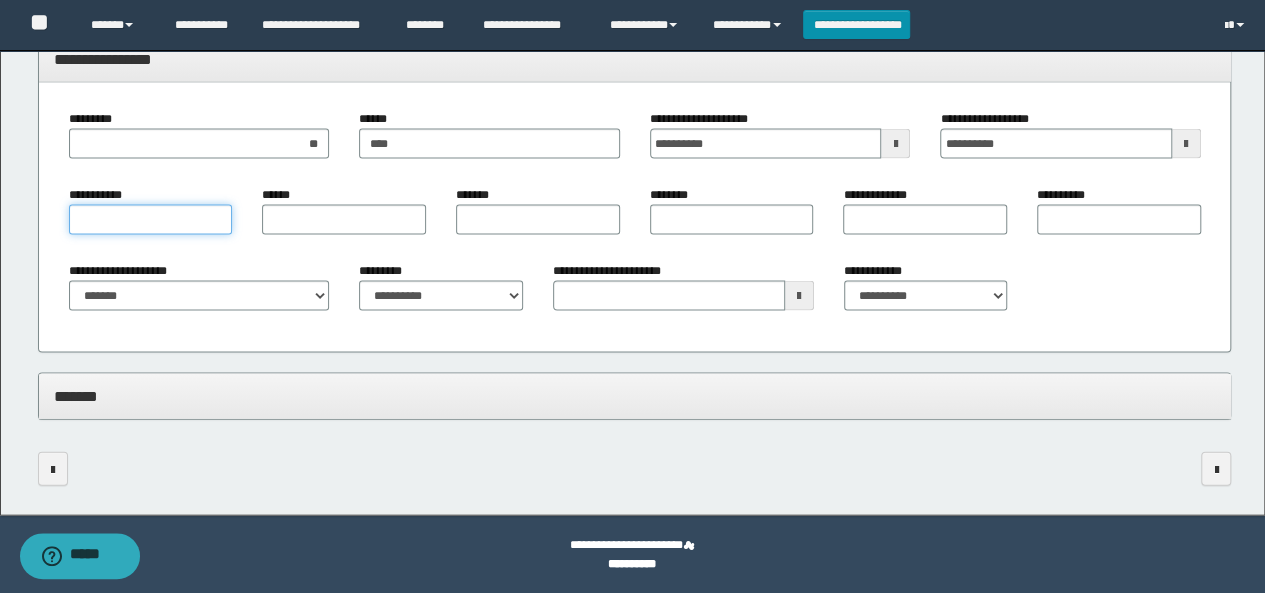 click on "**********" at bounding box center (151, 220) 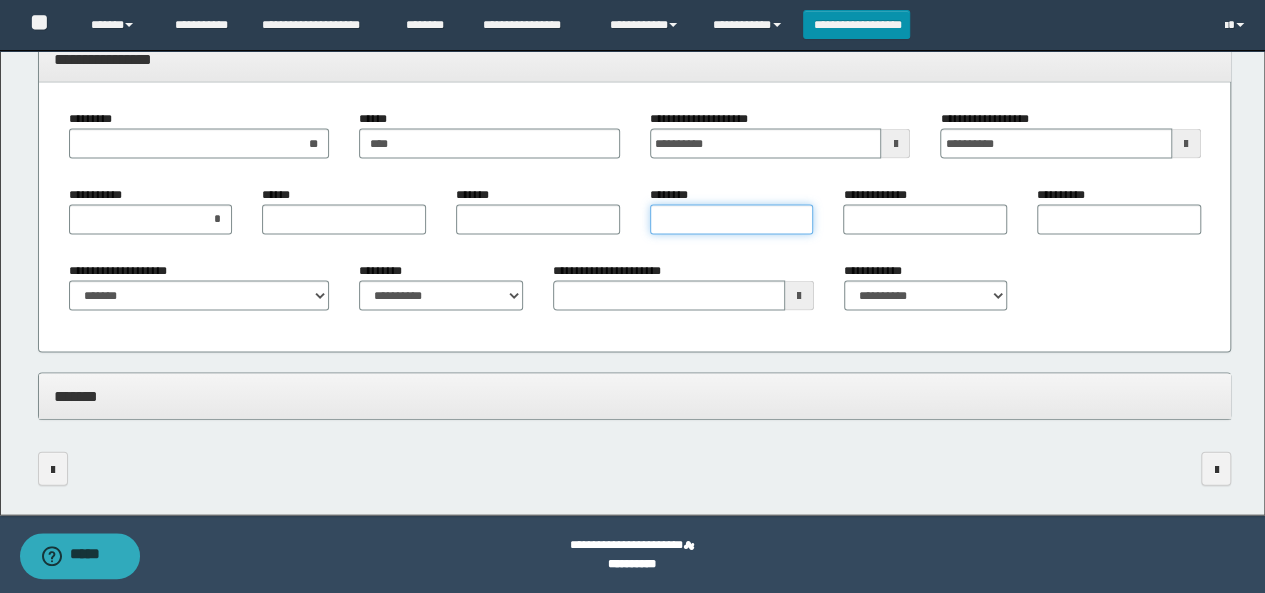 click on "********" at bounding box center [732, 220] 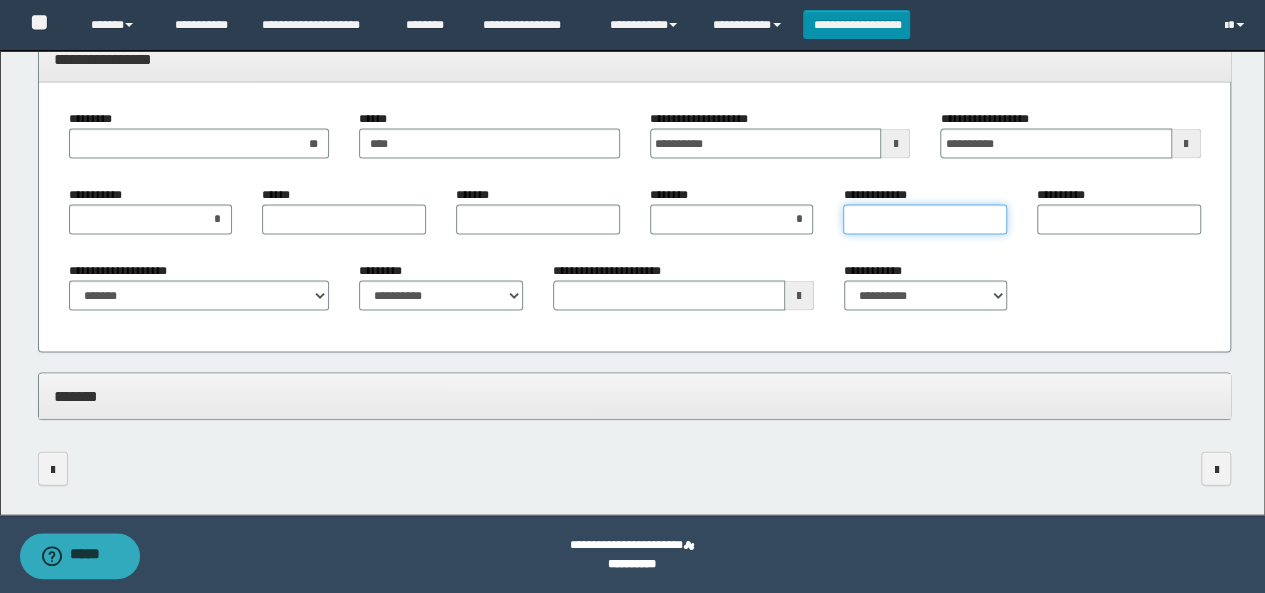 click on "**********" at bounding box center (925, 220) 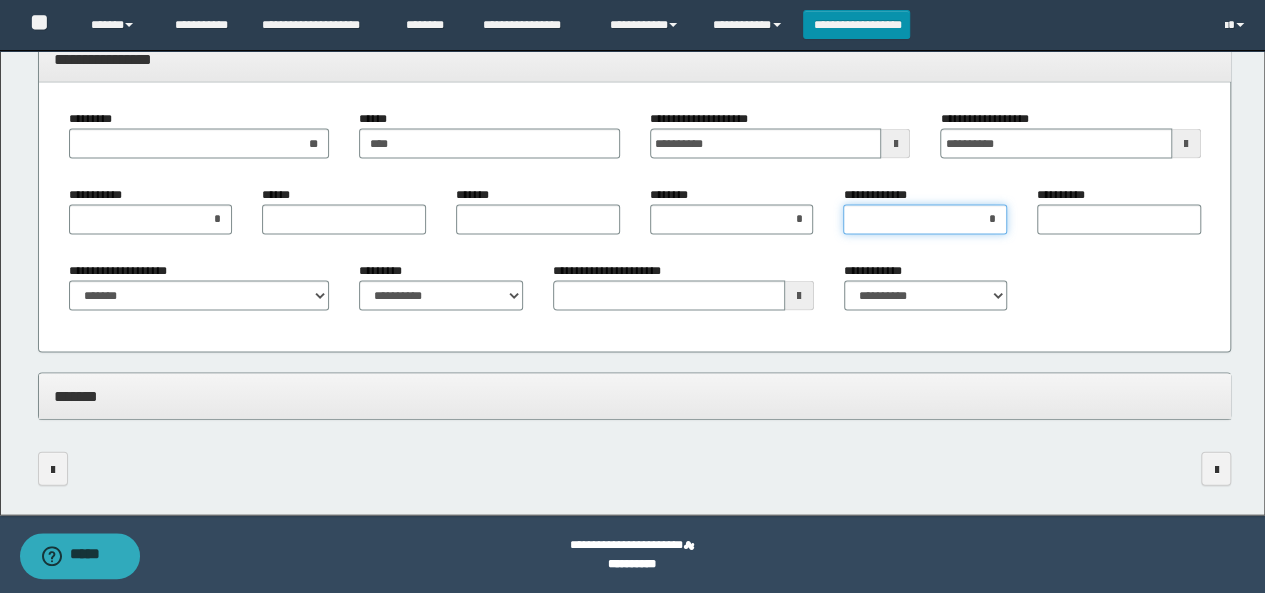type 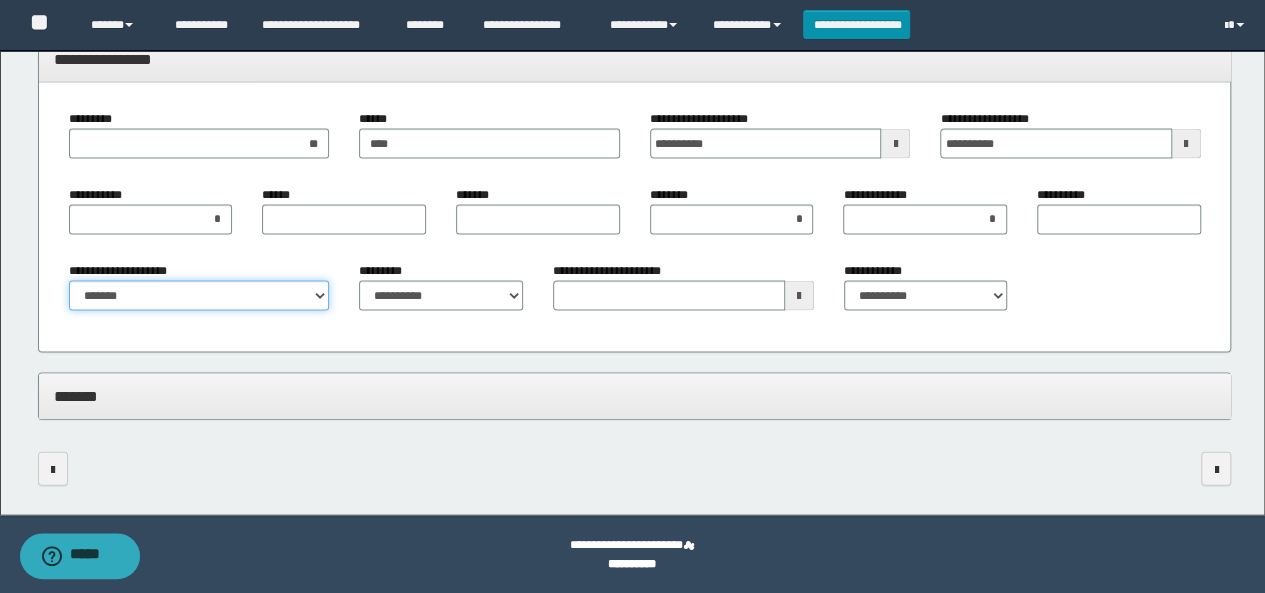 drag, startPoint x: 288, startPoint y: 294, endPoint x: 262, endPoint y: 303, distance: 27.513634 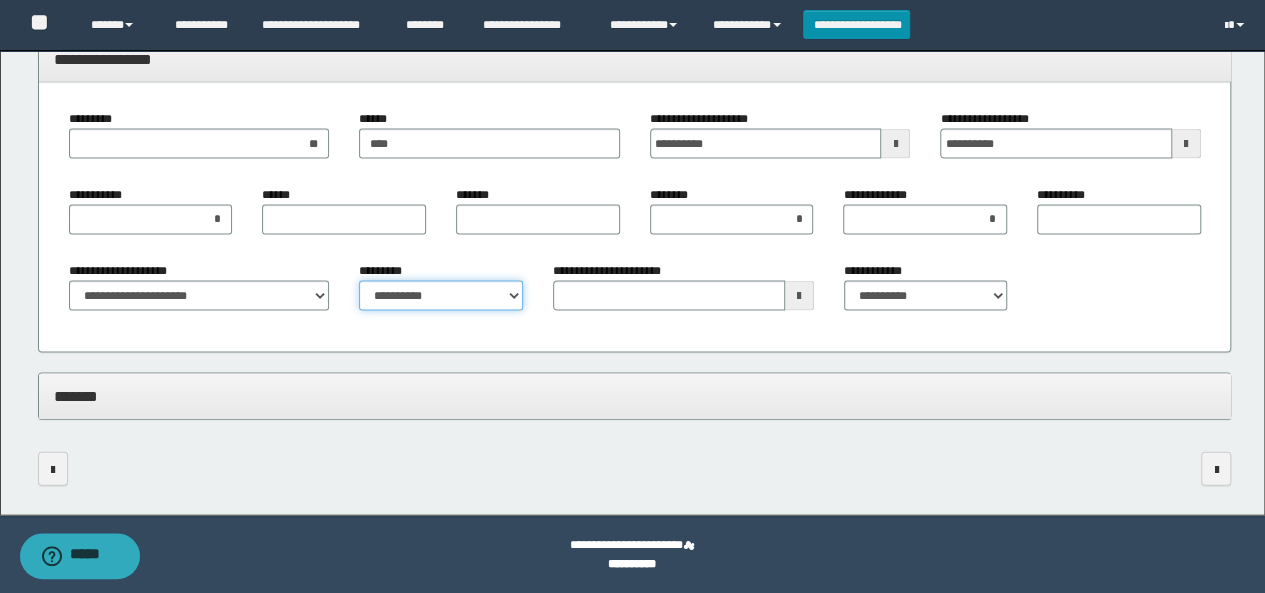 click on "**********" at bounding box center [441, 296] 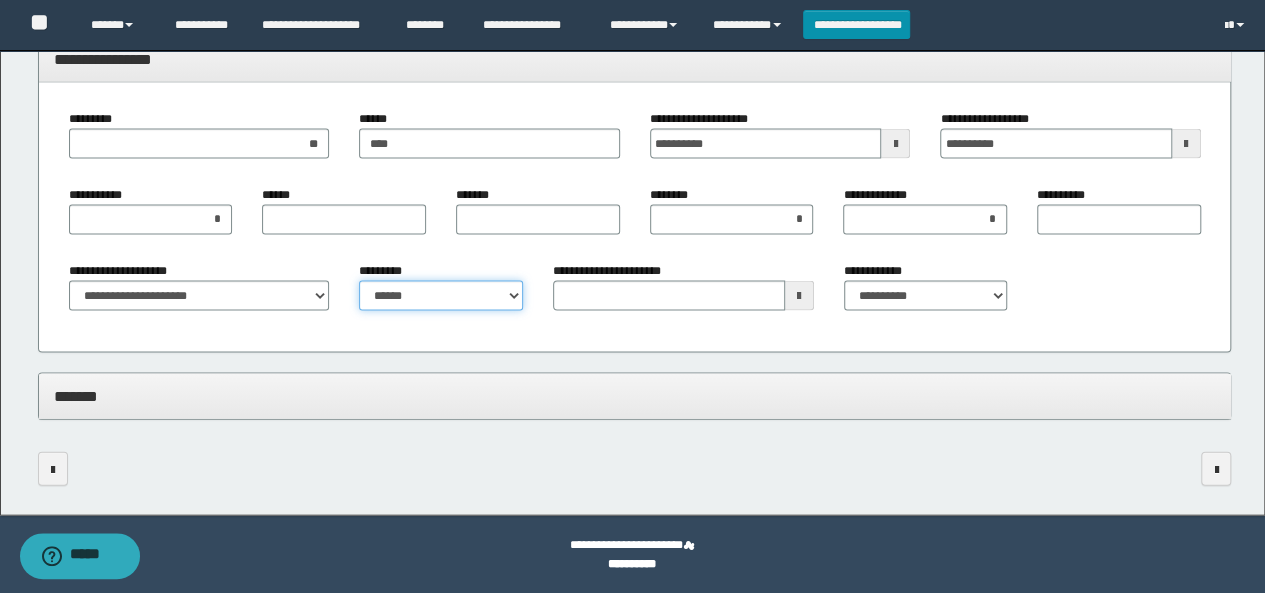 click on "**********" at bounding box center [441, 296] 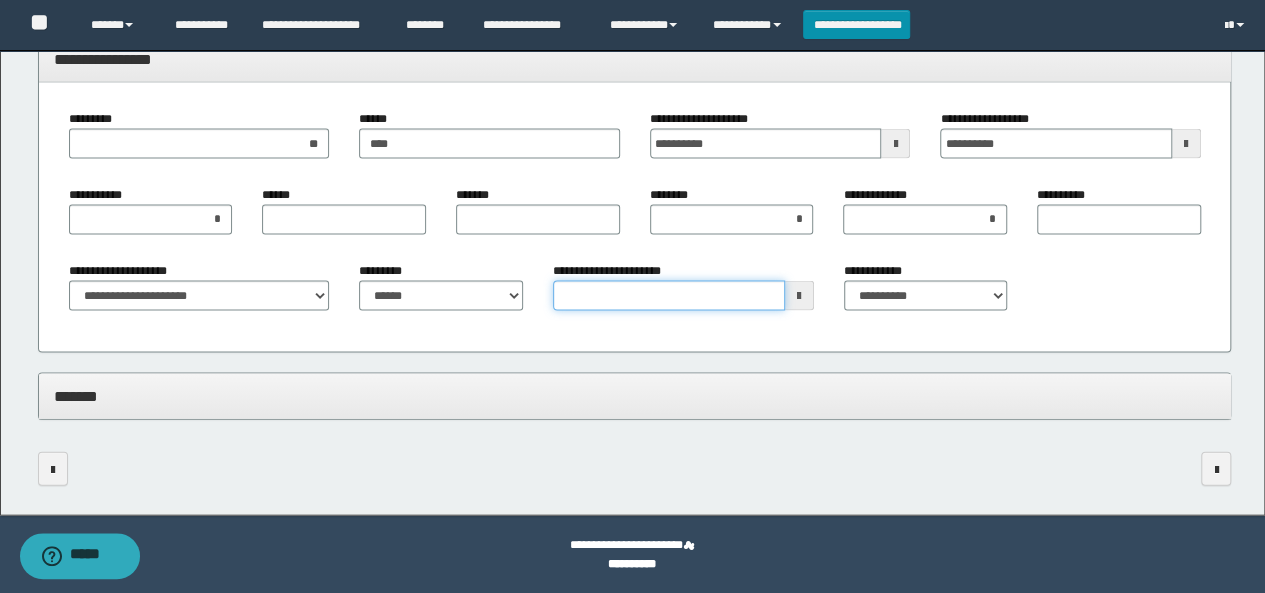 click on "**********" at bounding box center (669, 296) 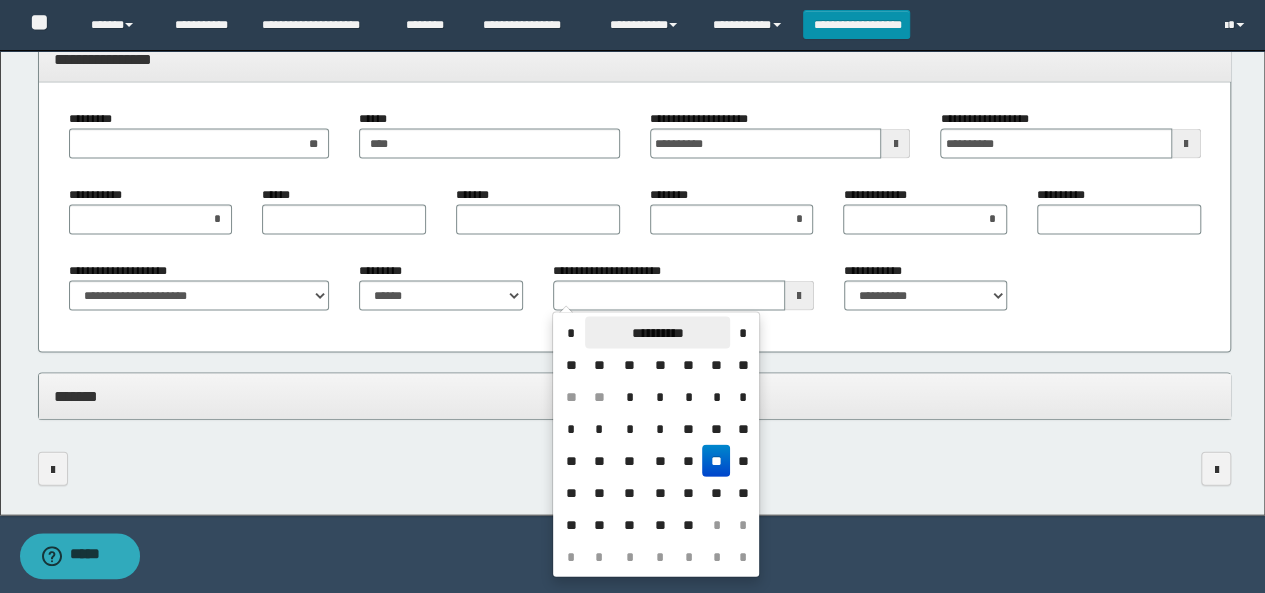 type 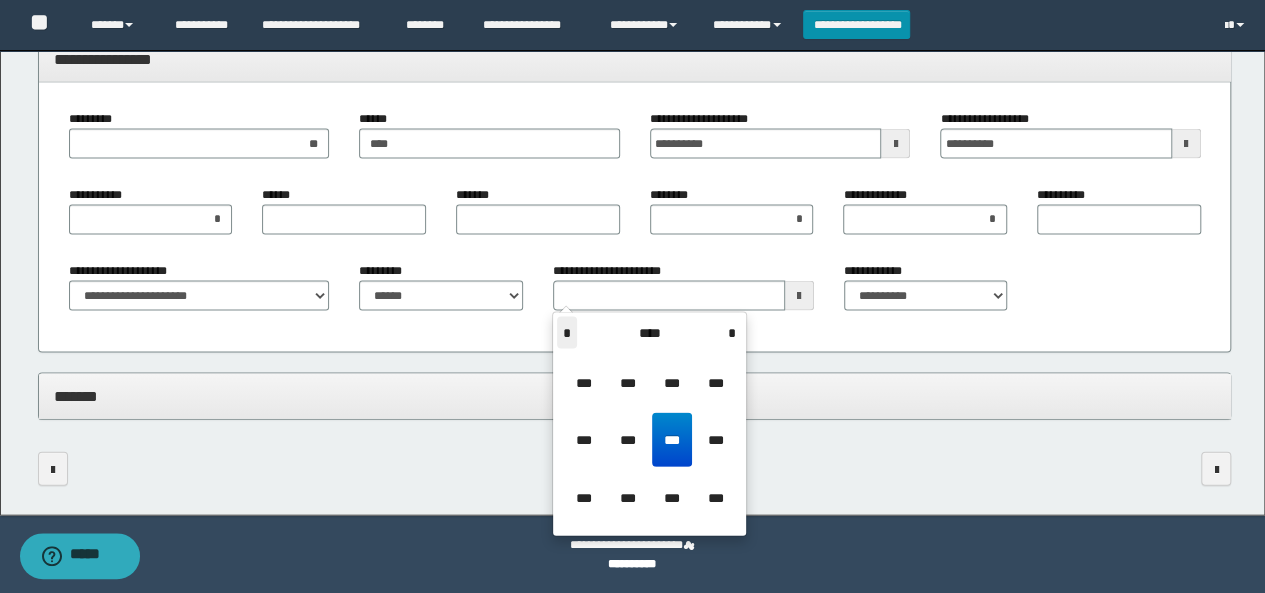 click on "*" at bounding box center [567, 333] 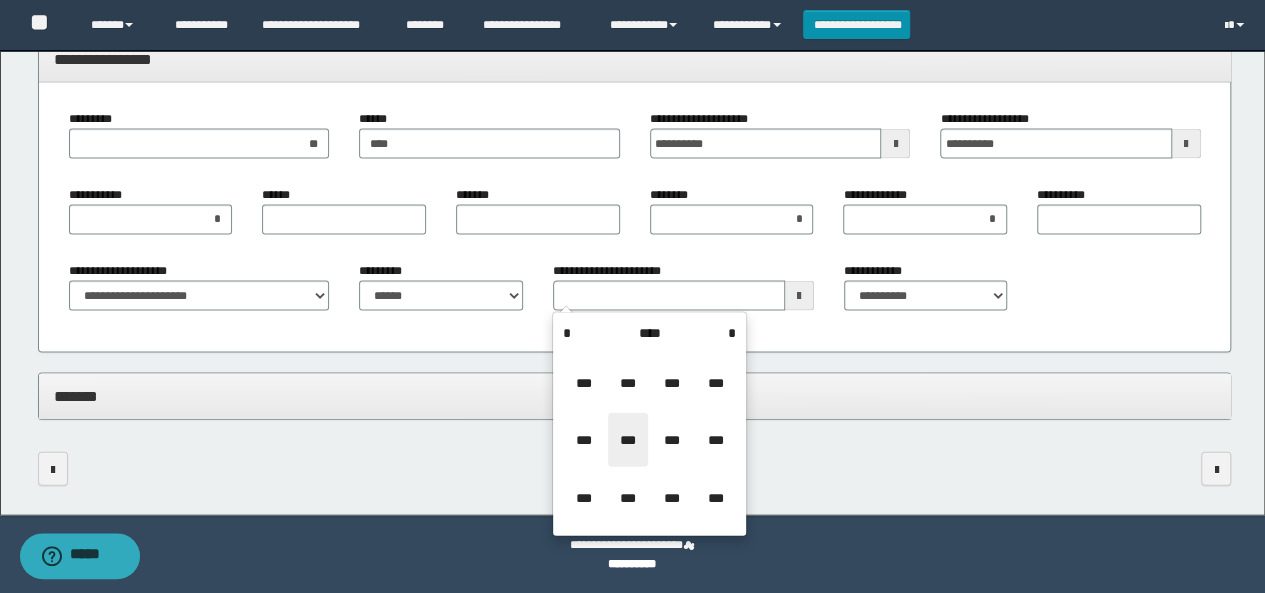 click on "***" at bounding box center [628, 440] 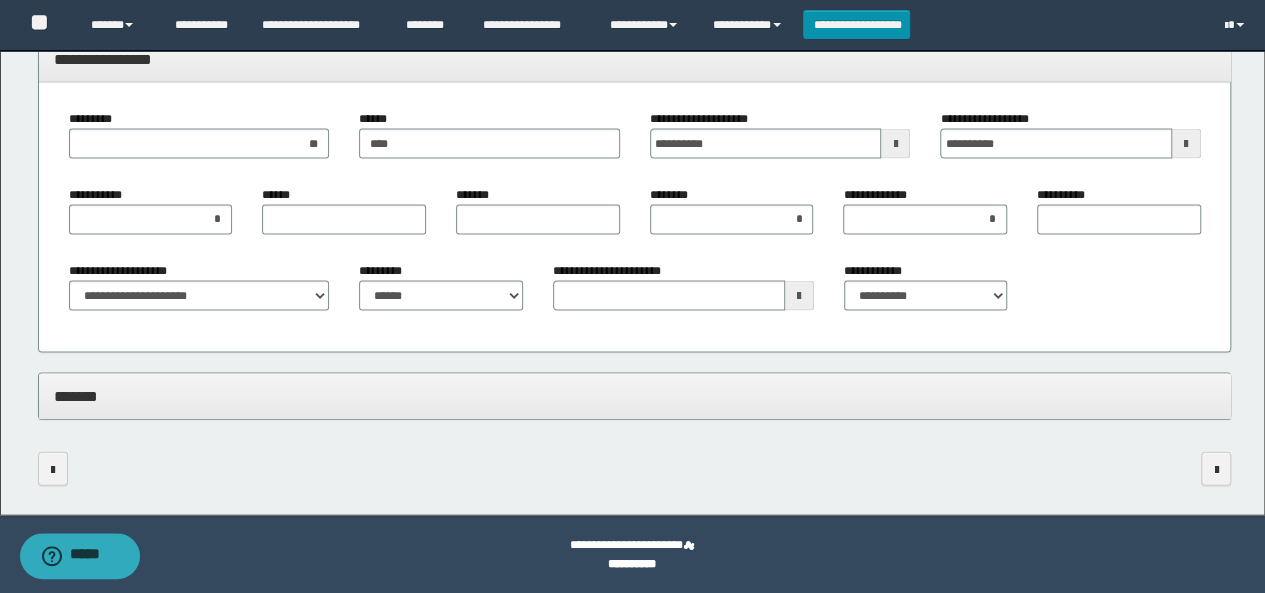 click on "*******" at bounding box center [635, 396] 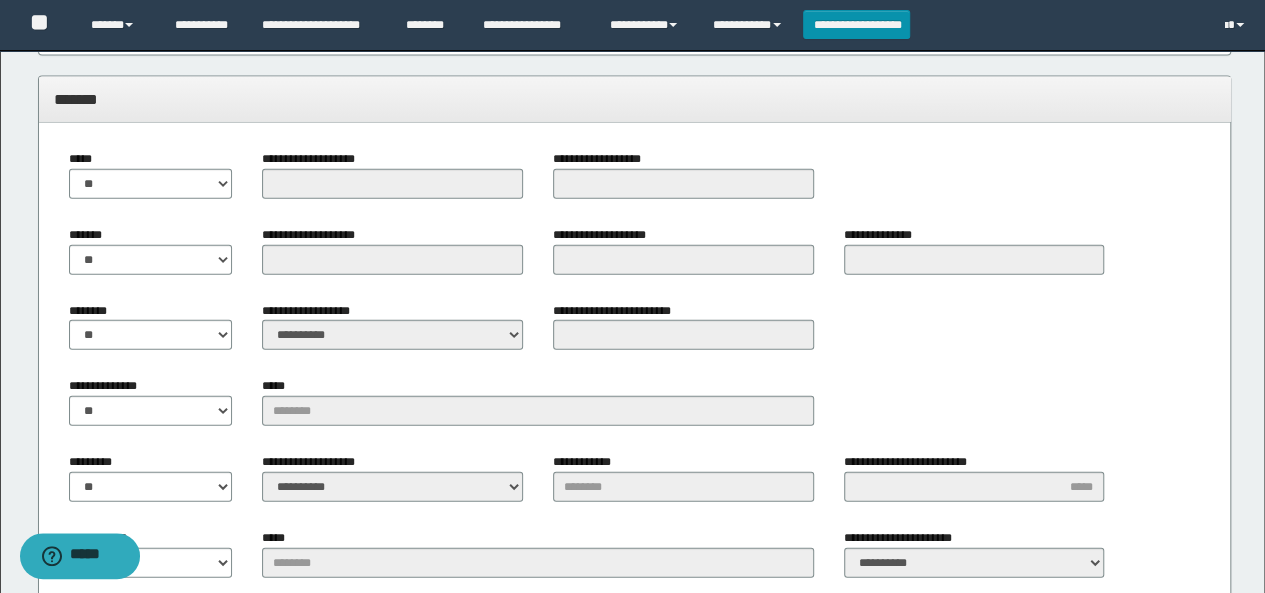 scroll, scrollTop: 2272, scrollLeft: 0, axis: vertical 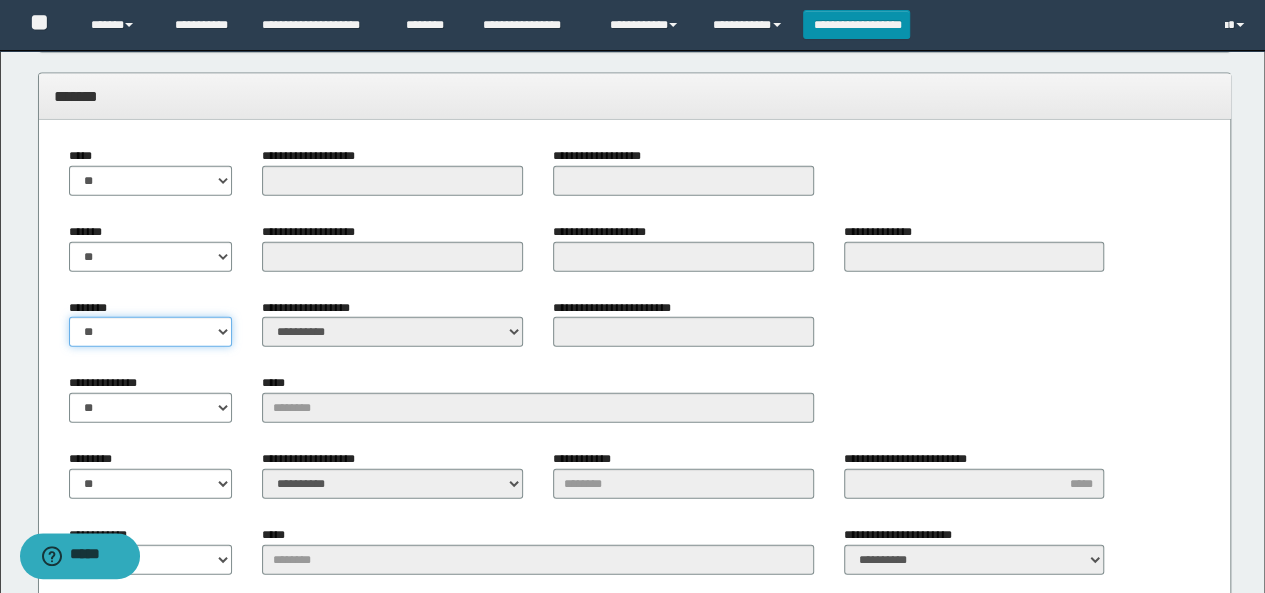 drag, startPoint x: 131, startPoint y: 330, endPoint x: 164, endPoint y: 271, distance: 67.601776 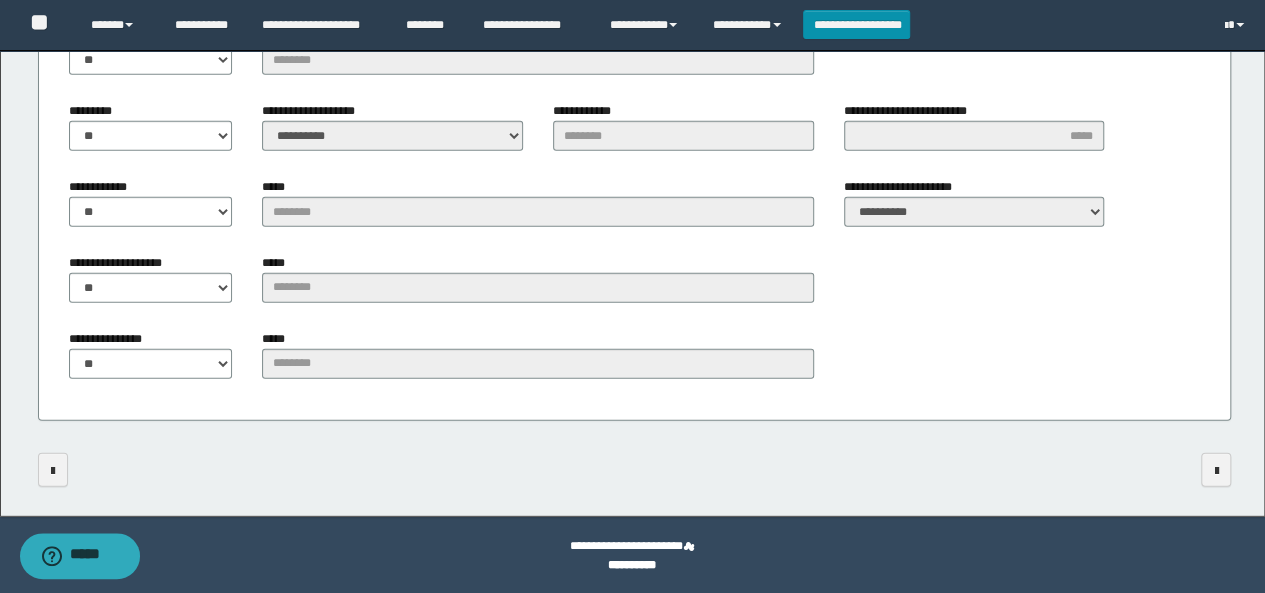 scroll, scrollTop: 2621, scrollLeft: 0, axis: vertical 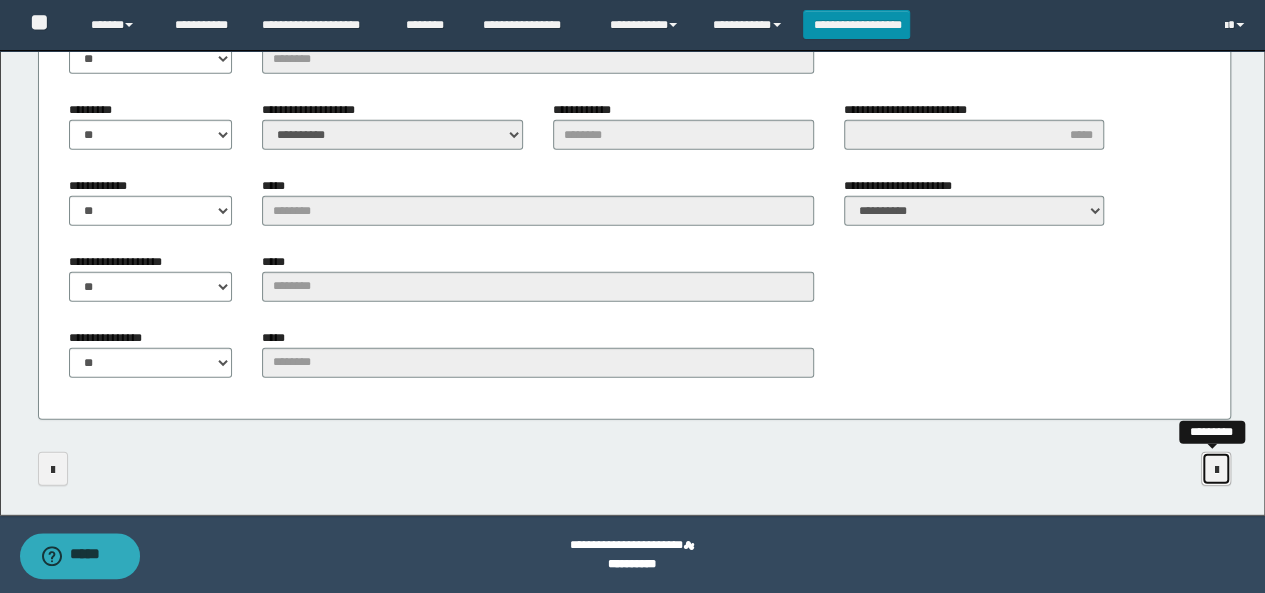 click at bounding box center (1216, 469) 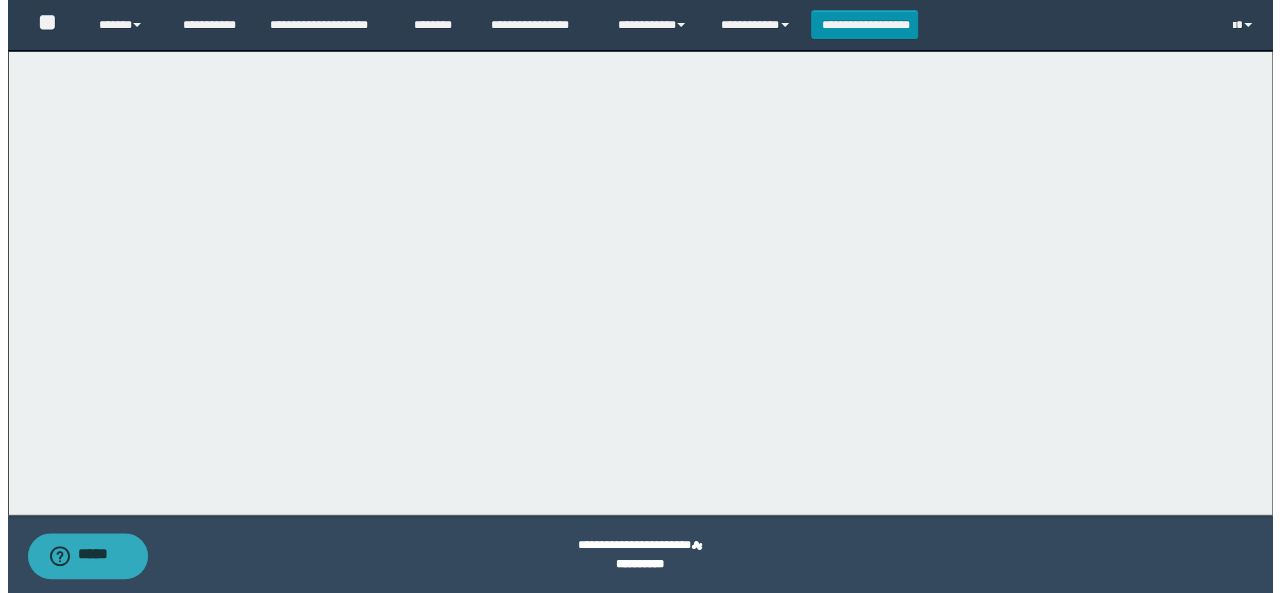 scroll, scrollTop: 0, scrollLeft: 0, axis: both 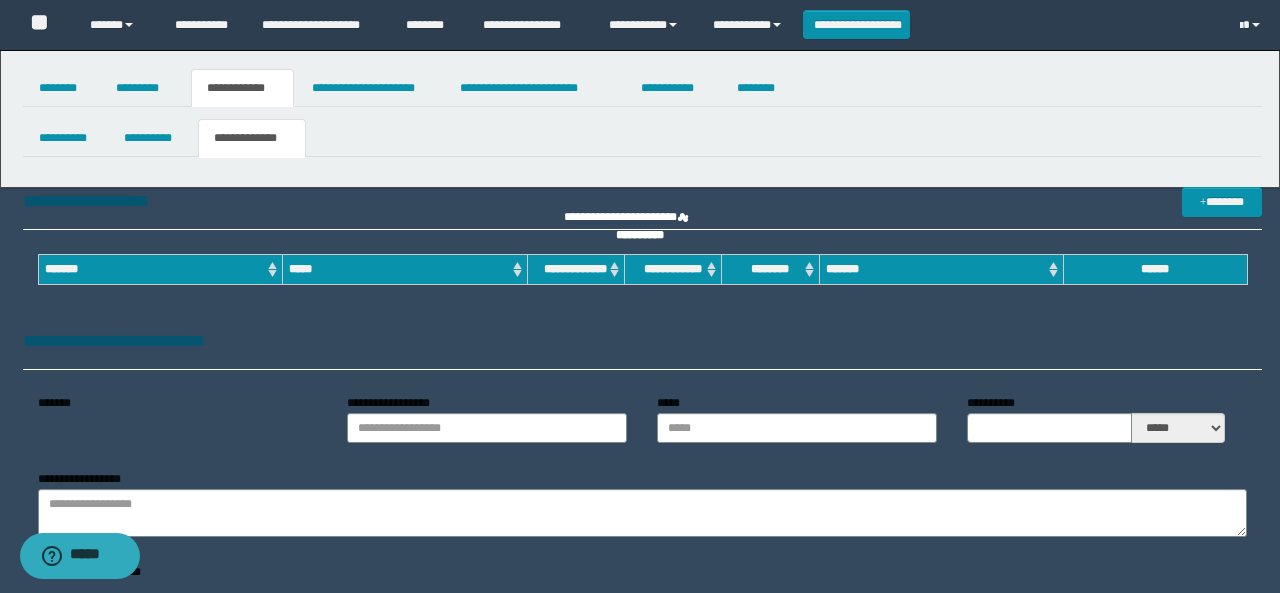 type on "**********" 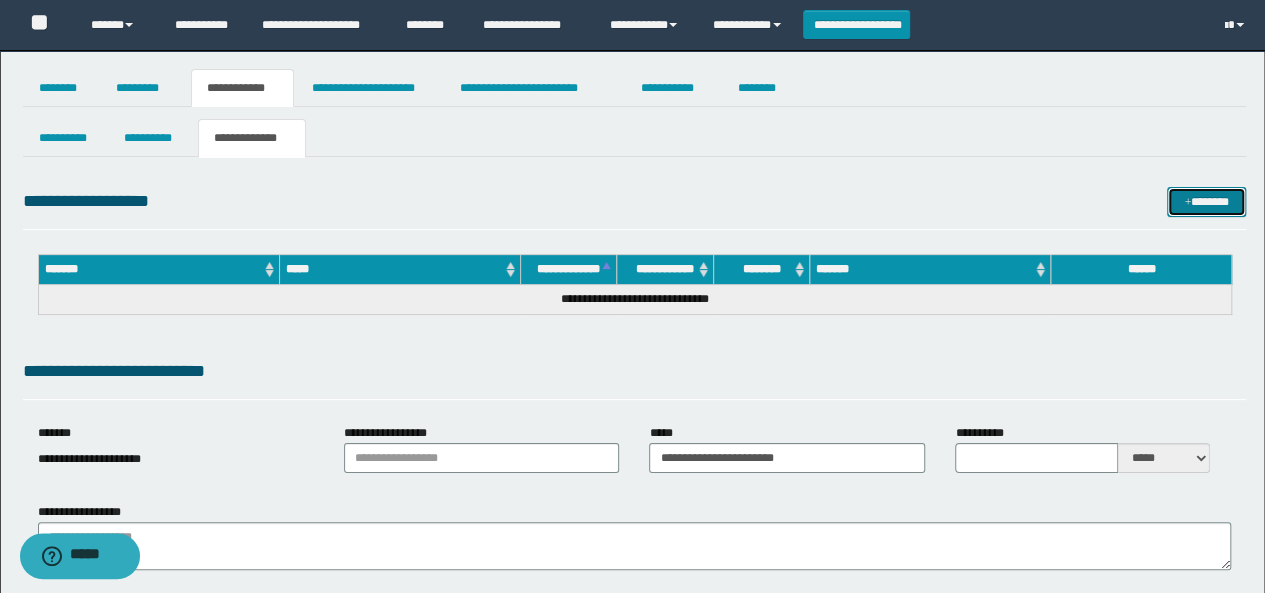 click on "*******" at bounding box center [1206, 201] 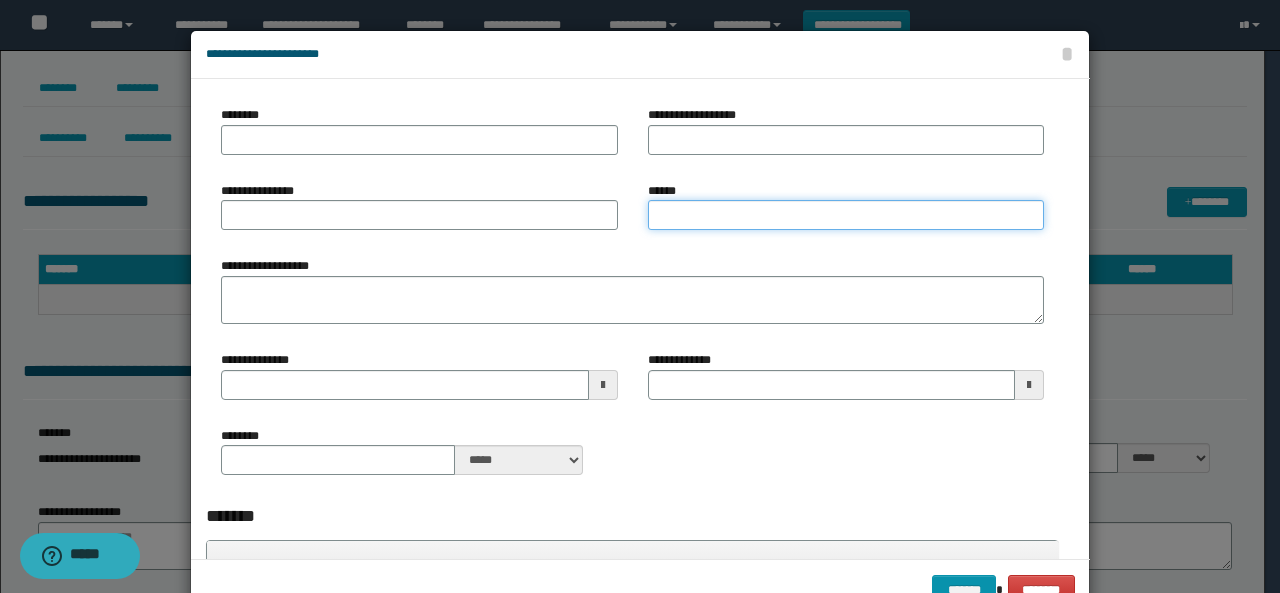 click on "******" at bounding box center (846, 215) 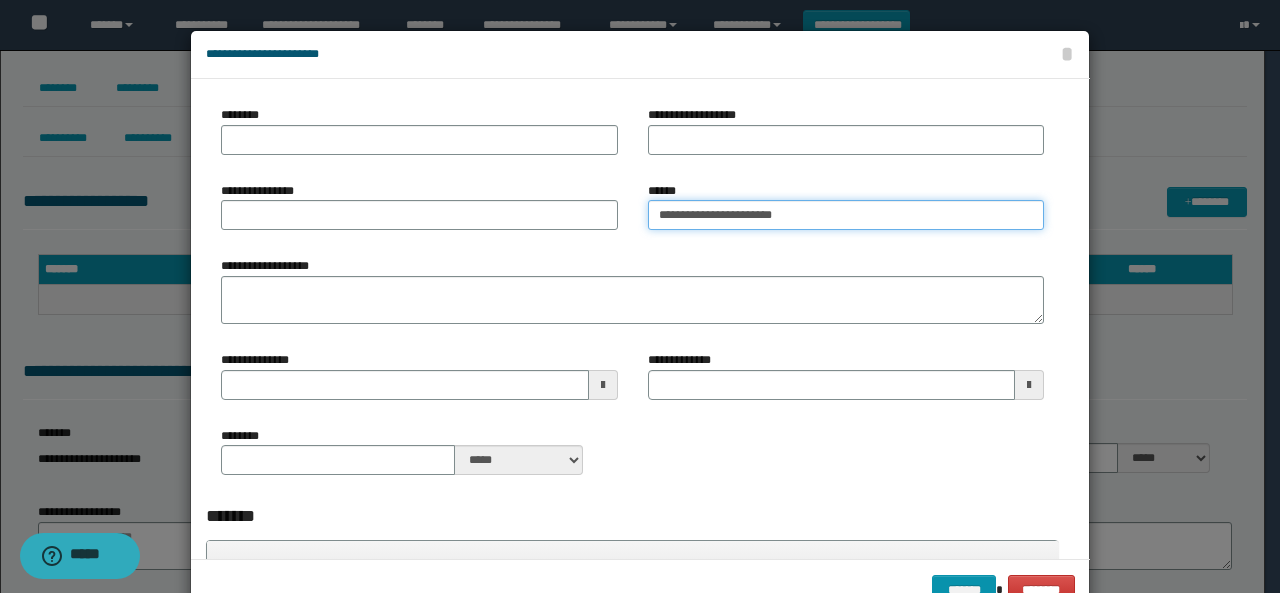 drag, startPoint x: 780, startPoint y: 212, endPoint x: 585, endPoint y: 195, distance: 195.73962 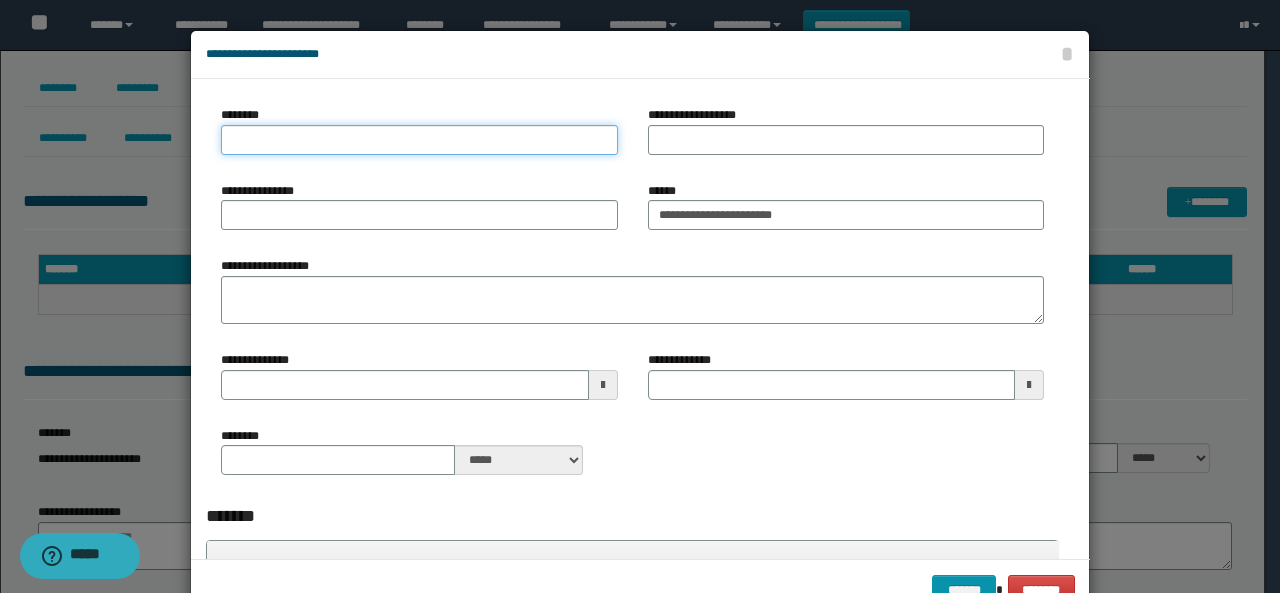click on "********" at bounding box center [419, 140] 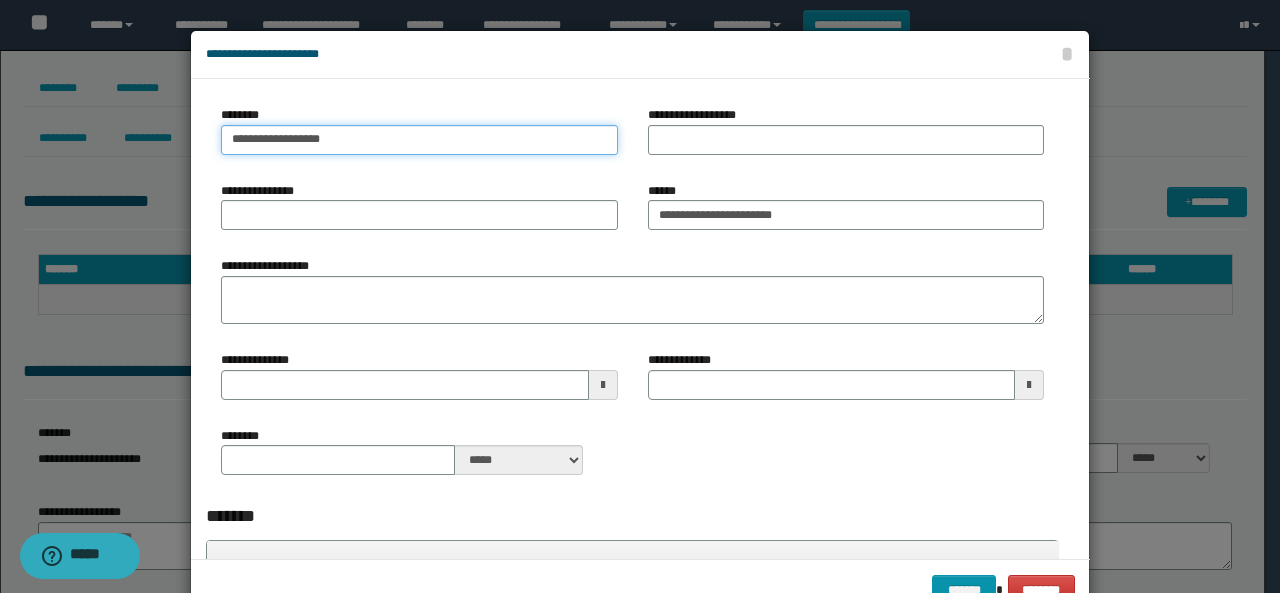 type on "**********" 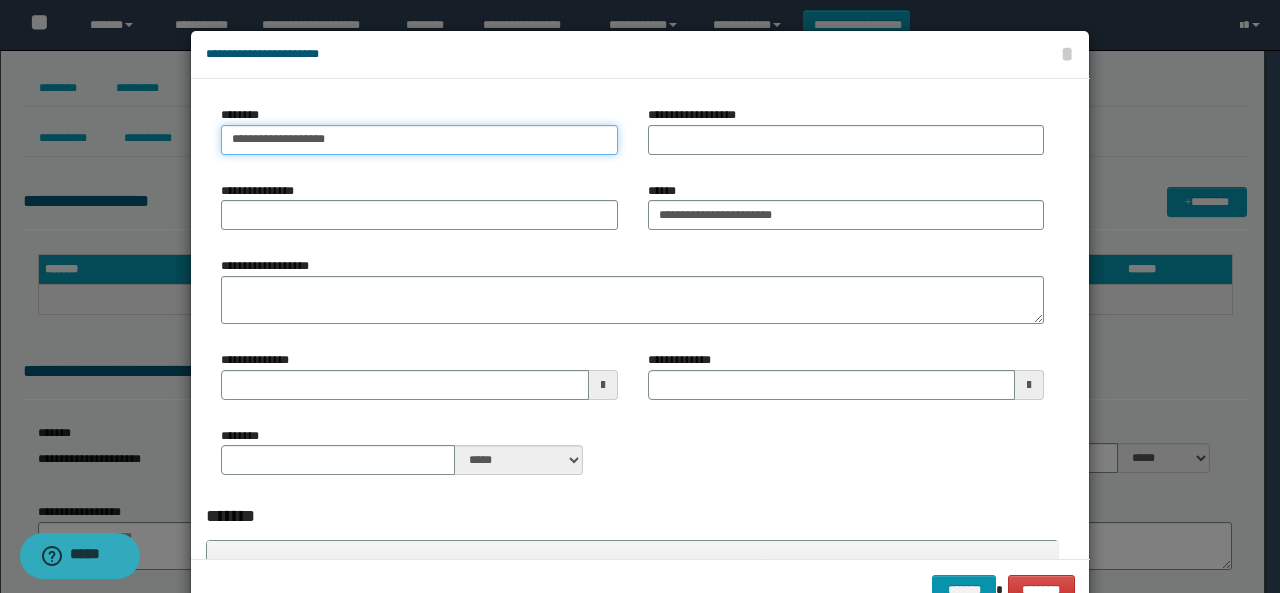 type 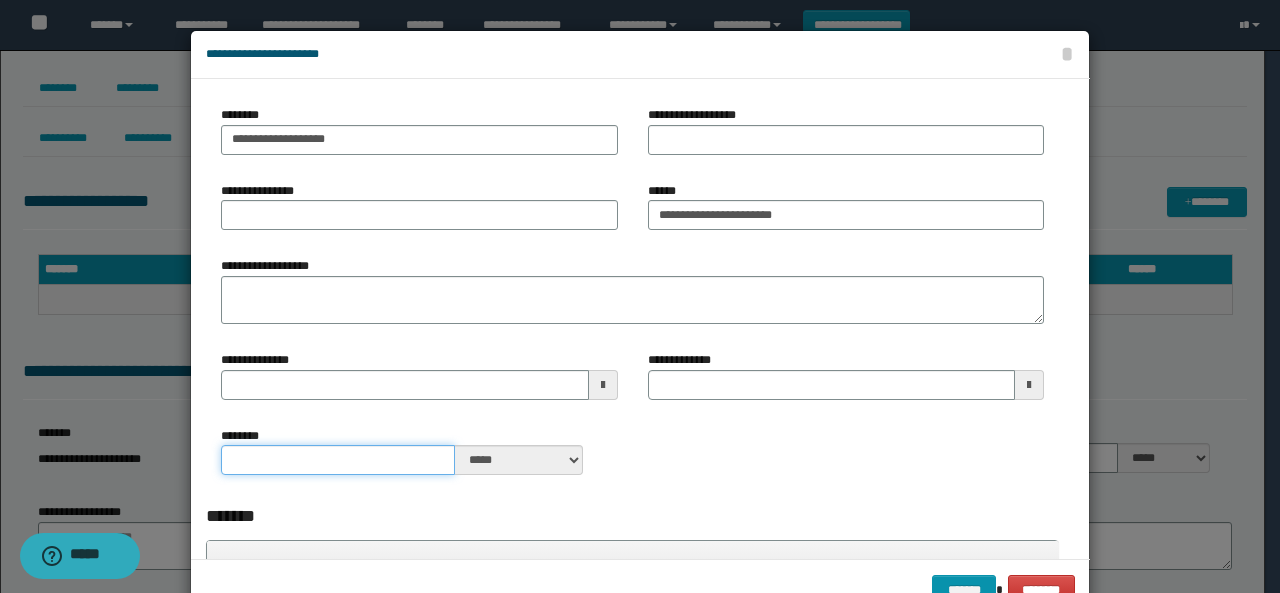 click on "********" at bounding box center [338, 460] 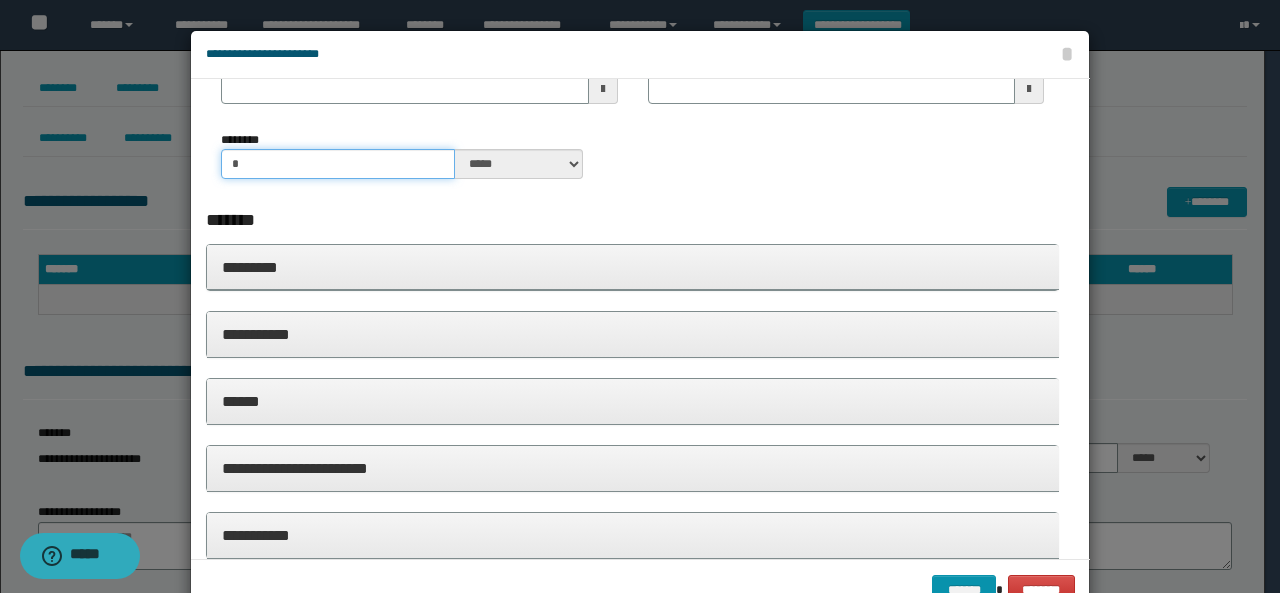 scroll, scrollTop: 300, scrollLeft: 0, axis: vertical 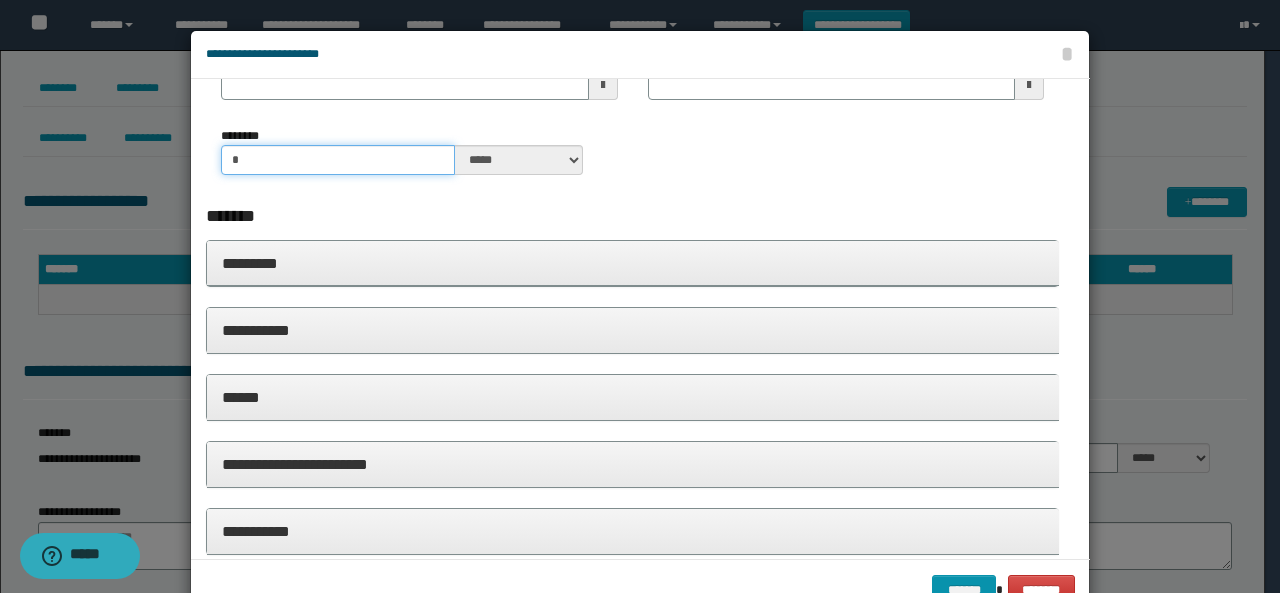 type on "*" 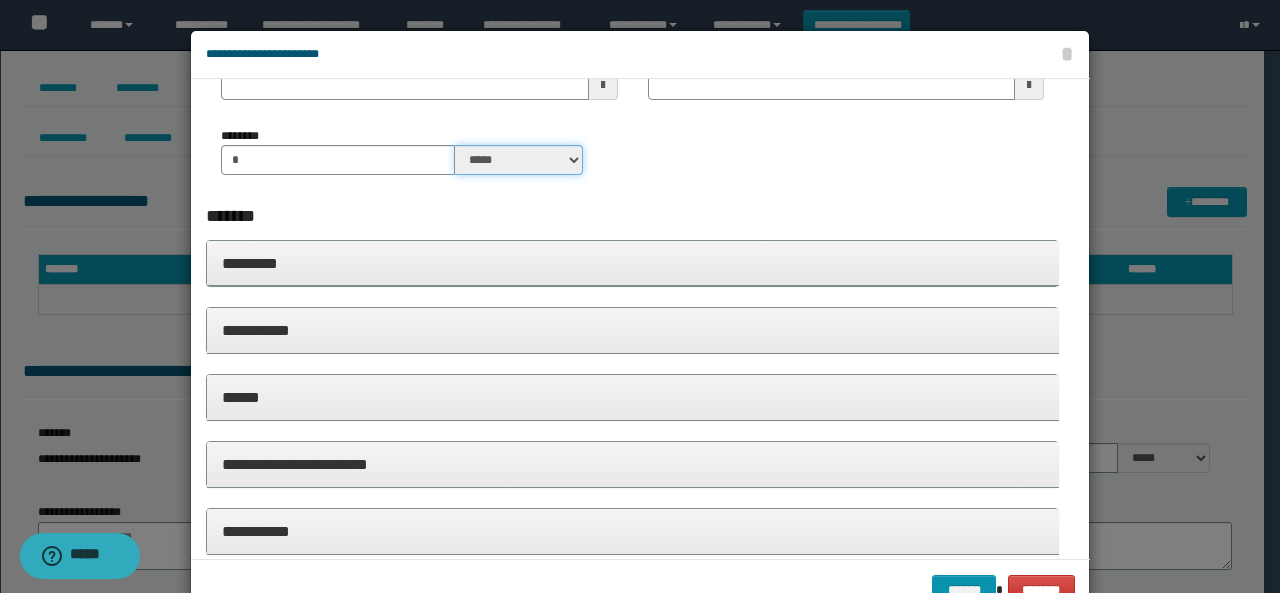 click on "*****
****" at bounding box center (519, 160) 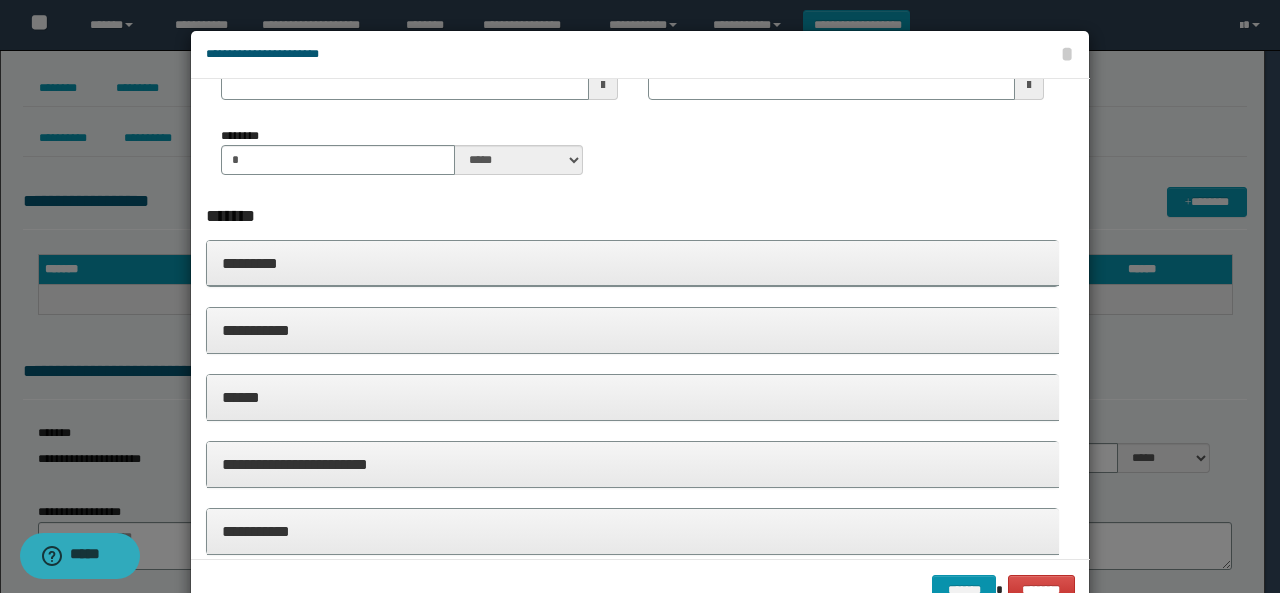 click on "*********" at bounding box center [633, 263] 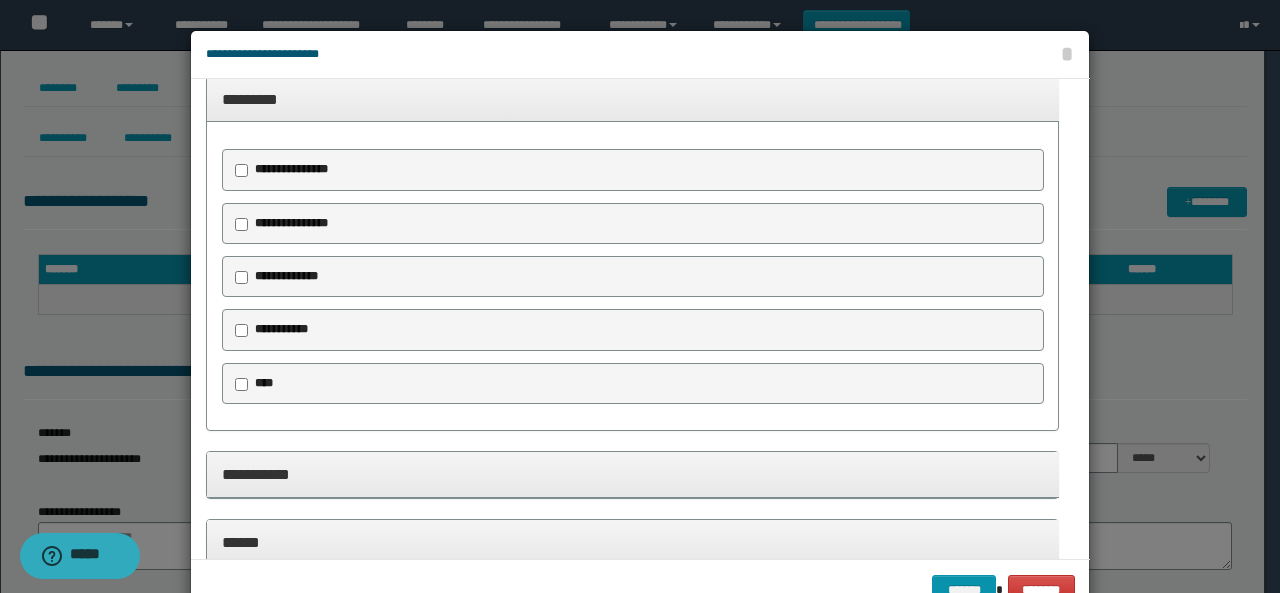 scroll, scrollTop: 500, scrollLeft: 0, axis: vertical 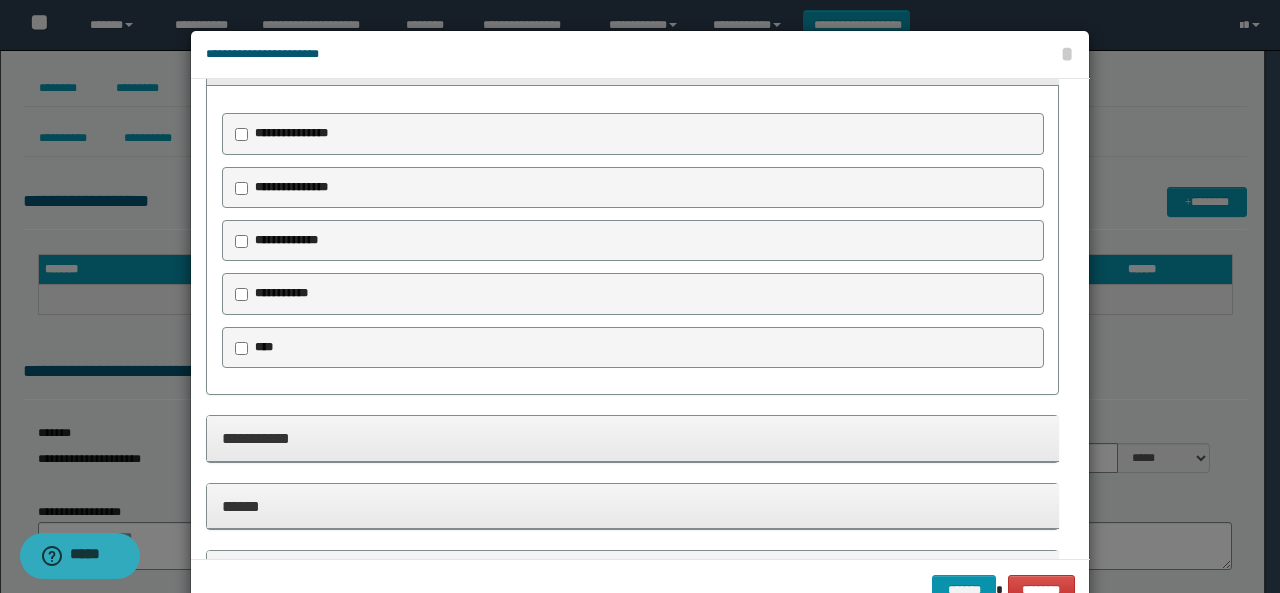 click on "**********" at bounding box center [288, 134] 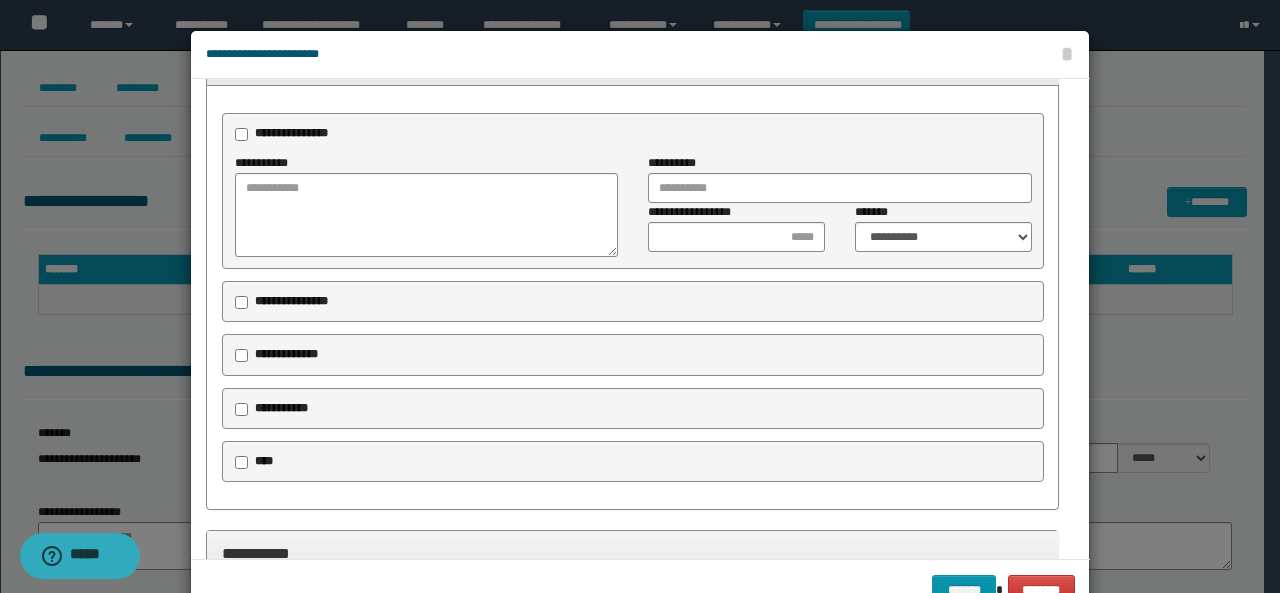 click on "**********" at bounding box center (291, 301) 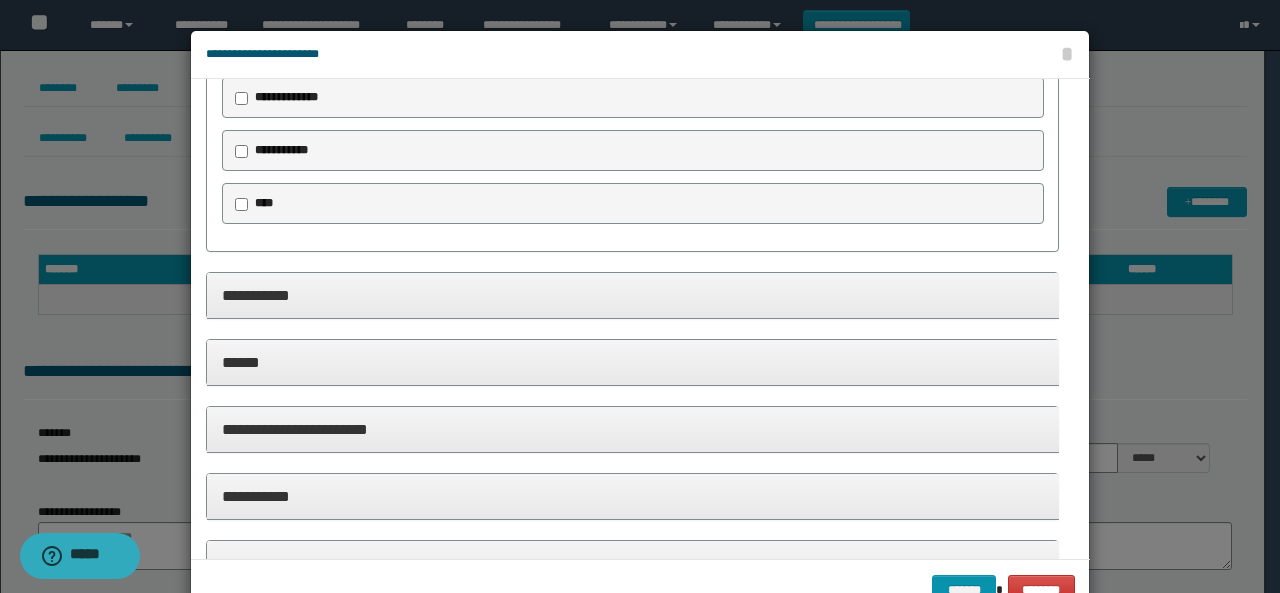 scroll, scrollTop: 900, scrollLeft: 0, axis: vertical 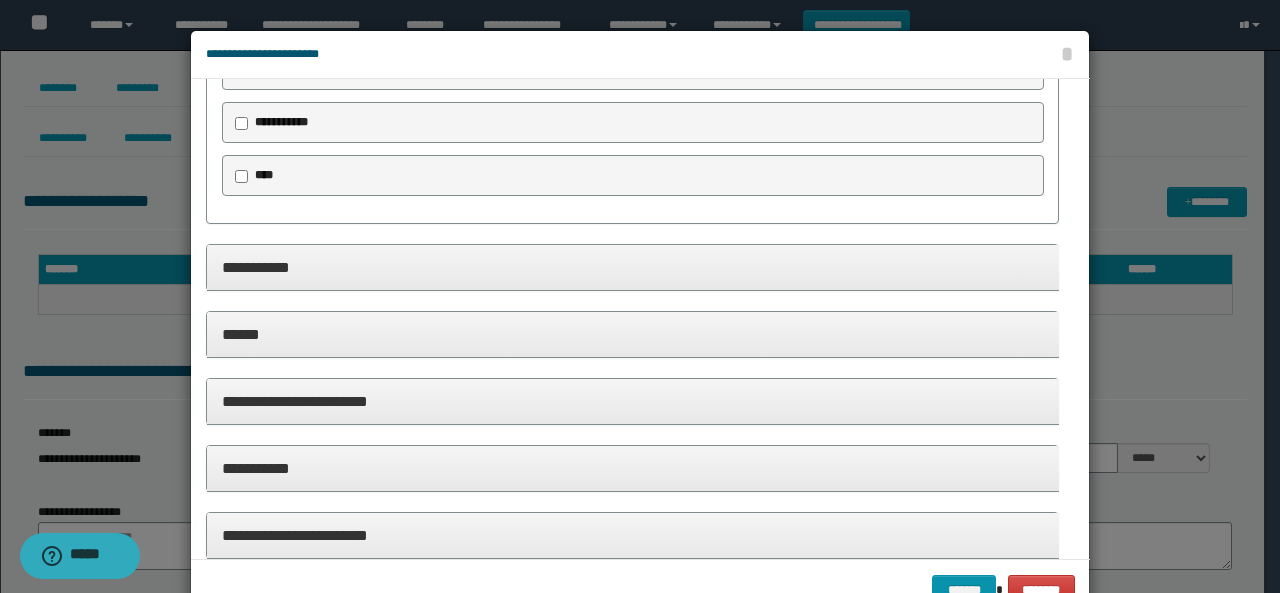 click on "**********" at bounding box center (633, 267) 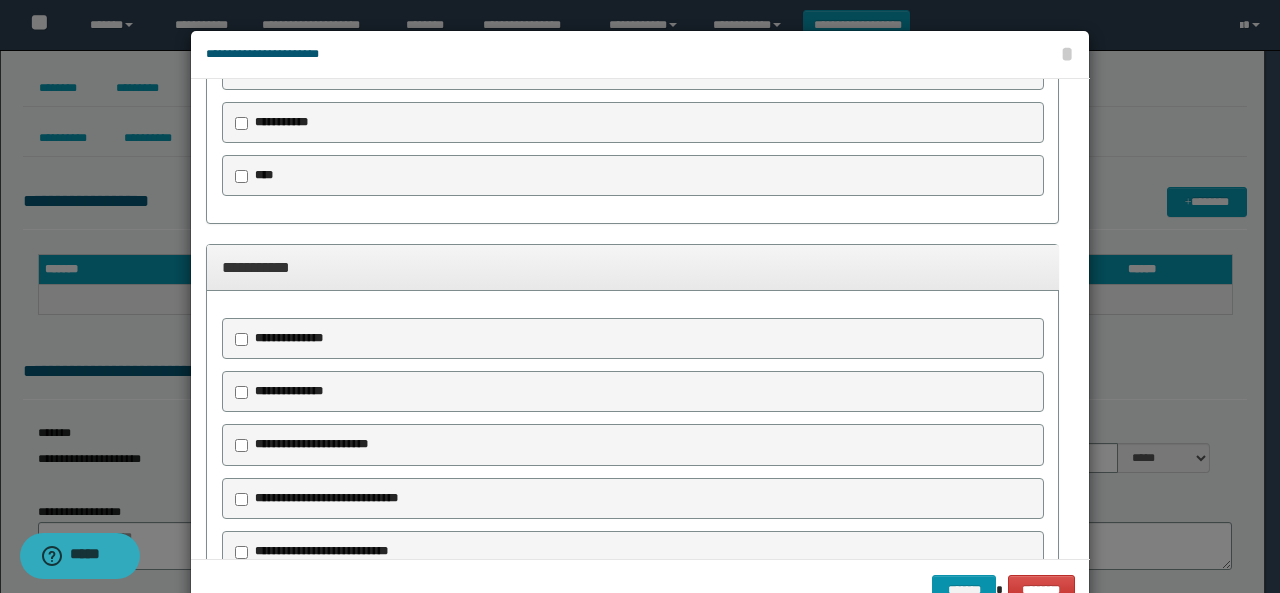 click on "**********" at bounding box center [289, 338] 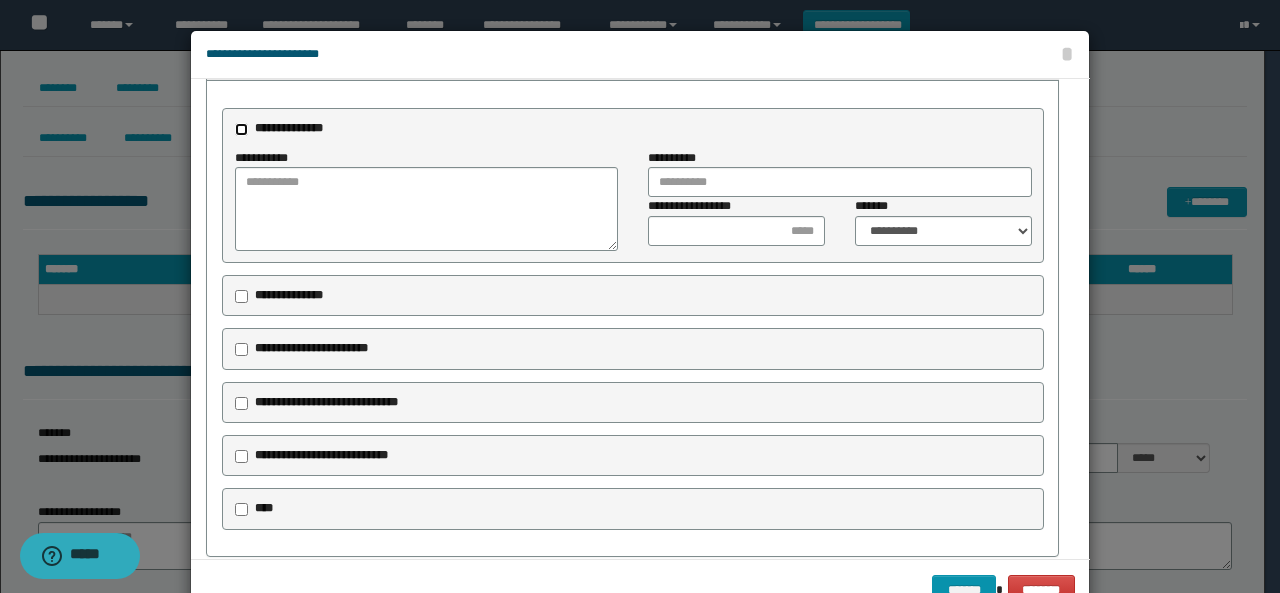 scroll, scrollTop: 1200, scrollLeft: 0, axis: vertical 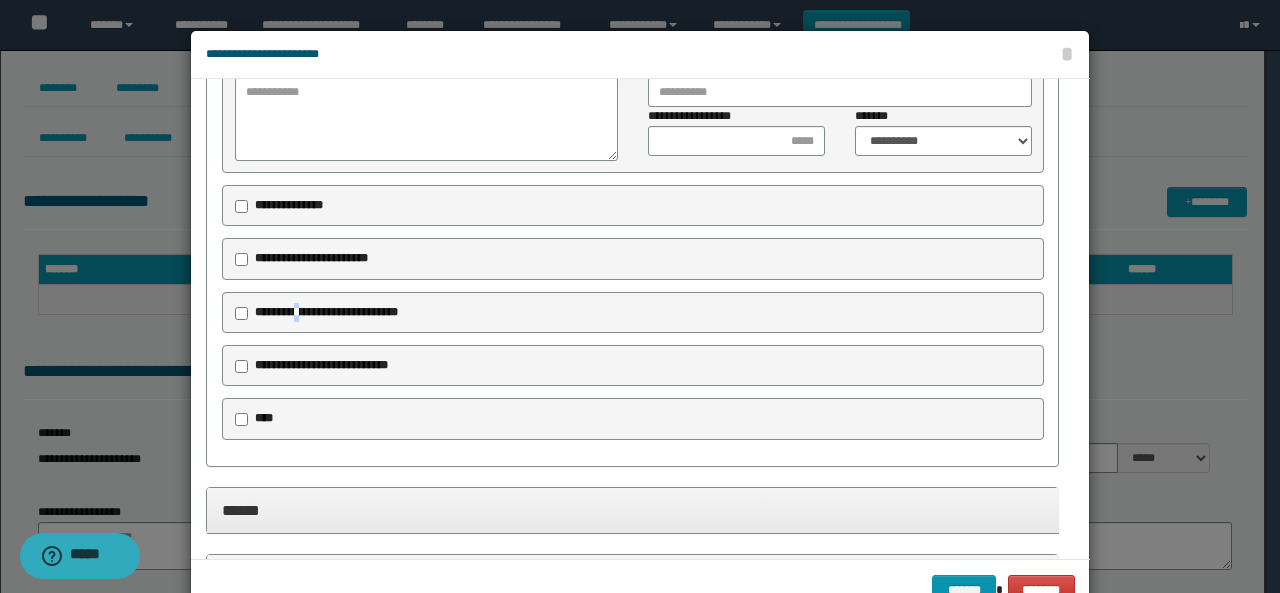 click on "**********" at bounding box center (326, 312) 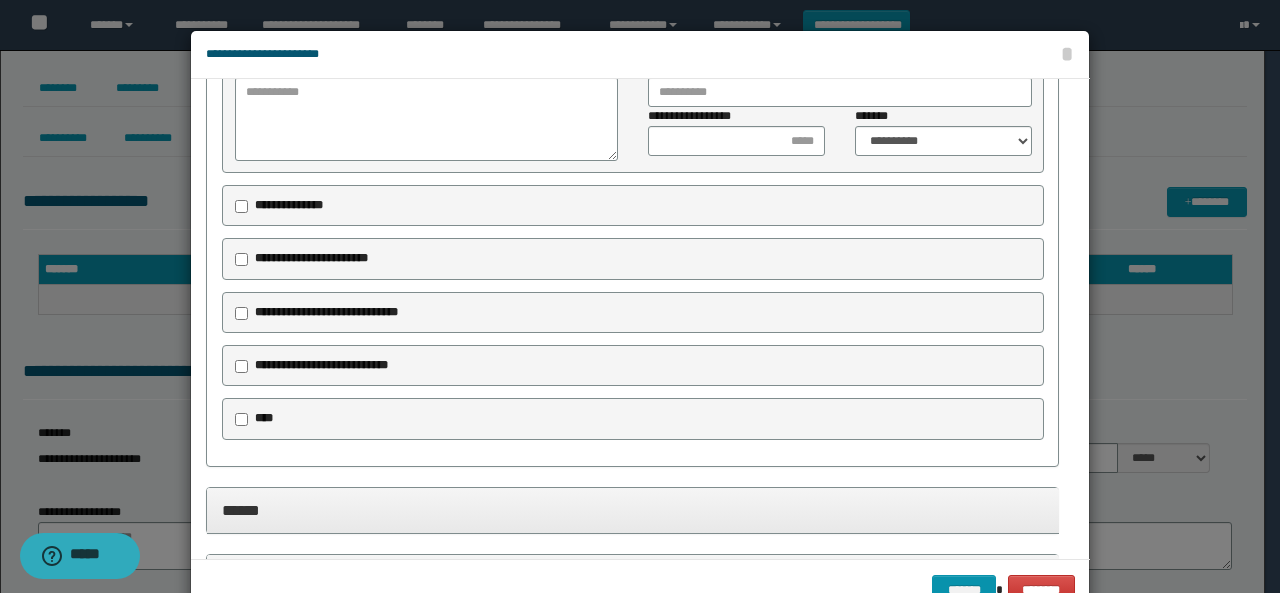 click on "**********" at bounding box center [326, 312] 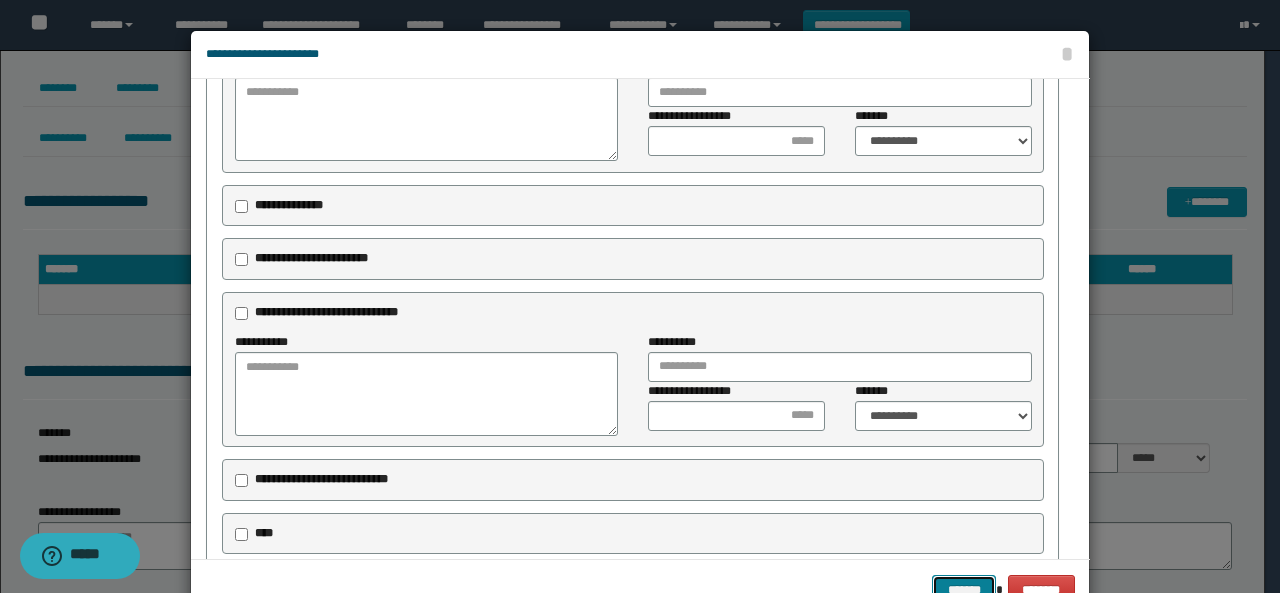click on "*******" at bounding box center [964, 589] 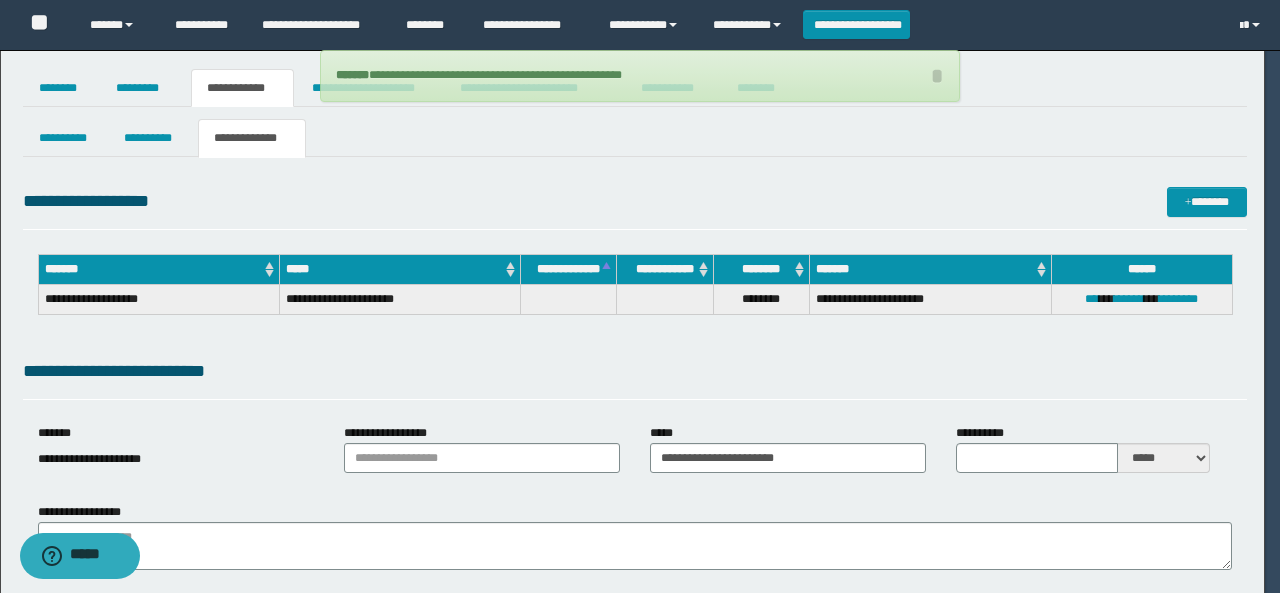 type 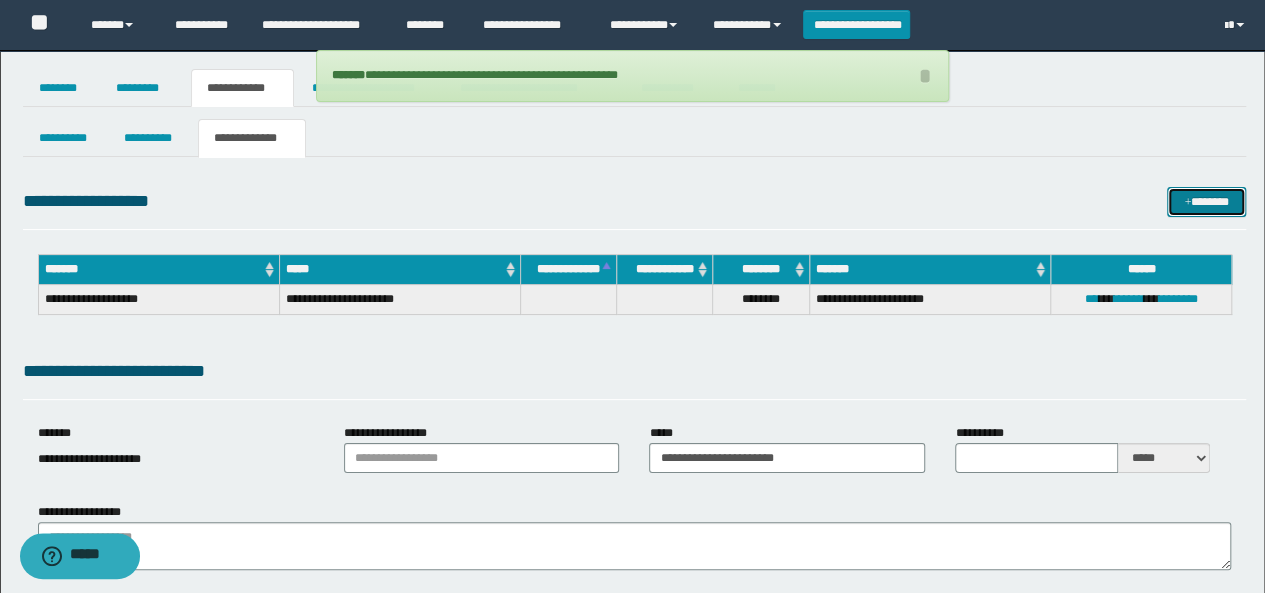 click at bounding box center [1187, 203] 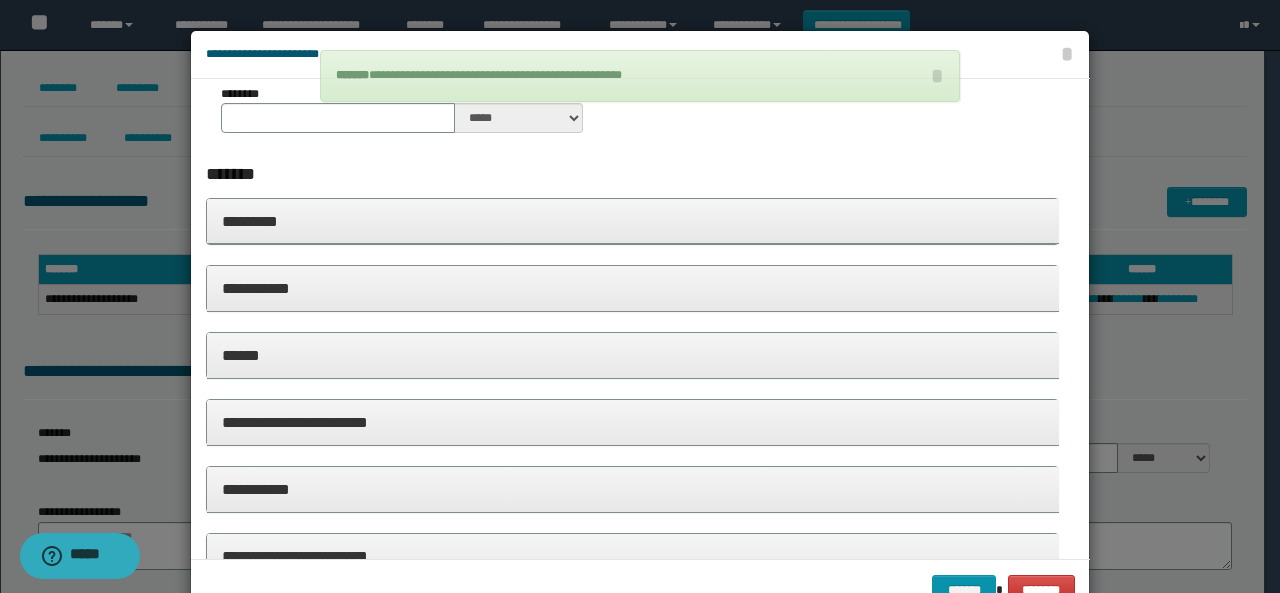 scroll, scrollTop: 266, scrollLeft: 0, axis: vertical 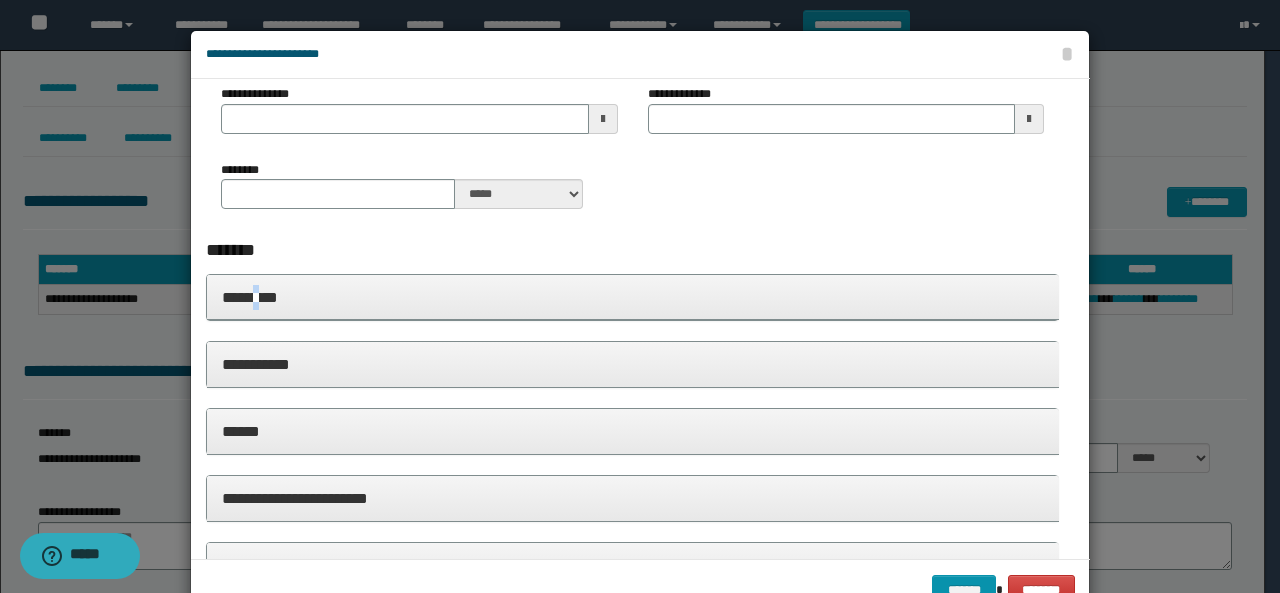 click on "*********" at bounding box center (633, 298) 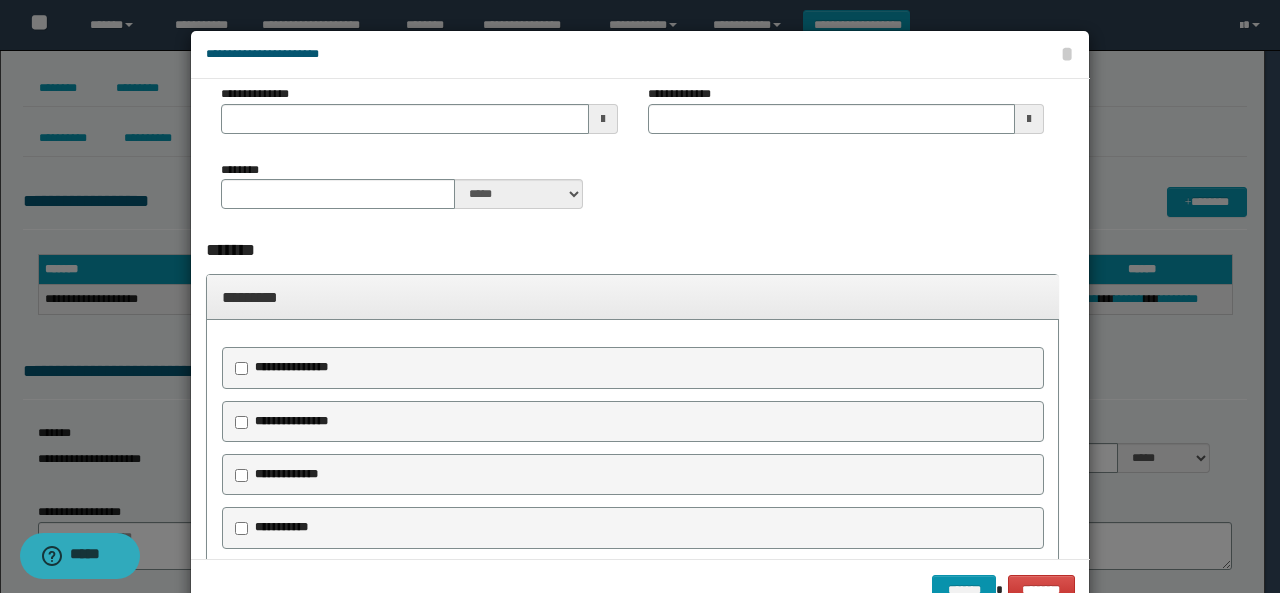 click on "**********" at bounding box center (291, 367) 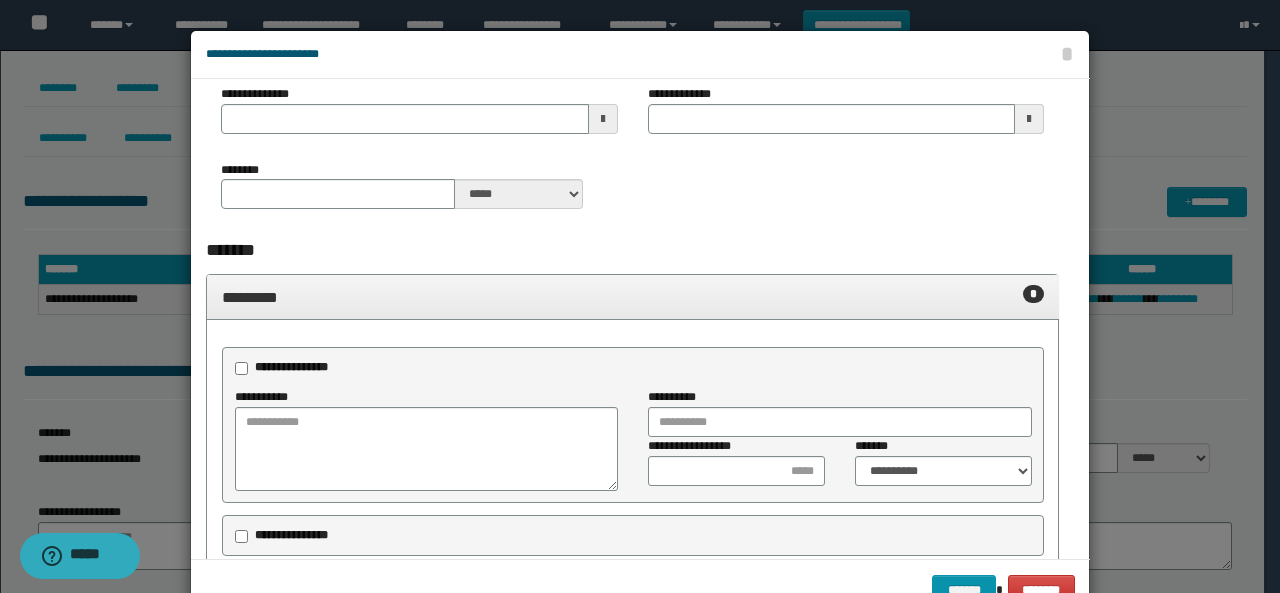 click on "**********" at bounding box center (291, 535) 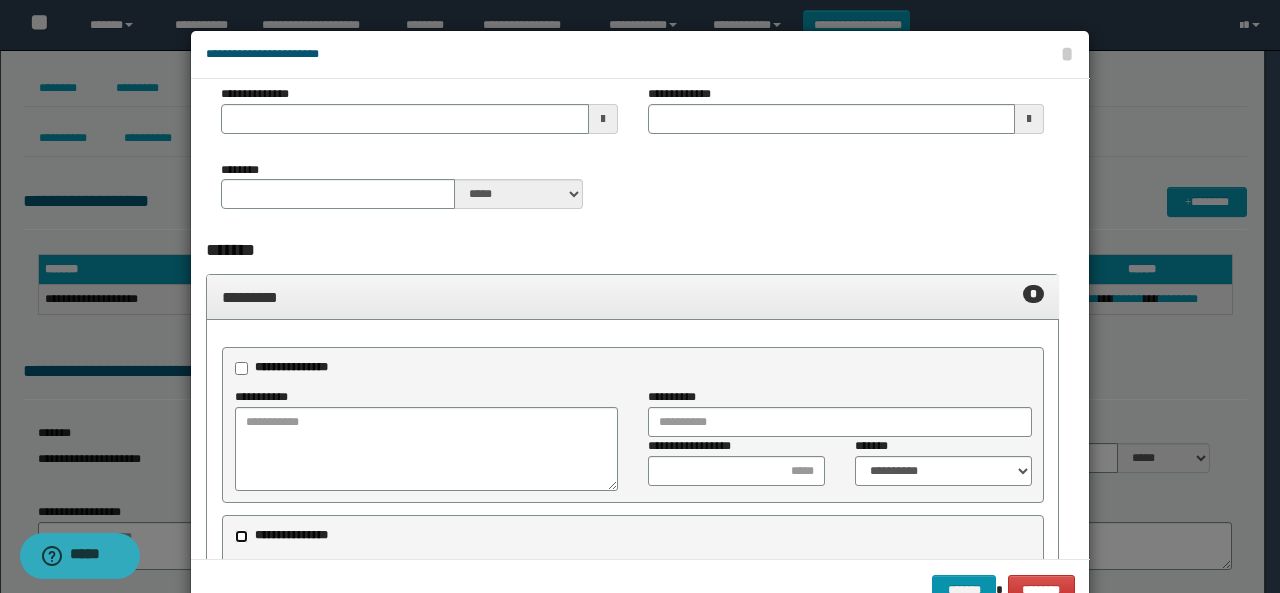 type 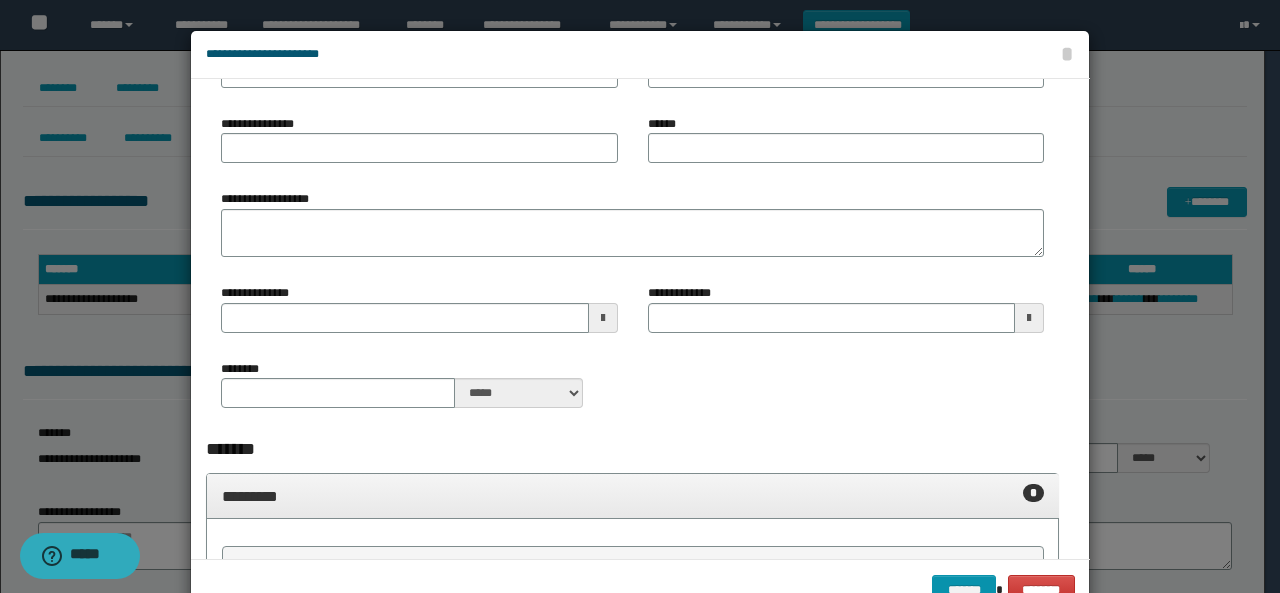 scroll, scrollTop: 66, scrollLeft: 0, axis: vertical 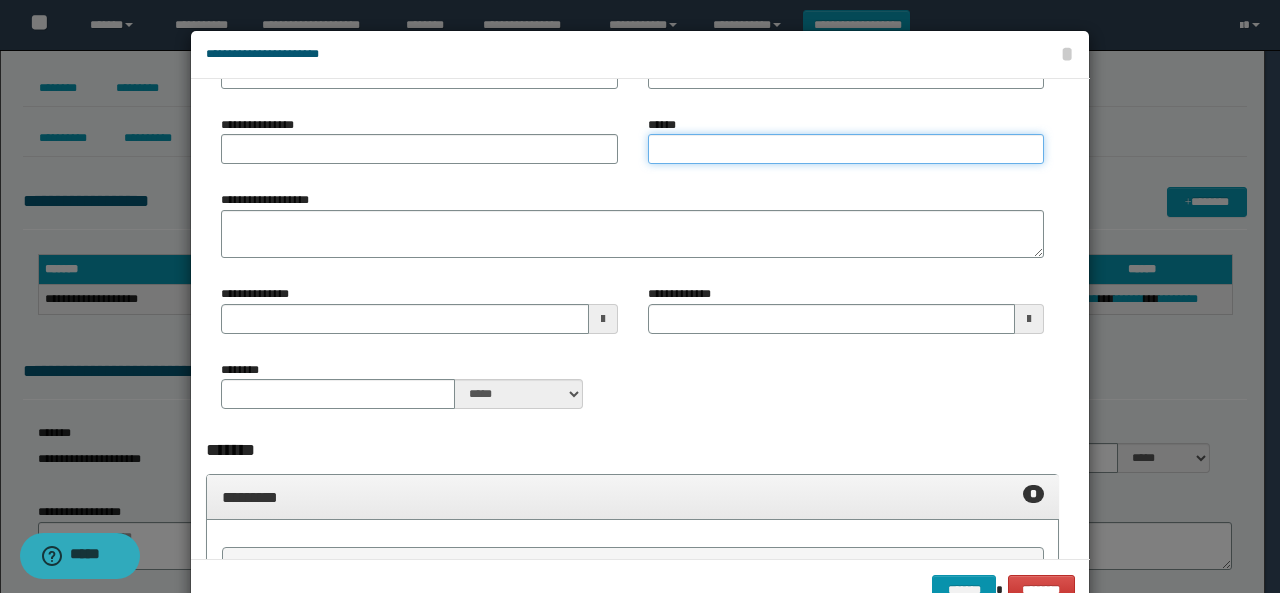 click on "******" at bounding box center [846, 149] 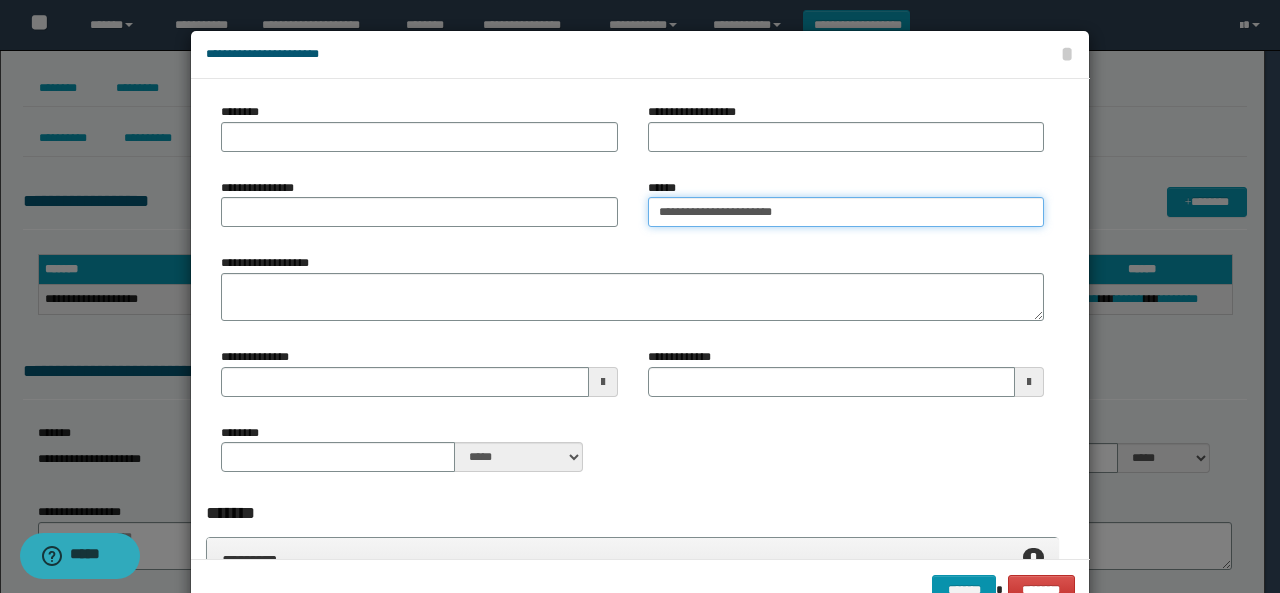 scroll, scrollTop: 0, scrollLeft: 0, axis: both 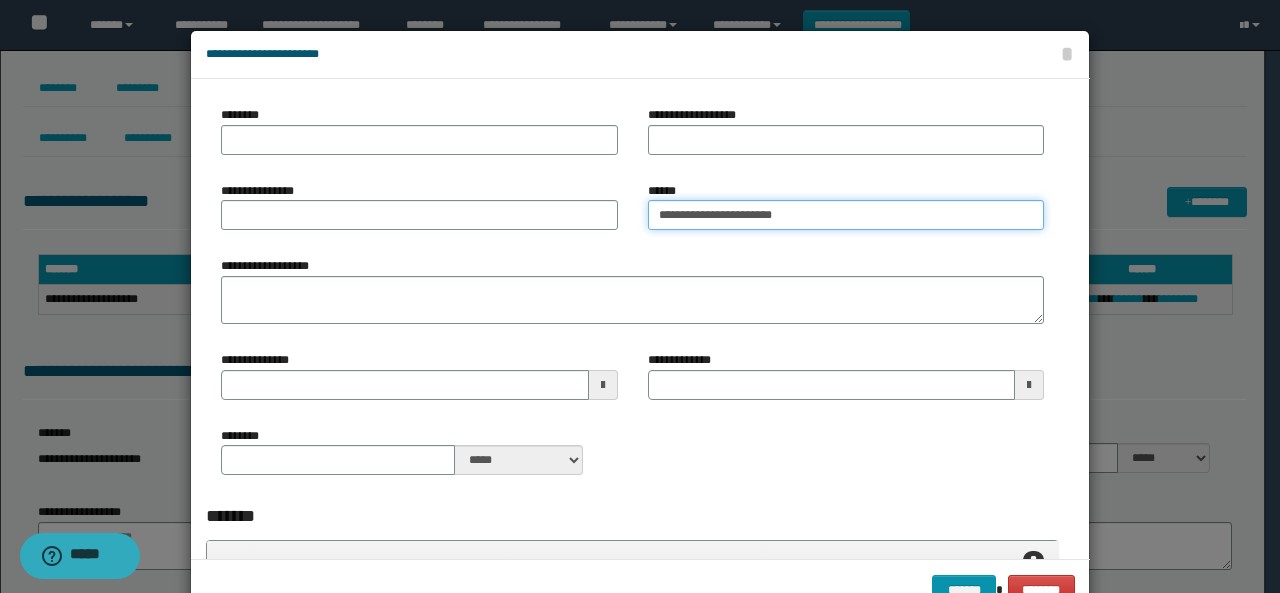 type on "**********" 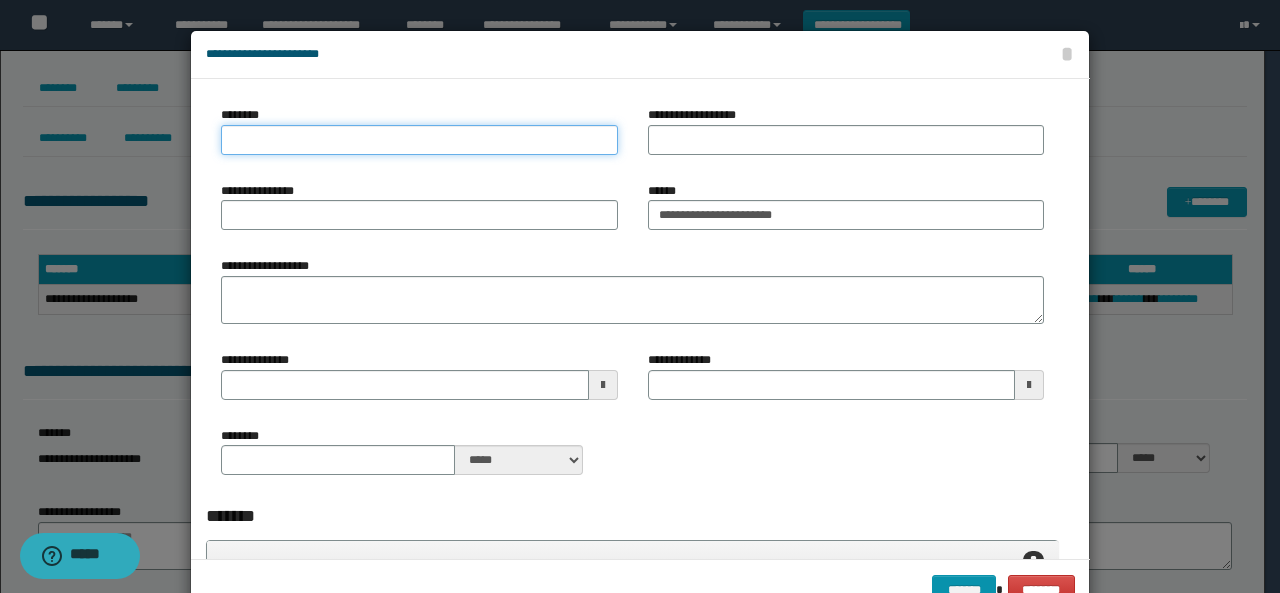 drag, startPoint x: 248, startPoint y: 142, endPoint x: 265, endPoint y: 120, distance: 27.802877 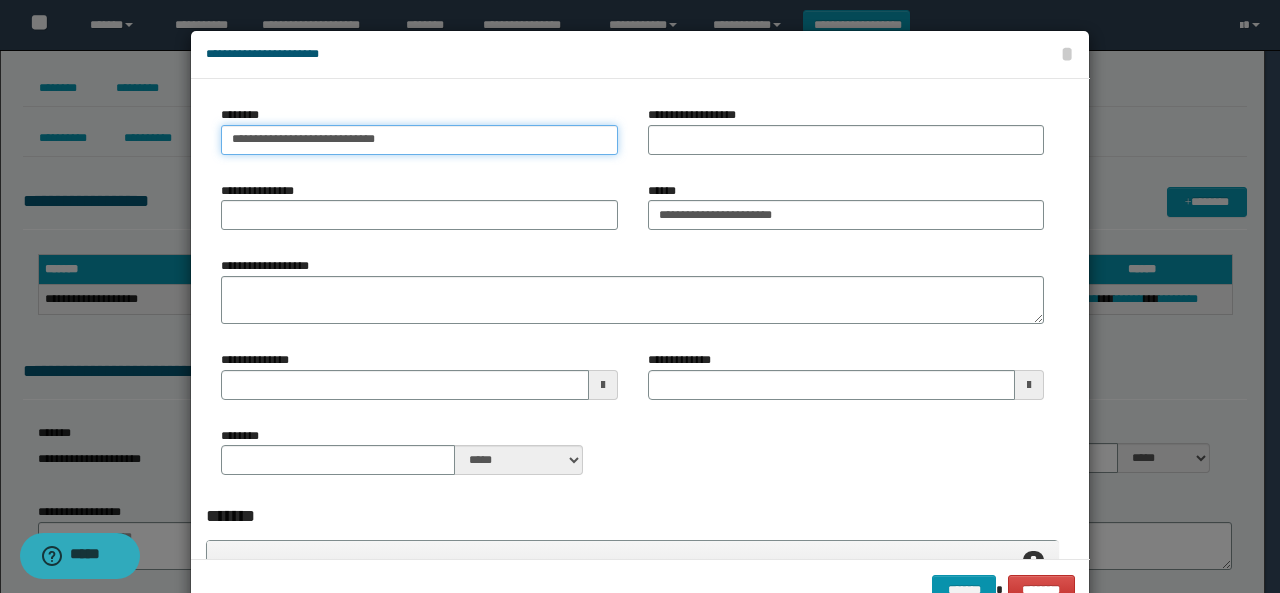 type on "**********" 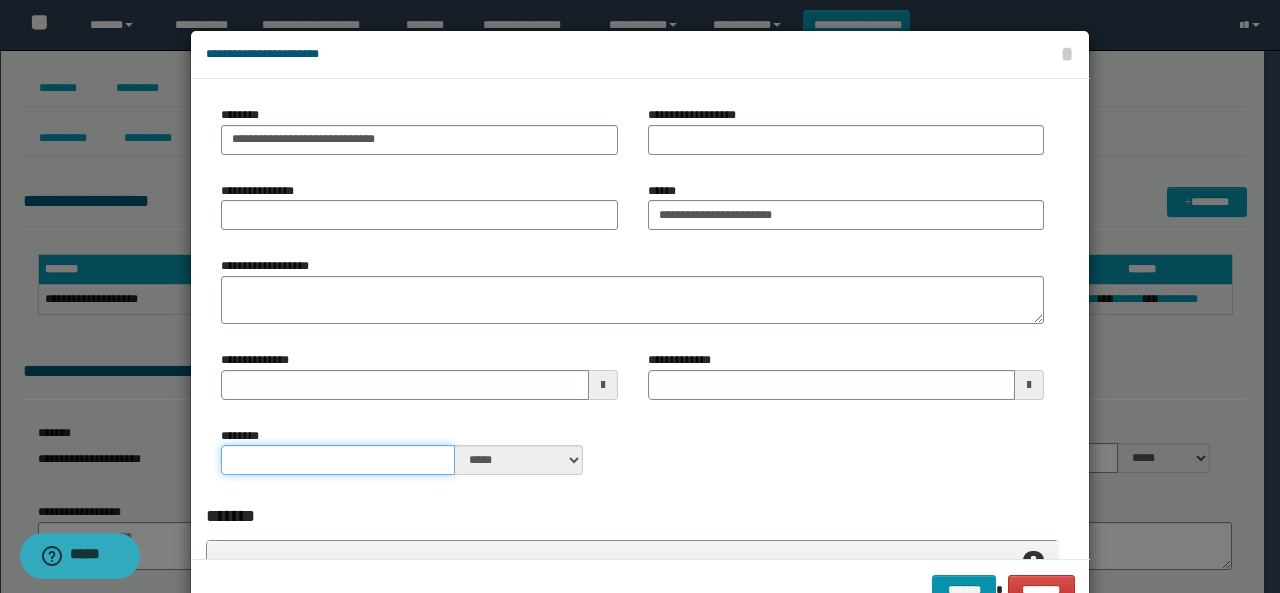 click on "********" at bounding box center (338, 460) 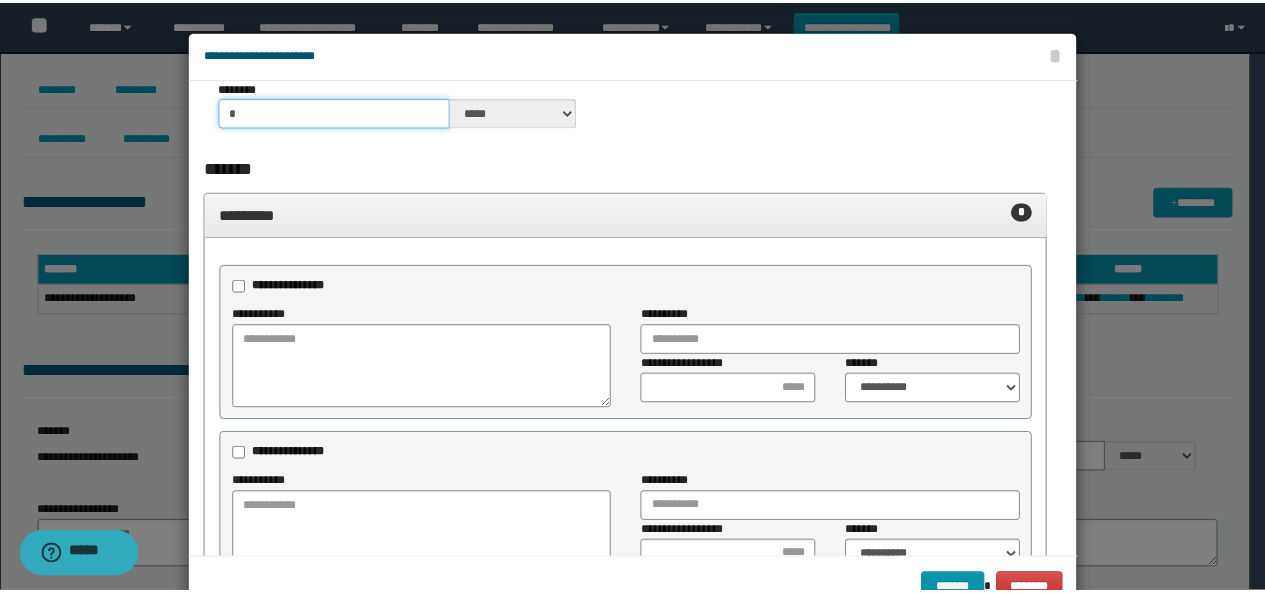 scroll, scrollTop: 400, scrollLeft: 0, axis: vertical 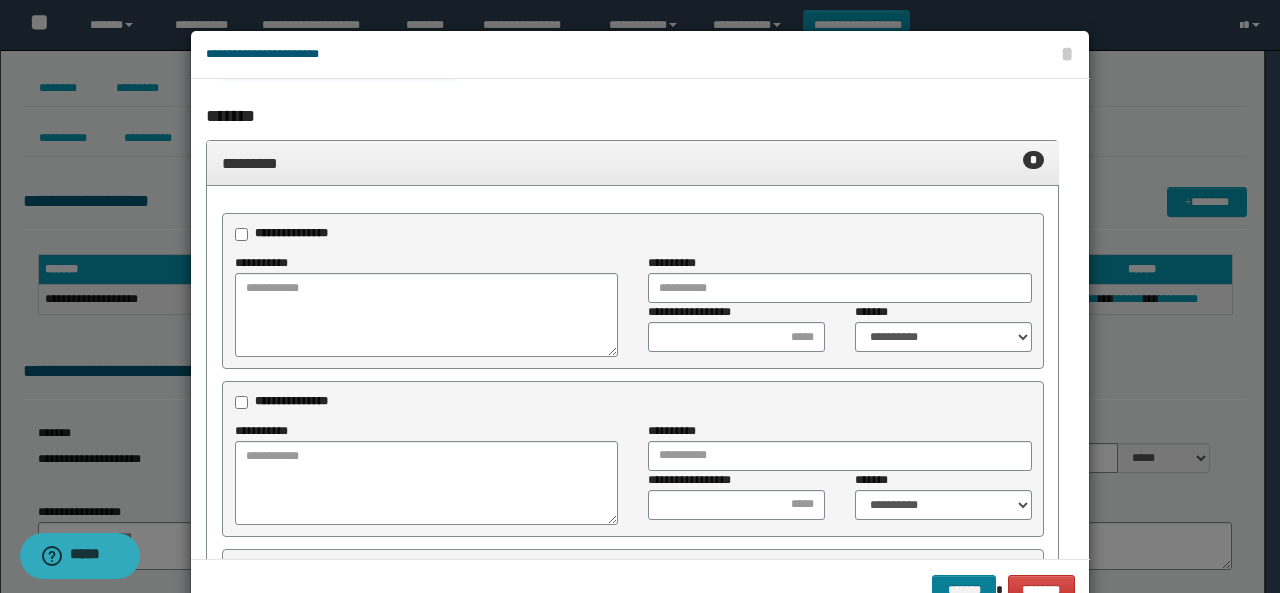 type on "*" 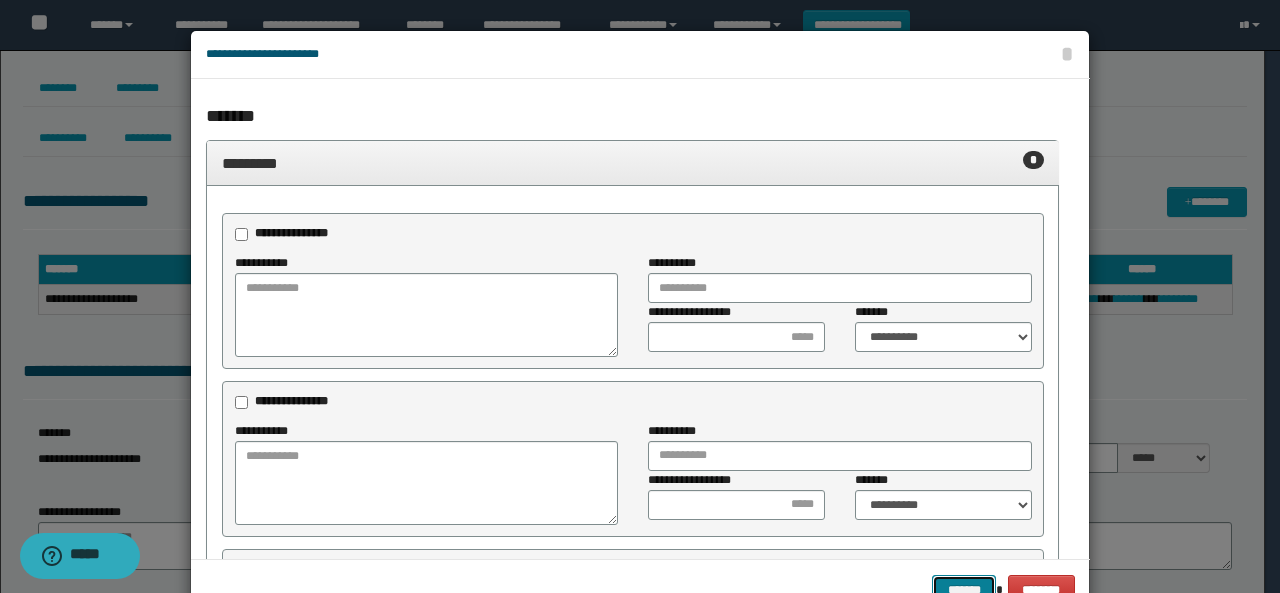 drag, startPoint x: 952, startPoint y: 581, endPoint x: 862, endPoint y: 287, distance: 307.46707 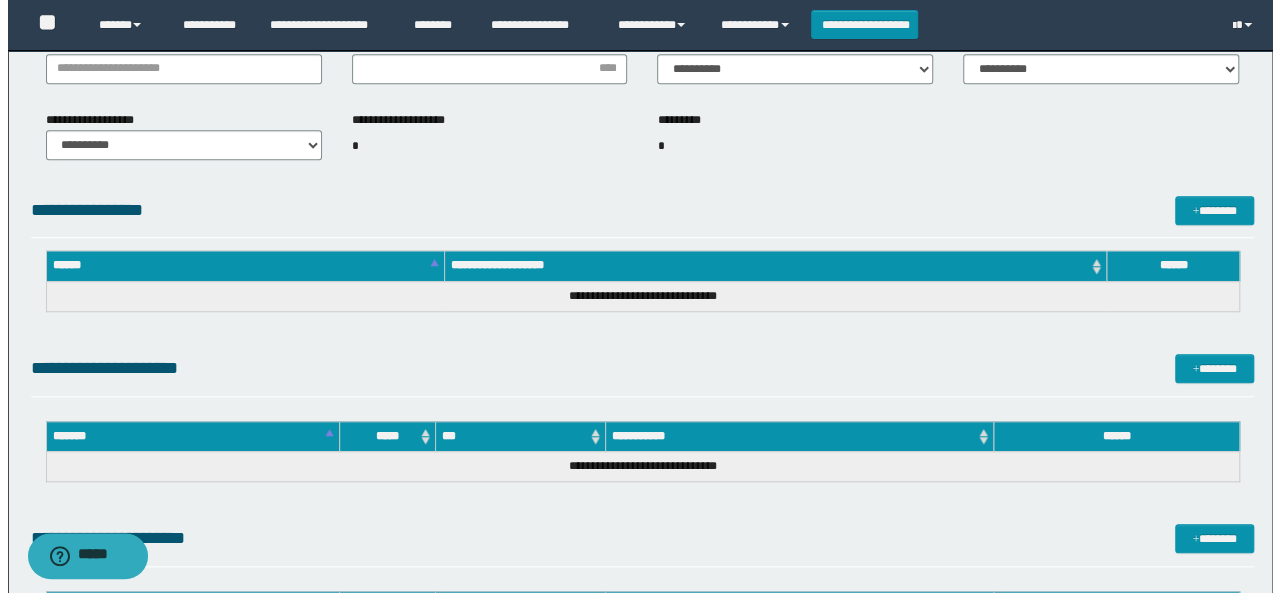 scroll, scrollTop: 800, scrollLeft: 0, axis: vertical 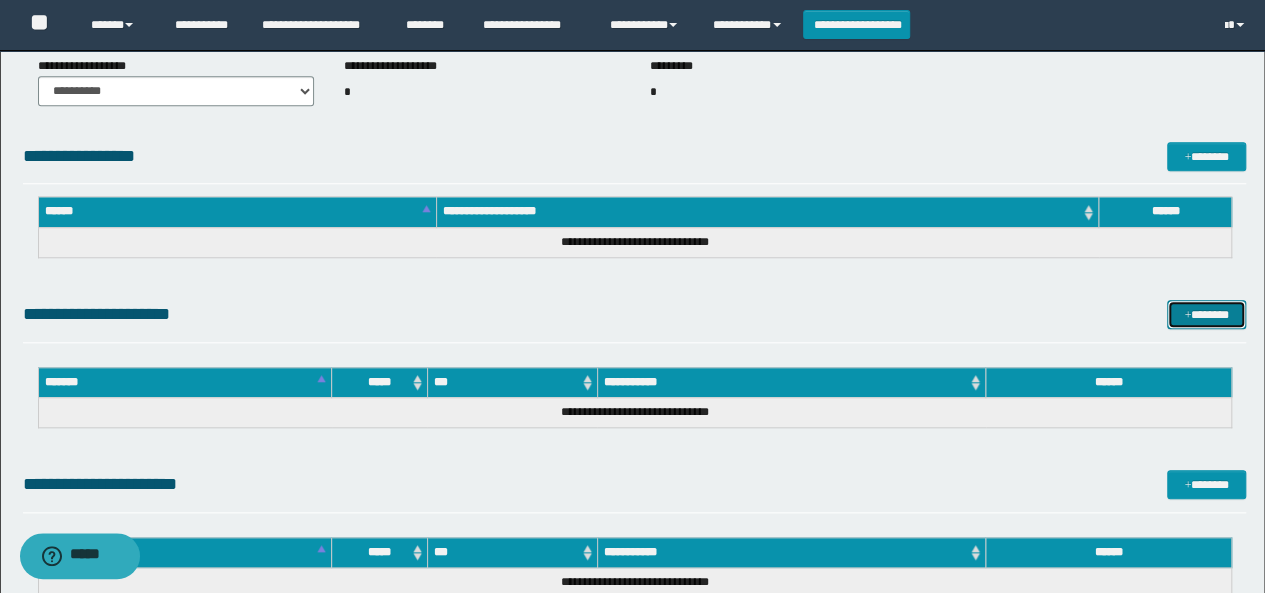 click on "*******" at bounding box center (1206, 314) 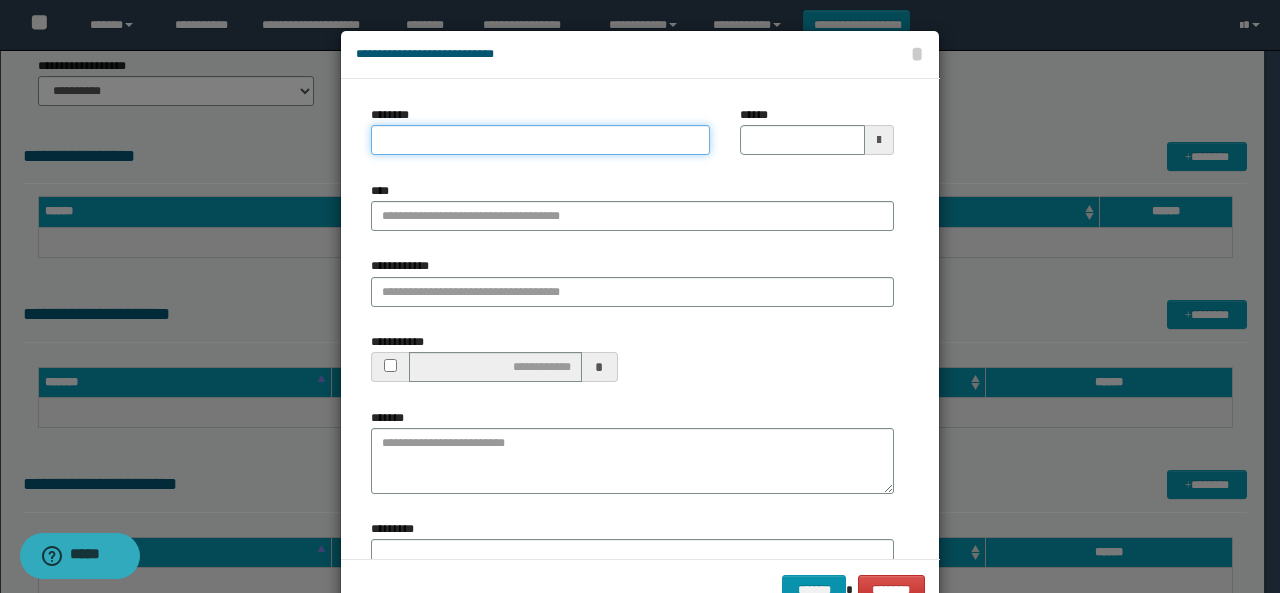 click on "********" at bounding box center (540, 140) 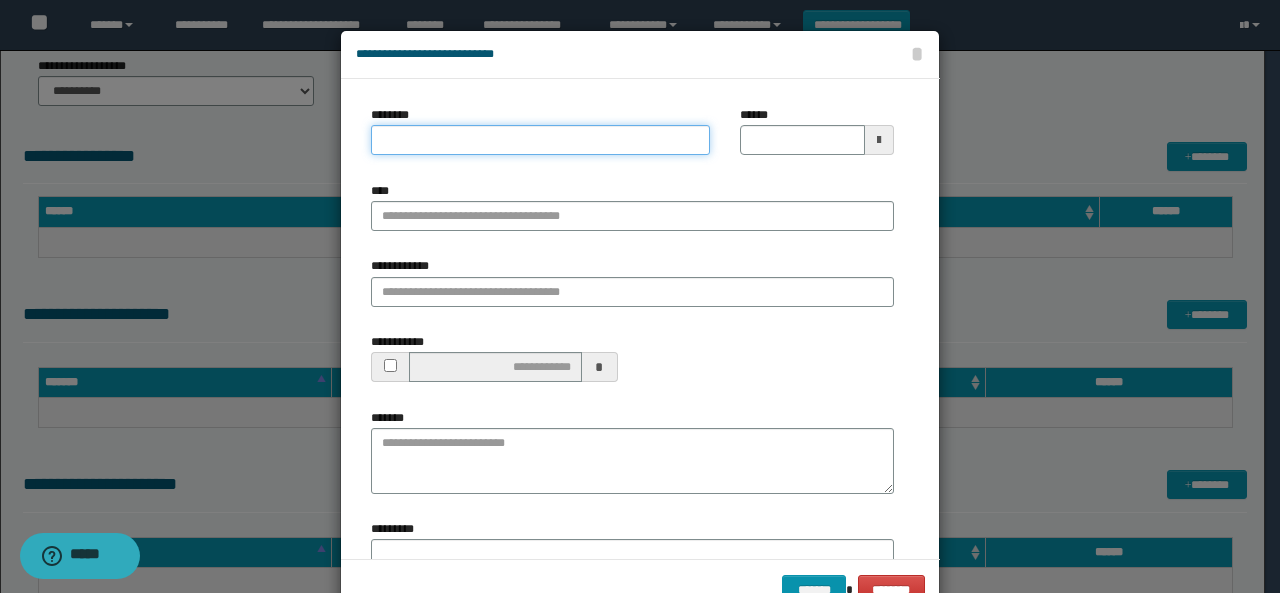 type on "**********" 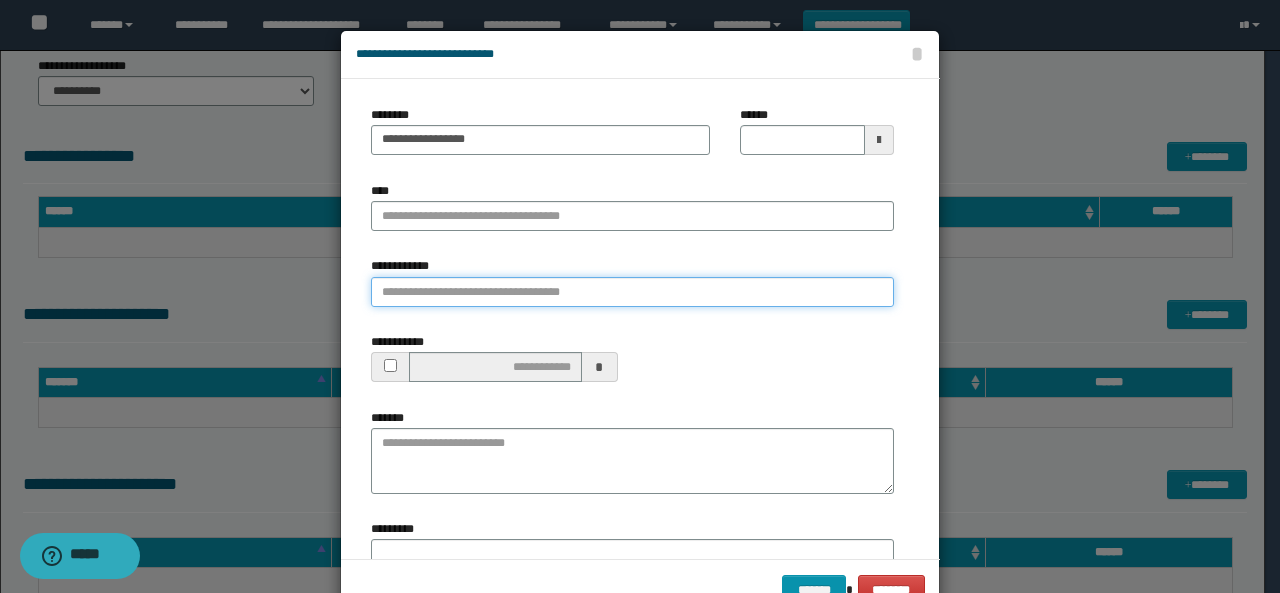 drag, startPoint x: 399, startPoint y: 291, endPoint x: 422, endPoint y: 288, distance: 23.194826 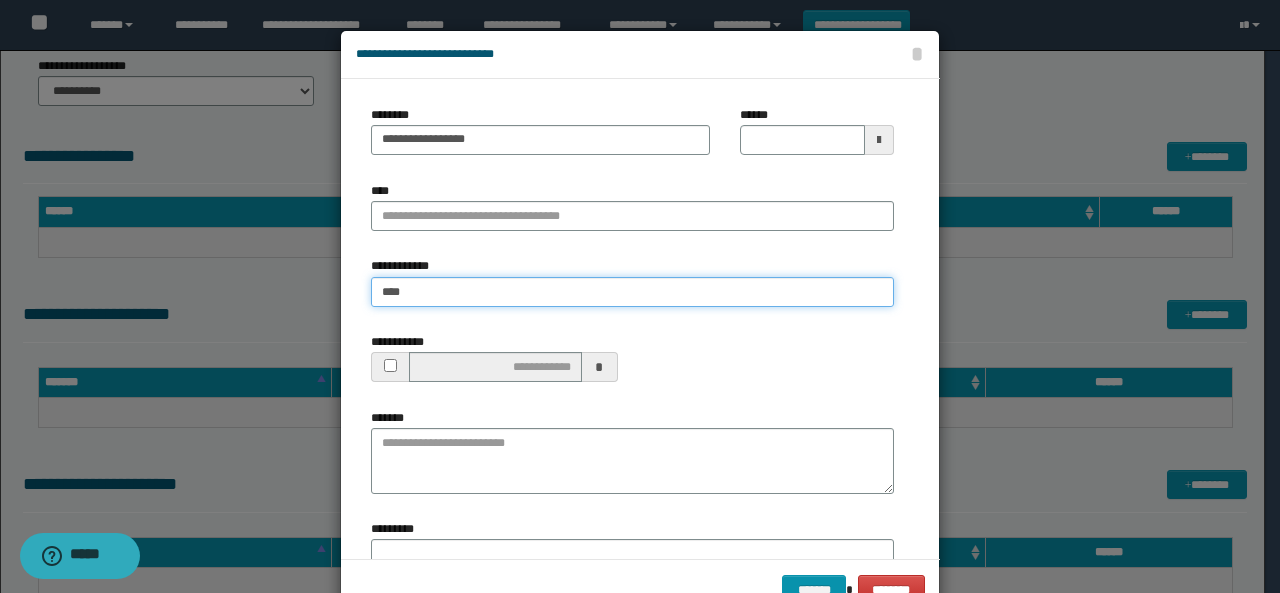type on "*****" 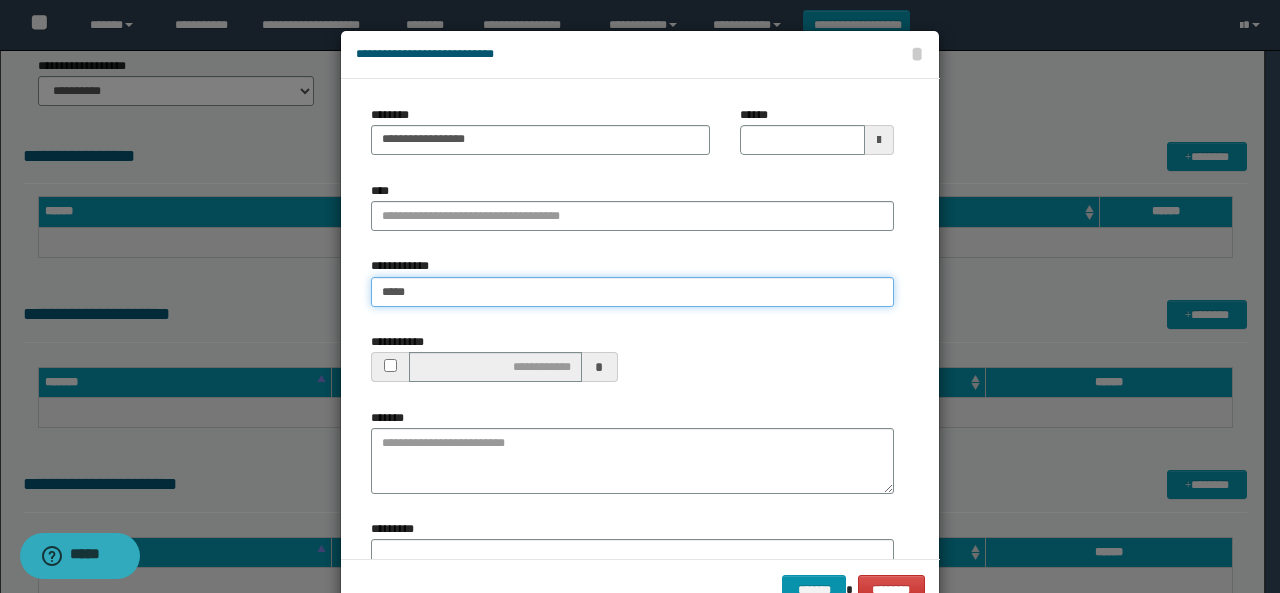 type on "*****" 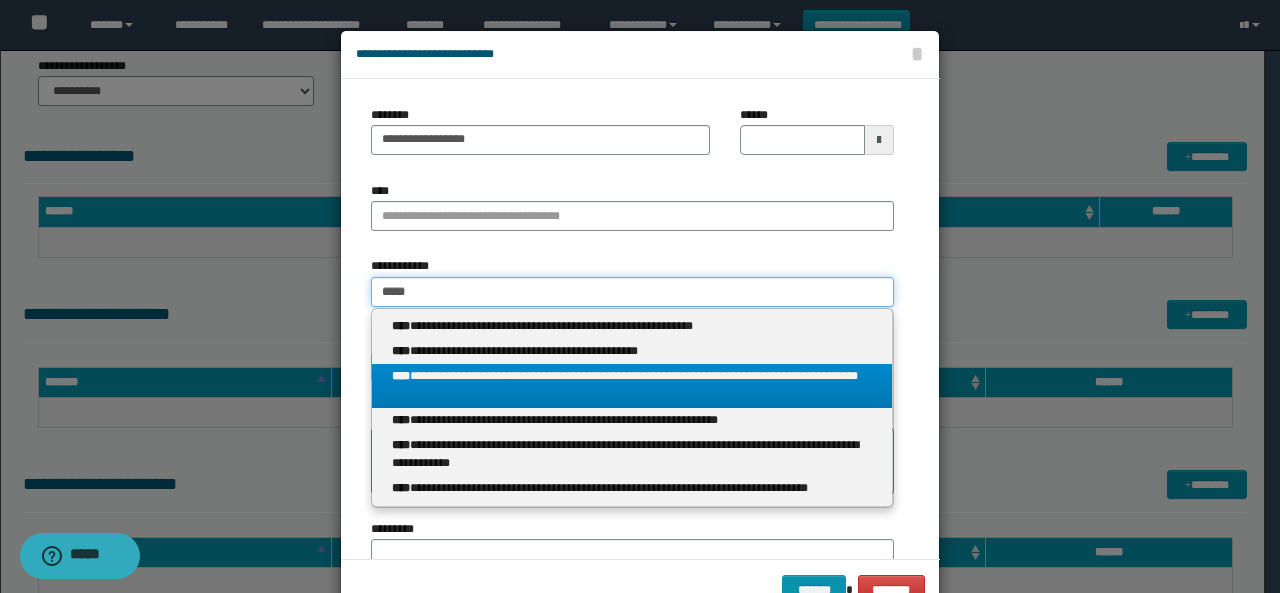 type on "*****" 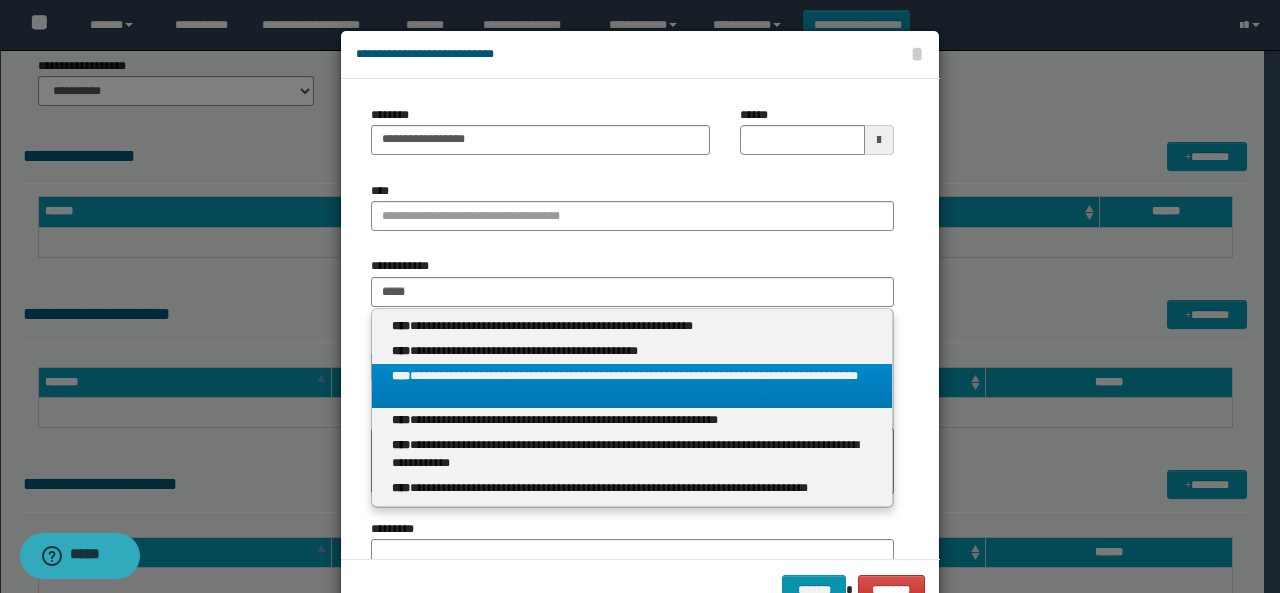 click on "**********" at bounding box center (632, 386) 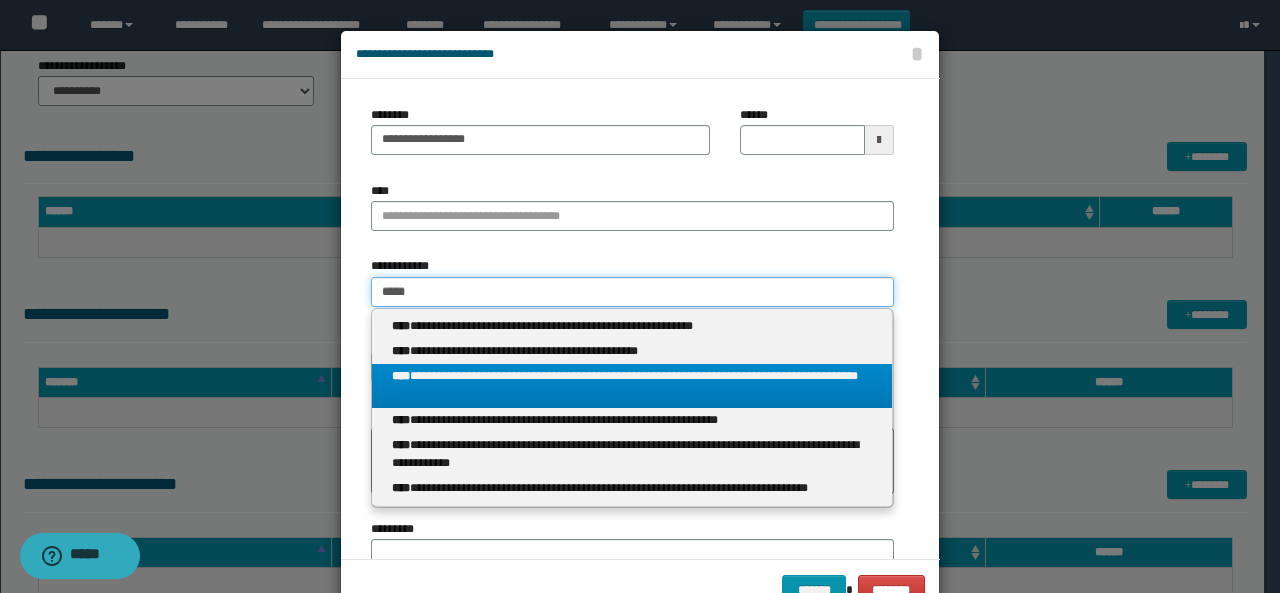 type 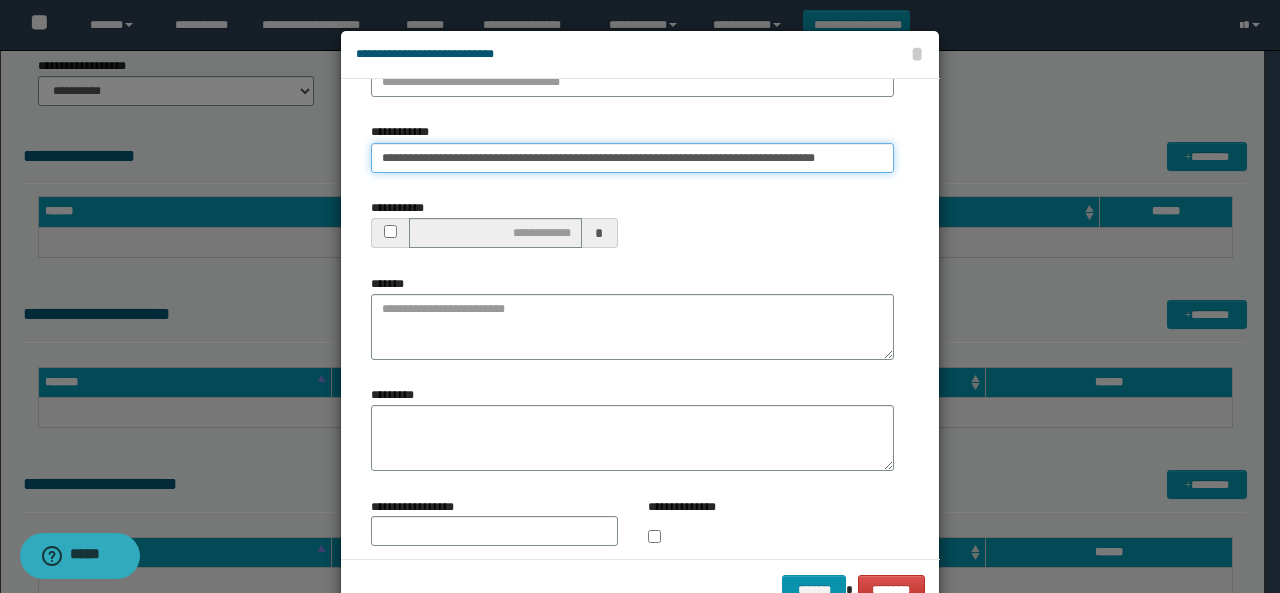scroll, scrollTop: 168, scrollLeft: 0, axis: vertical 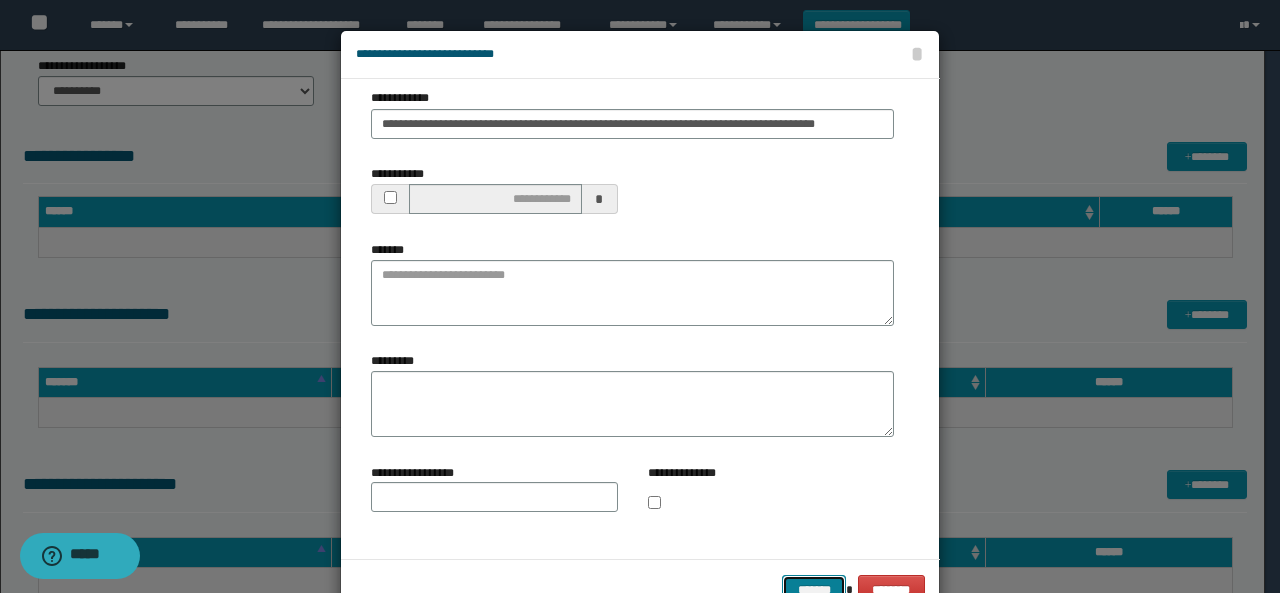 click on "*******" at bounding box center [814, 589] 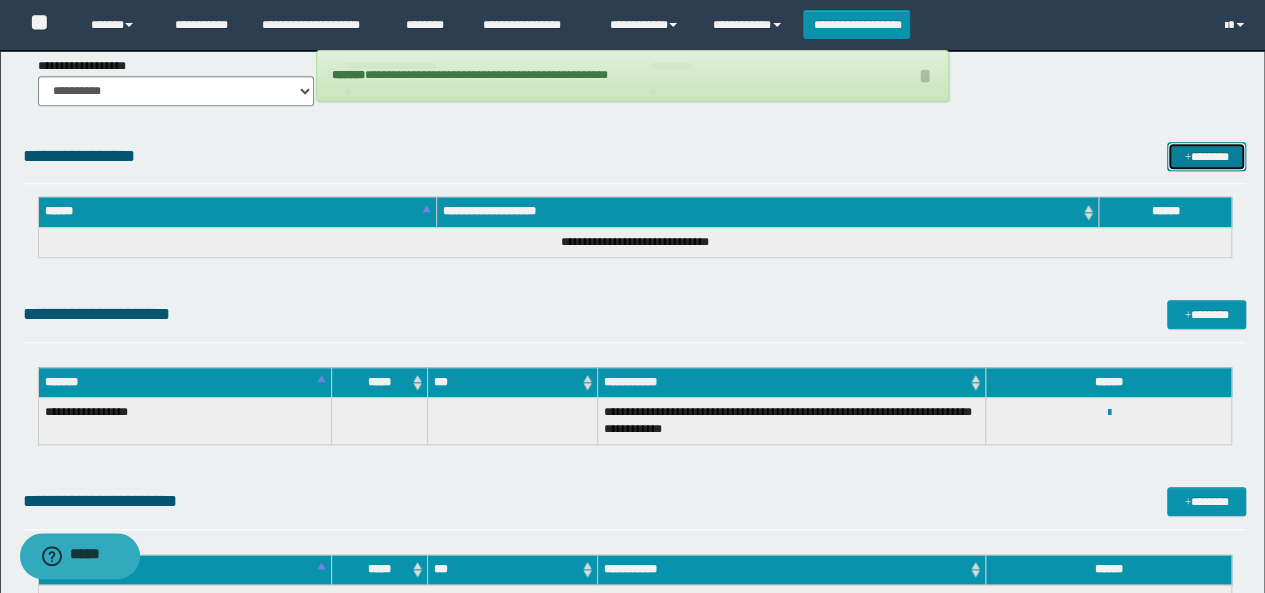 click on "*******" at bounding box center (1206, 156) 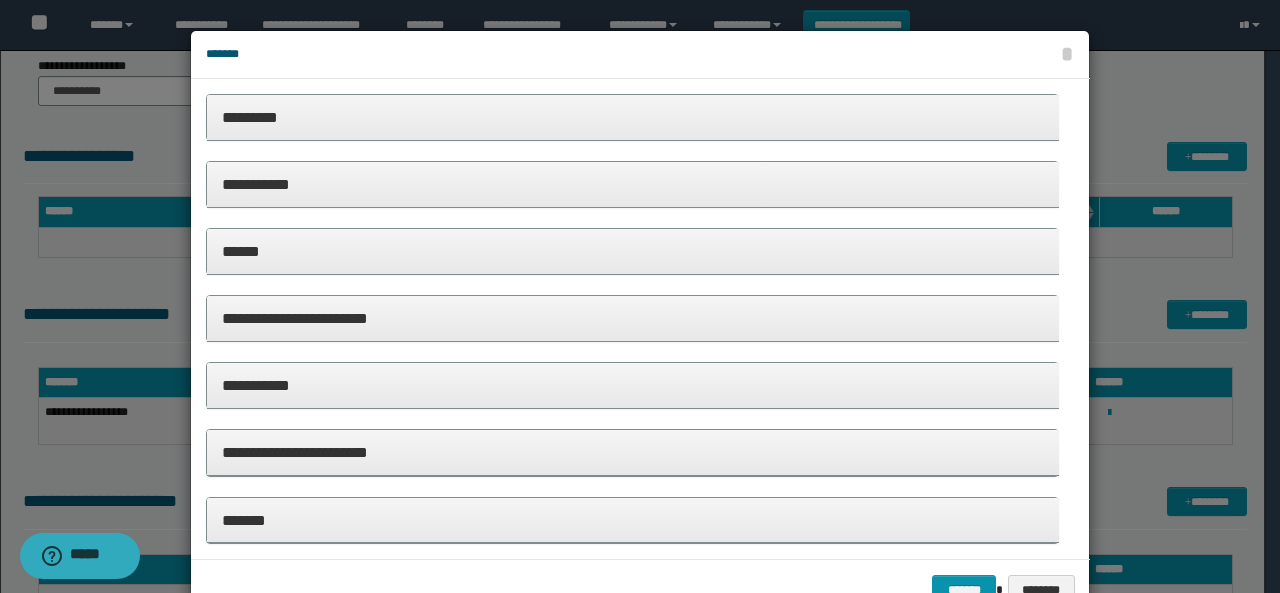 click on "*********" at bounding box center (633, 117) 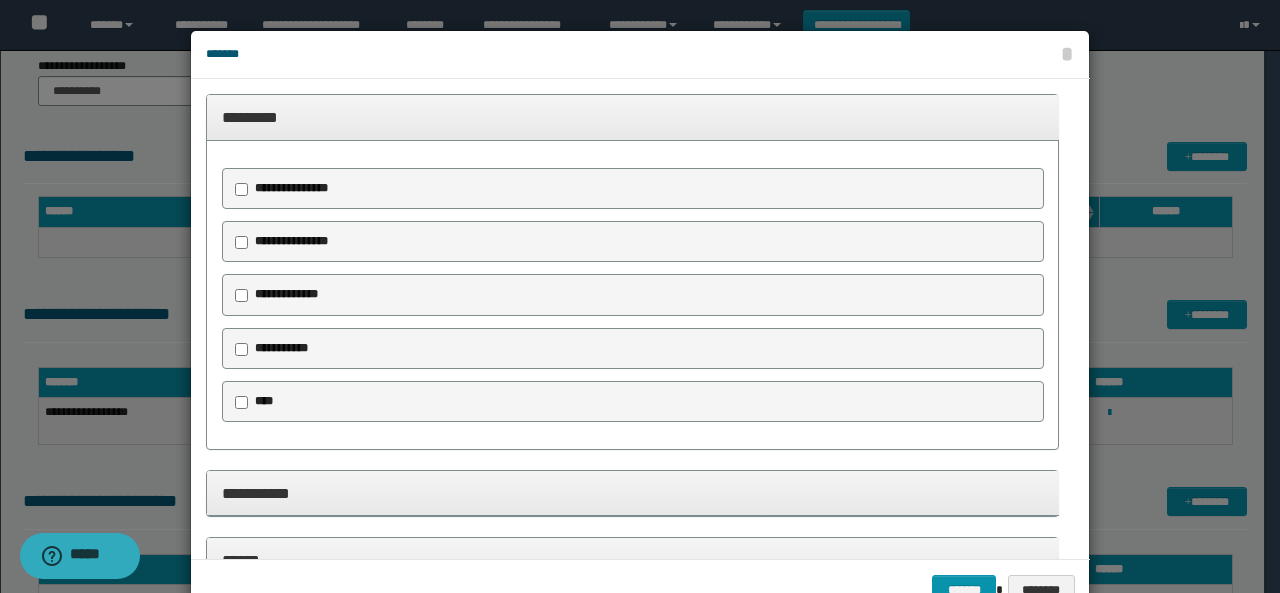 click on "**********" at bounding box center (291, 188) 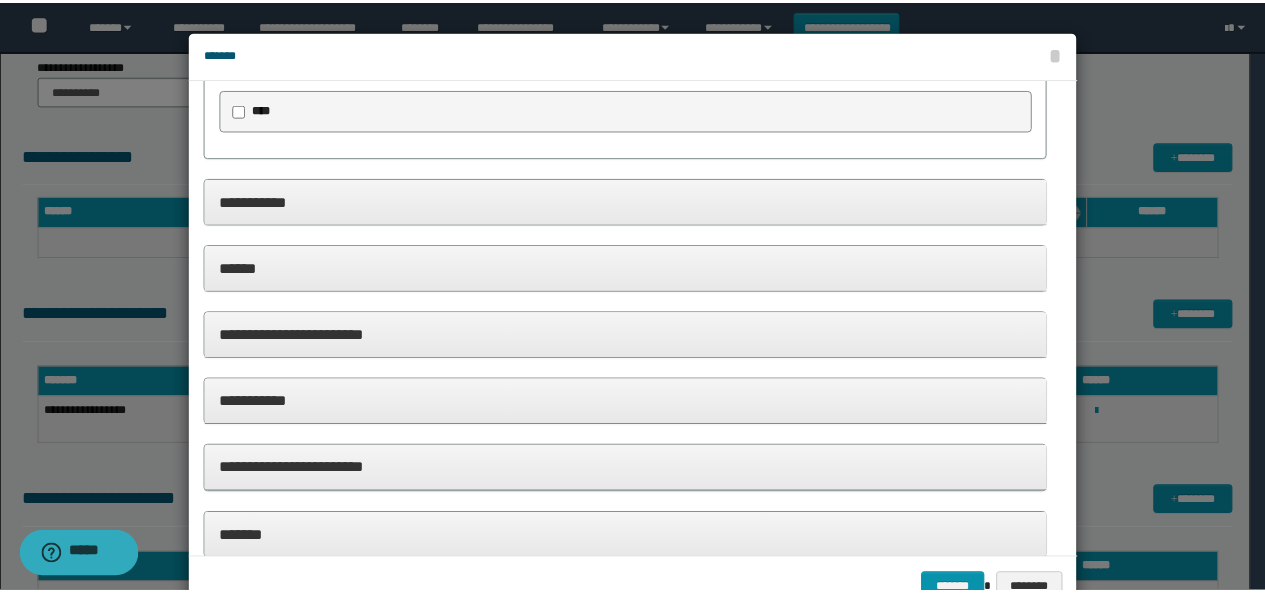 scroll, scrollTop: 556, scrollLeft: 0, axis: vertical 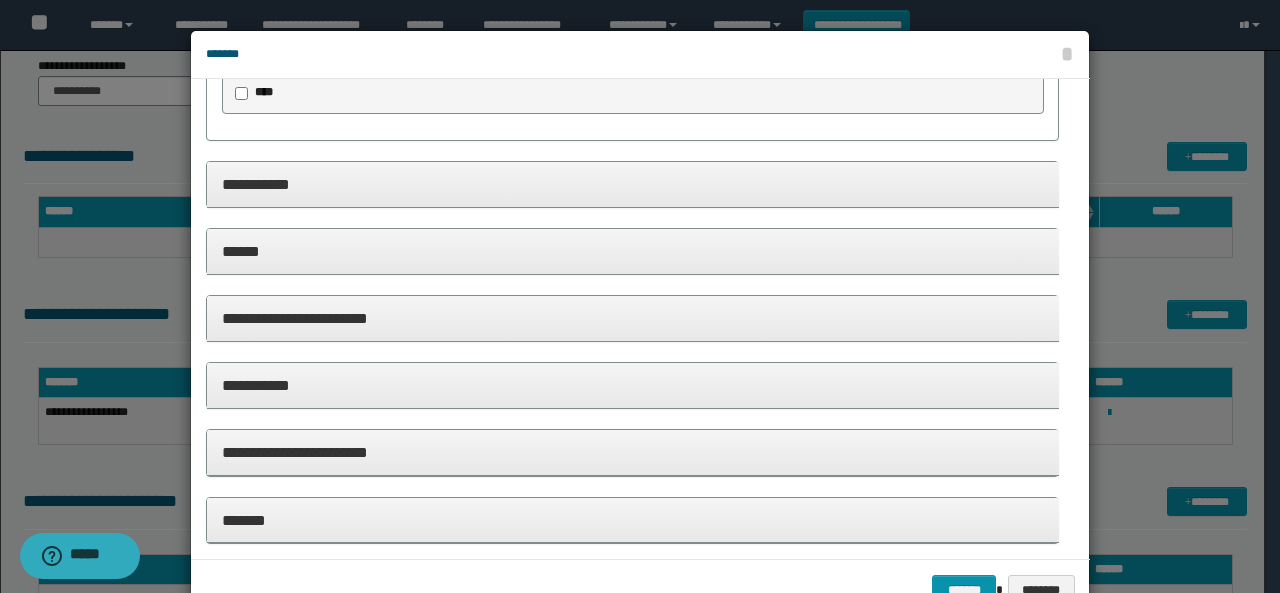 click on "**********" at bounding box center (633, 184) 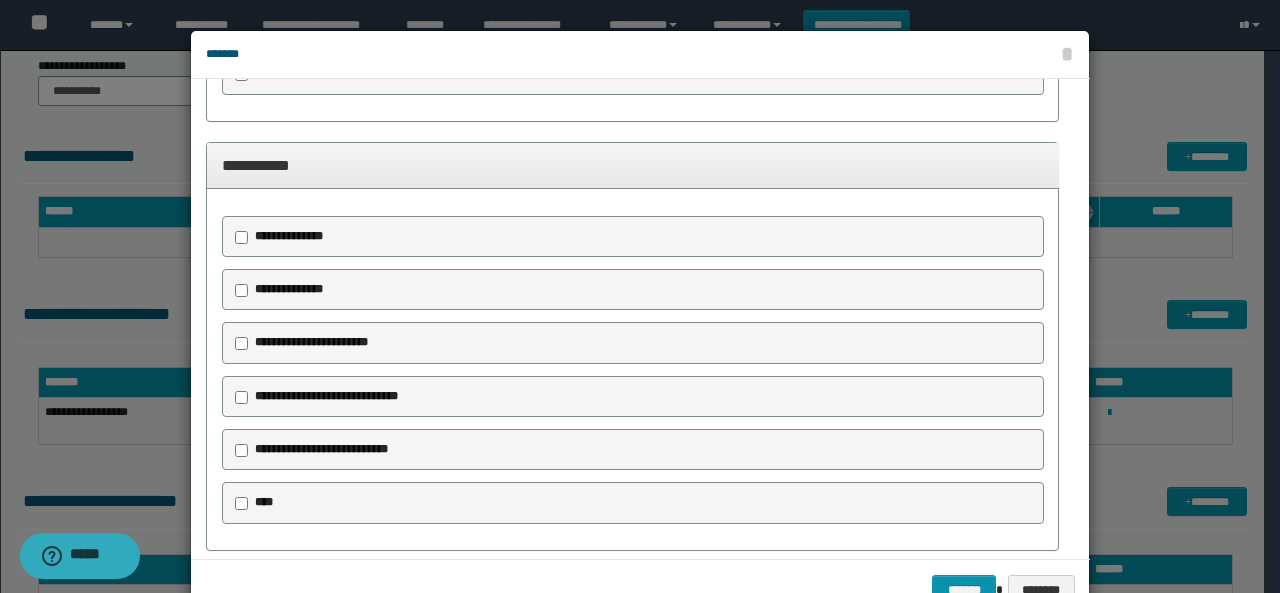 click on "**********" at bounding box center (321, 449) 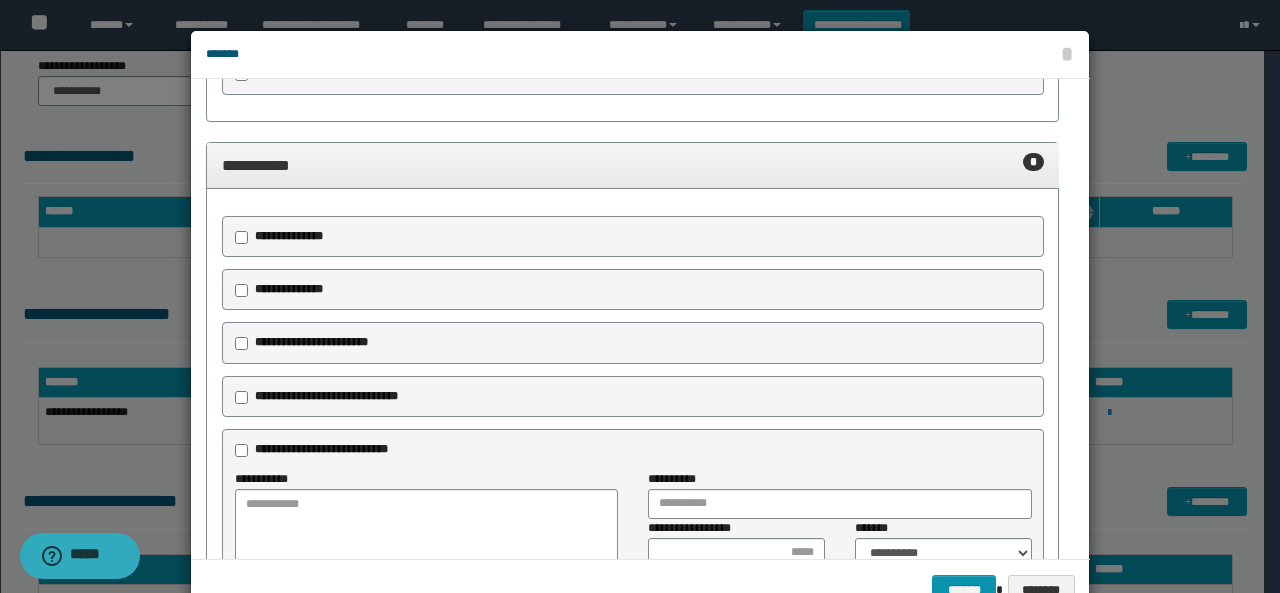 click on "**********" at bounding box center [311, 342] 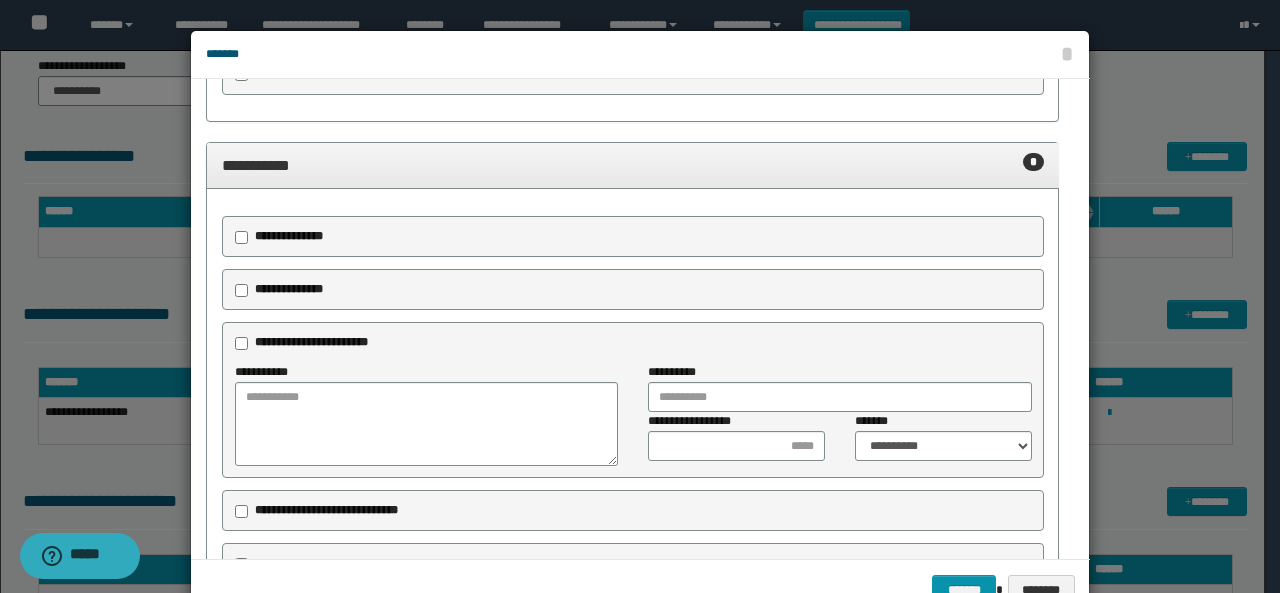 click on "**********" at bounding box center (289, 289) 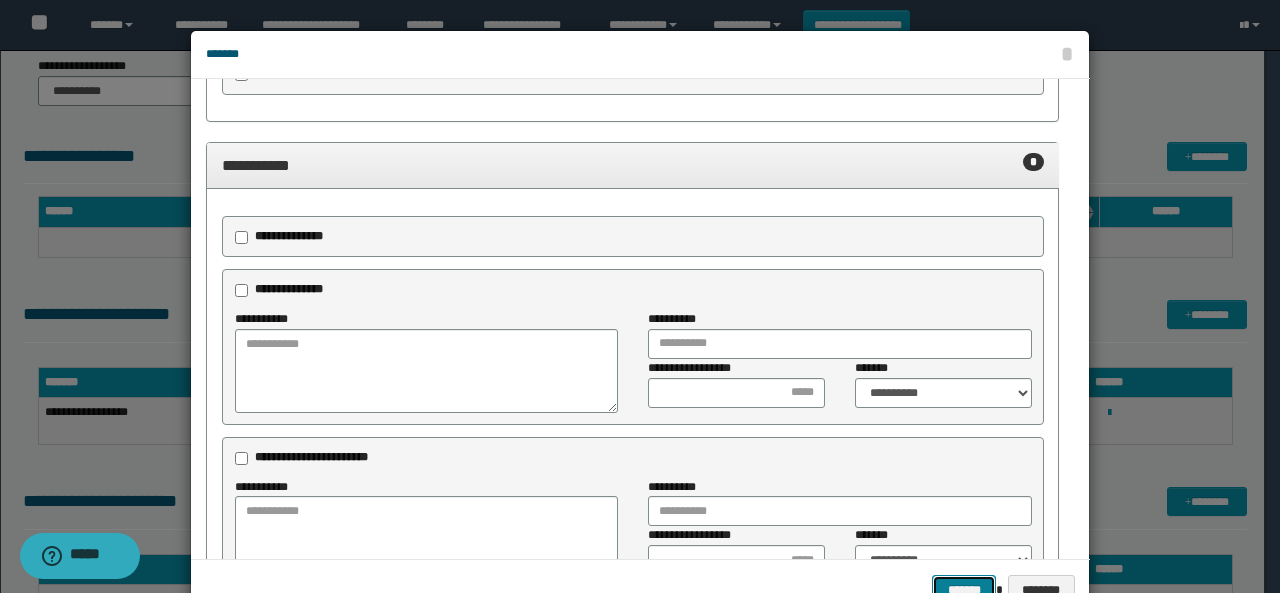 click on "*******" at bounding box center (964, 589) 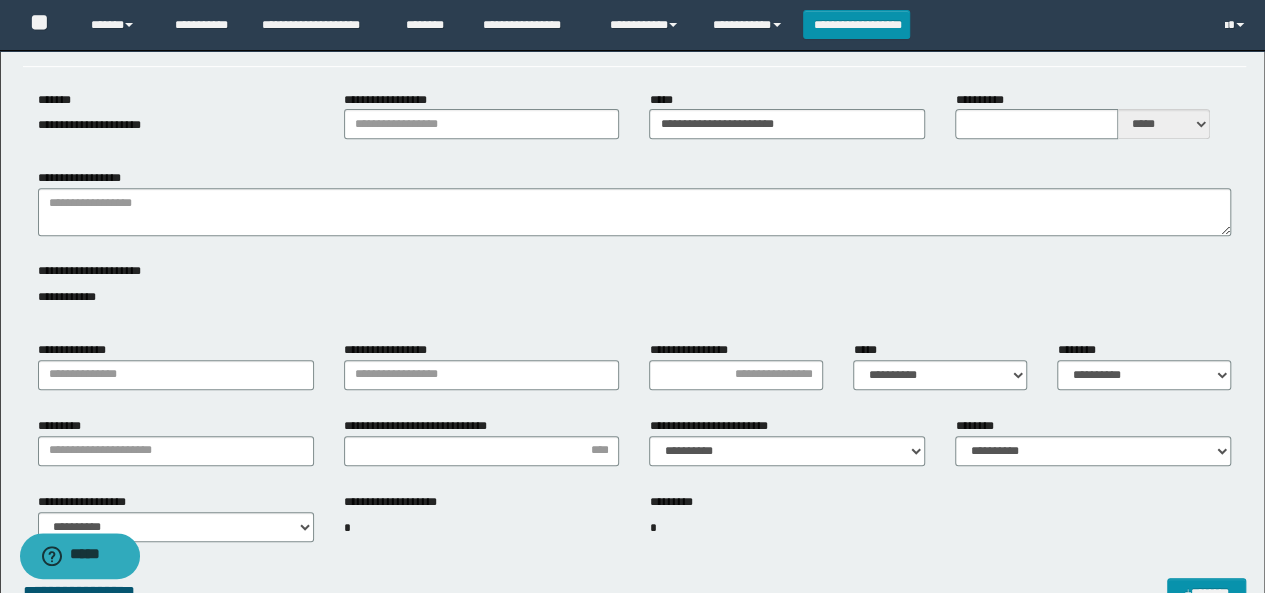 scroll, scrollTop: 0, scrollLeft: 0, axis: both 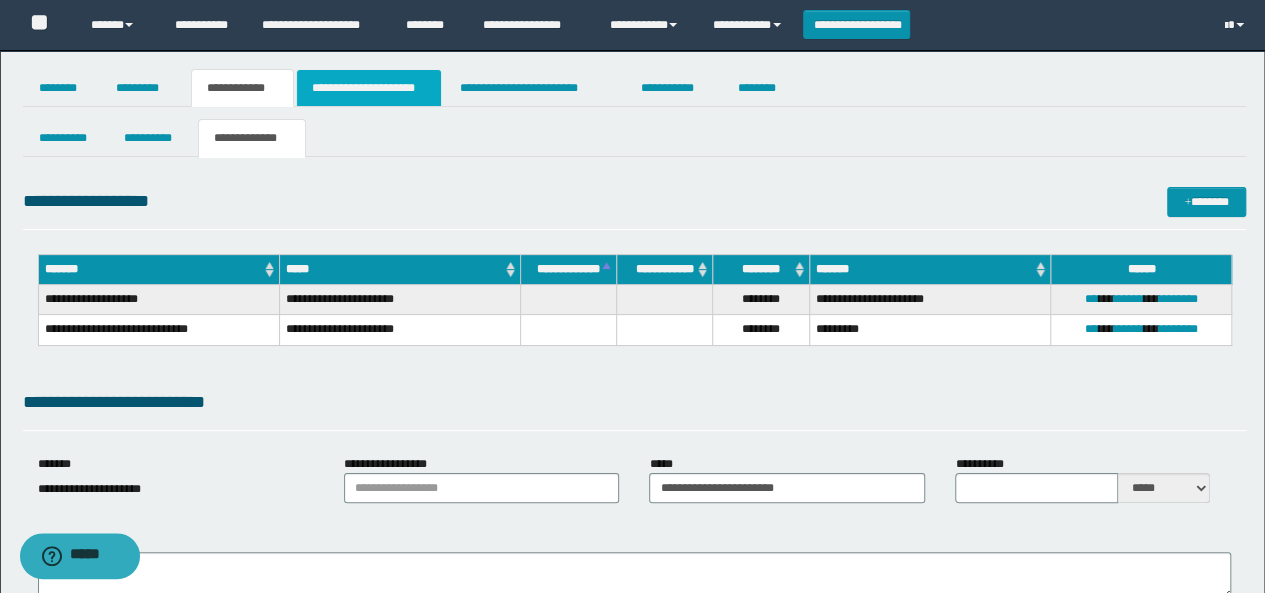 click on "**********" at bounding box center (369, 88) 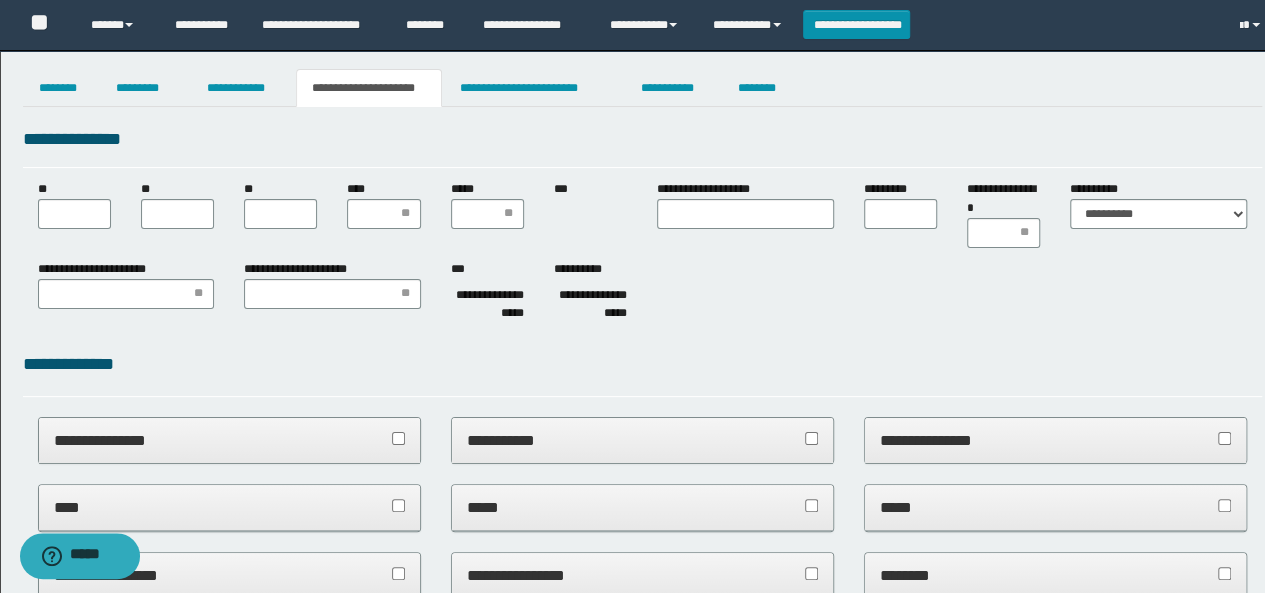 scroll, scrollTop: 0, scrollLeft: 0, axis: both 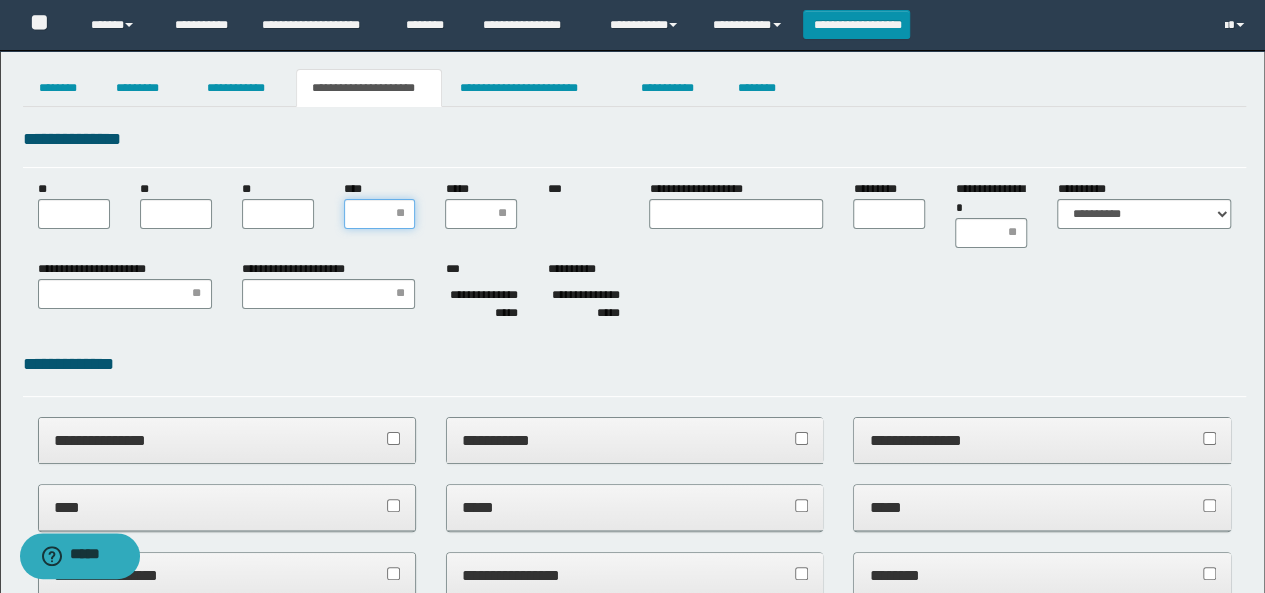 click on "****" at bounding box center [380, 214] 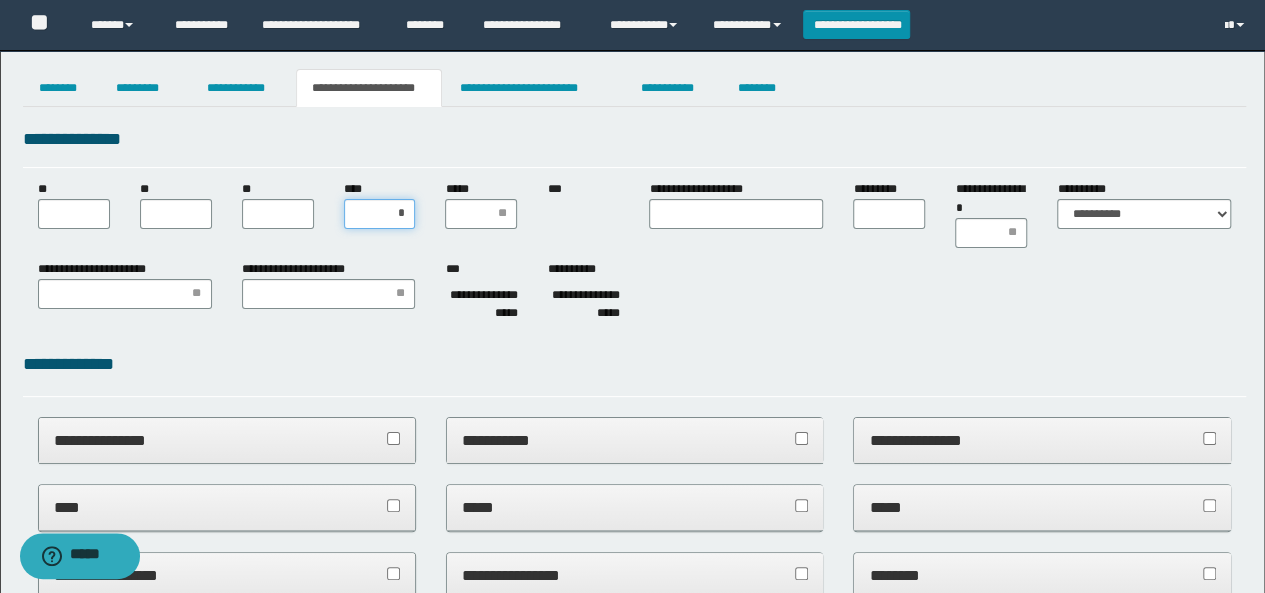 type on "**" 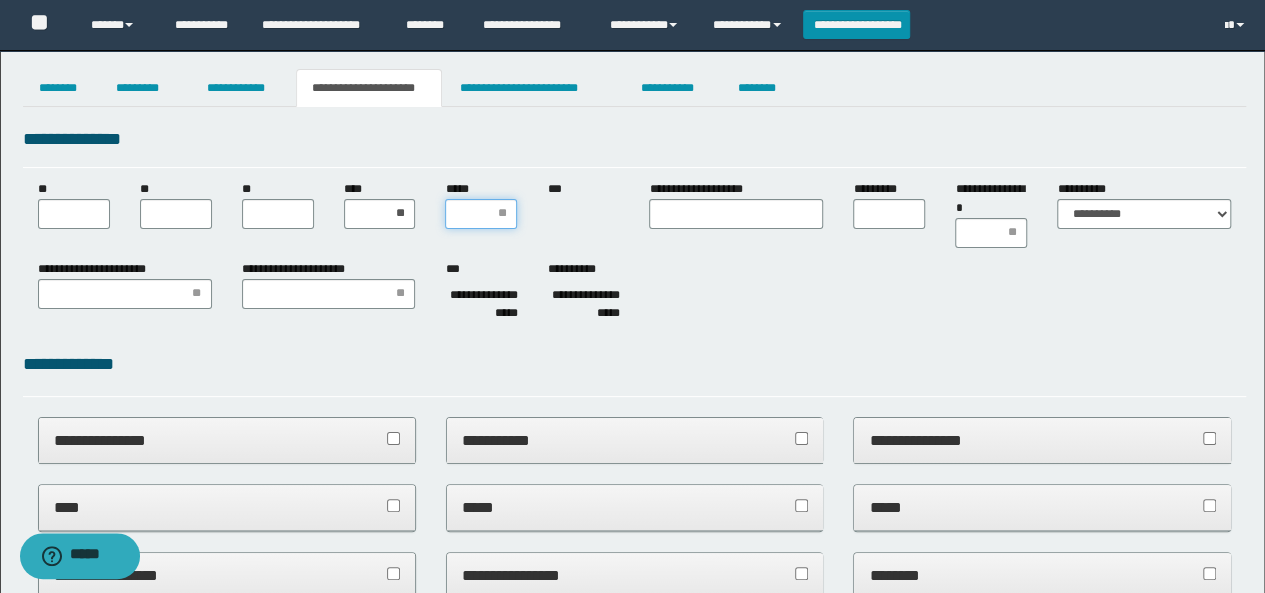 click on "*****" at bounding box center (481, 214) 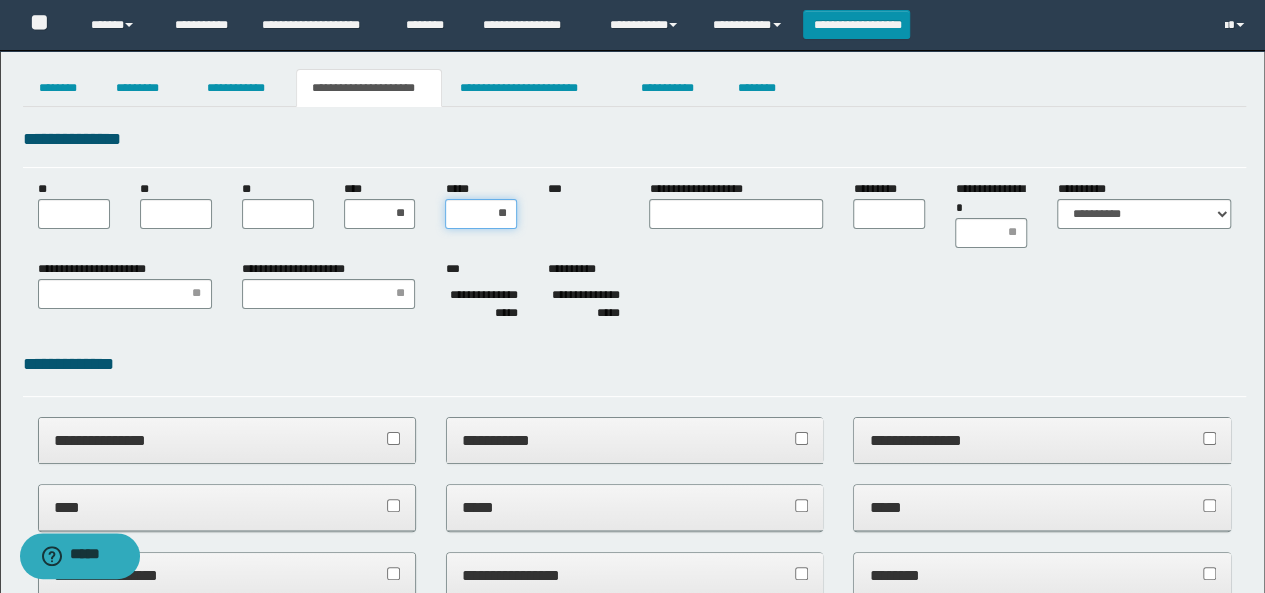 type on "***" 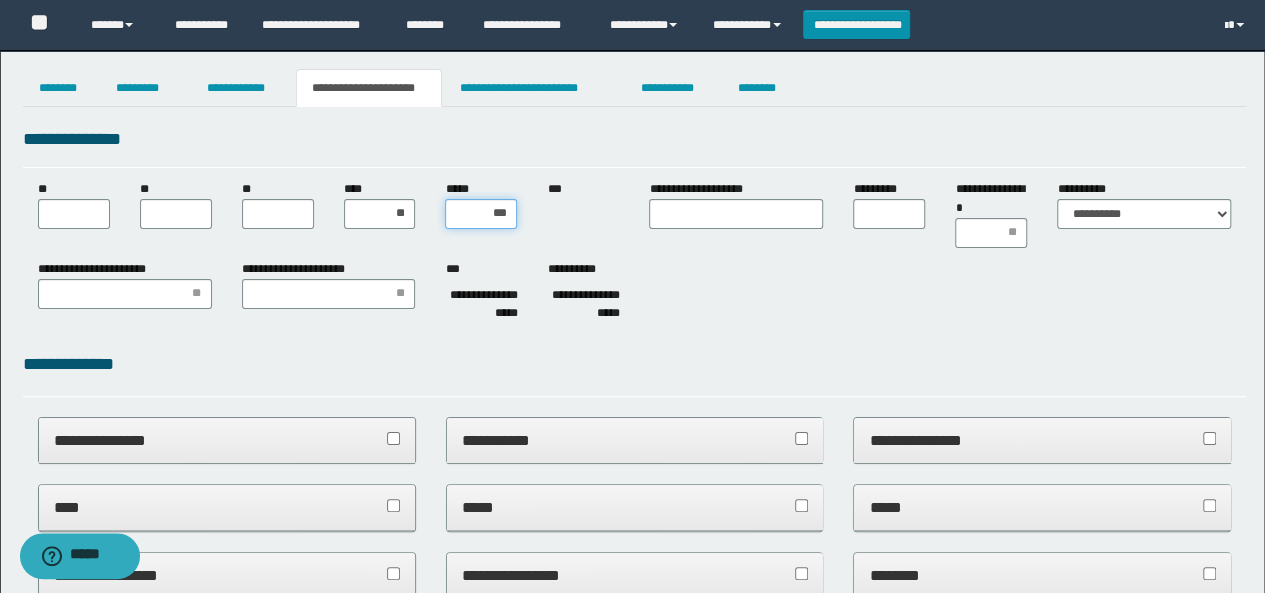 type 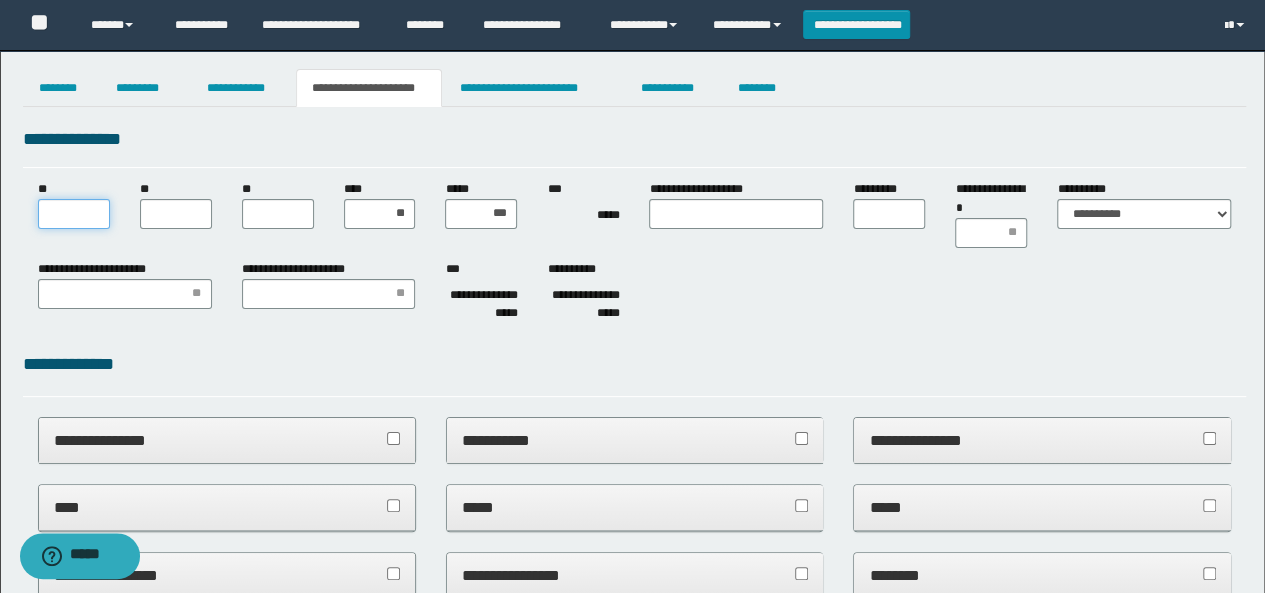 click on "**" at bounding box center [74, 214] 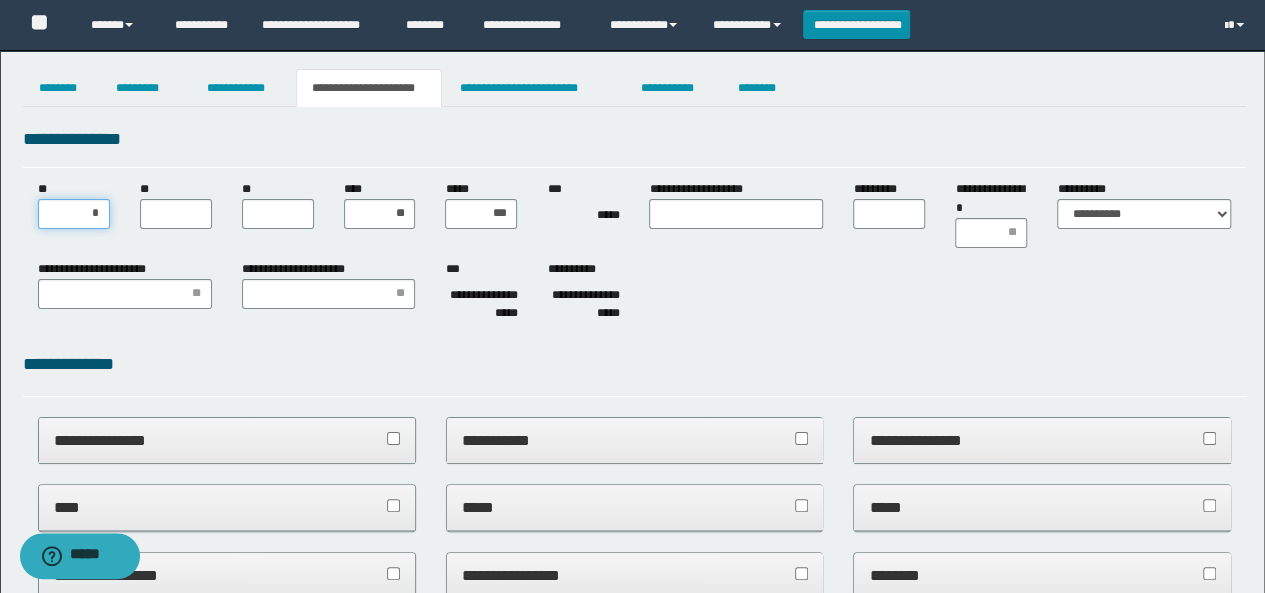 type on "**" 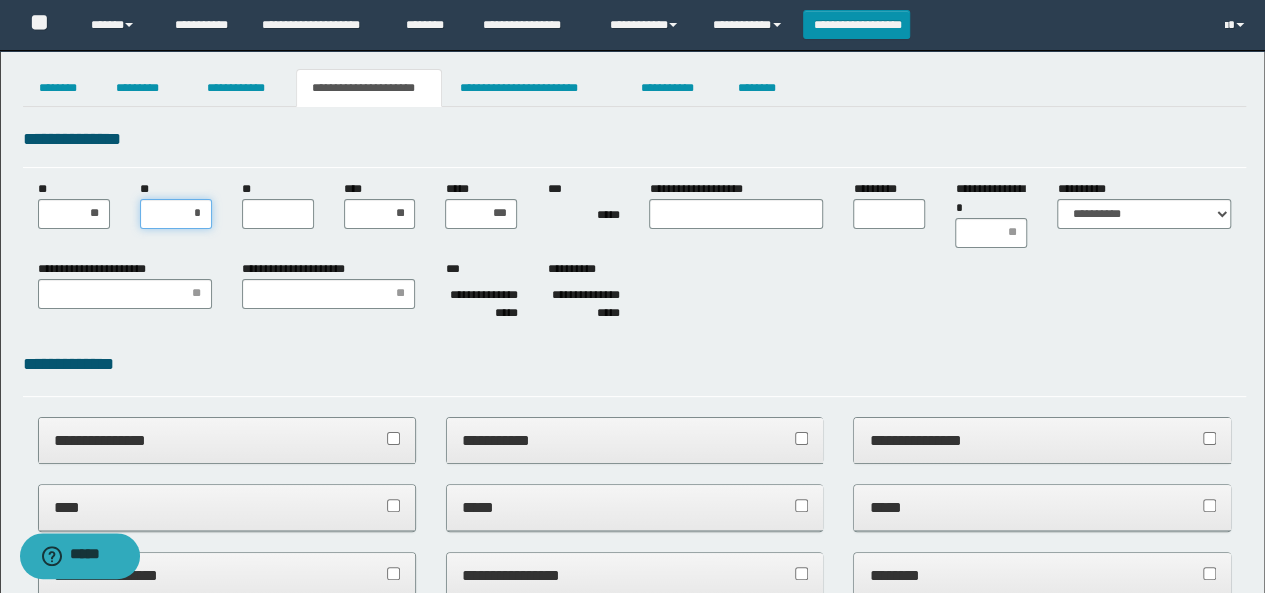 type on "**" 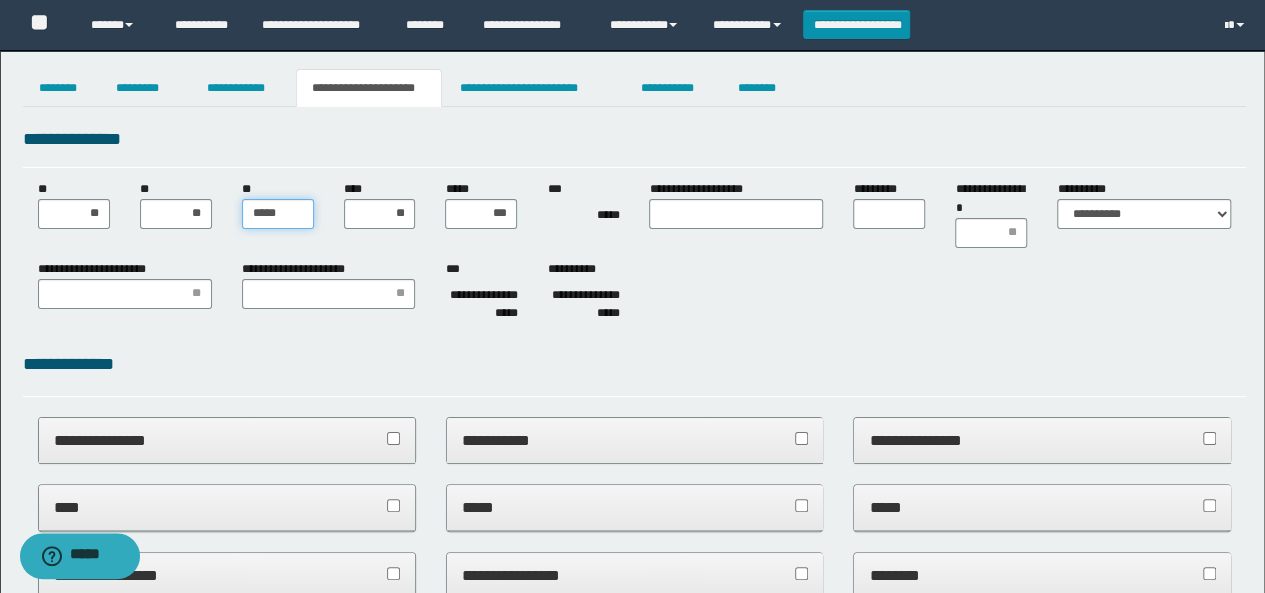 type on "******" 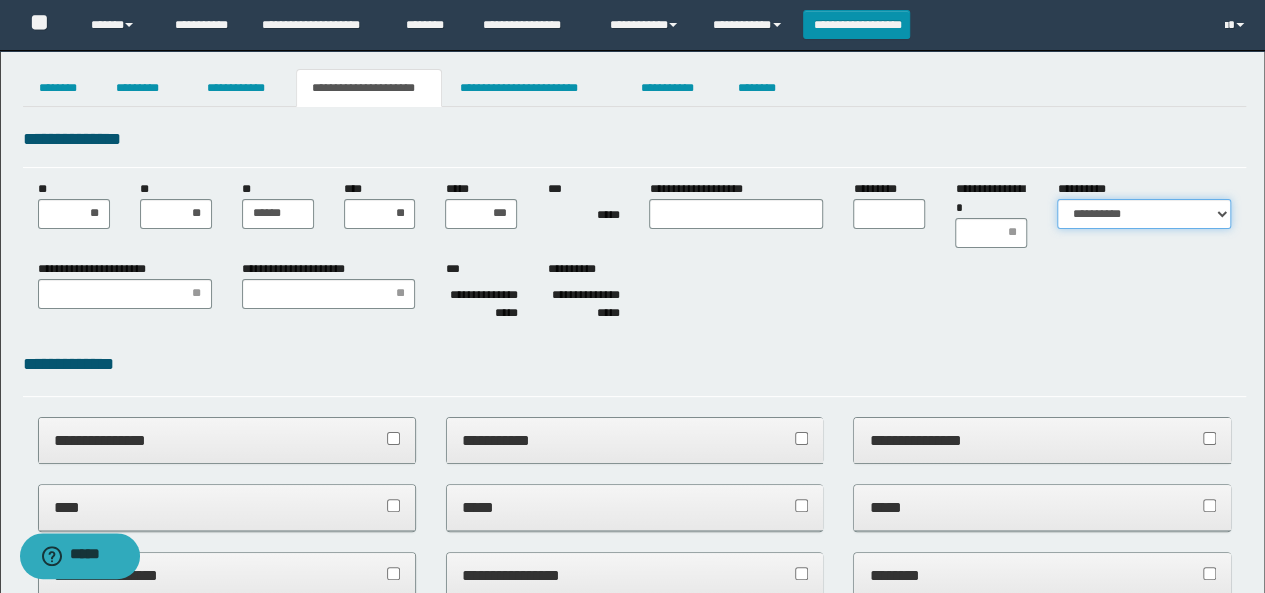 click on "**********" at bounding box center [1144, 214] 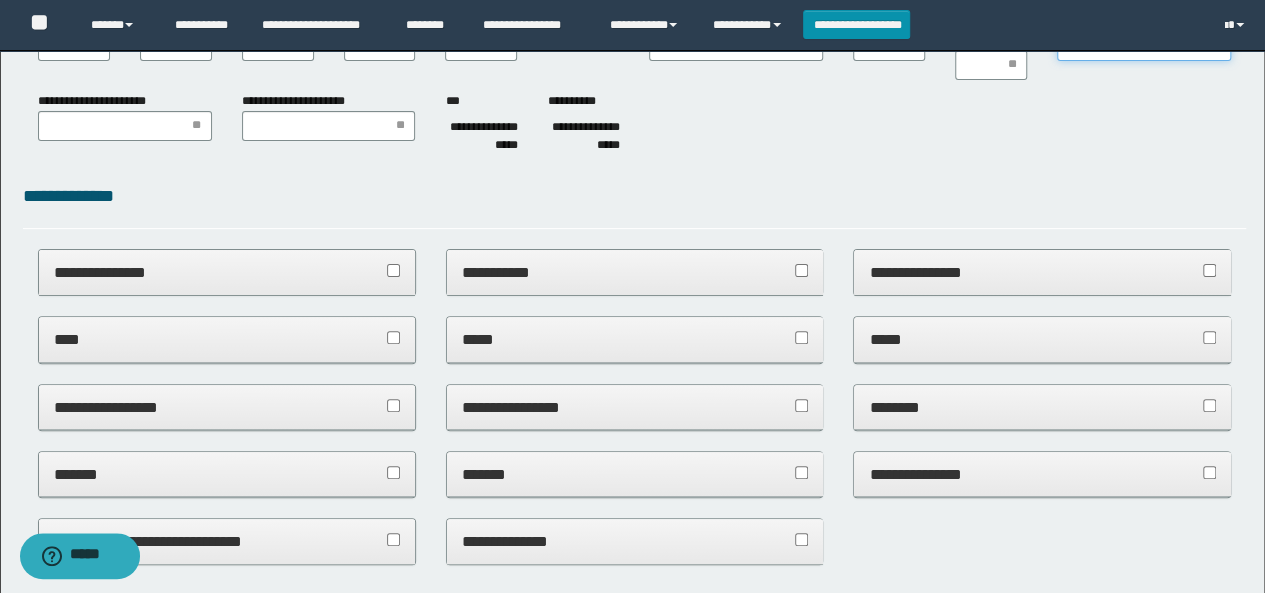 scroll, scrollTop: 400, scrollLeft: 0, axis: vertical 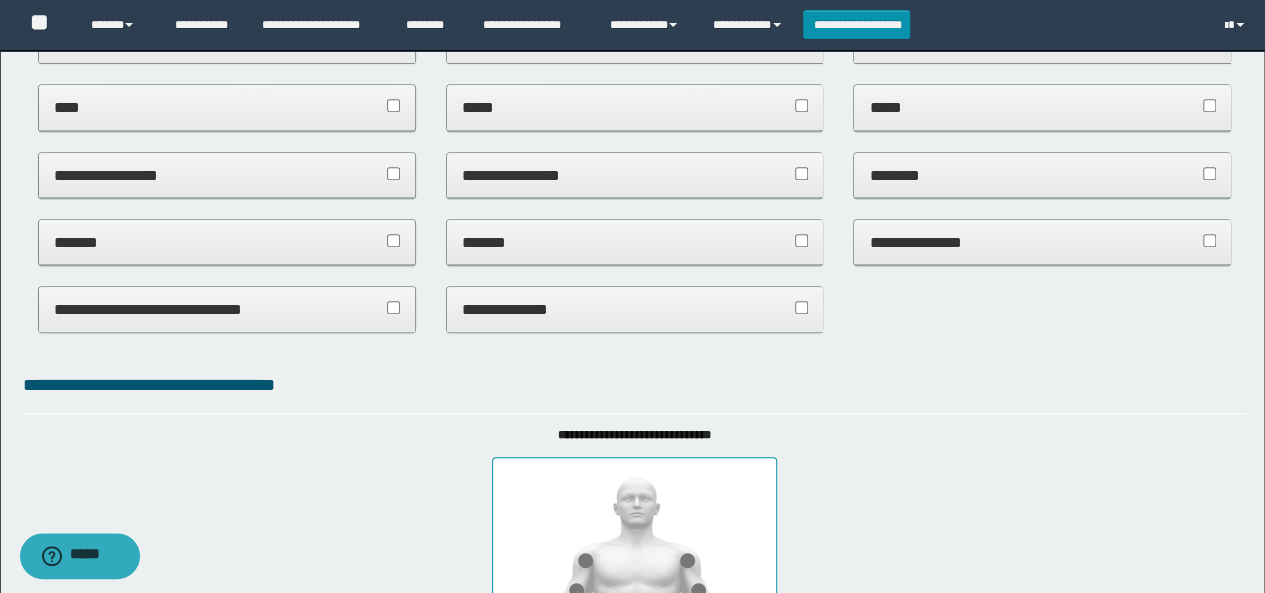 click on "**********" at bounding box center (1042, 242) 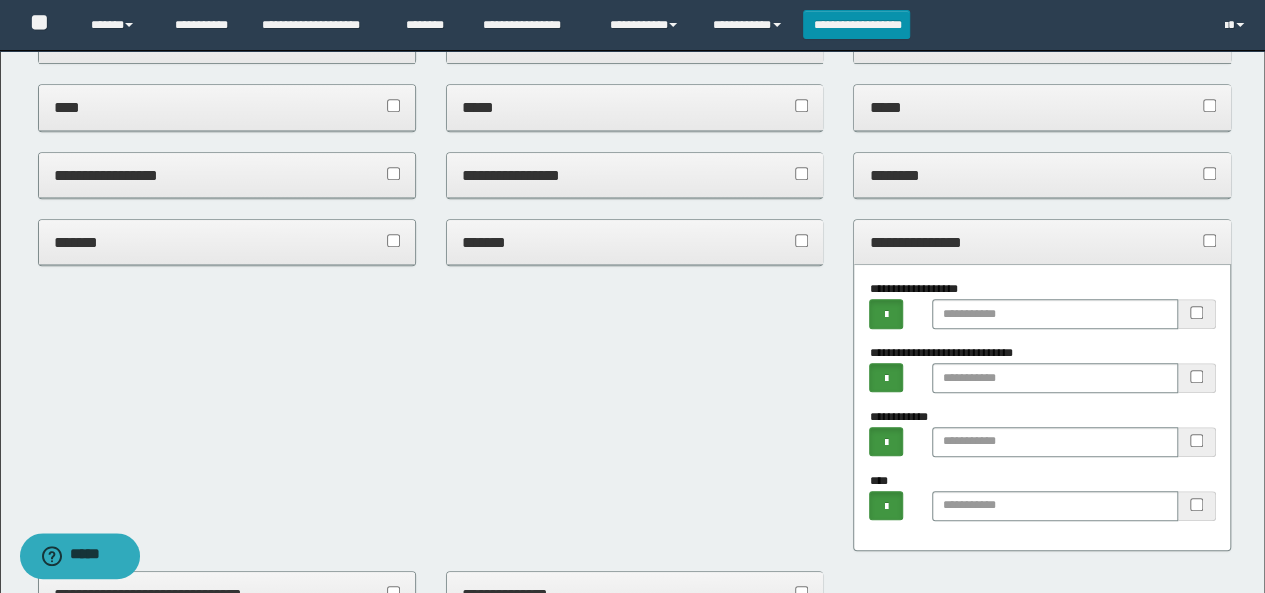 click on "**********" at bounding box center [1042, 242] 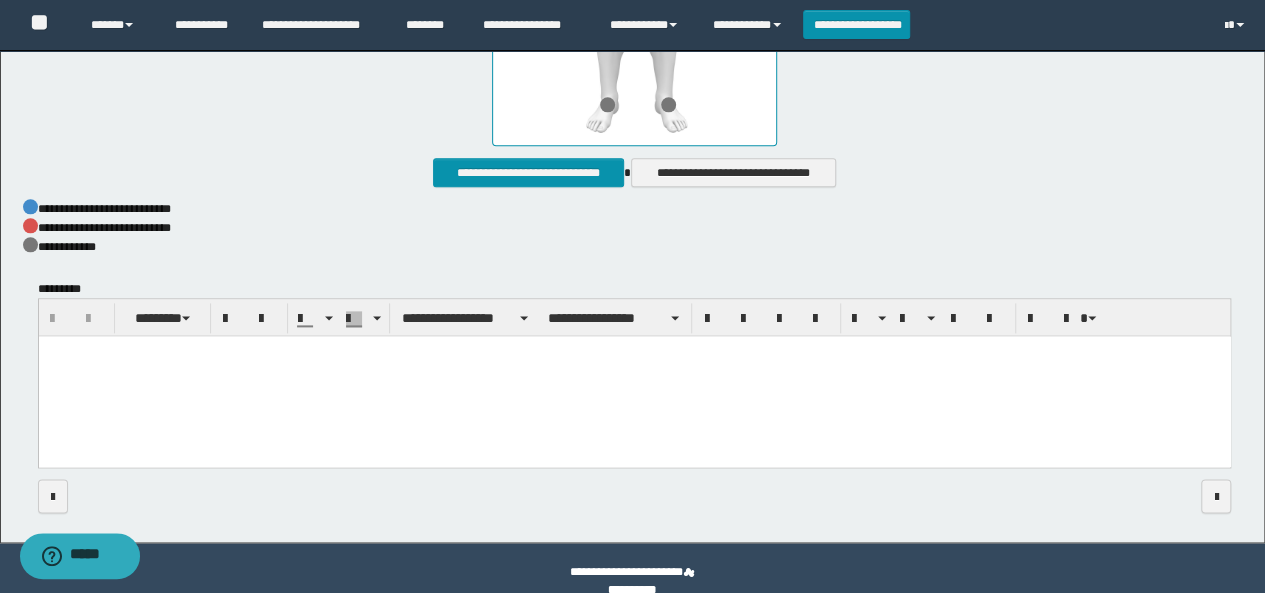 scroll, scrollTop: 1172, scrollLeft: 0, axis: vertical 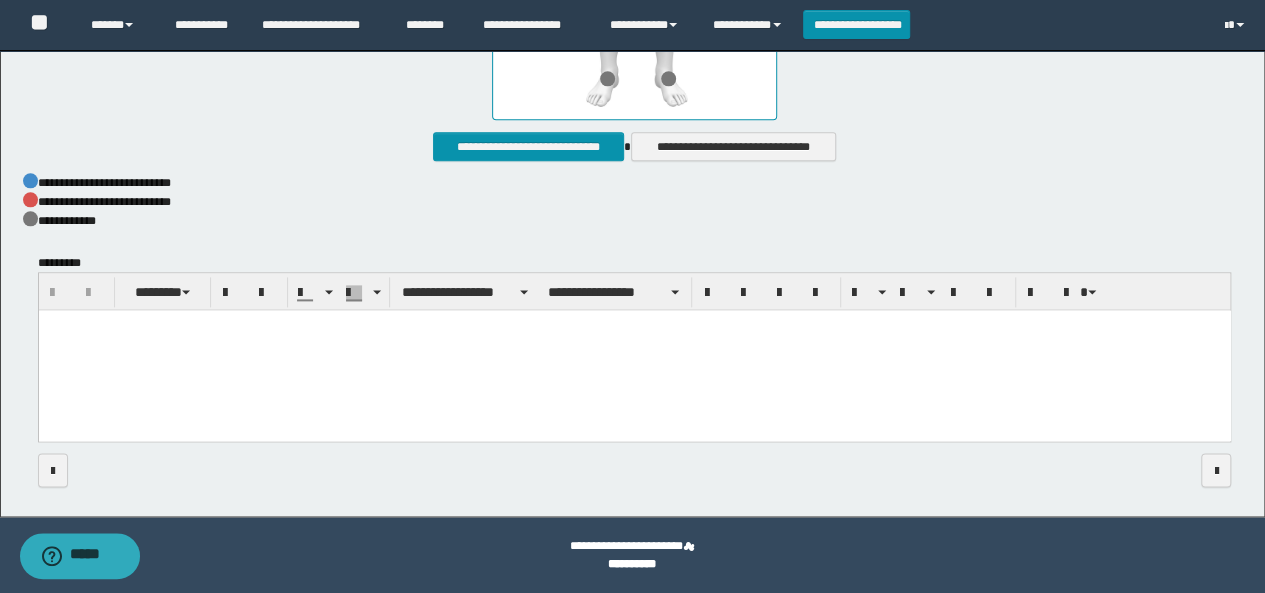 click at bounding box center [634, 351] 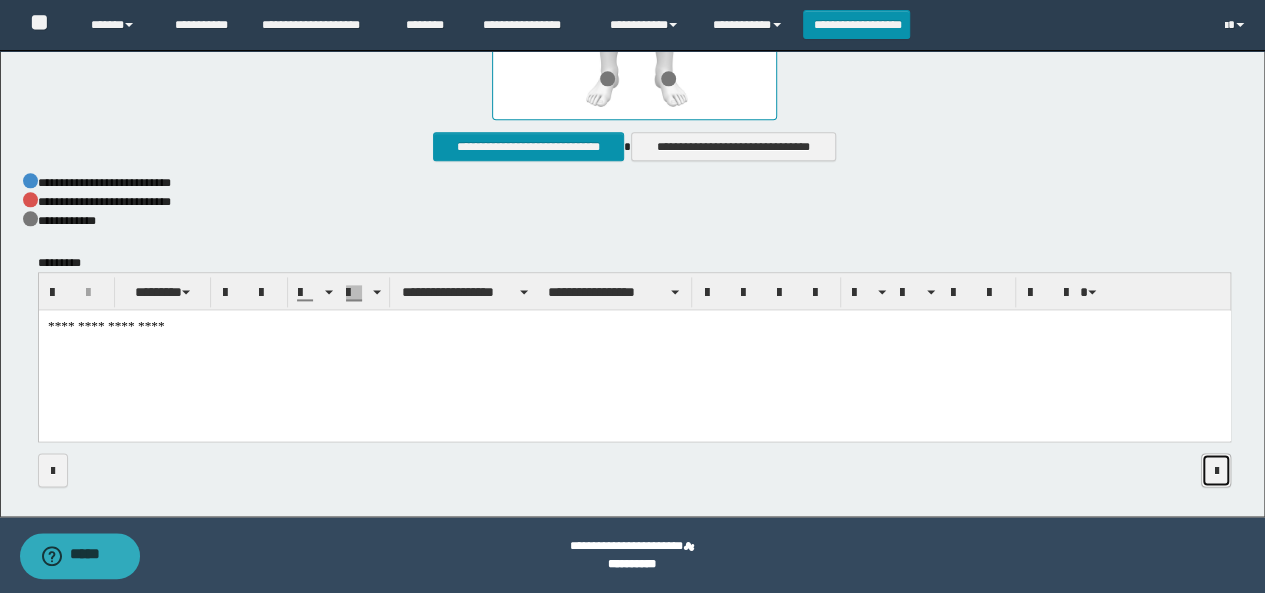click at bounding box center (1216, 471) 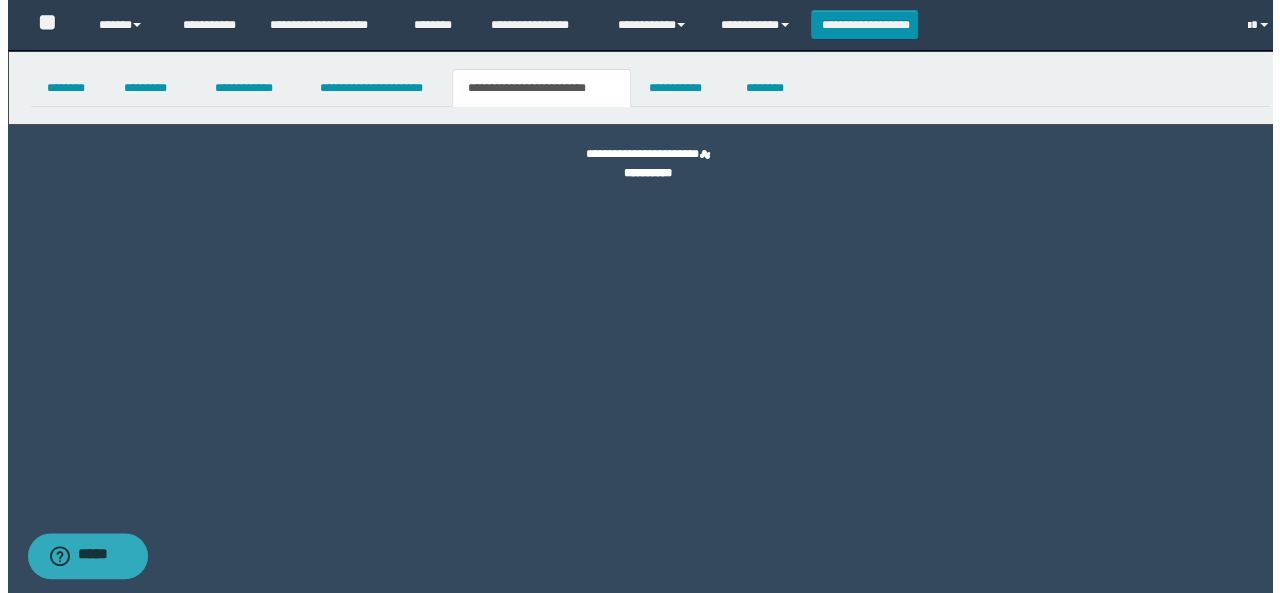 scroll, scrollTop: 0, scrollLeft: 0, axis: both 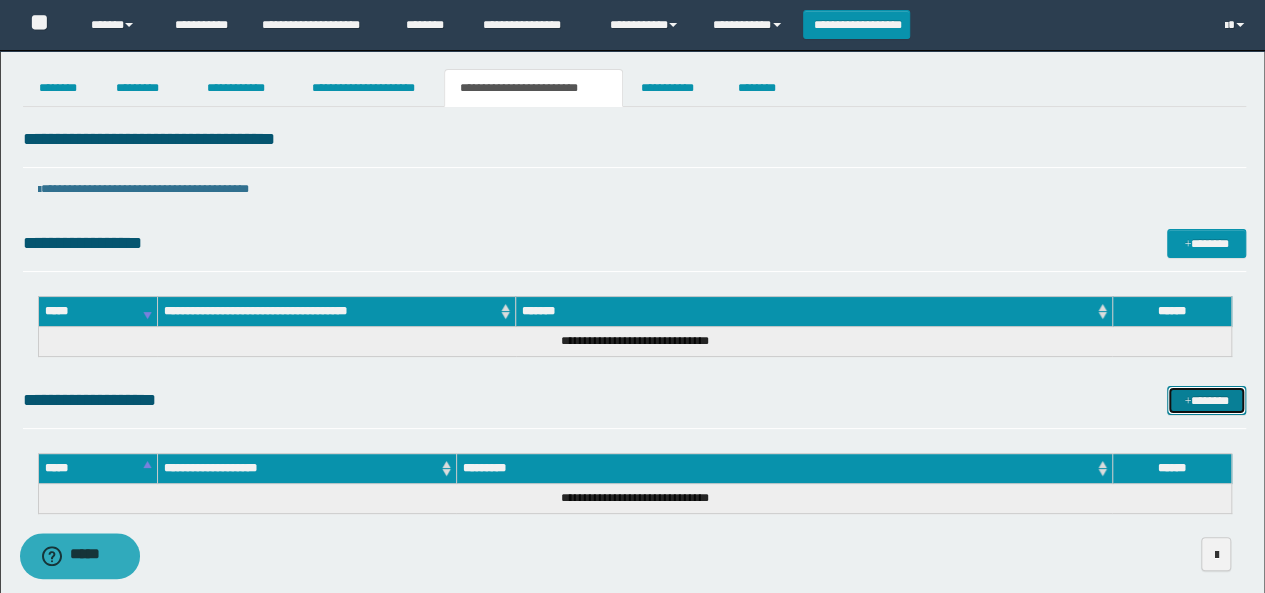 click on "*******" at bounding box center (1206, 400) 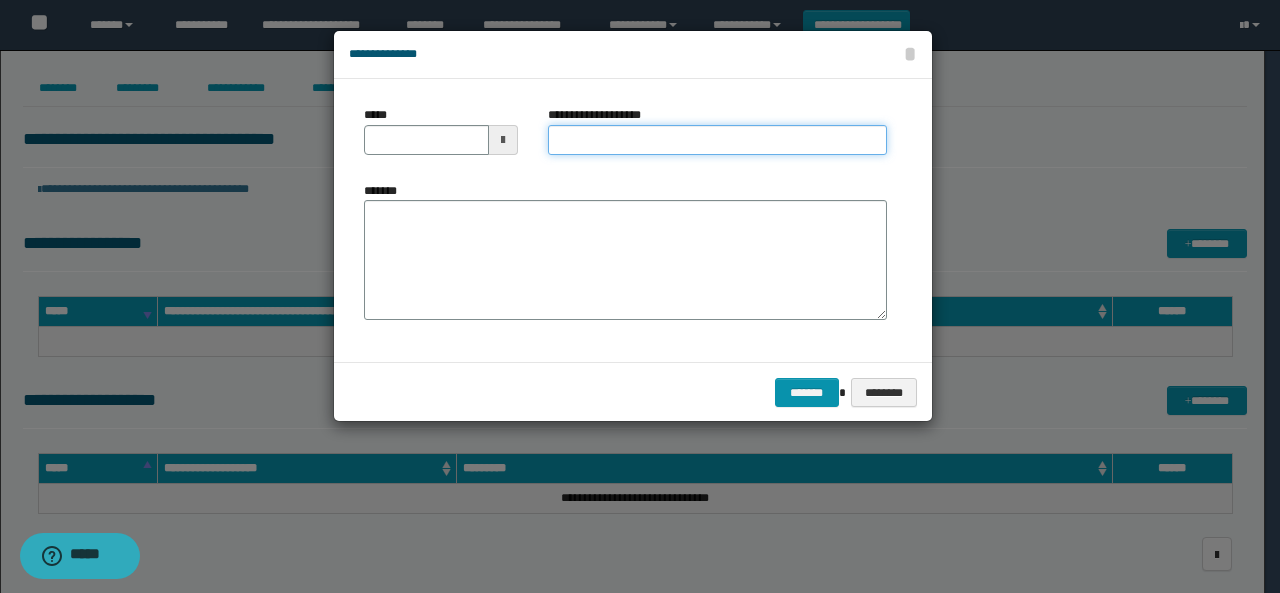click on "**********" at bounding box center (717, 140) 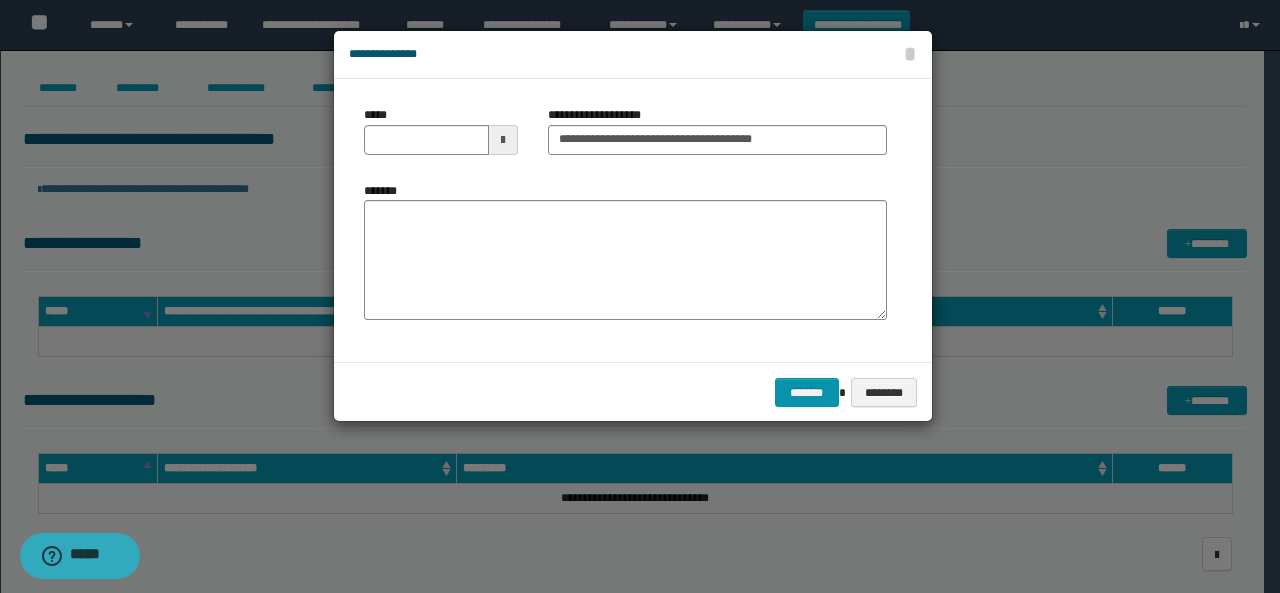 click at bounding box center (503, 140) 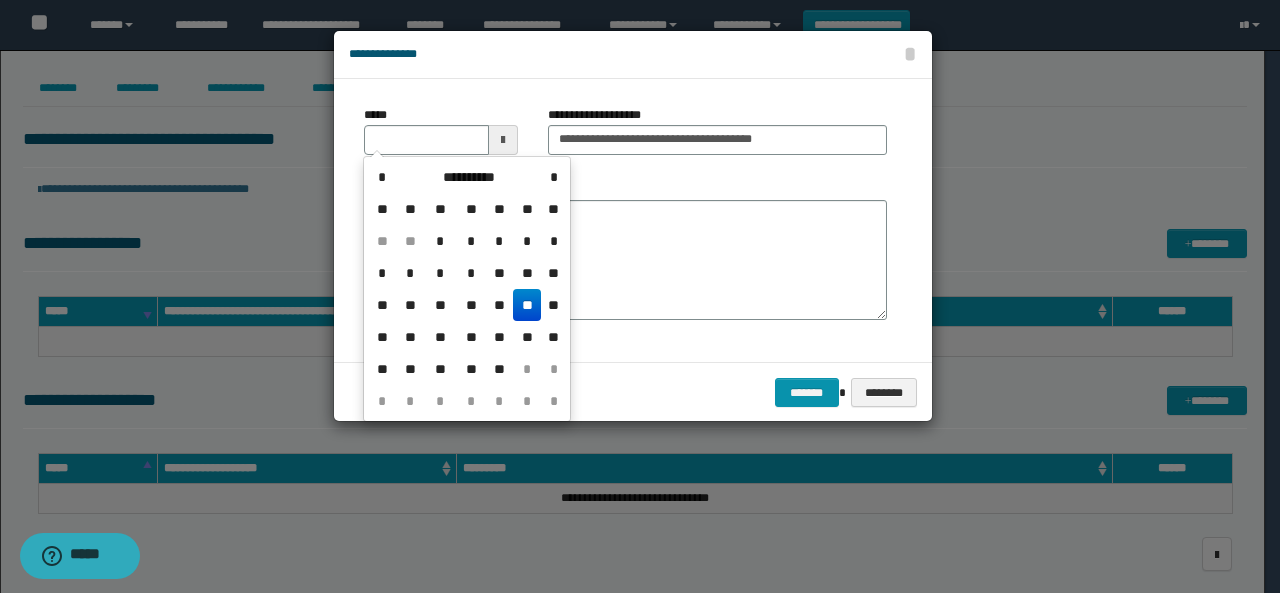 click on "**" at bounding box center [527, 305] 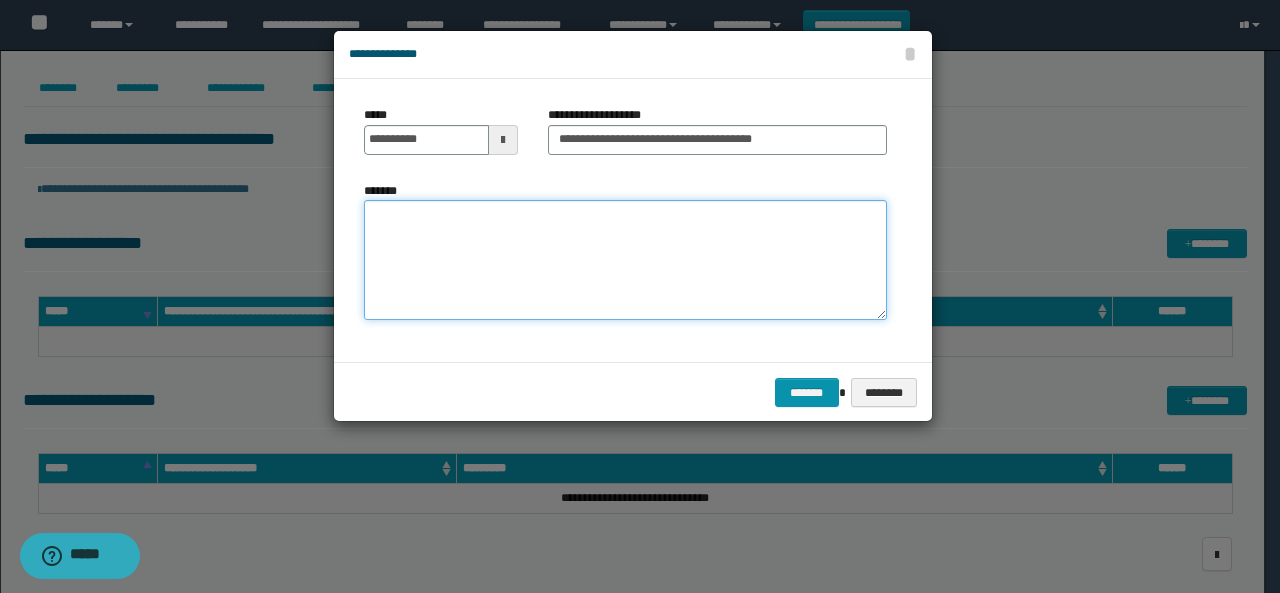 click on "*******" at bounding box center (625, 260) 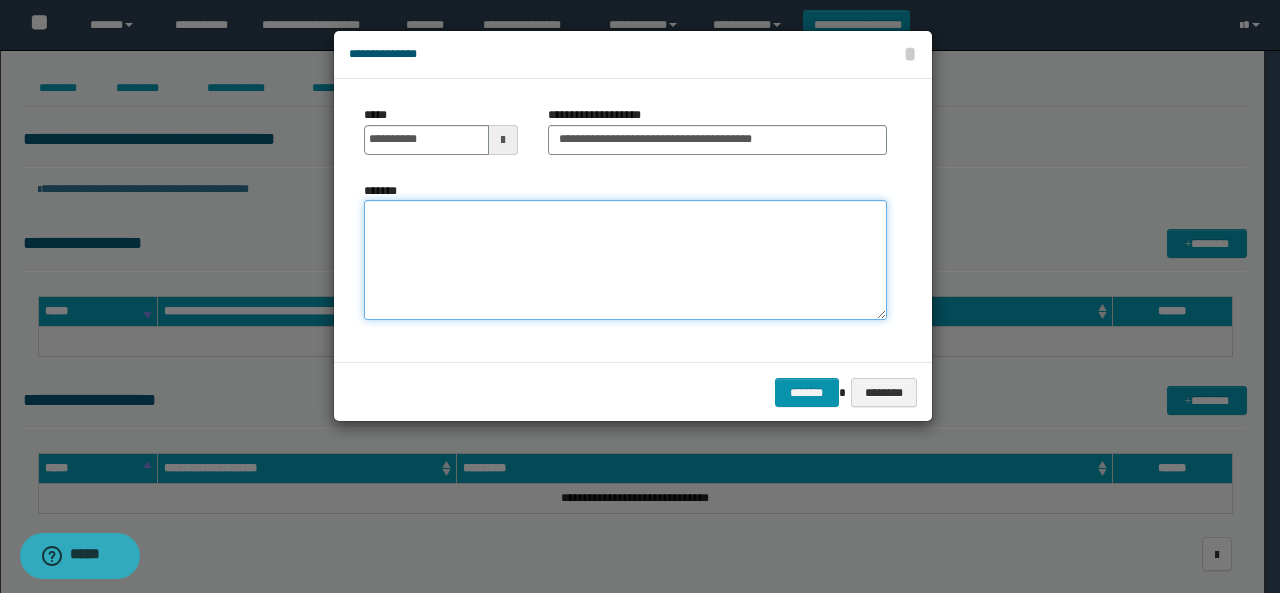 click on "*******" at bounding box center [625, 260] 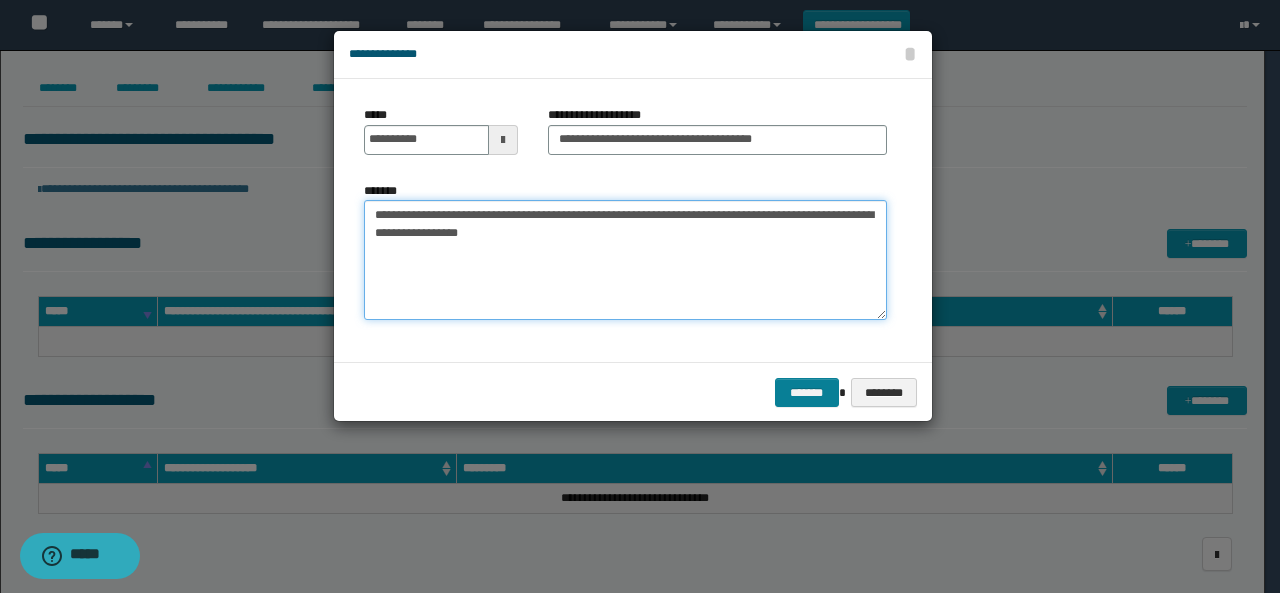 type on "**********" 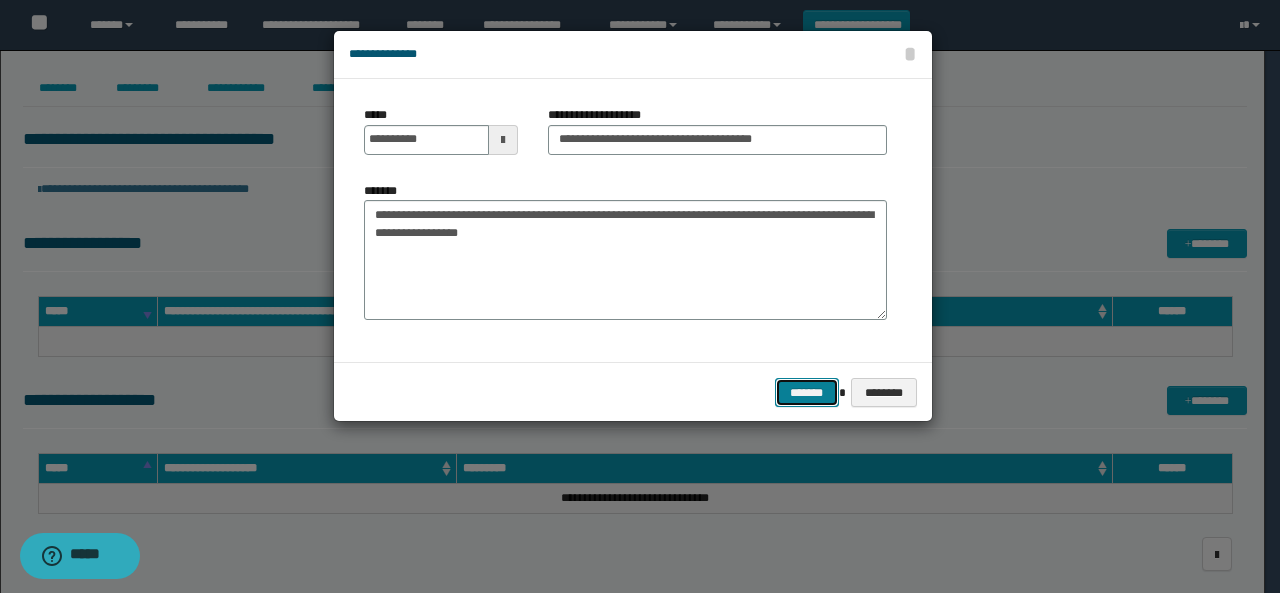 click on "*******" at bounding box center (807, 392) 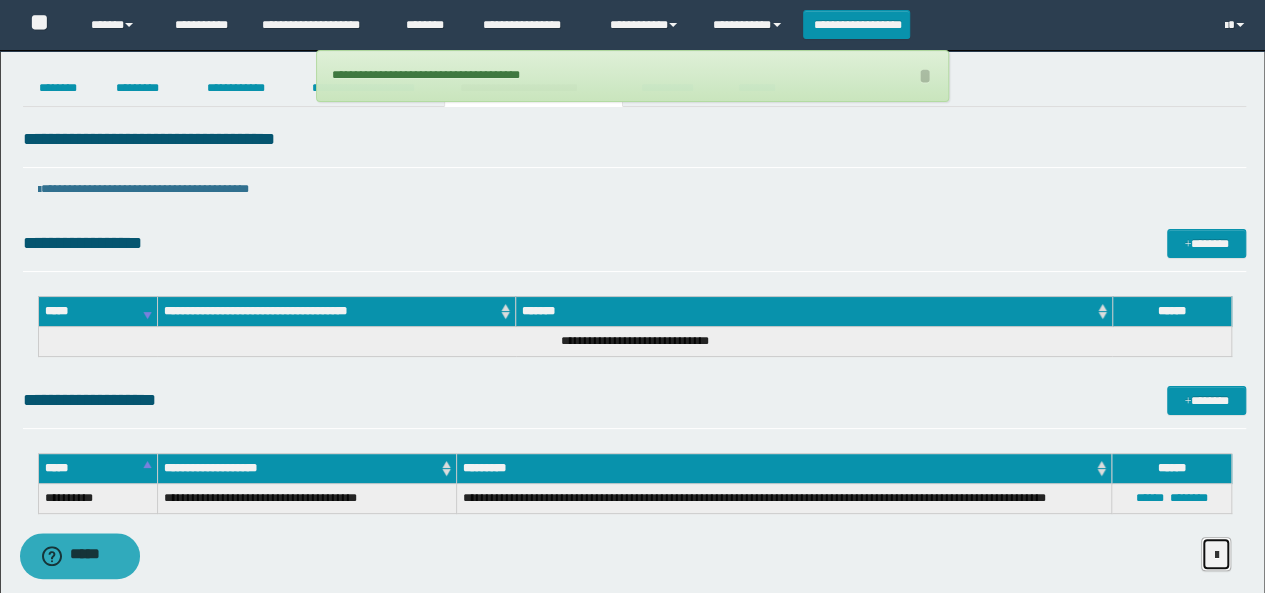 click at bounding box center [1216, 555] 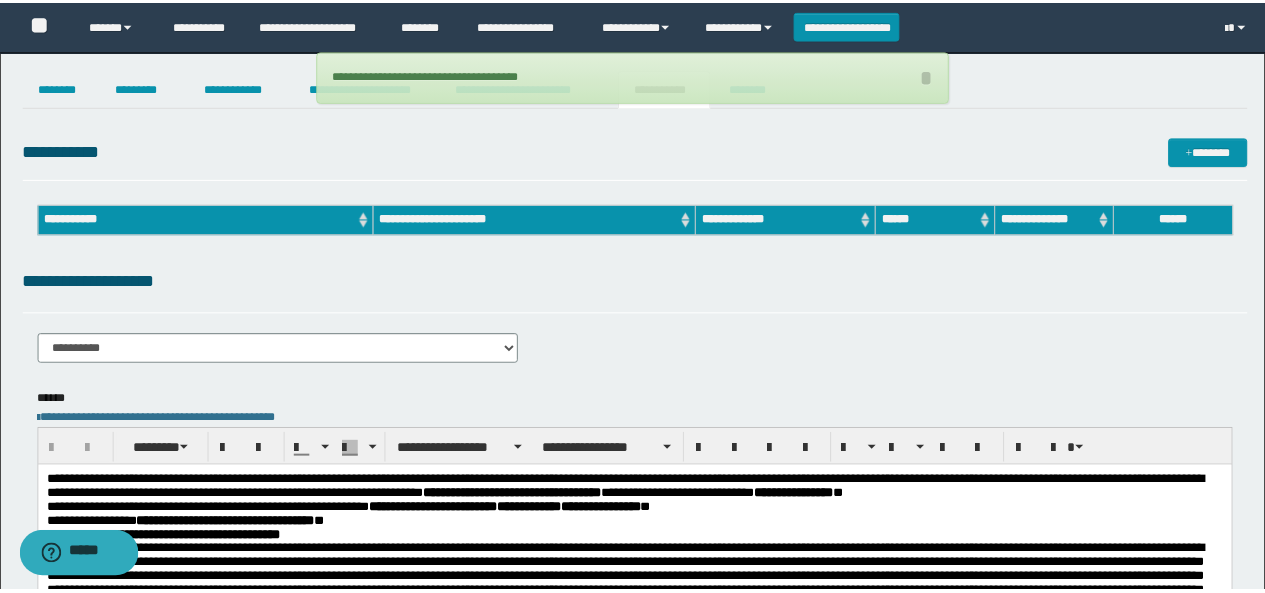 scroll, scrollTop: 0, scrollLeft: 0, axis: both 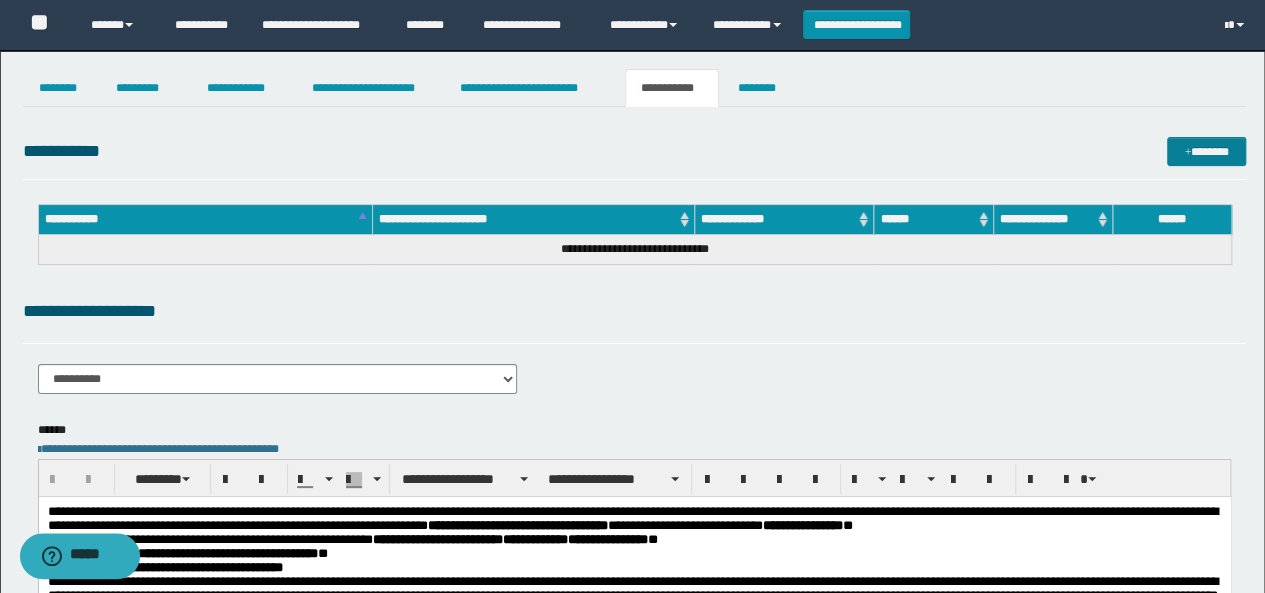 click on "**********" at bounding box center (635, 155) 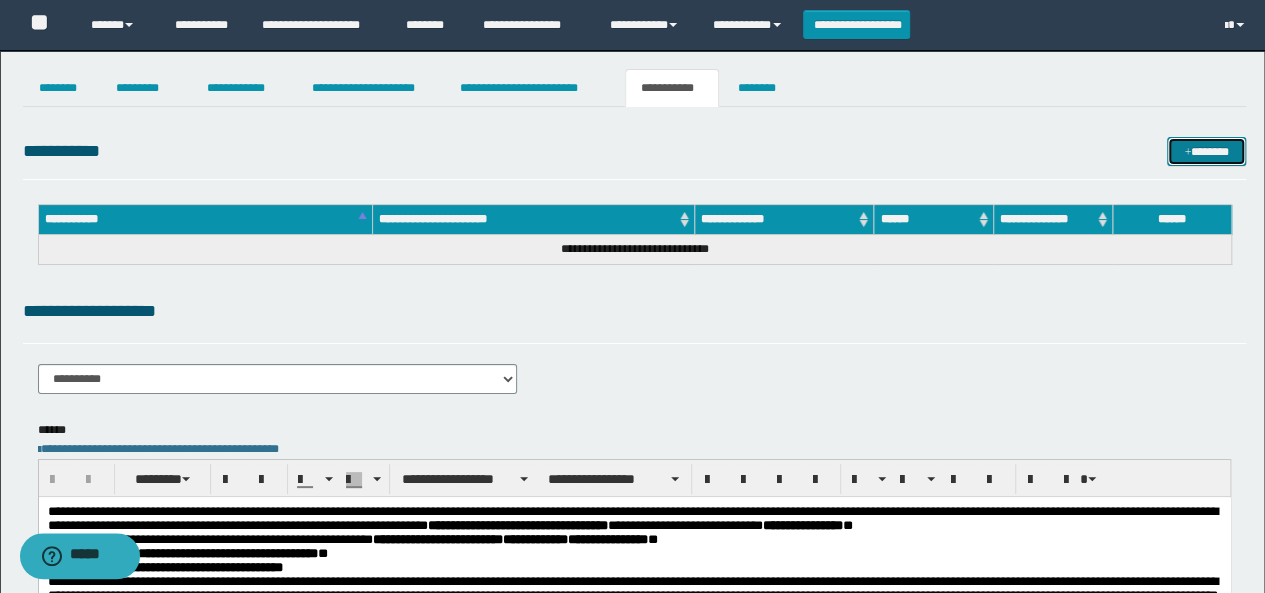 click on "*******" at bounding box center (1206, 151) 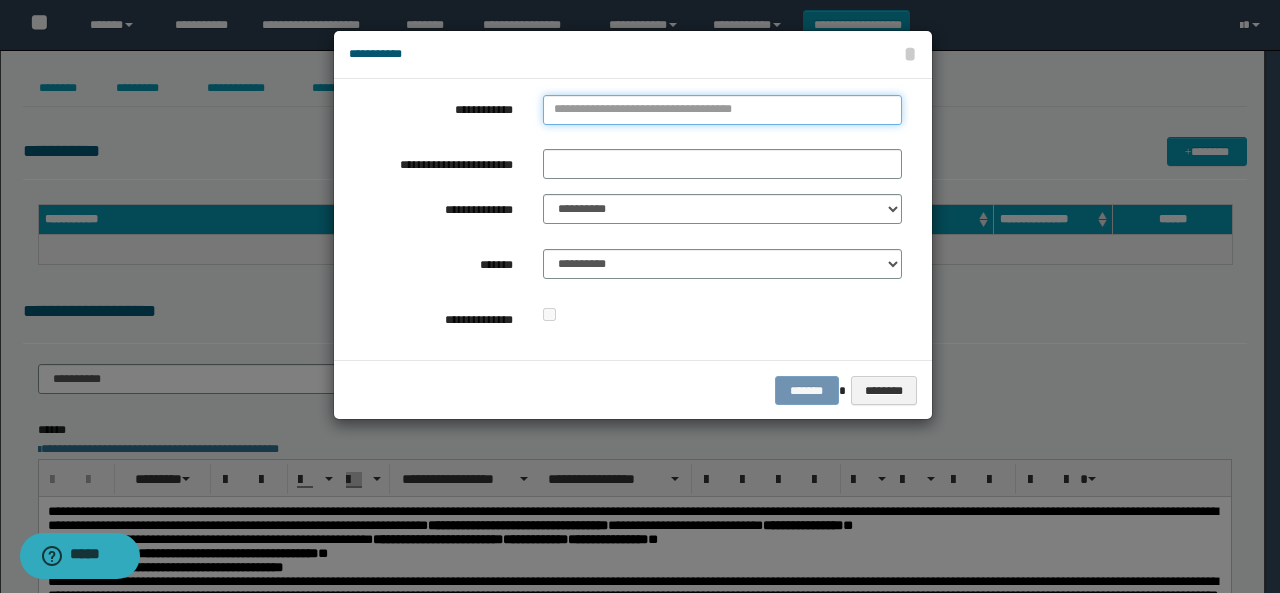 click on "**********" at bounding box center [722, 110] 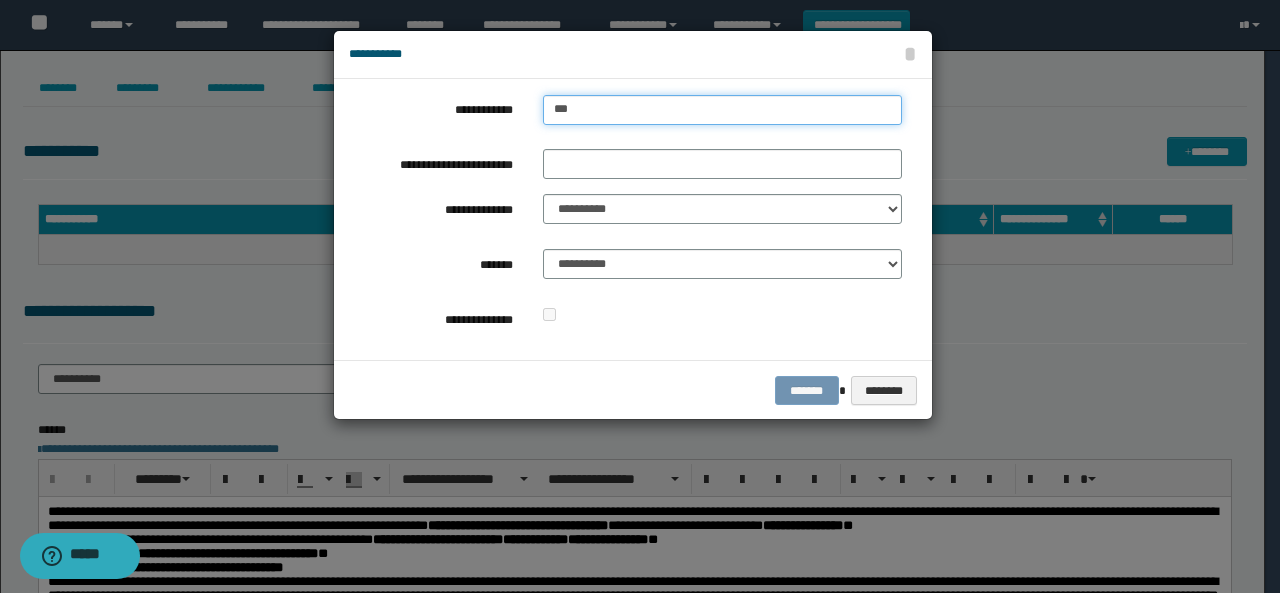 type on "****" 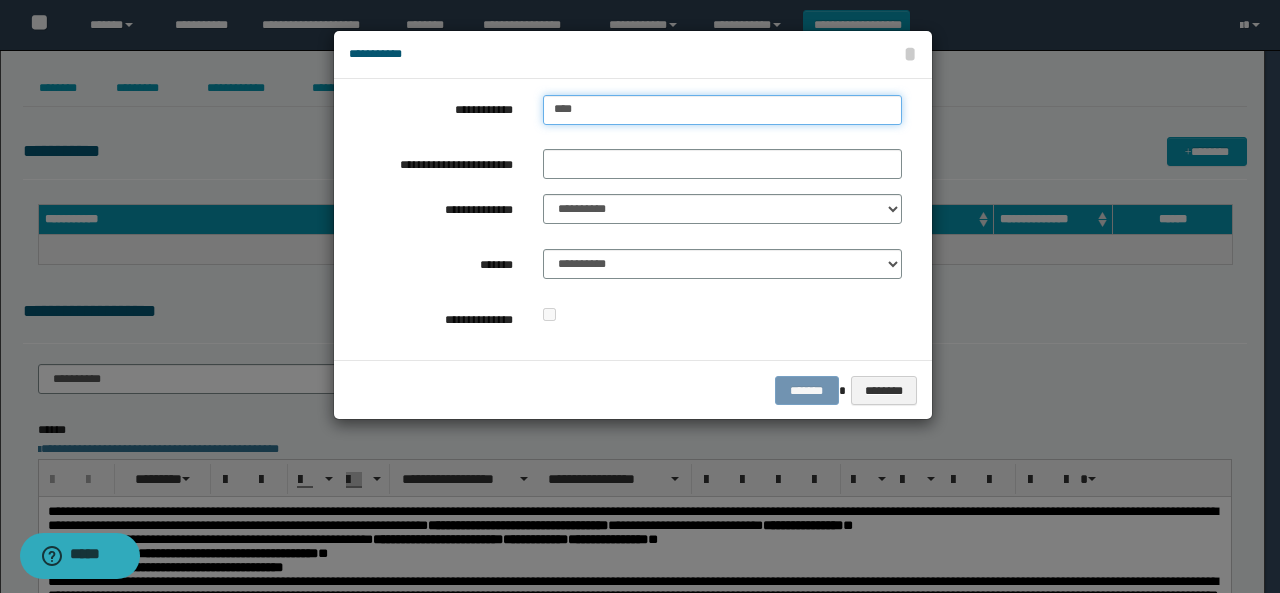 type on "****" 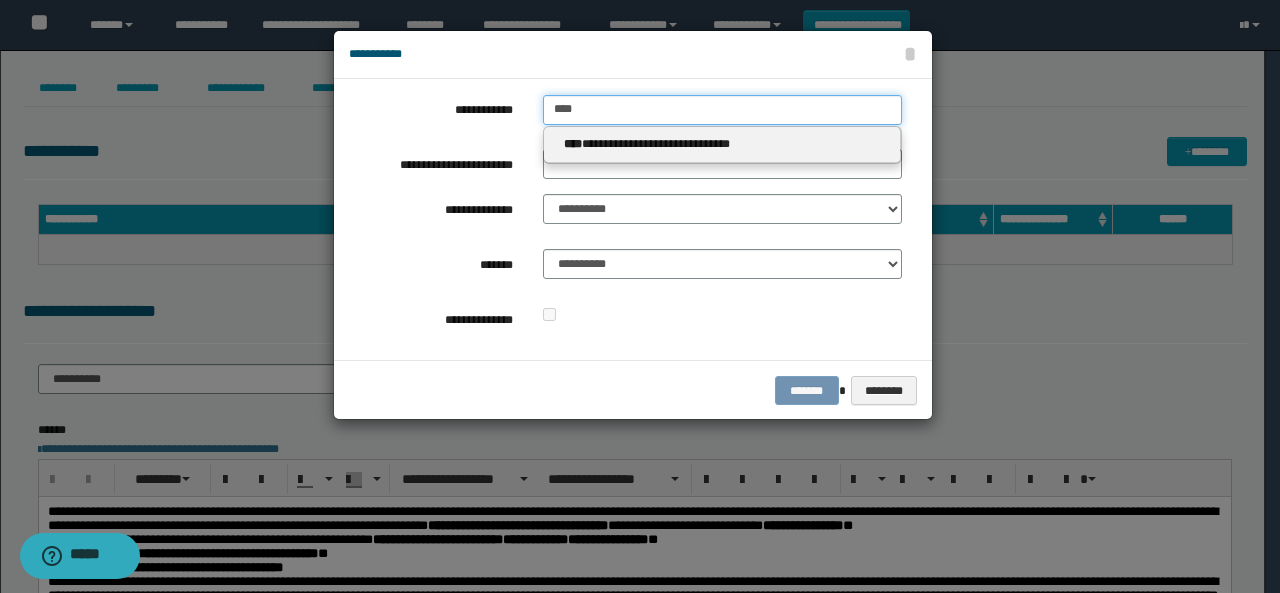 type on "****" 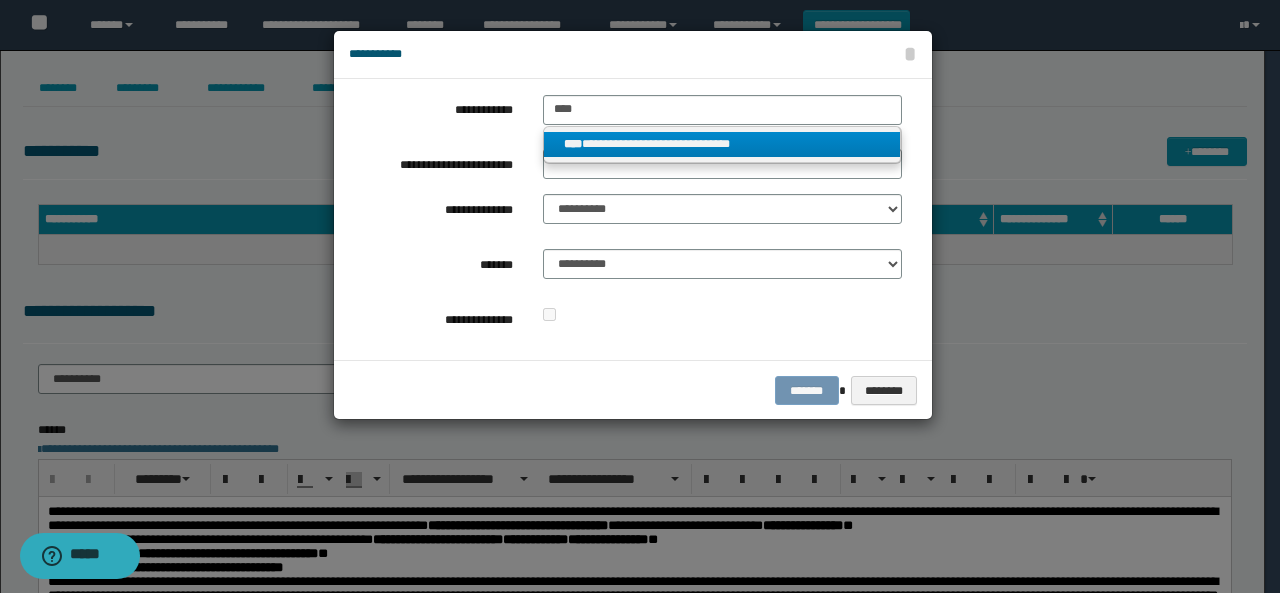 click on "**********" at bounding box center (722, 144) 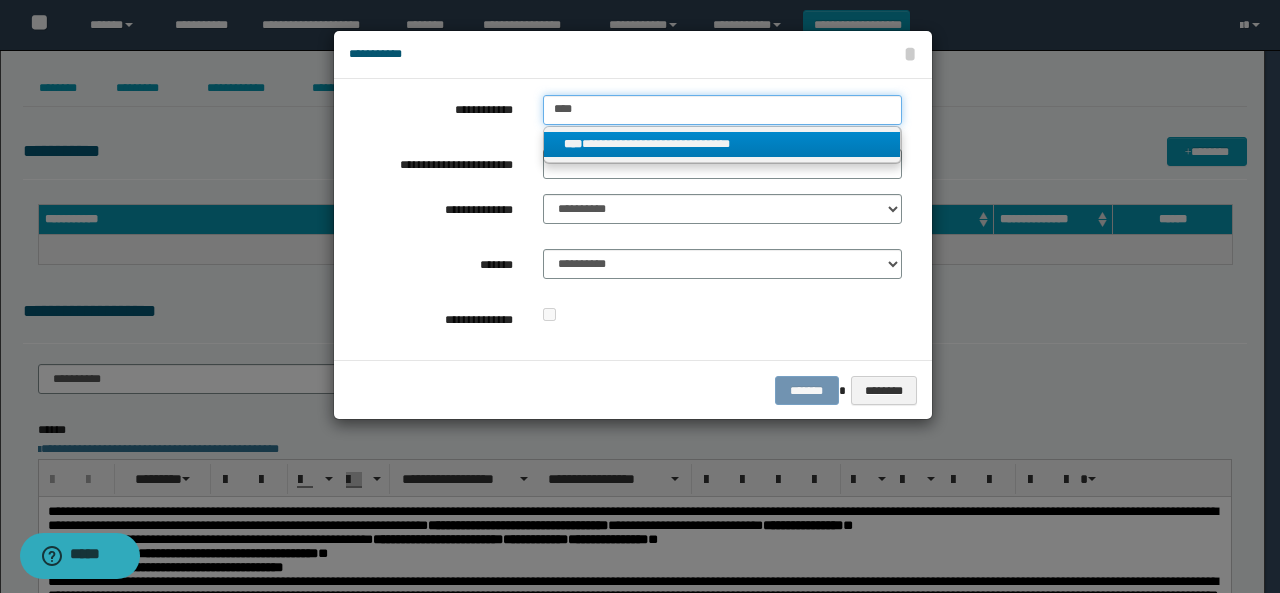 type 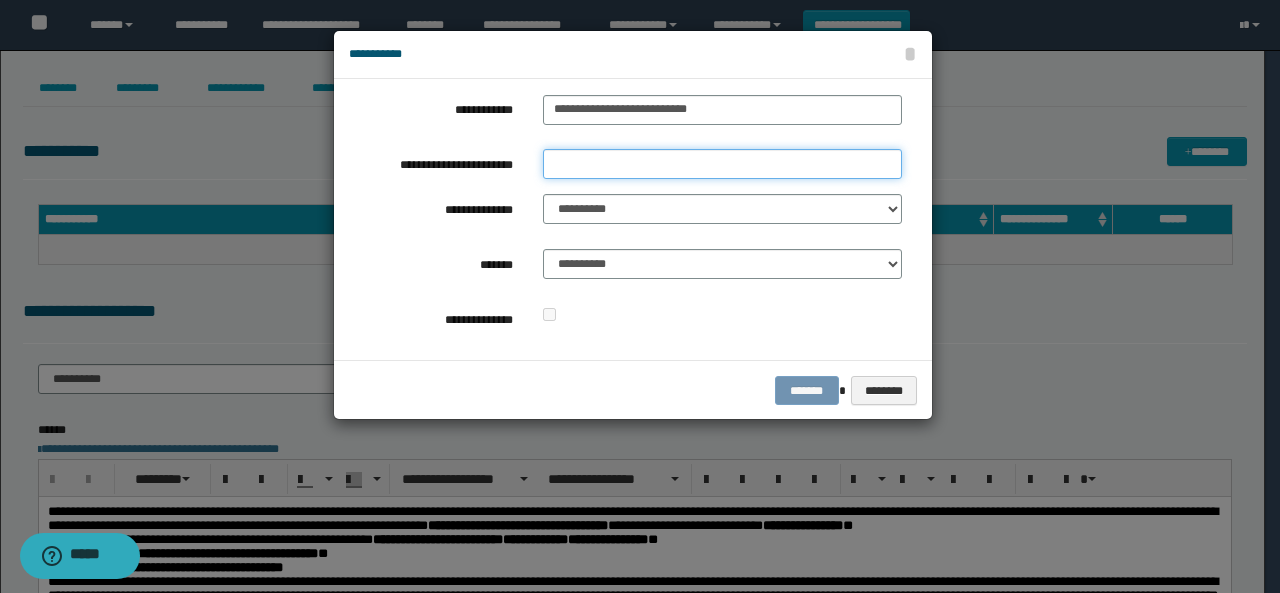 click on "**********" at bounding box center (722, 164) 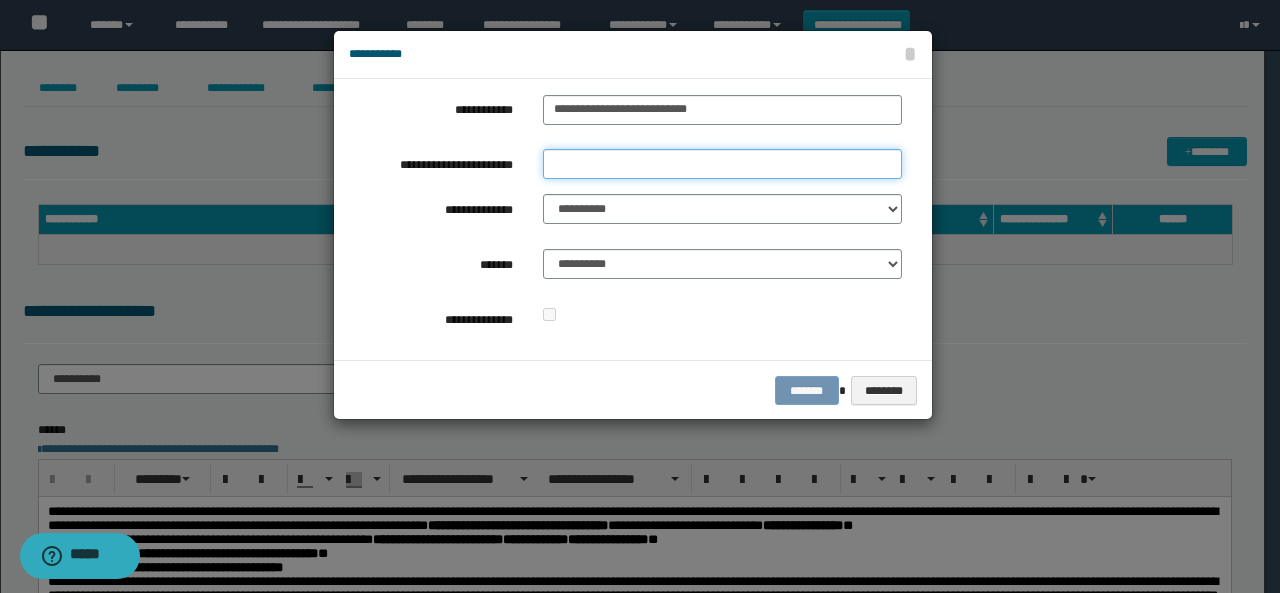 type on "**" 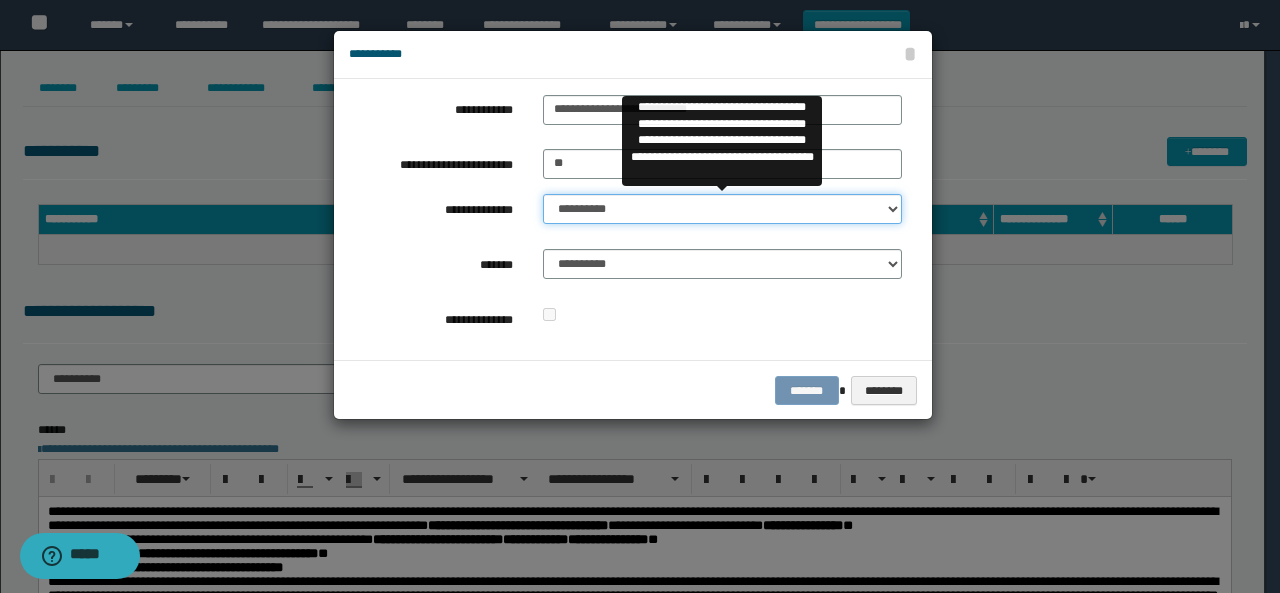 click on "**********" at bounding box center (722, 209) 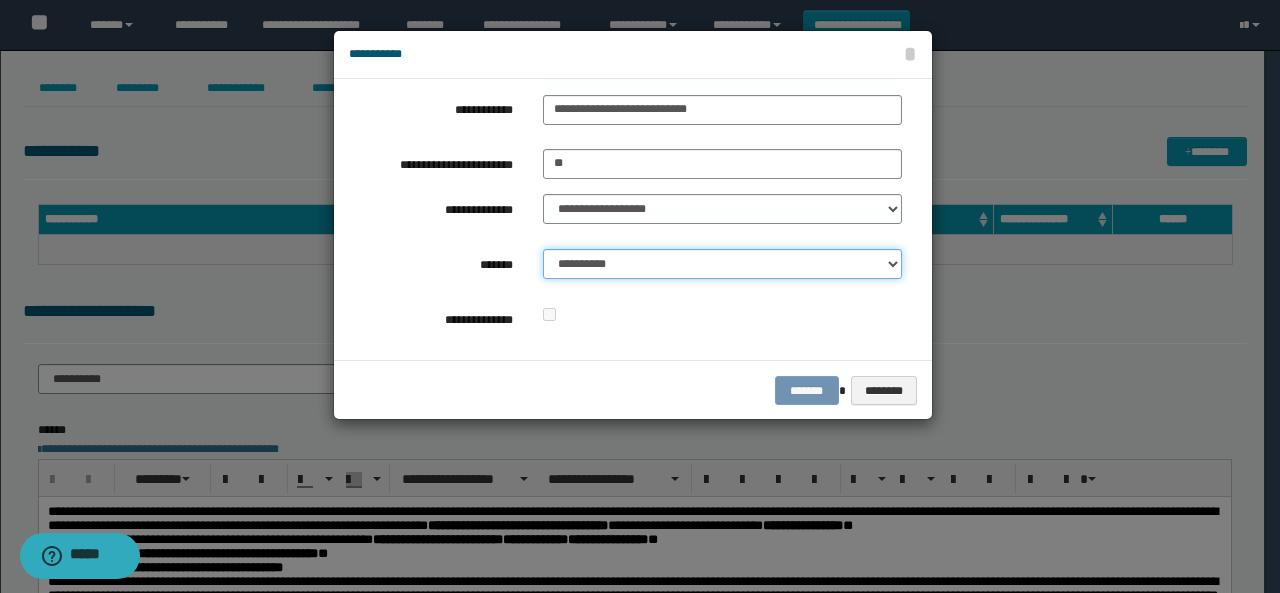 click on "**********" at bounding box center (722, 264) 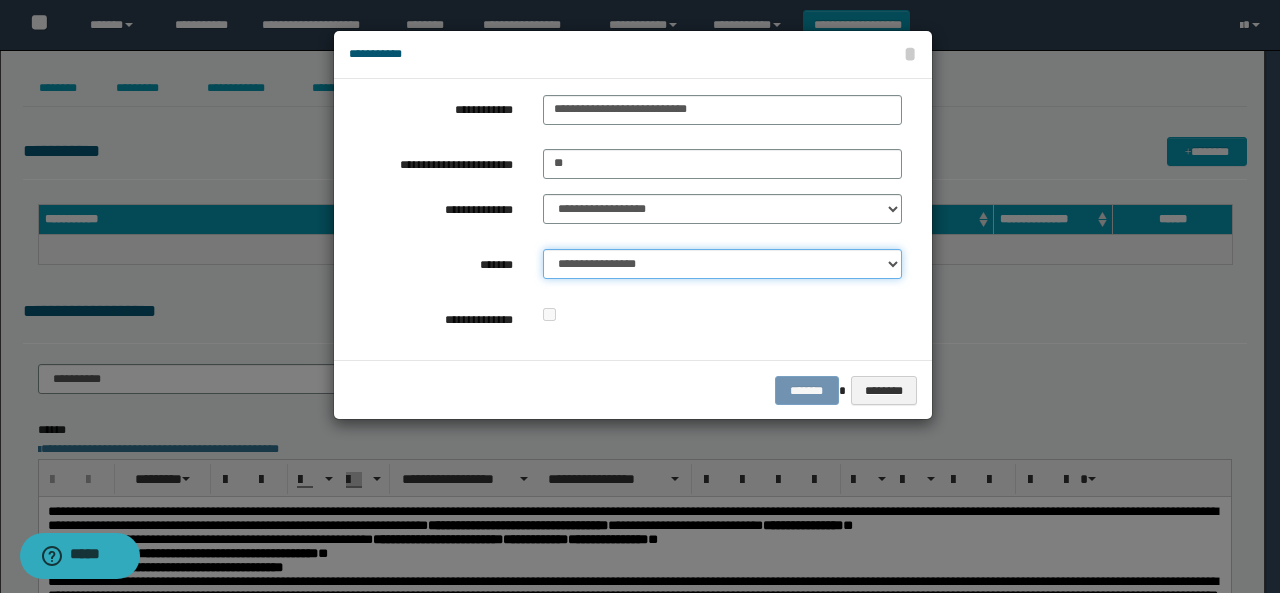 click on "**********" at bounding box center (722, 264) 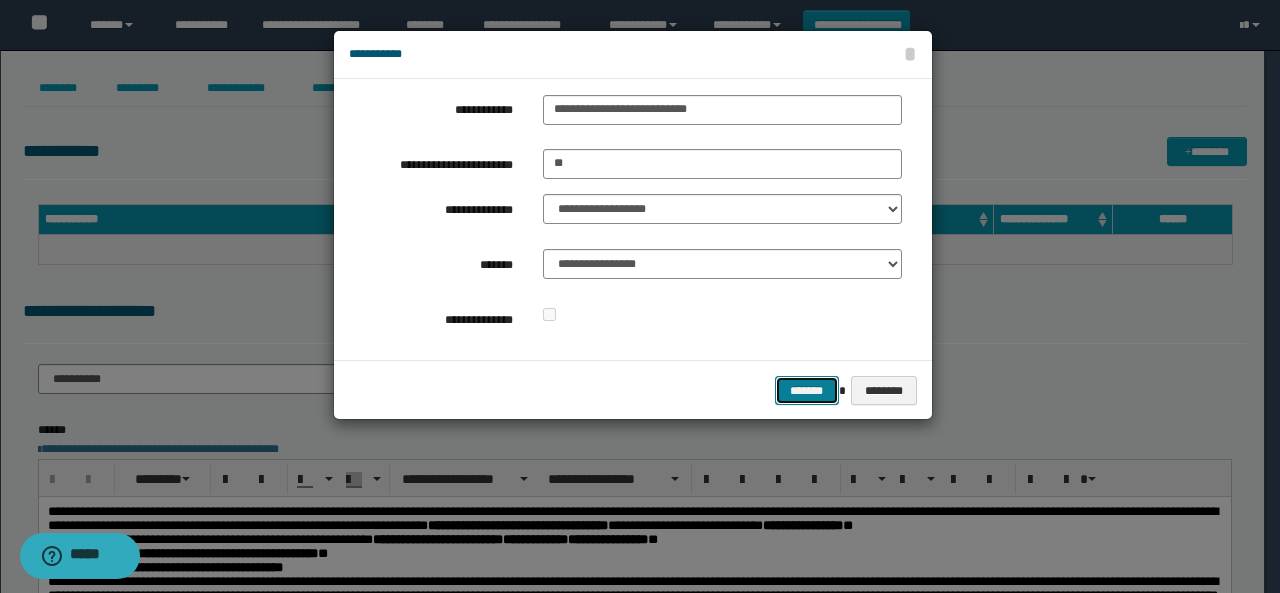click on "*******" at bounding box center [807, 390] 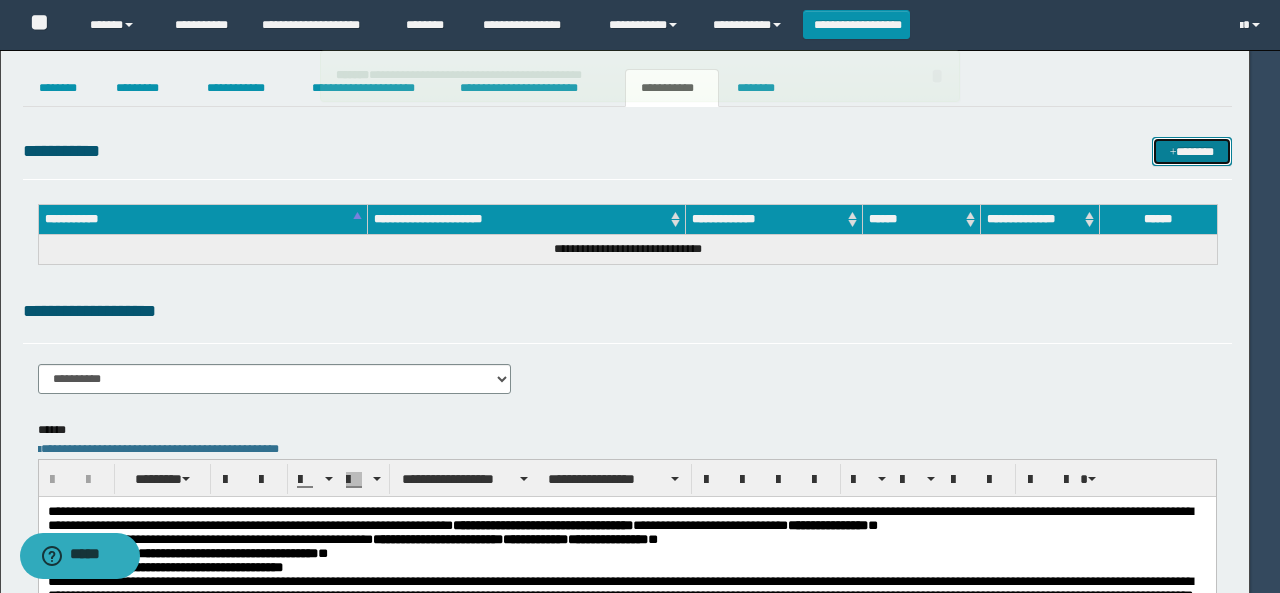 type 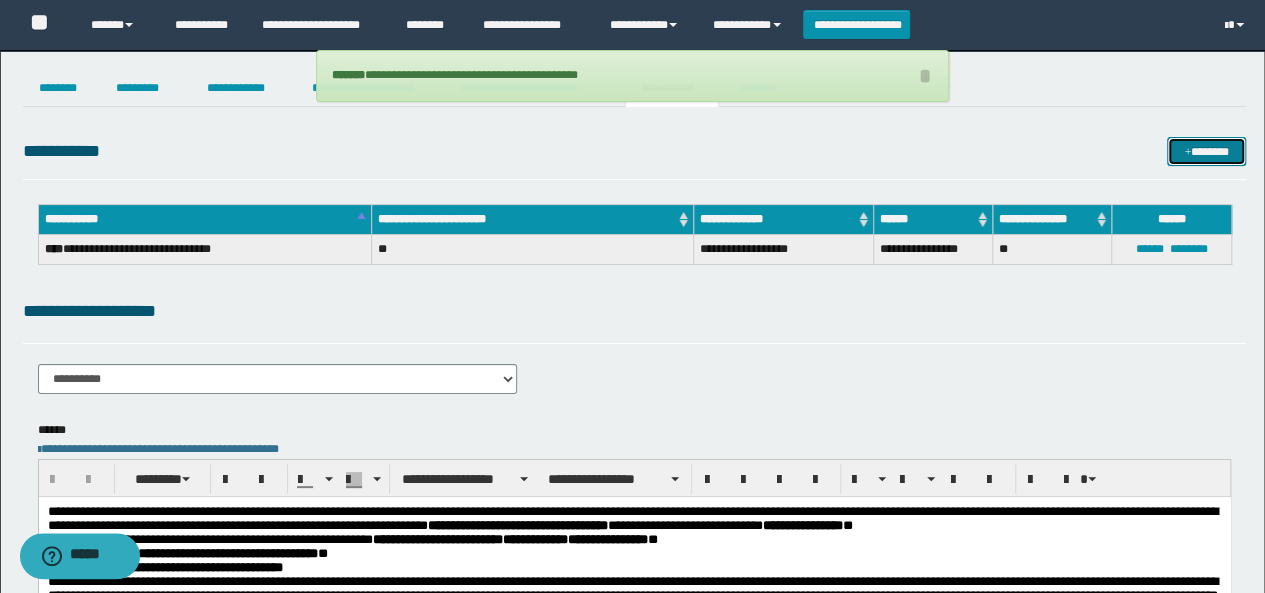 click on "*******" at bounding box center [1206, 151] 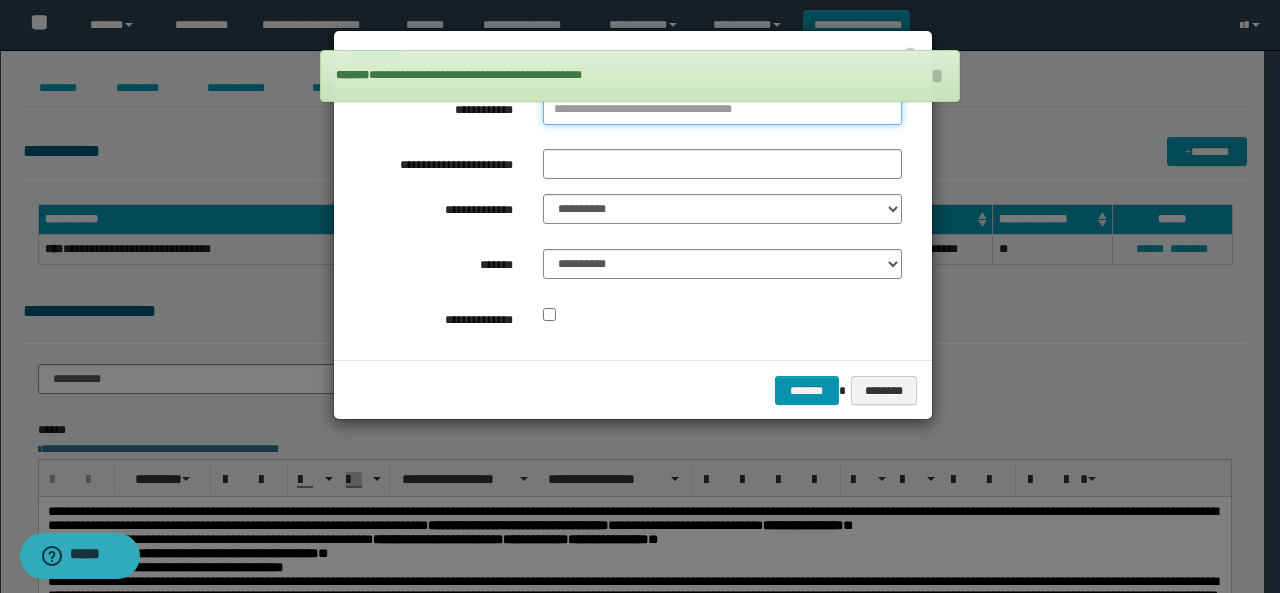 type on "**********" 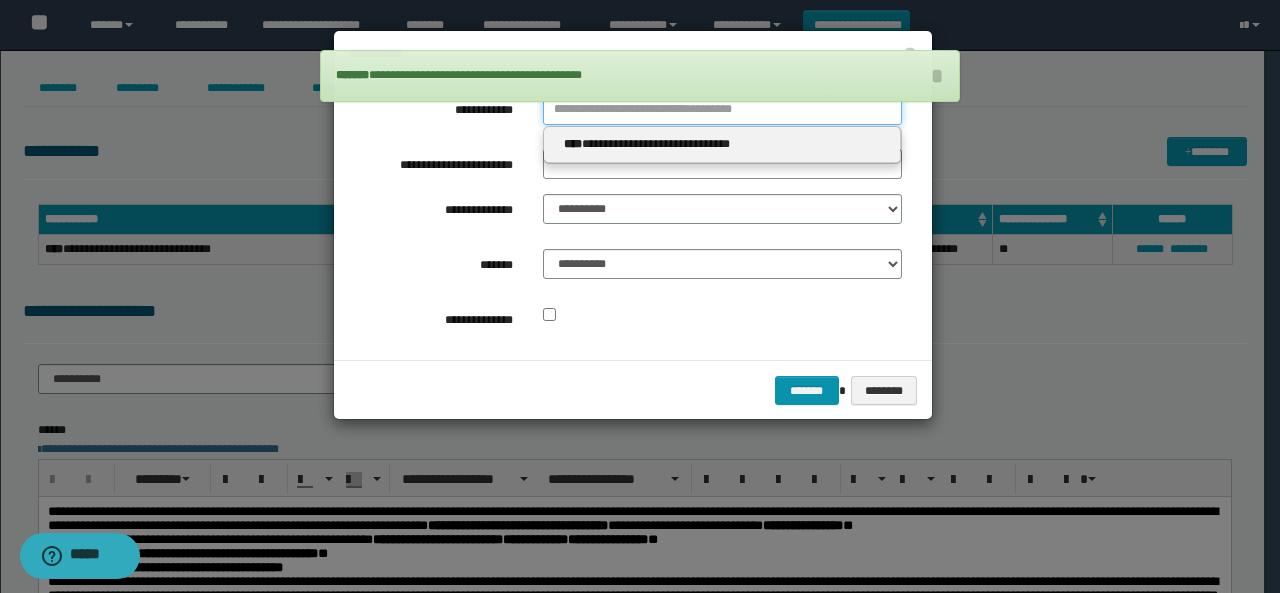 click on "**********" at bounding box center [722, 110] 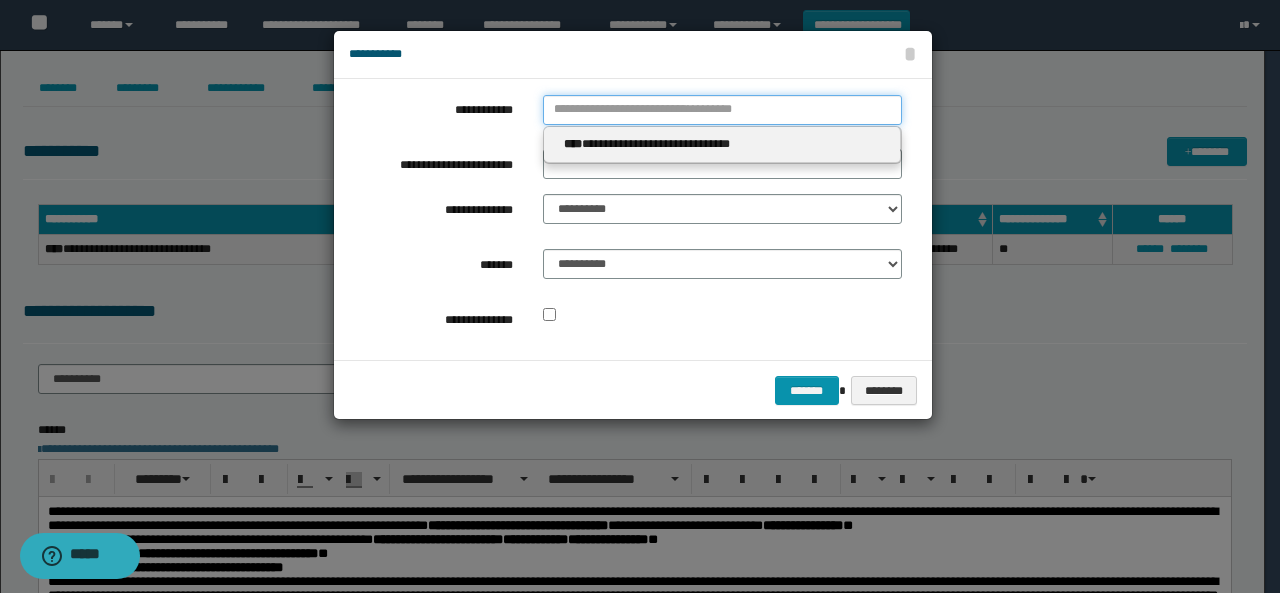 type 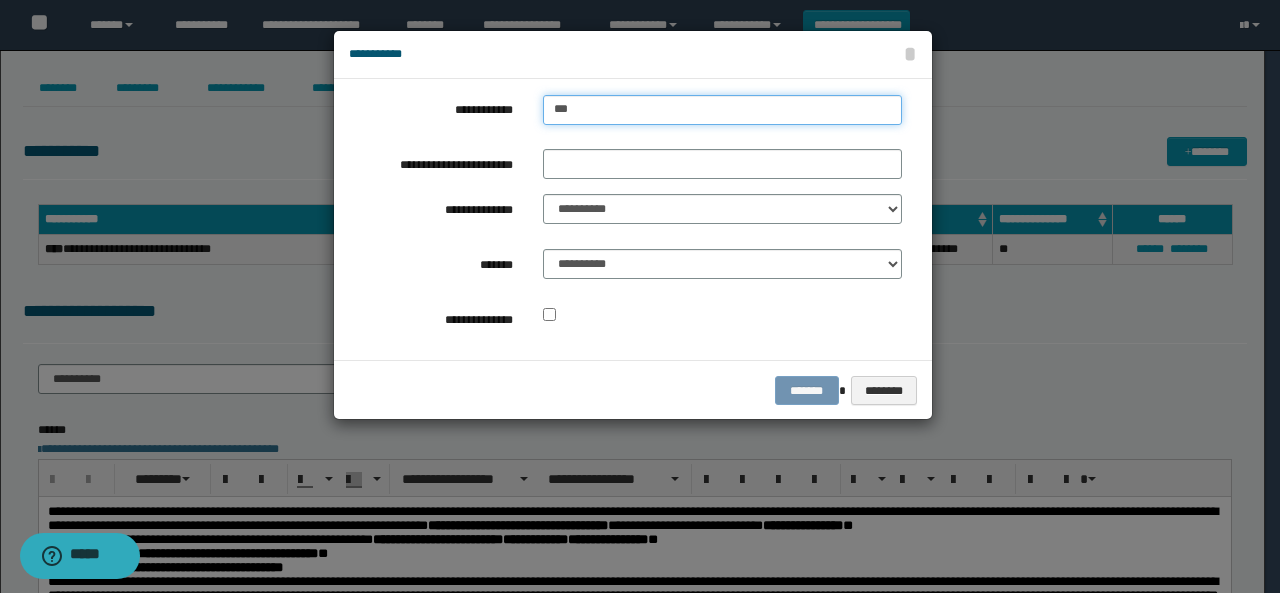 type on "****" 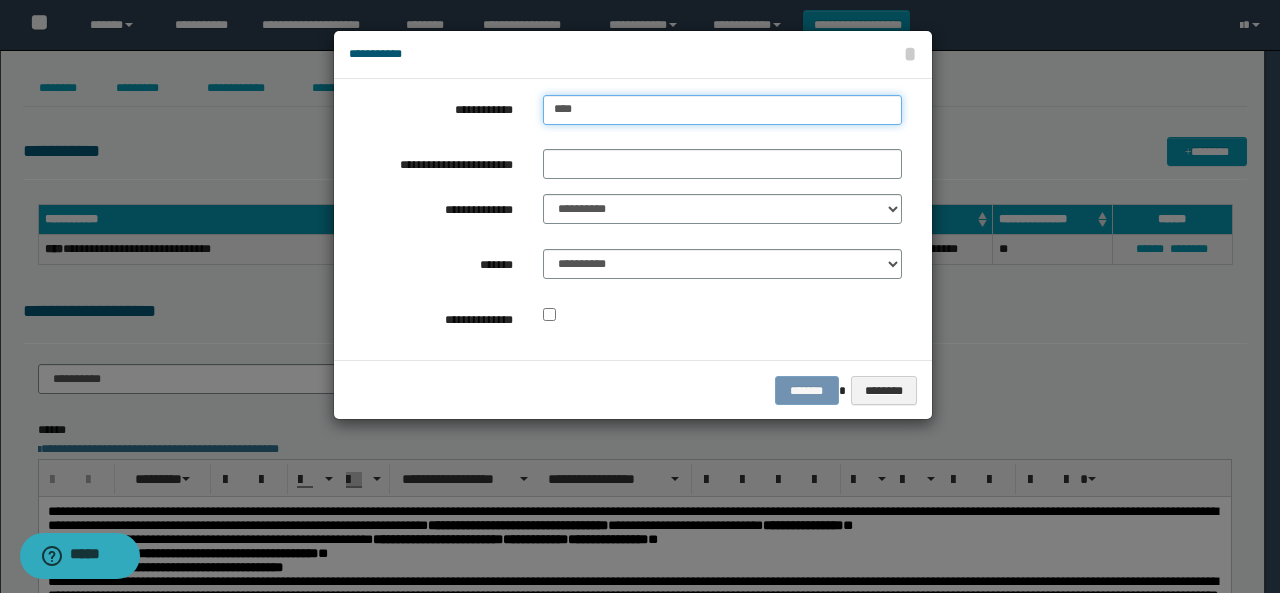 type on "****" 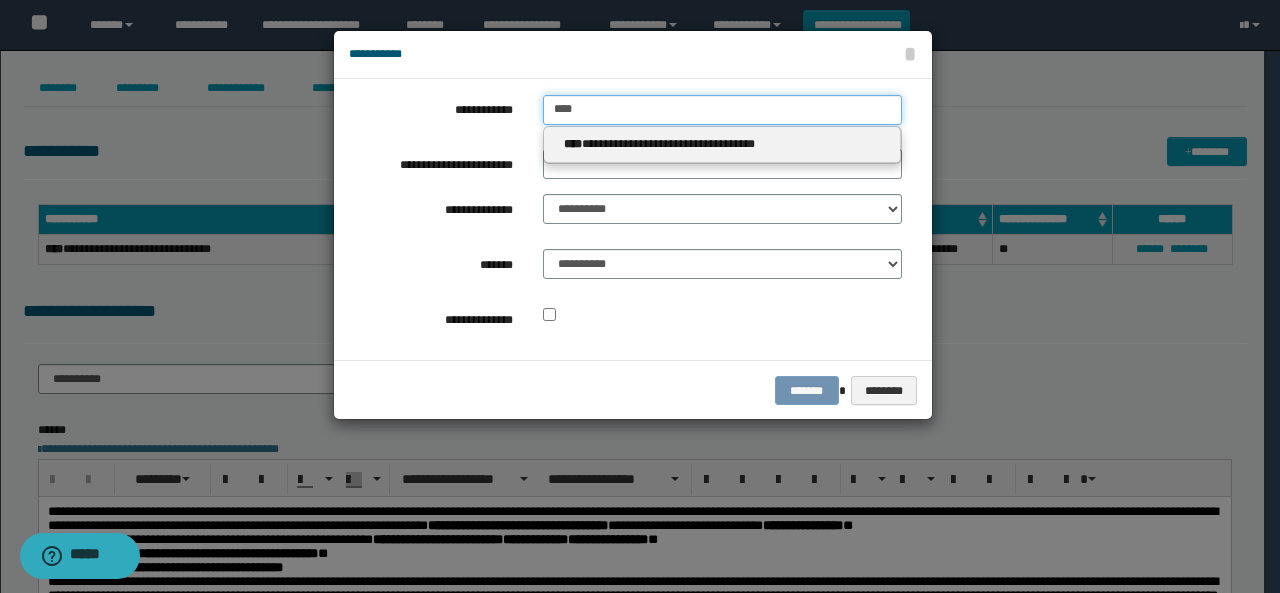 type on "****" 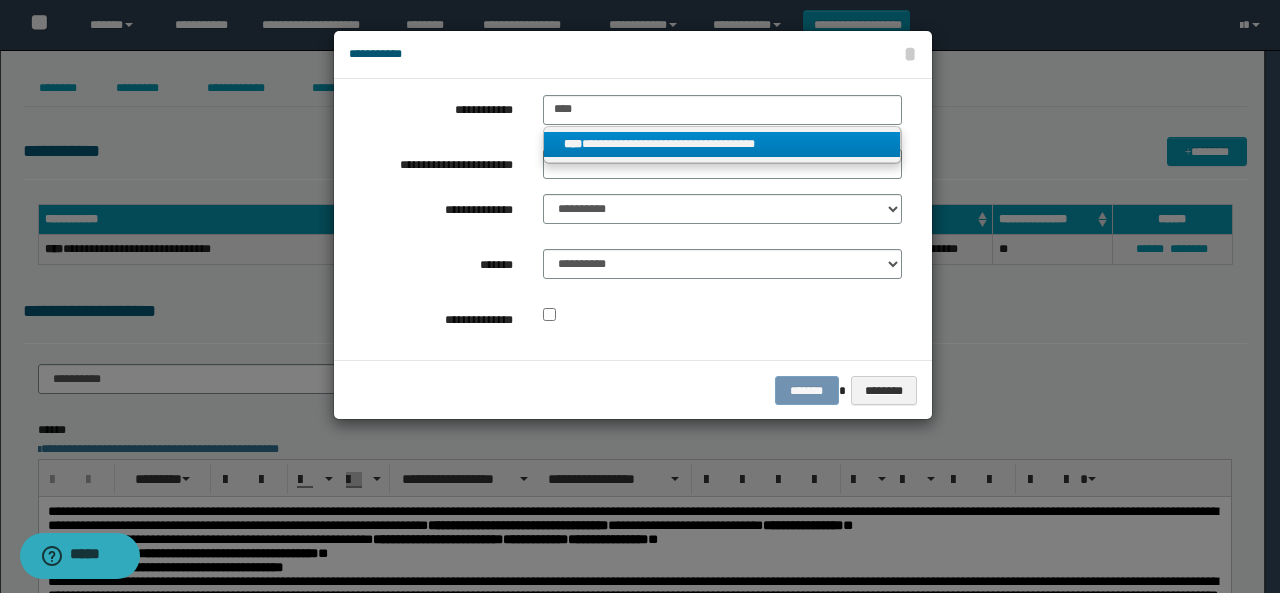 drag, startPoint x: 648, startPoint y: 140, endPoint x: 618, endPoint y: 146, distance: 30.594116 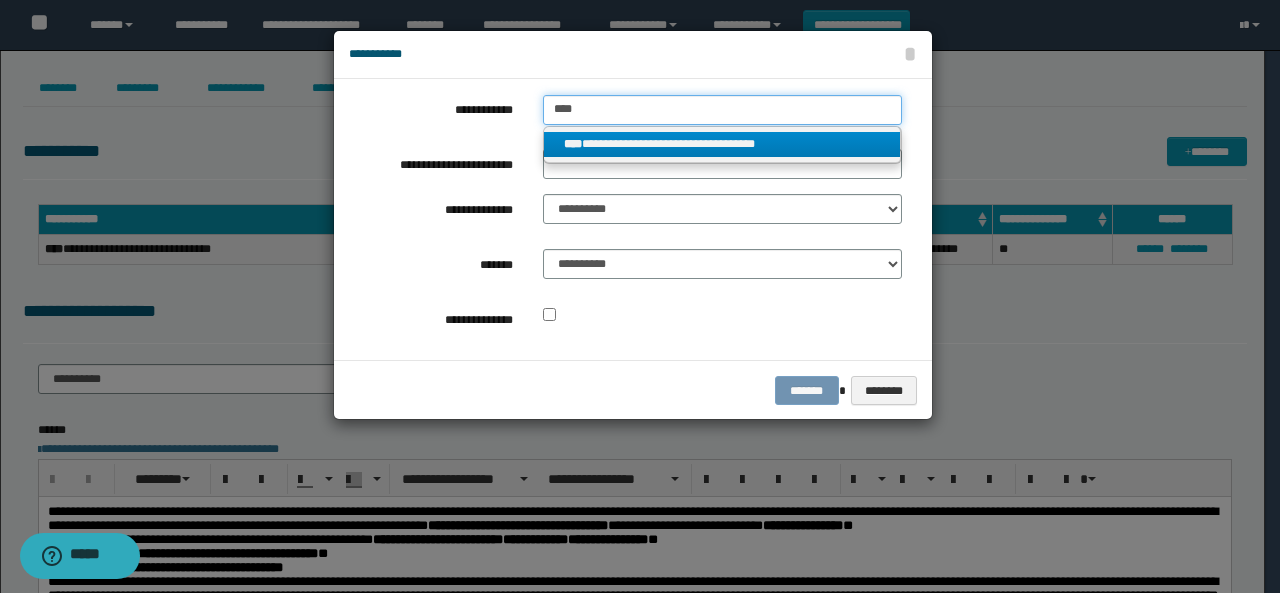 type 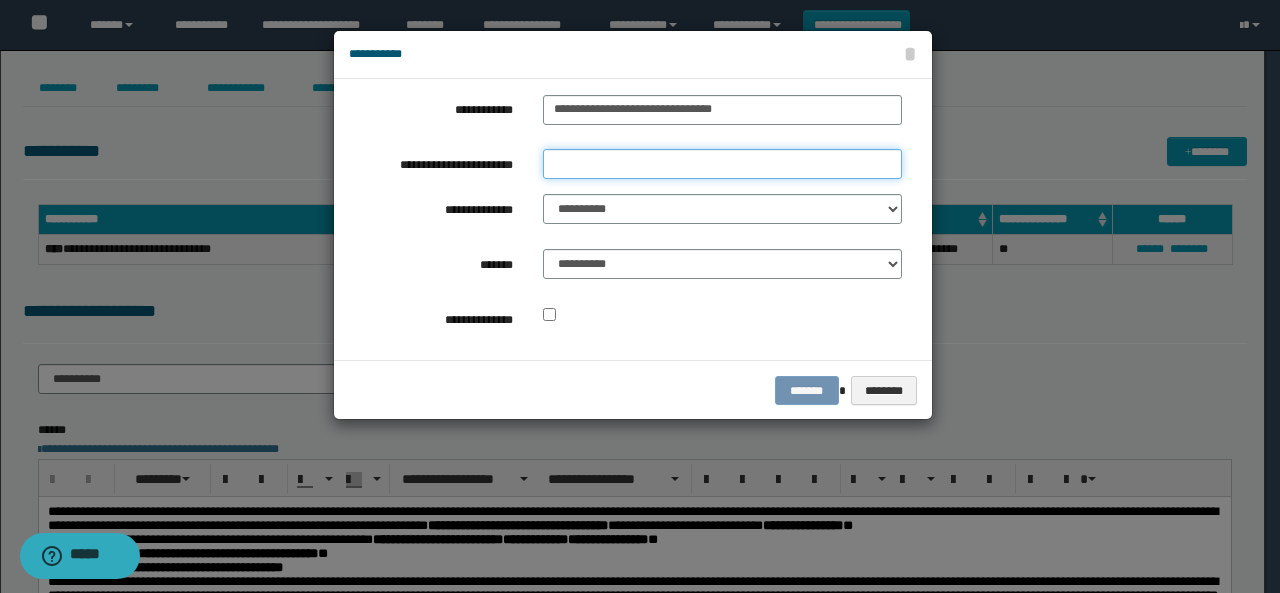 click on "**********" at bounding box center (722, 164) 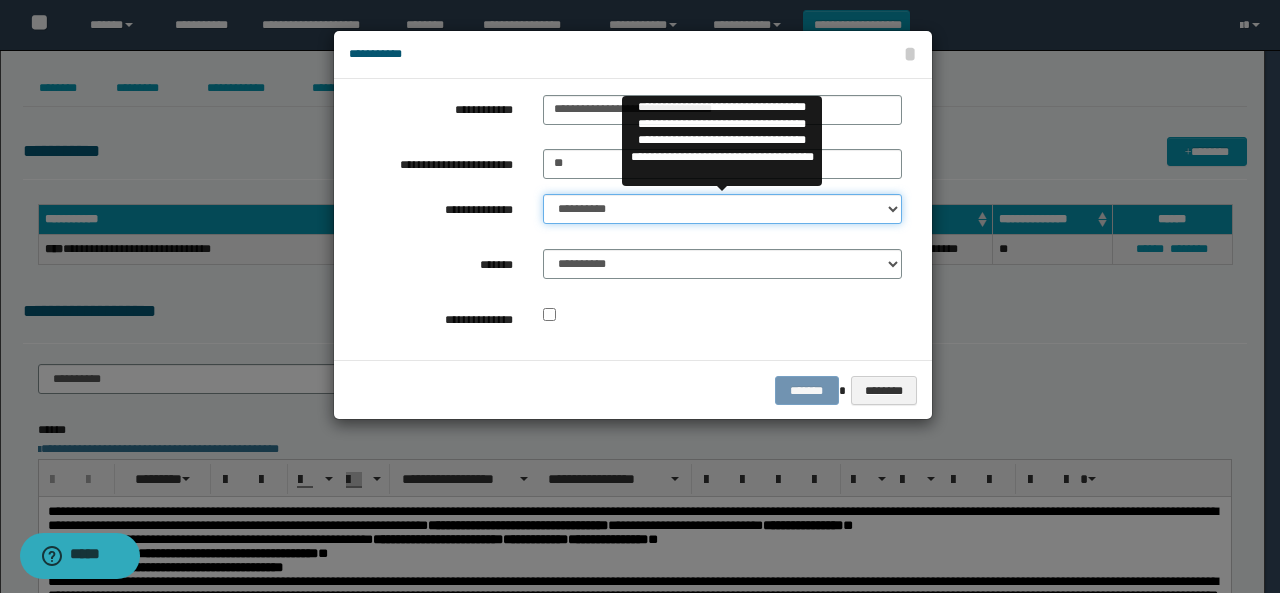 click on "**********" at bounding box center [722, 209] 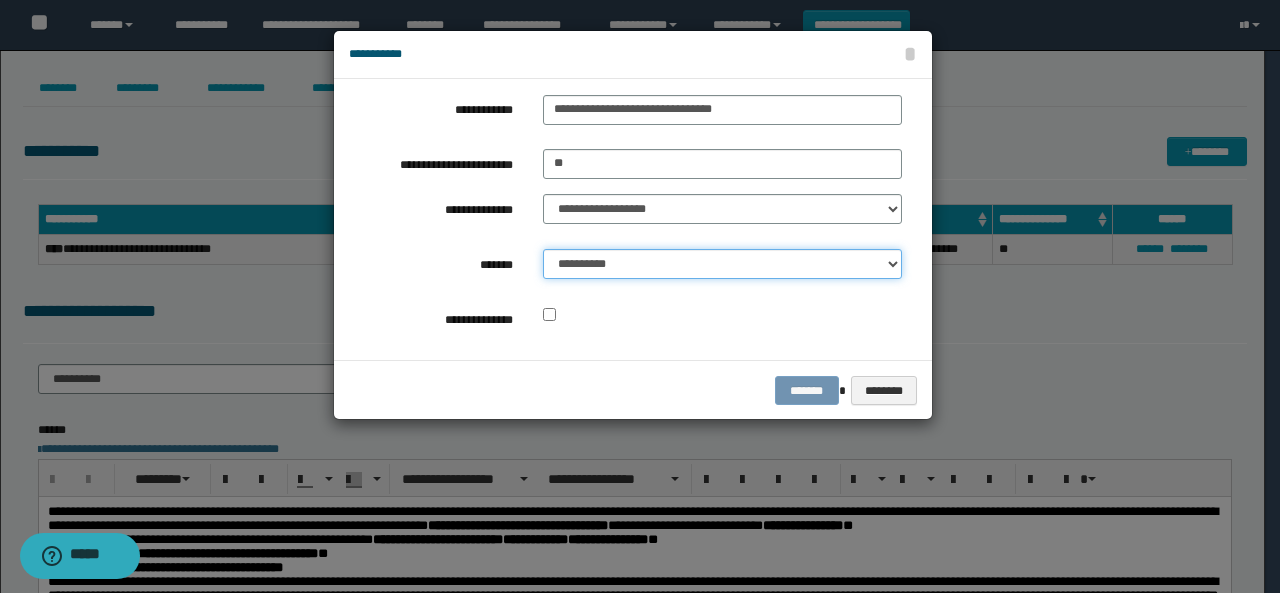 click on "**********" at bounding box center (722, 264) 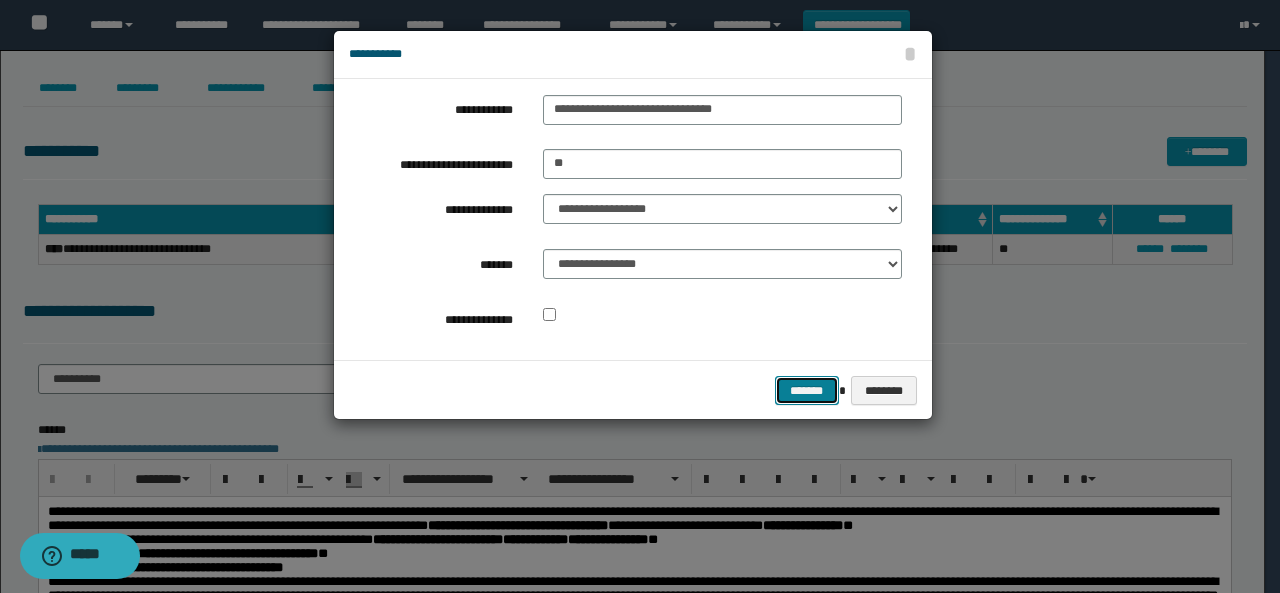 click on "*******" at bounding box center [807, 390] 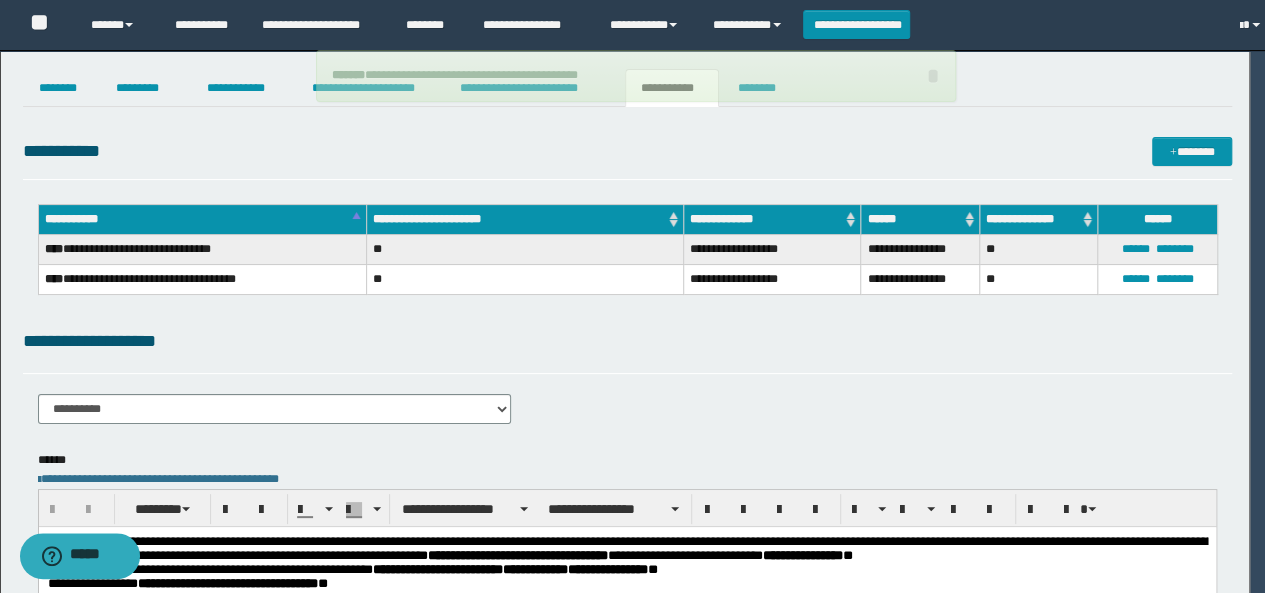 type 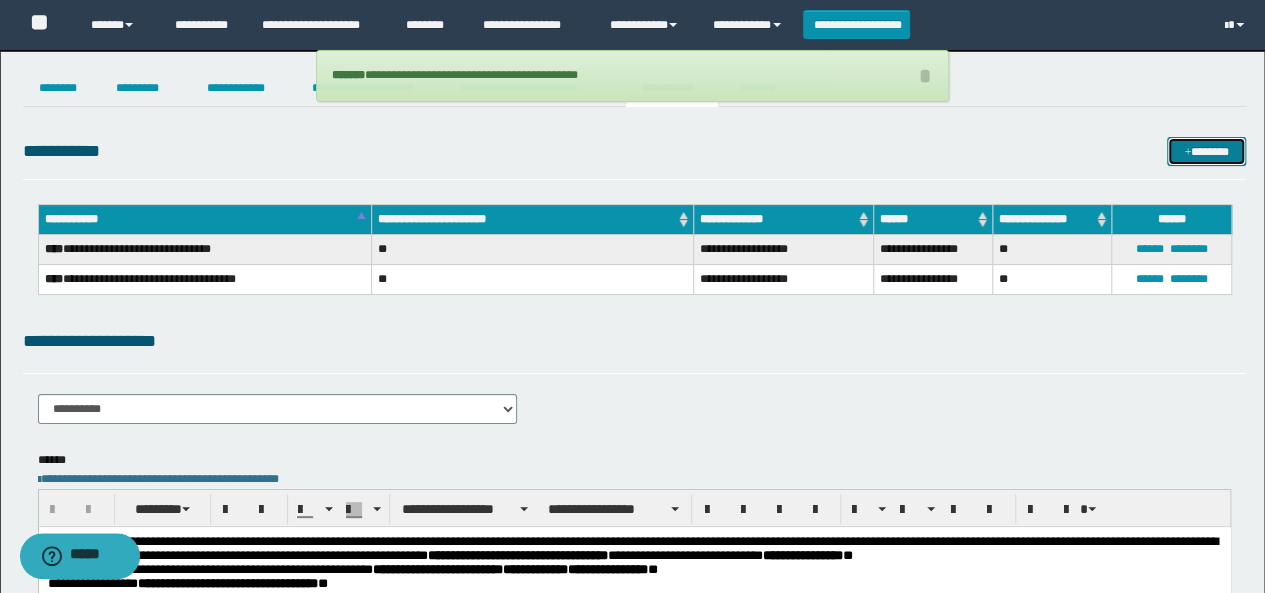 click on "*******" at bounding box center (1206, 151) 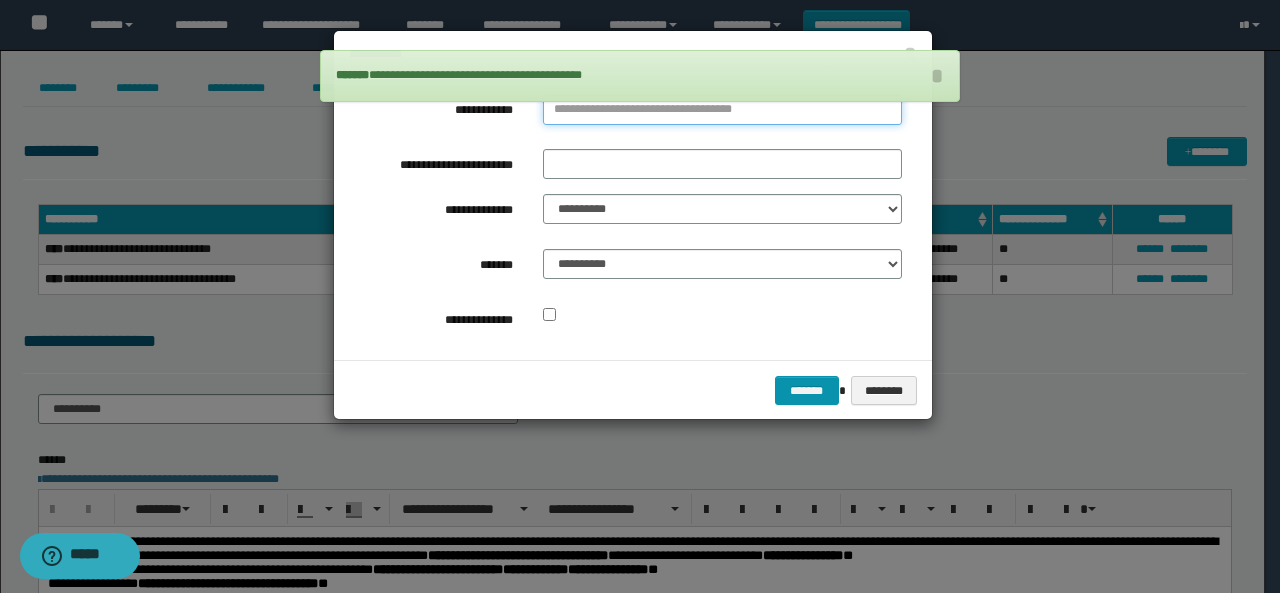 type on "**********" 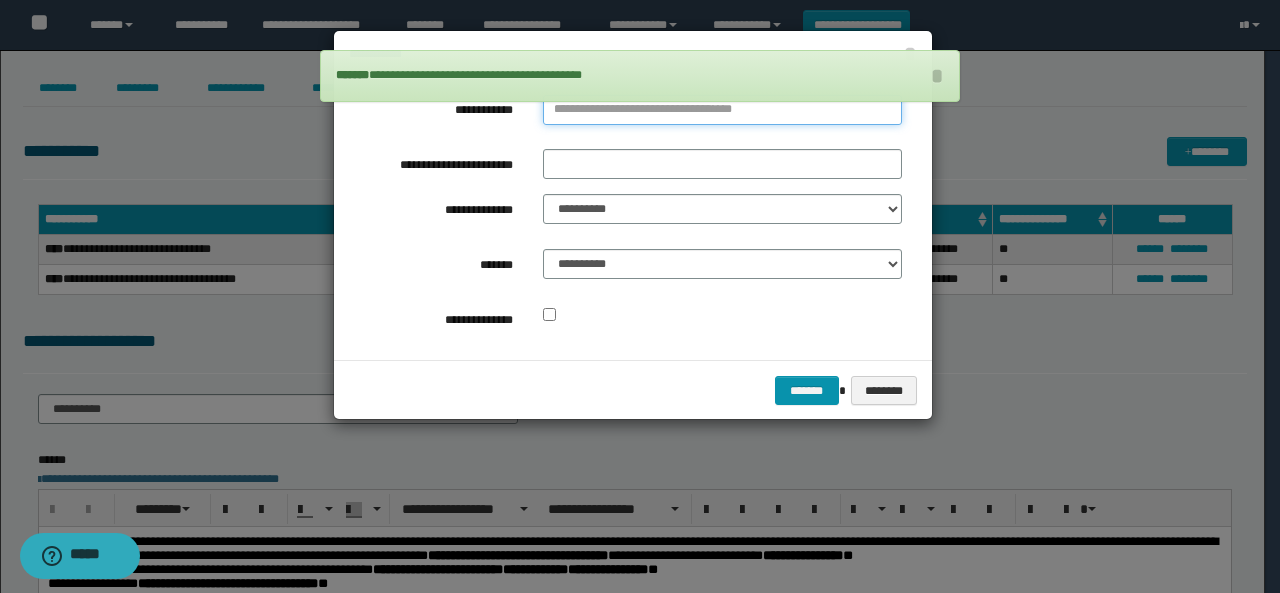 click on "**********" at bounding box center [722, 110] 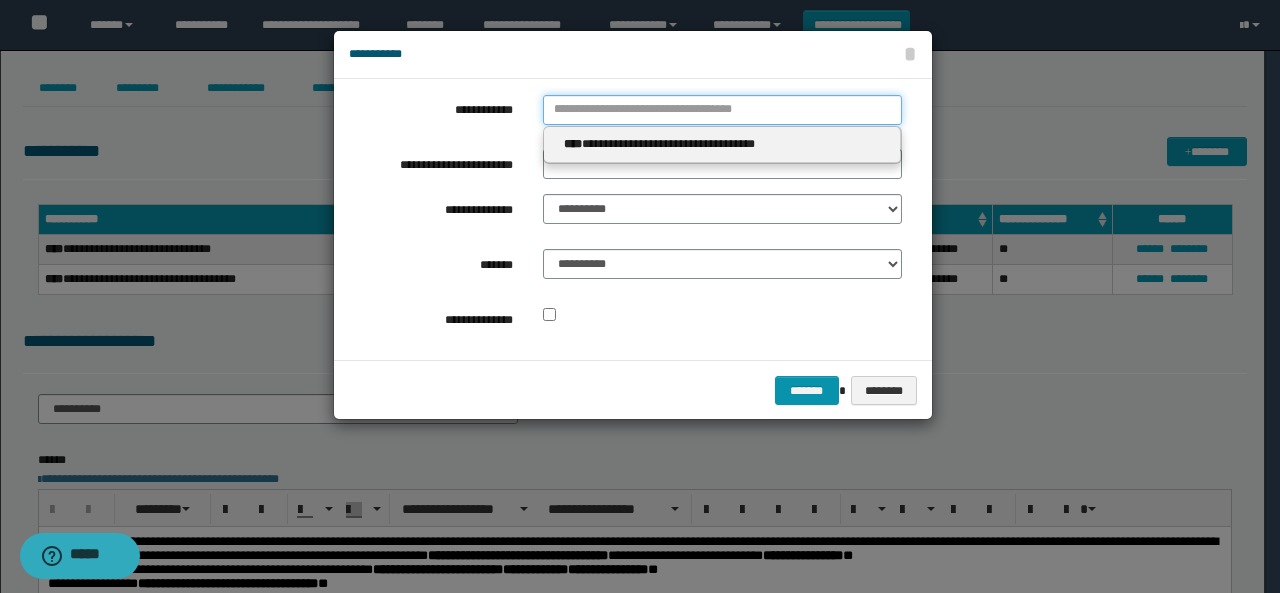 type 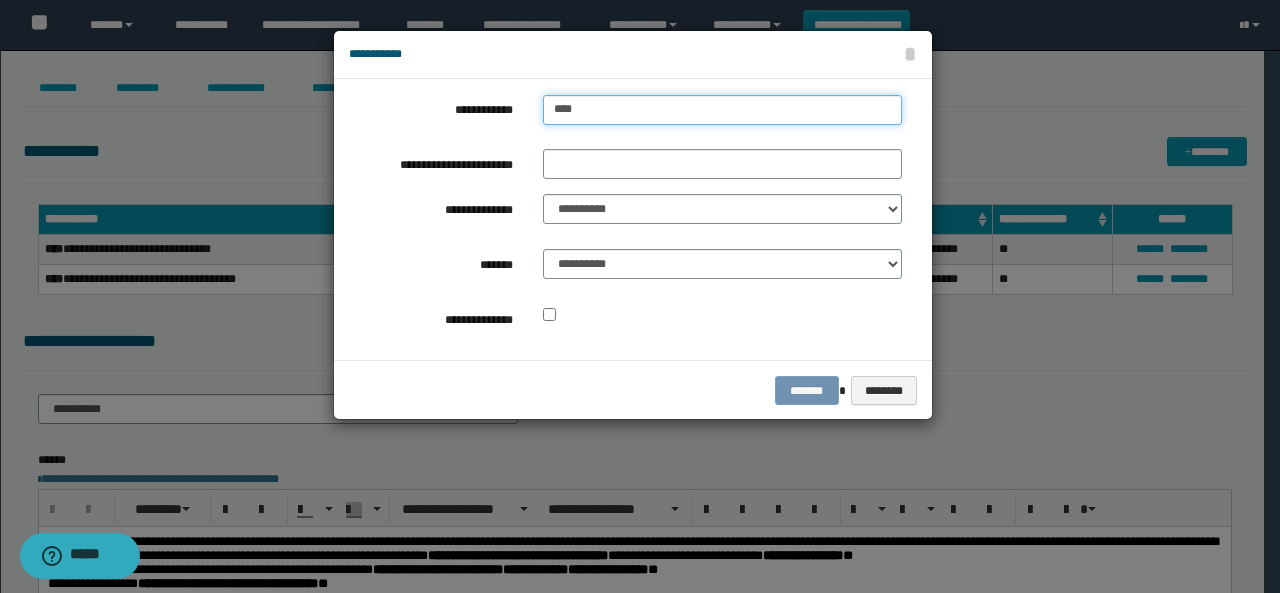 type on "*****" 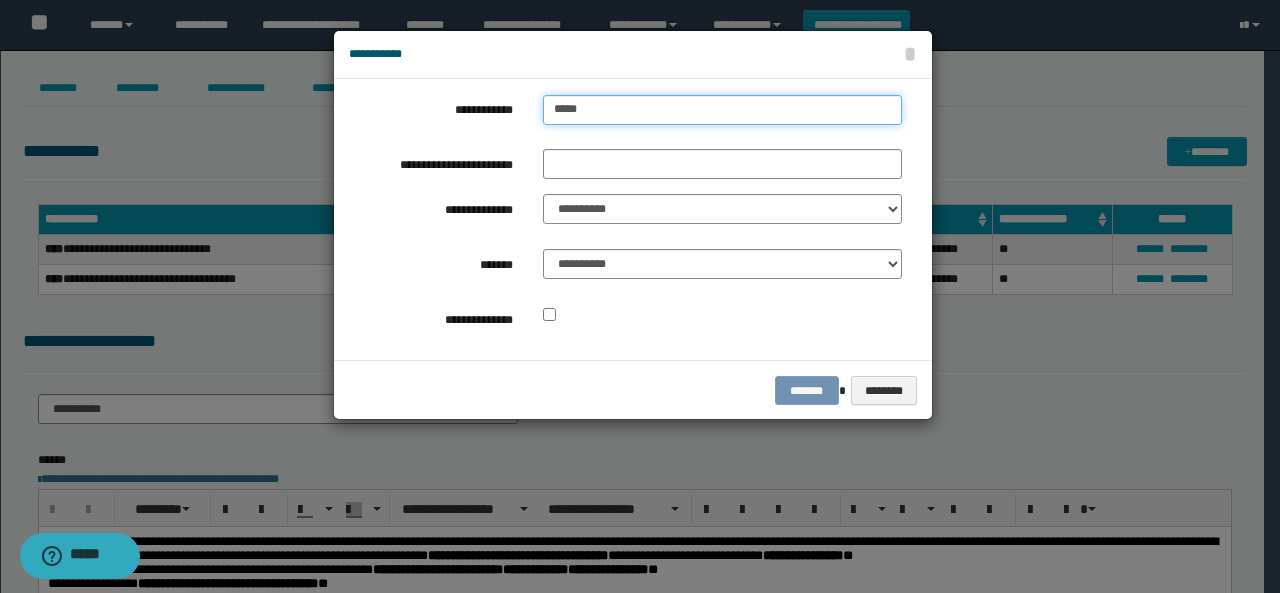 type on "*********" 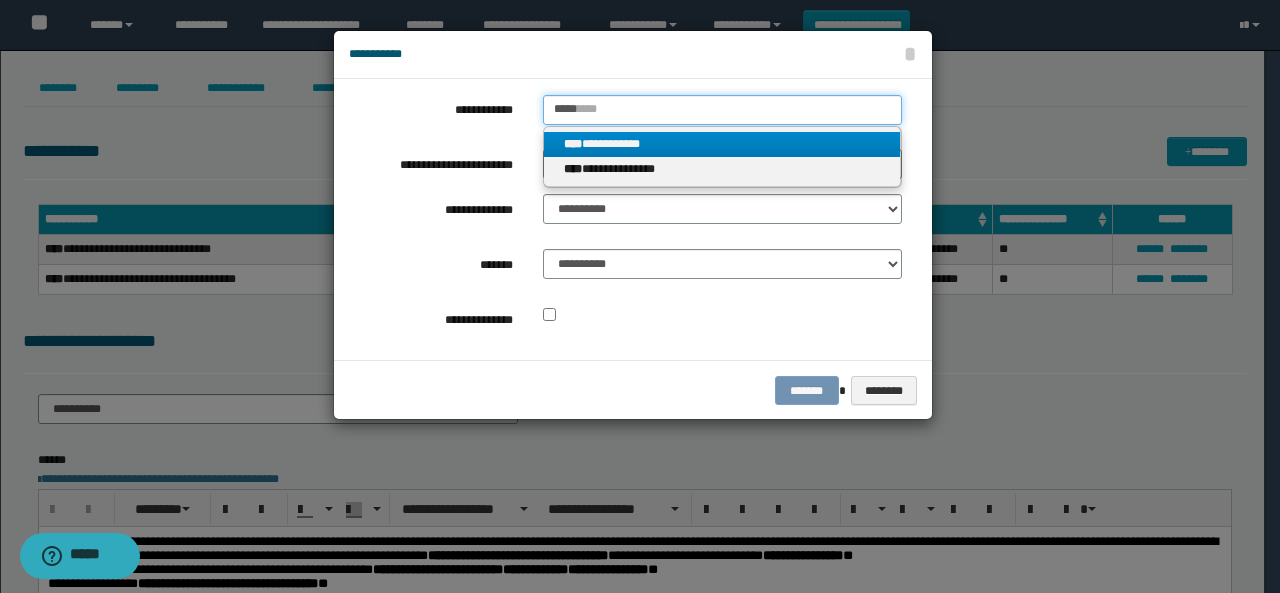 type on "*****" 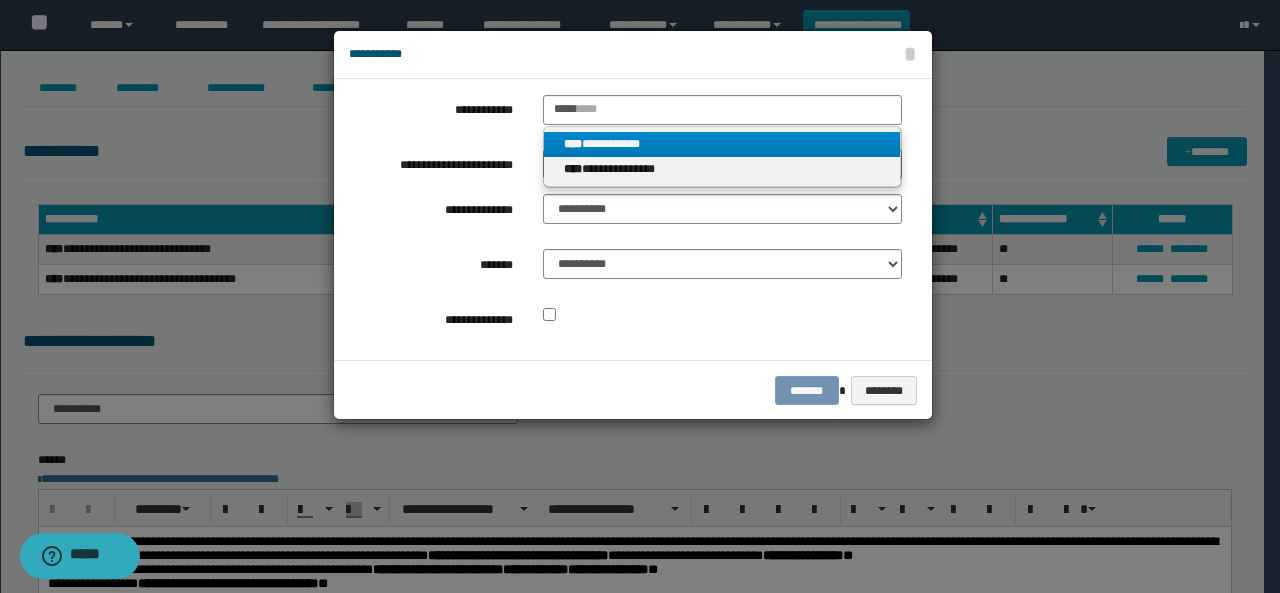 click on "**********" at bounding box center (722, 144) 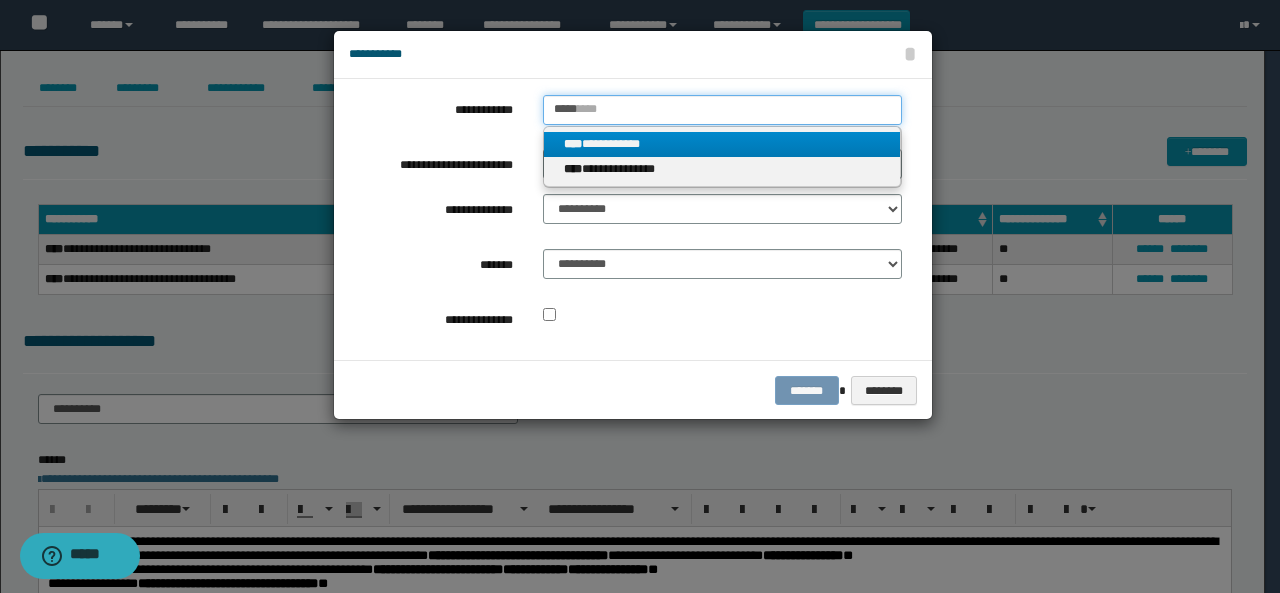 type 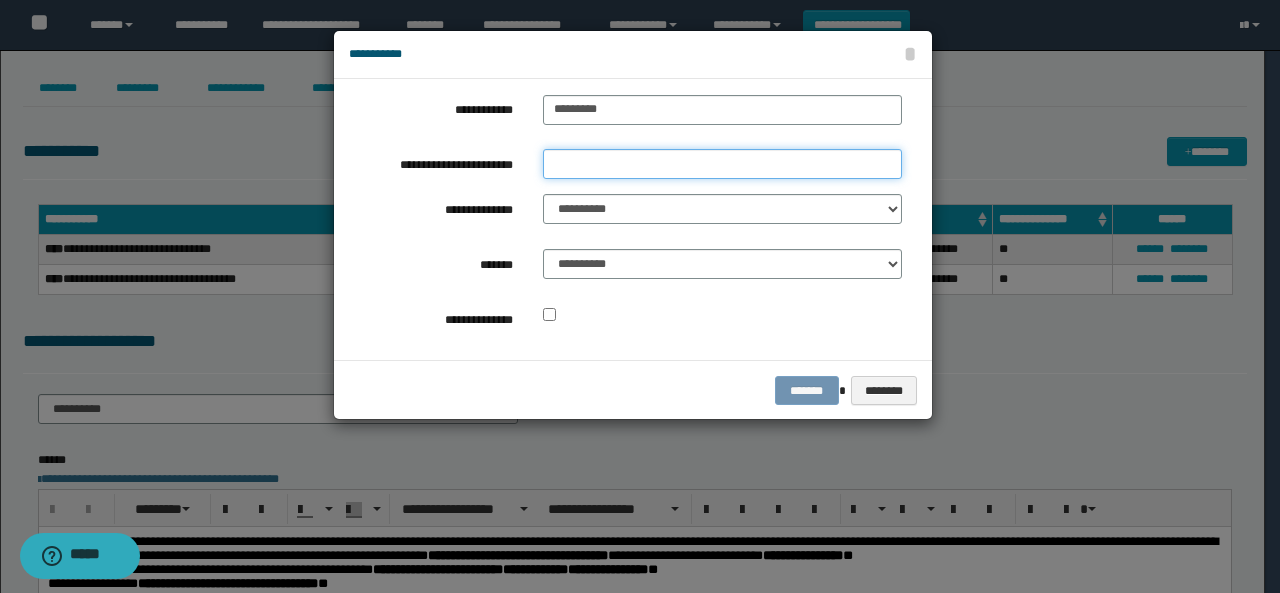 drag, startPoint x: 596, startPoint y: 164, endPoint x: 612, endPoint y: 188, distance: 28.84441 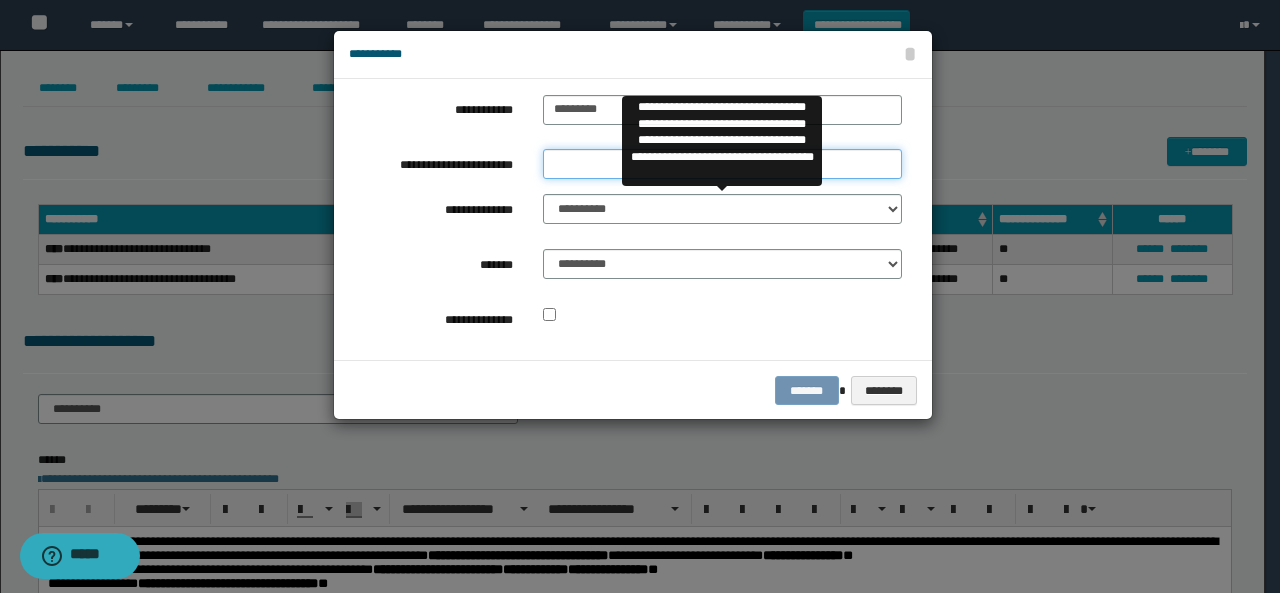 type on "**" 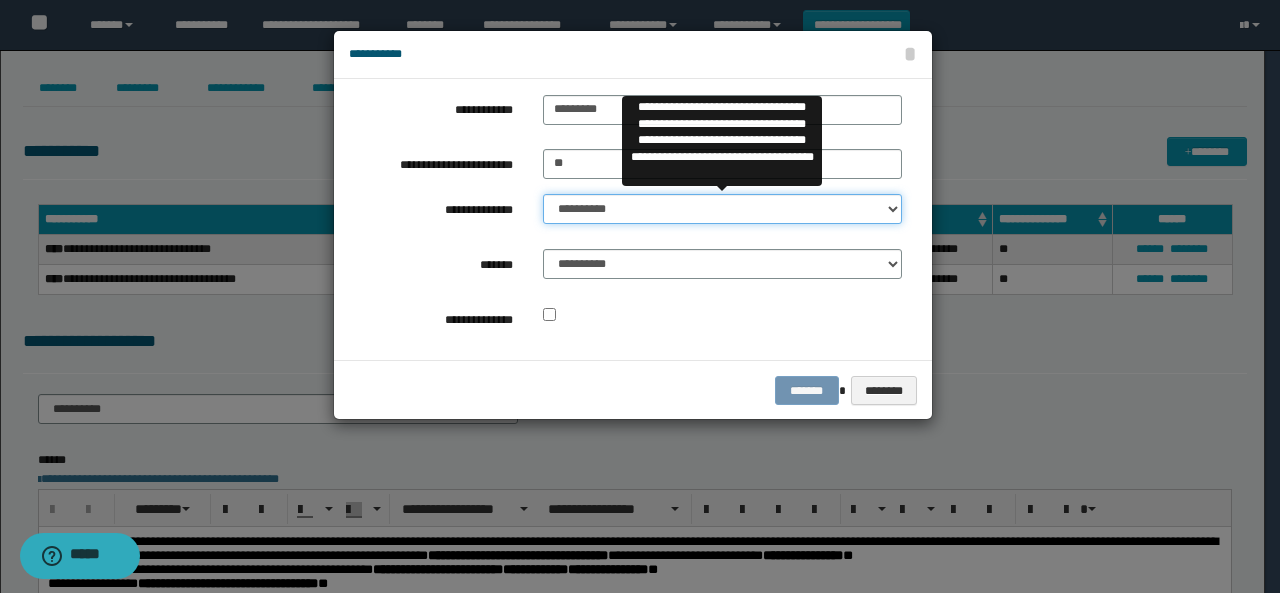 drag, startPoint x: 617, startPoint y: 211, endPoint x: 618, endPoint y: 201, distance: 10.049875 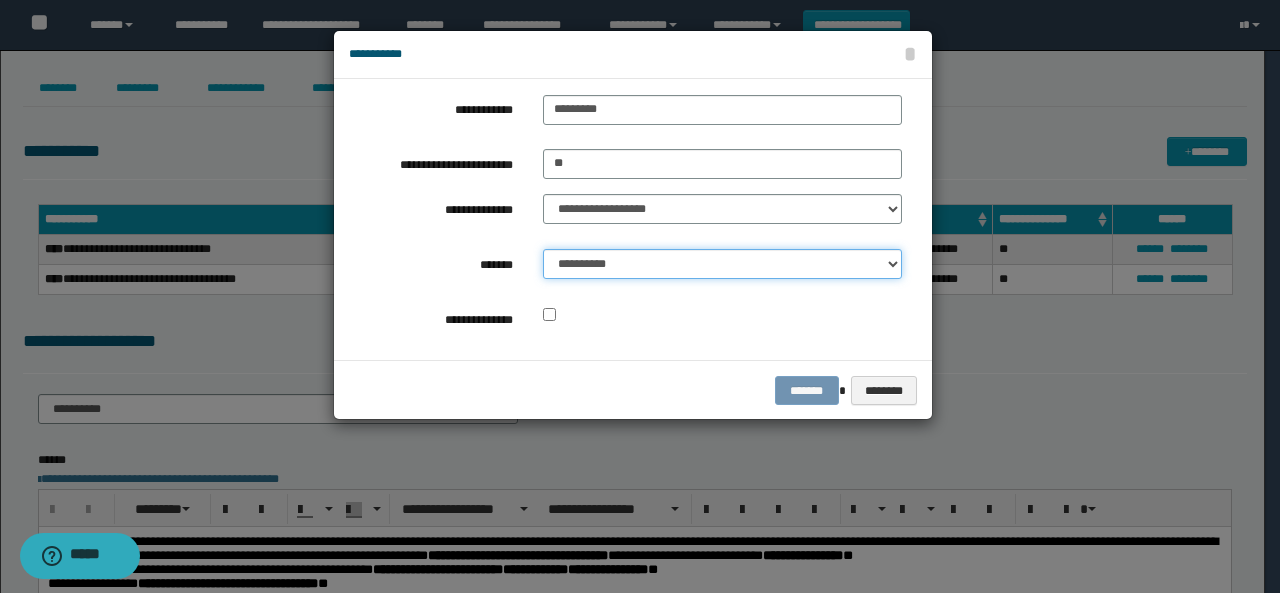 click on "**********" at bounding box center (722, 264) 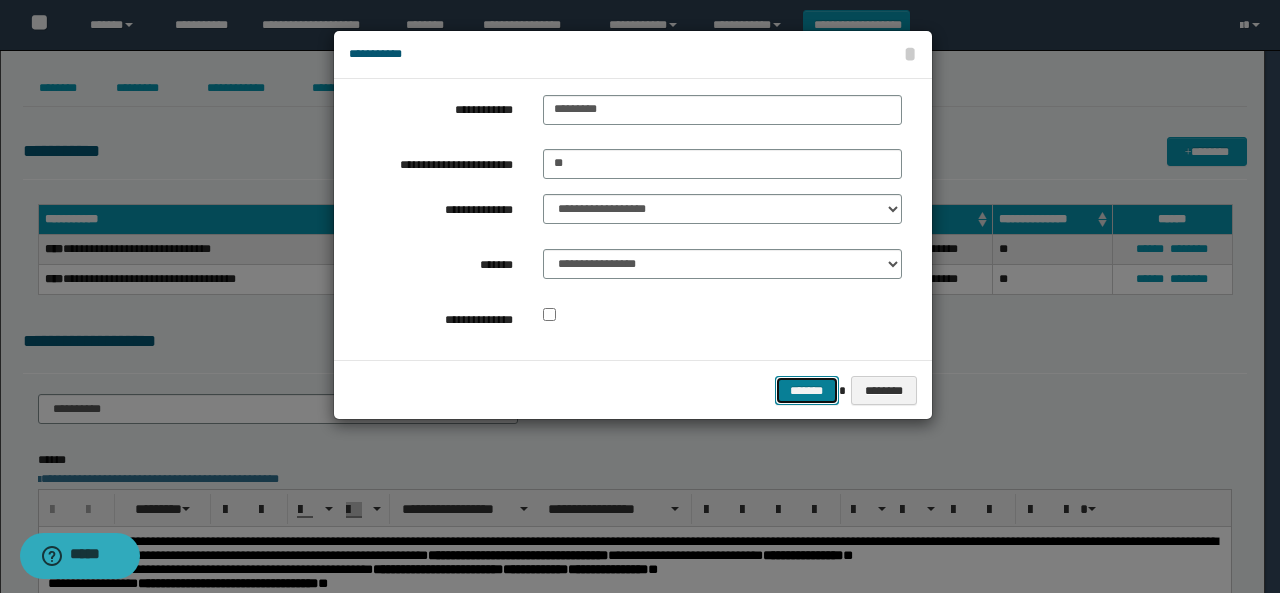 click on "*******" at bounding box center [807, 390] 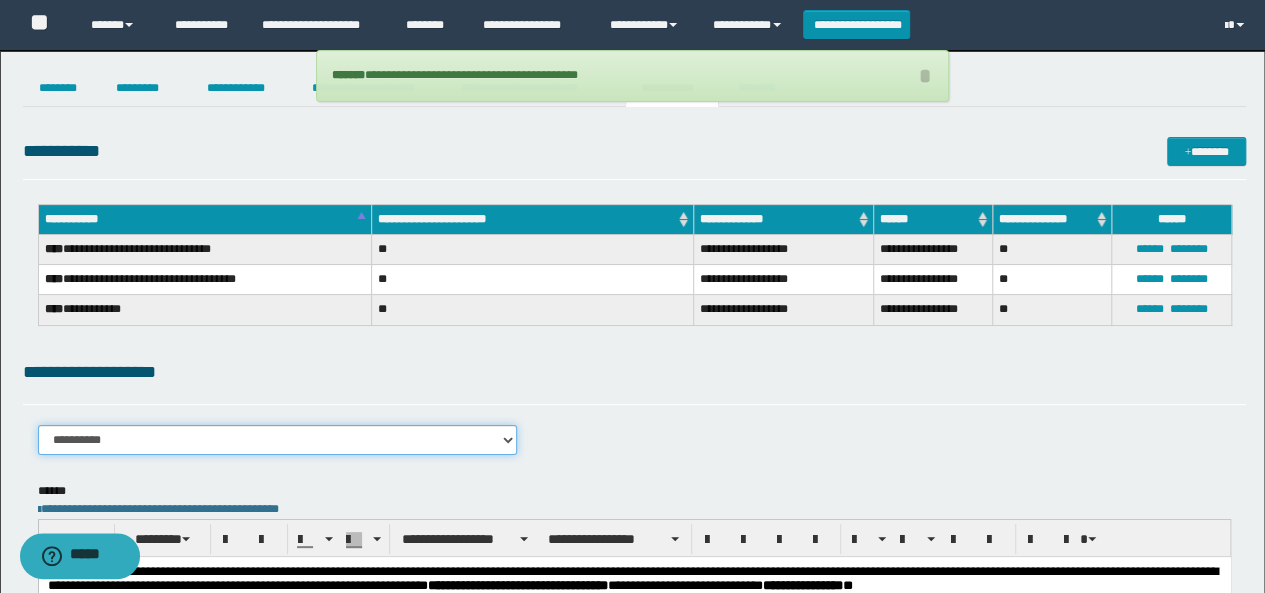 click on "**********" at bounding box center [278, 440] 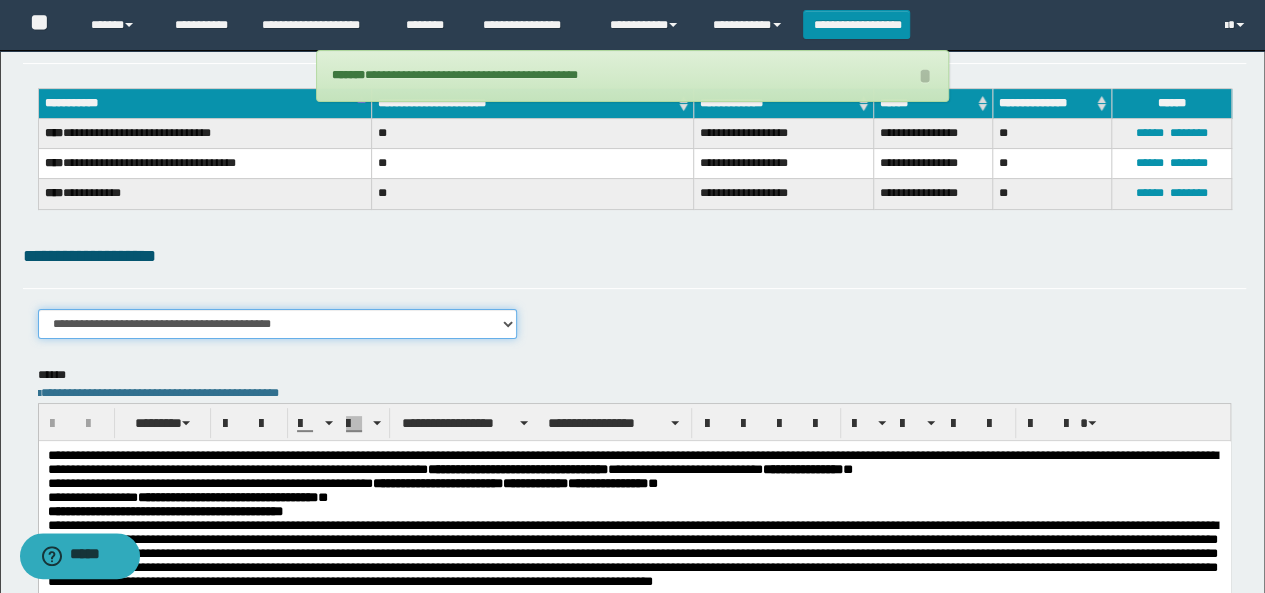 scroll, scrollTop: 300, scrollLeft: 0, axis: vertical 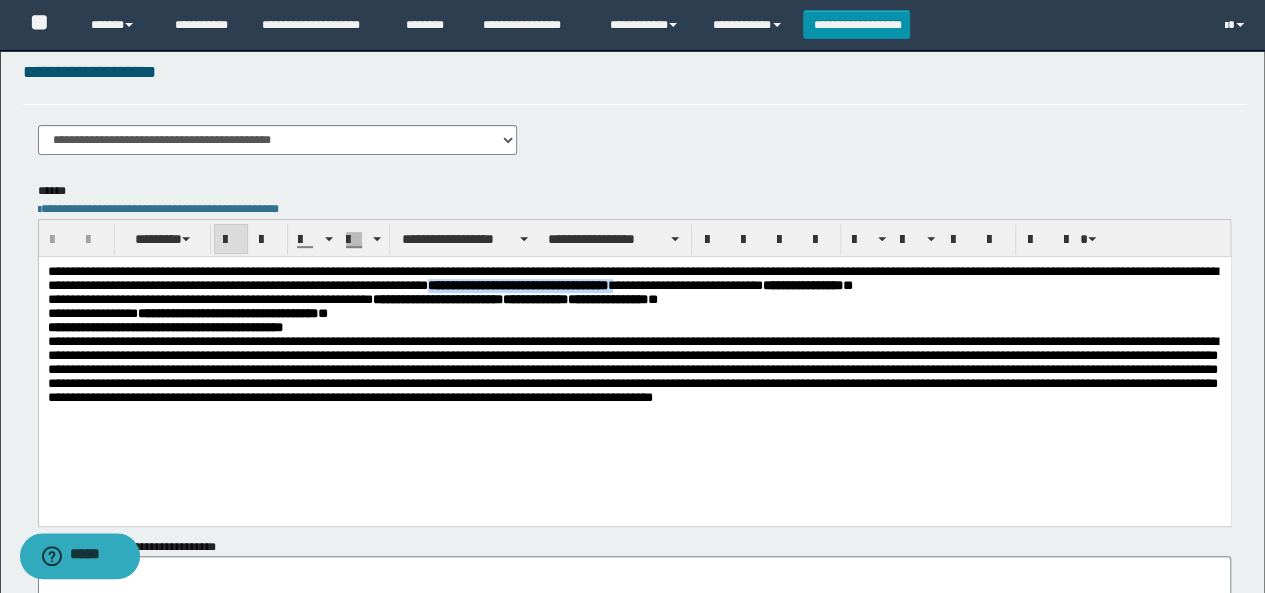 drag, startPoint x: 603, startPoint y: 291, endPoint x: 824, endPoint y: 282, distance: 221.18318 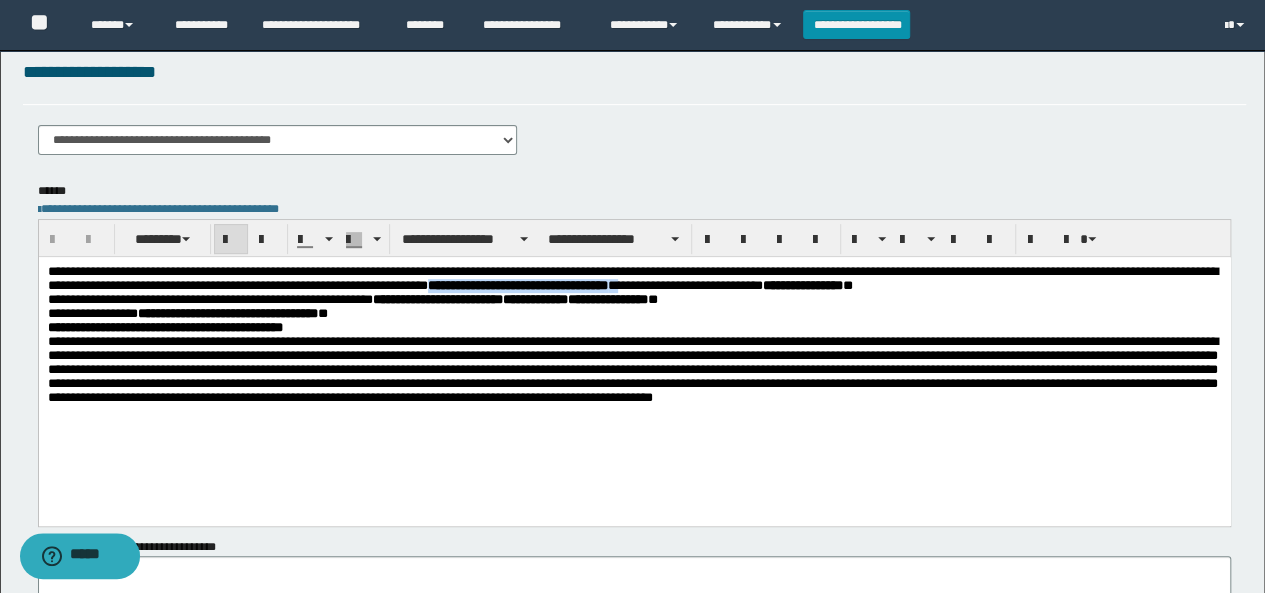 type 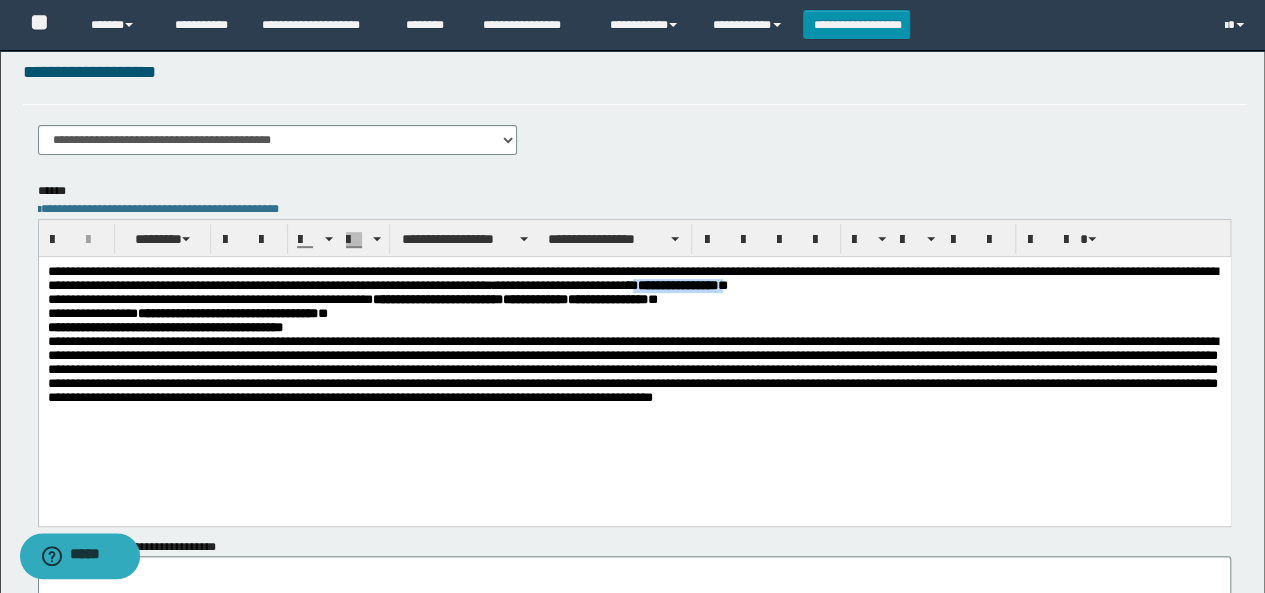 drag, startPoint x: 858, startPoint y: 294, endPoint x: 969, endPoint y: 288, distance: 111.16204 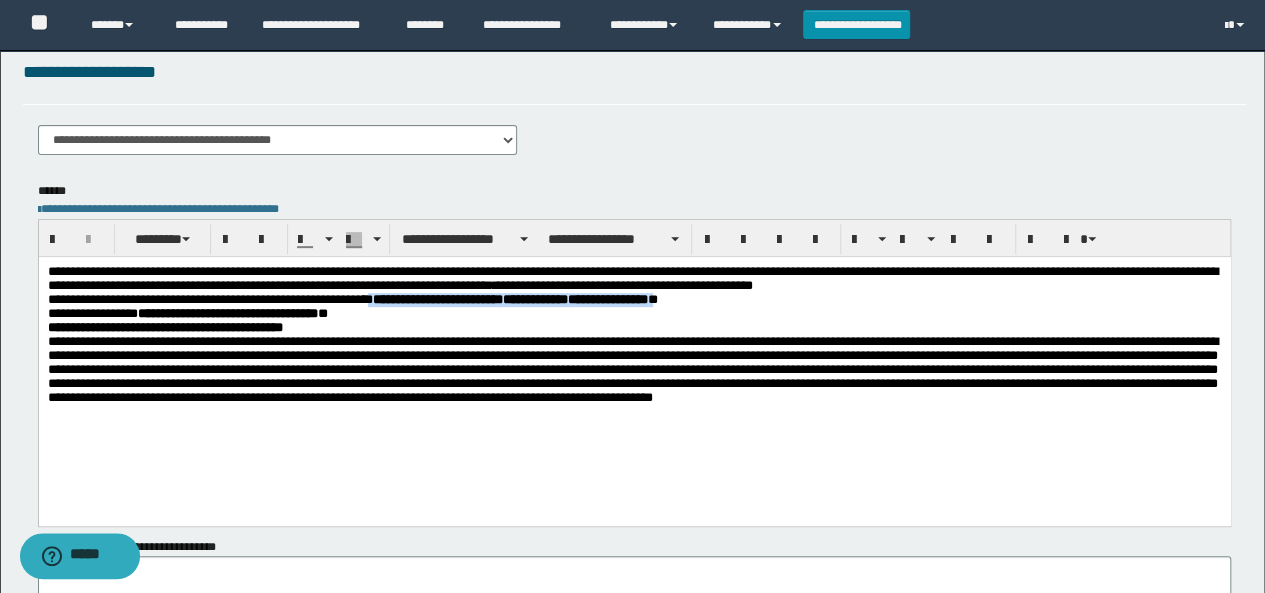 drag, startPoint x: 399, startPoint y: 306, endPoint x: 720, endPoint y: 302, distance: 321.02493 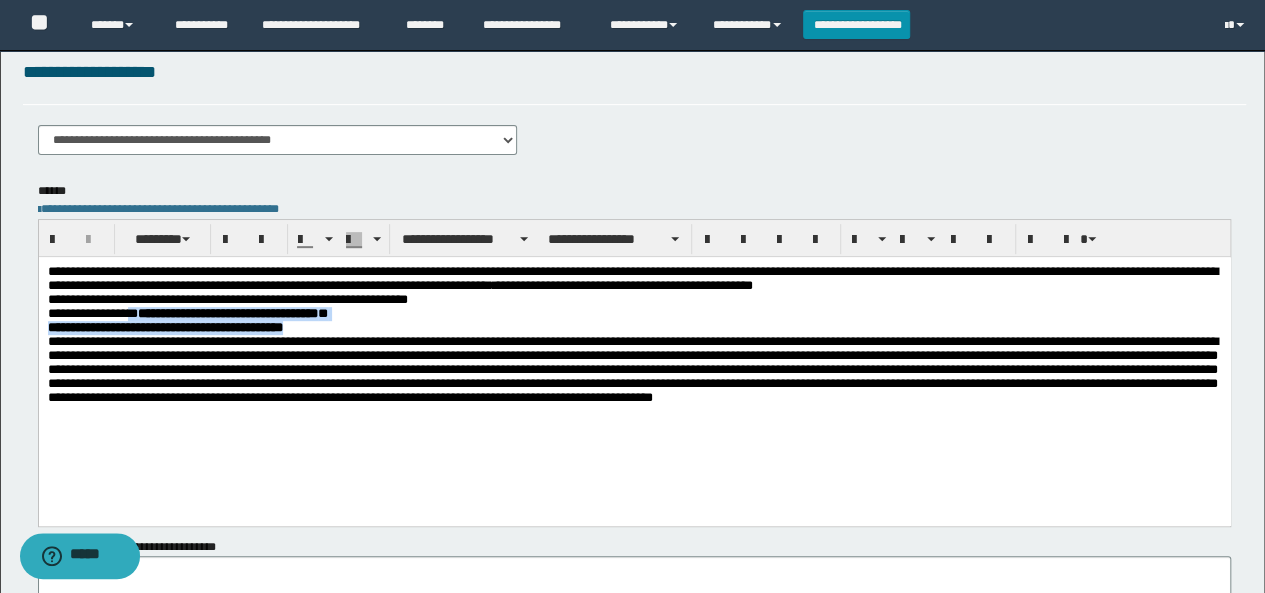 drag, startPoint x: 134, startPoint y: 321, endPoint x: 347, endPoint y: 329, distance: 213.15018 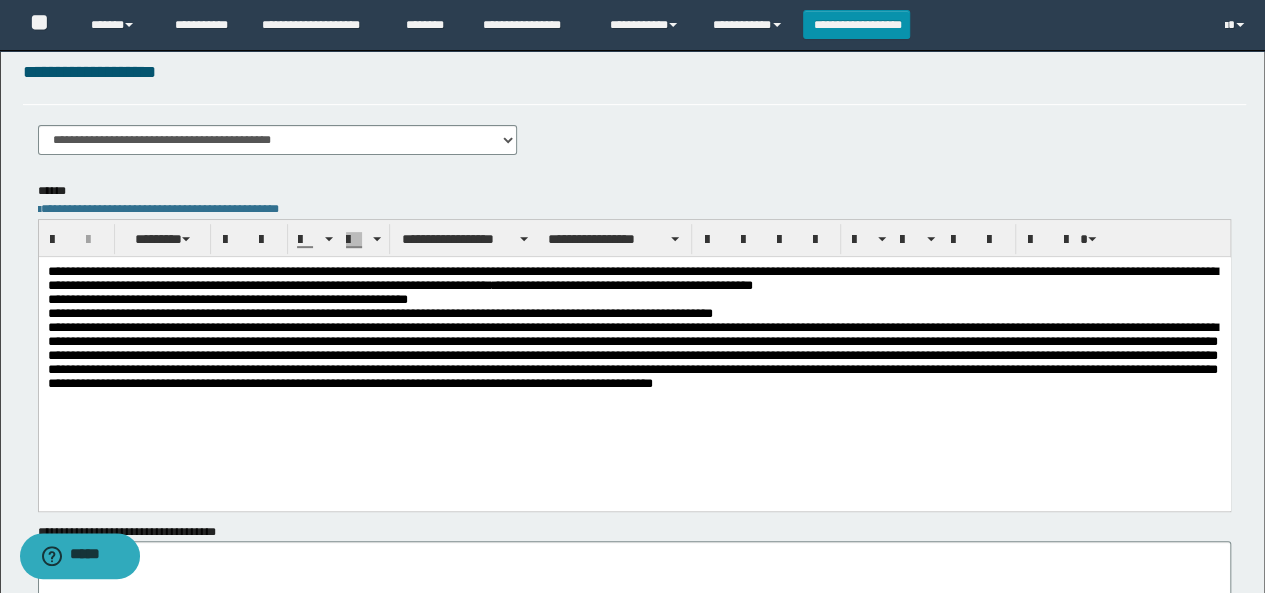scroll, scrollTop: 465, scrollLeft: 0, axis: vertical 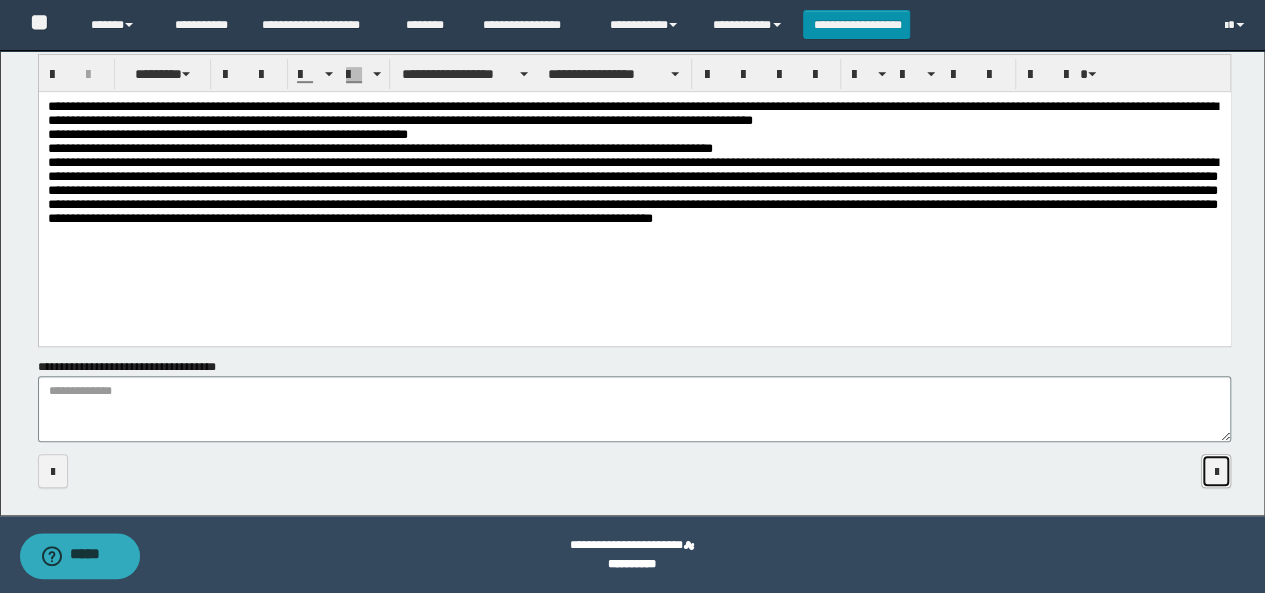 click at bounding box center [1216, 471] 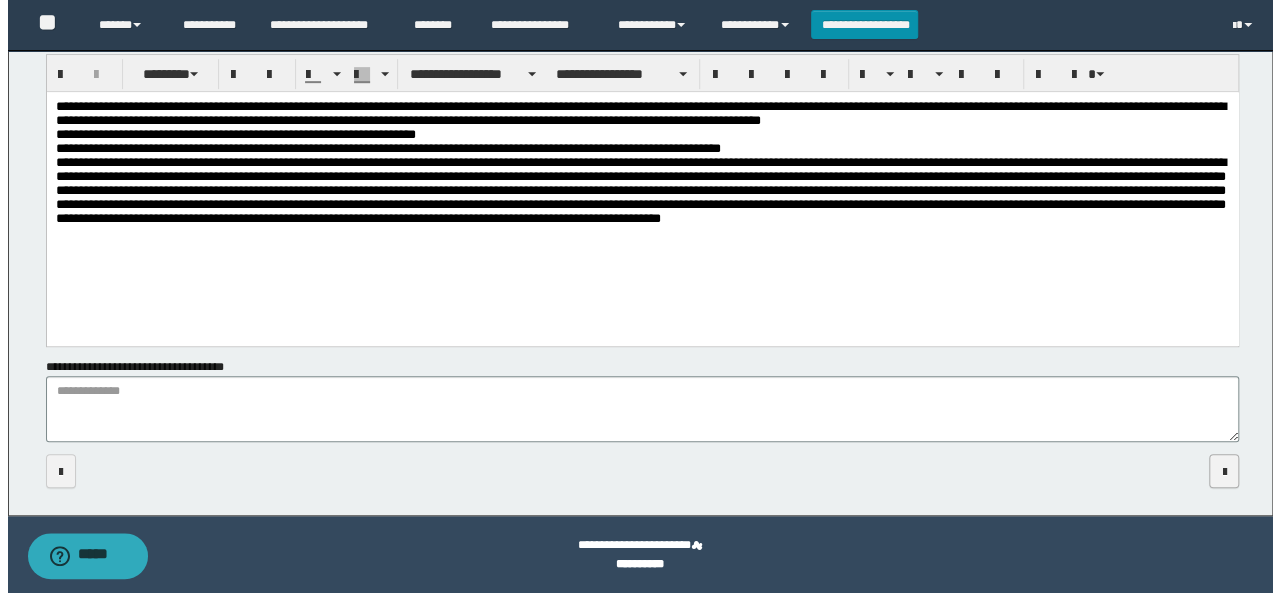 scroll, scrollTop: 0, scrollLeft: 0, axis: both 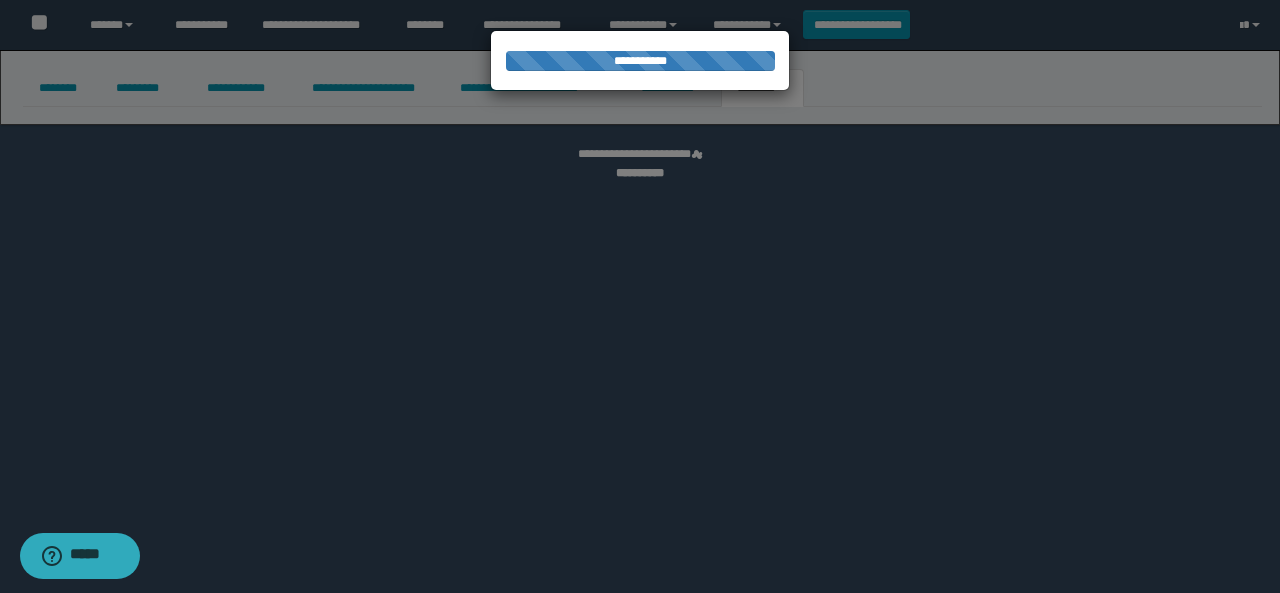 select 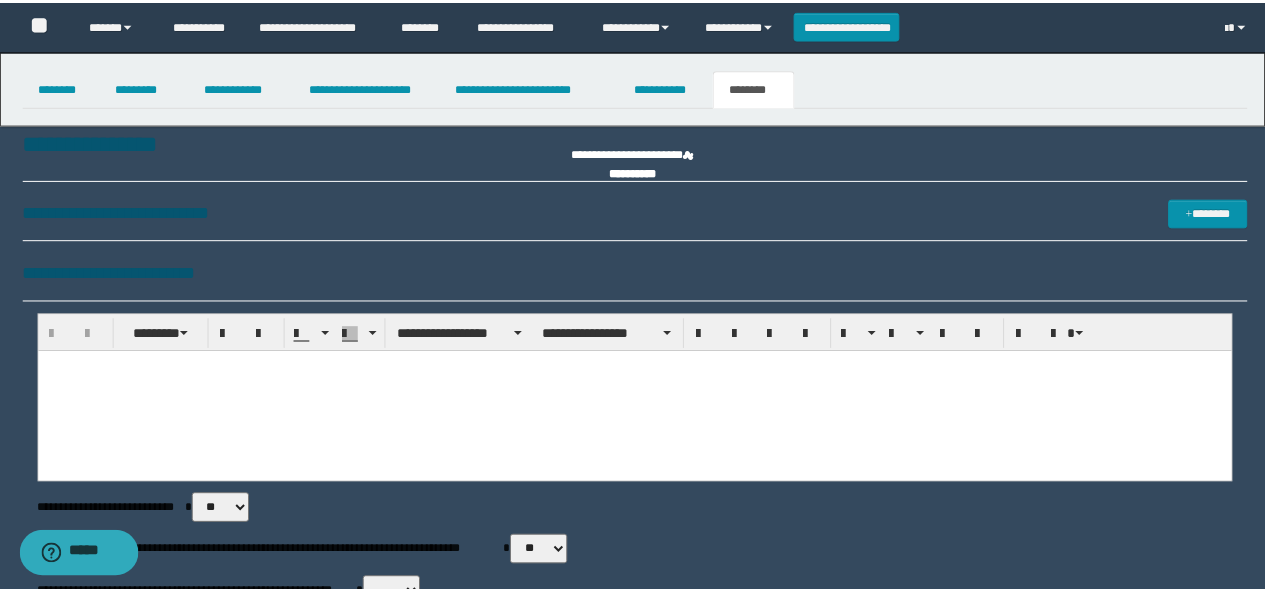 scroll, scrollTop: 0, scrollLeft: 0, axis: both 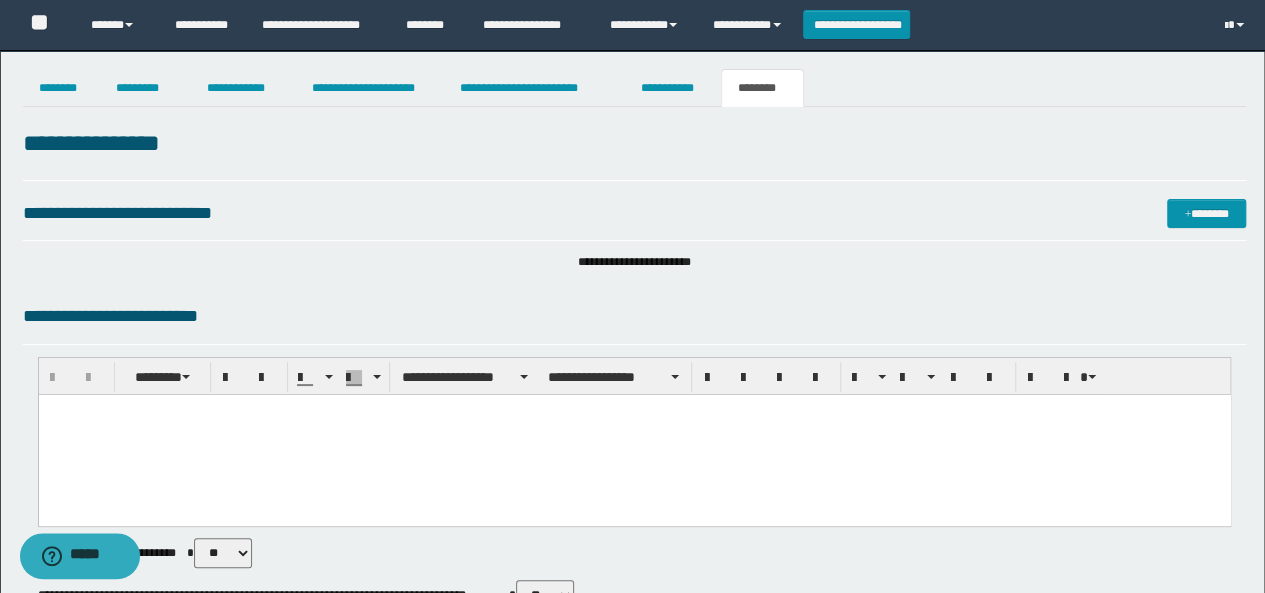 click at bounding box center [634, 435] 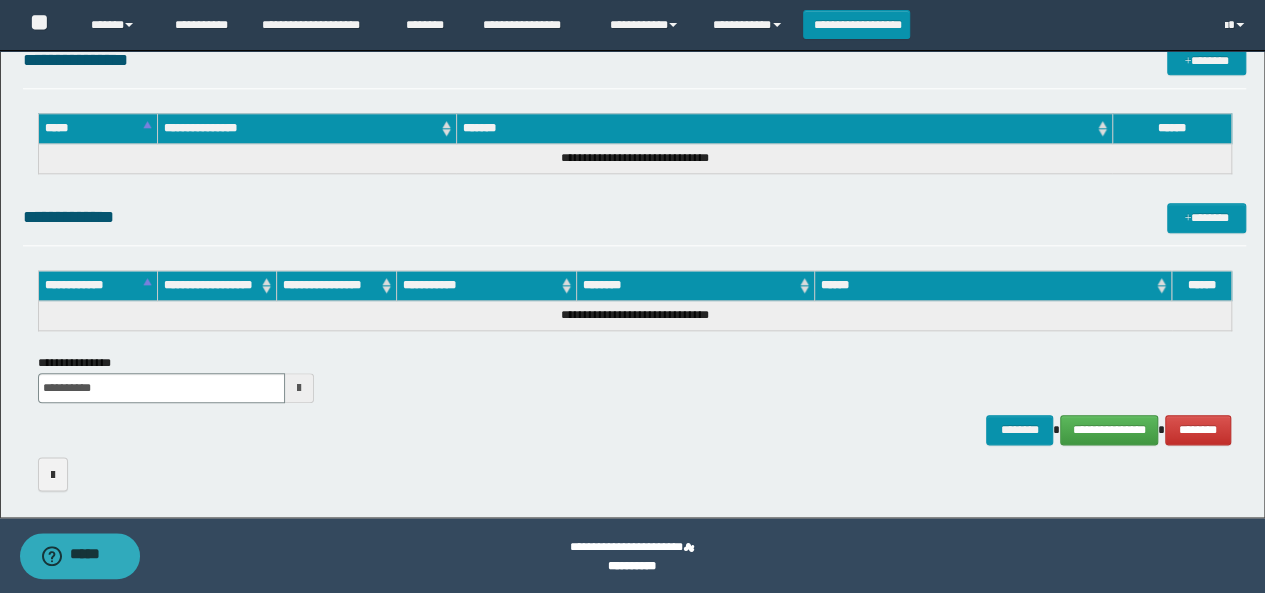 scroll, scrollTop: 980, scrollLeft: 0, axis: vertical 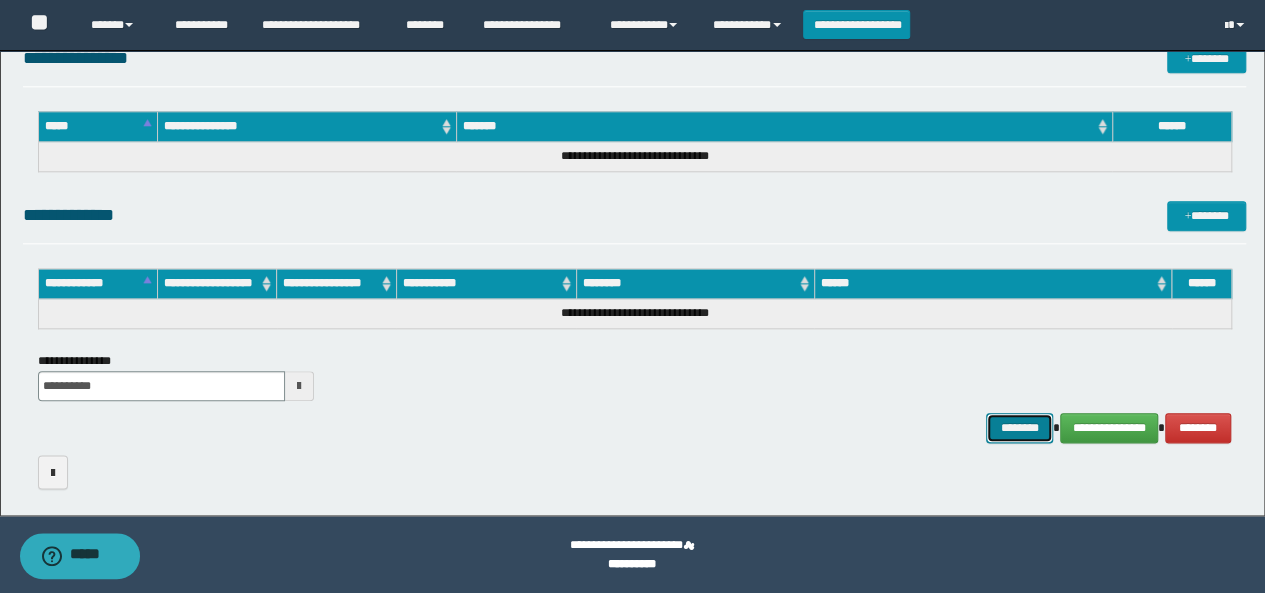 click on "********" at bounding box center (1019, 427) 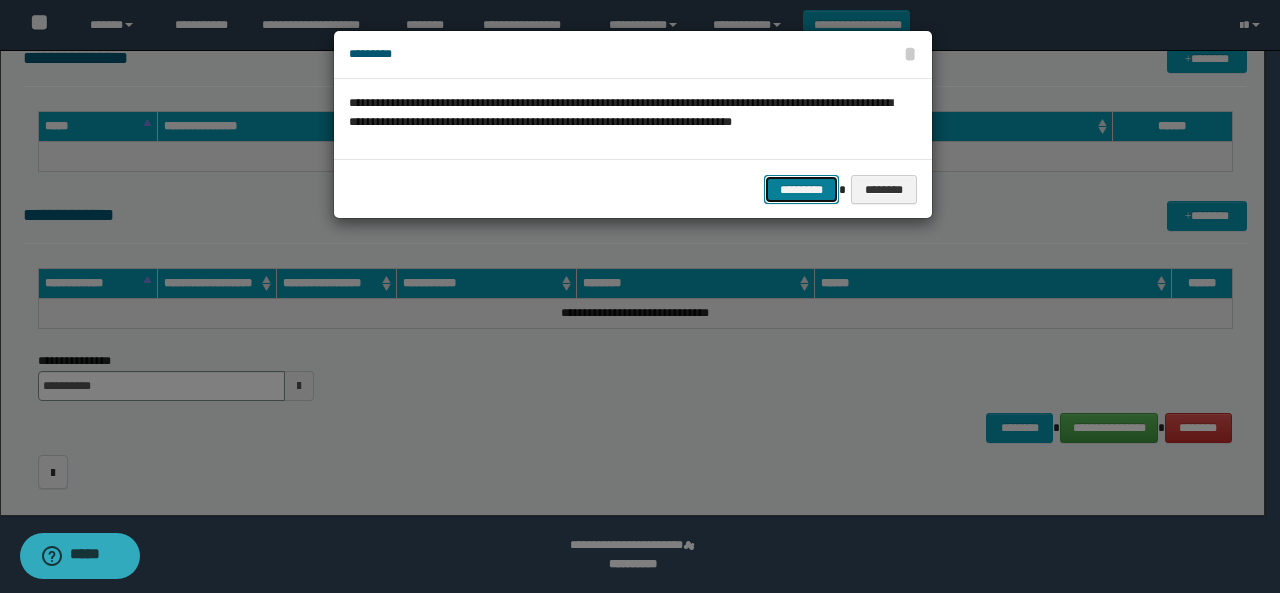 click on "*********" at bounding box center [801, 189] 